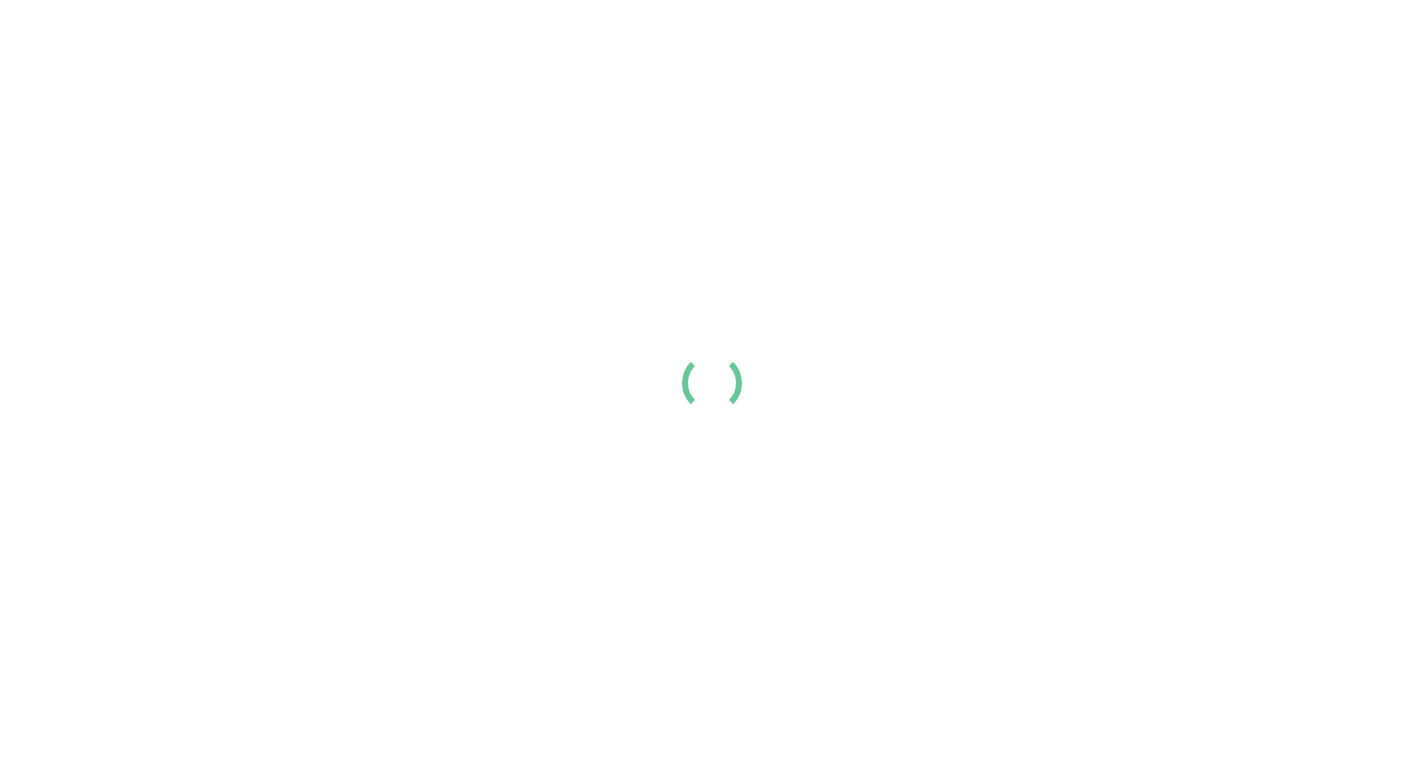 scroll, scrollTop: 0, scrollLeft: 0, axis: both 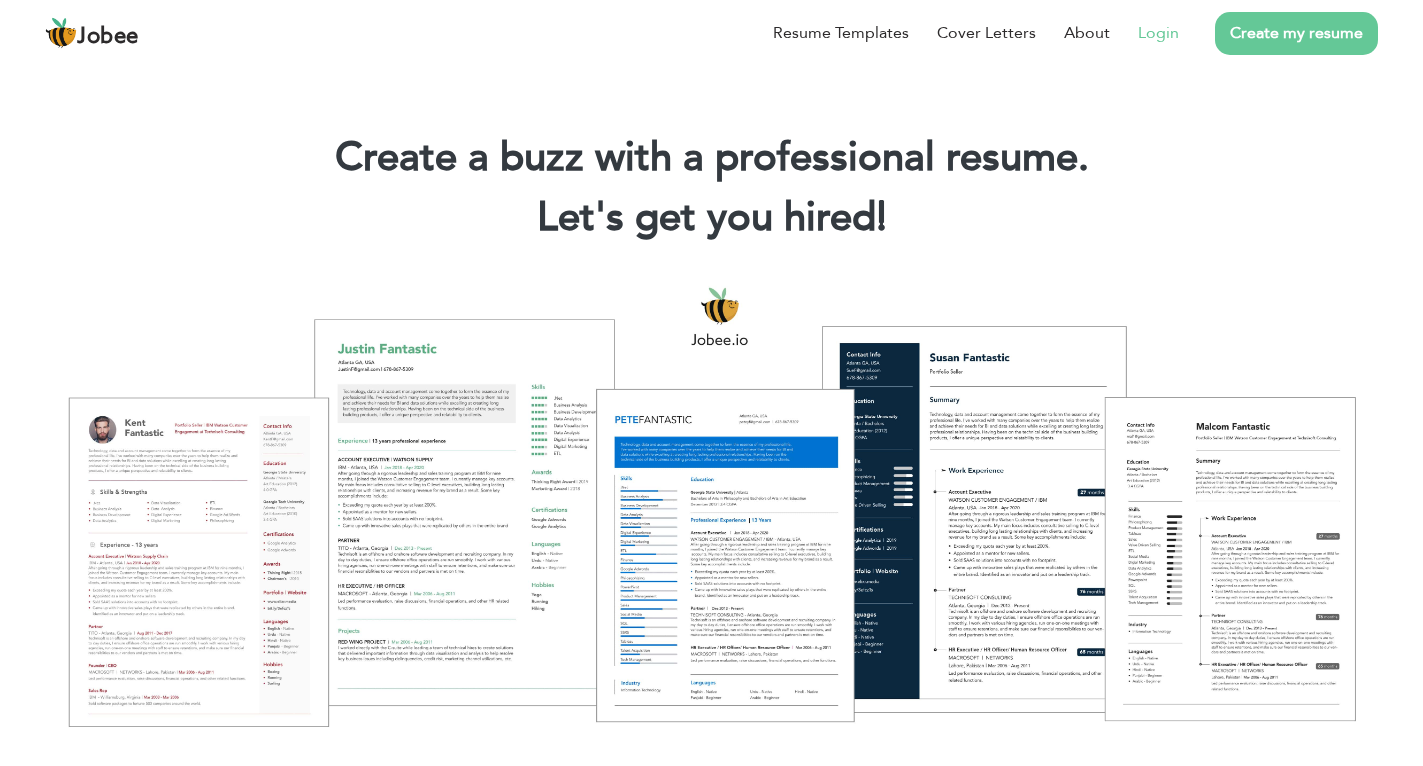 click on "Login" at bounding box center [1158, 33] 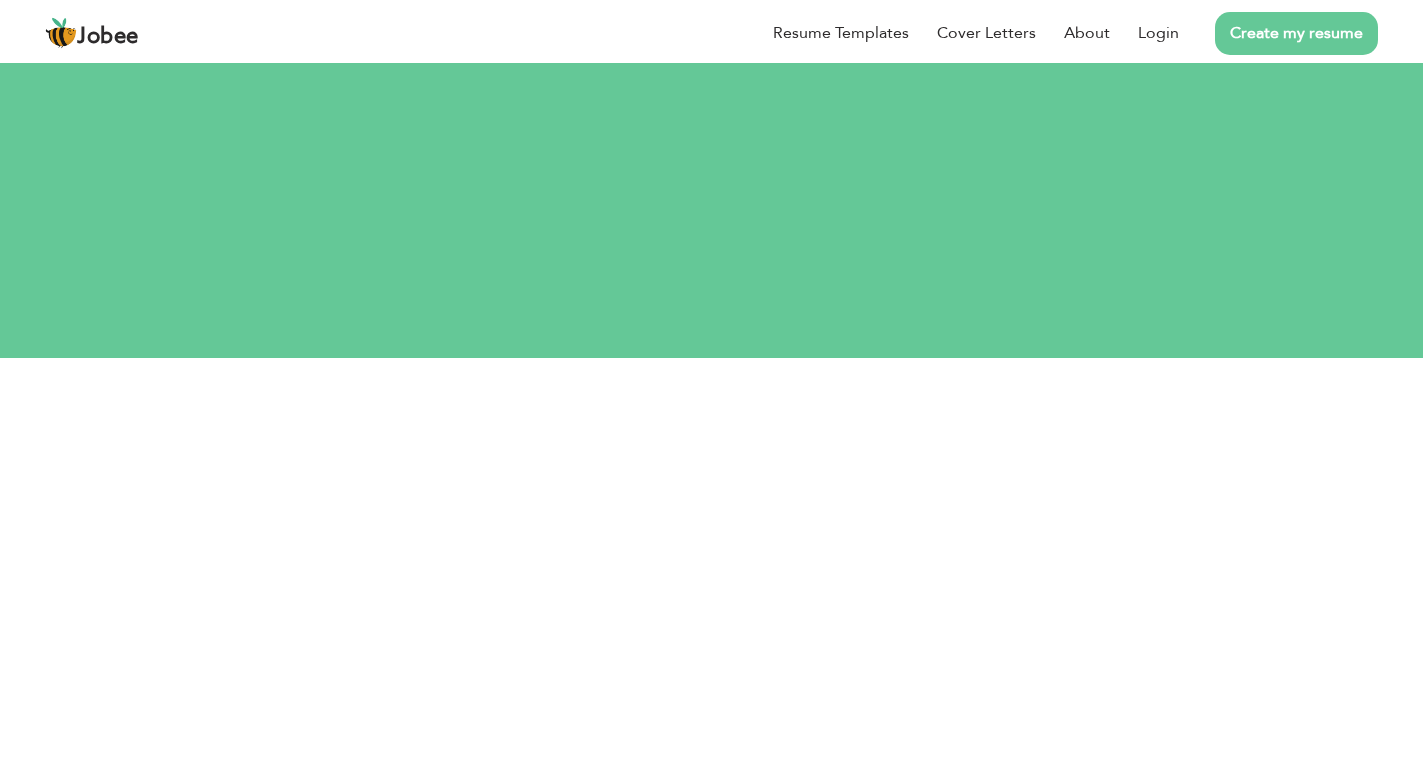 scroll, scrollTop: 0, scrollLeft: 0, axis: both 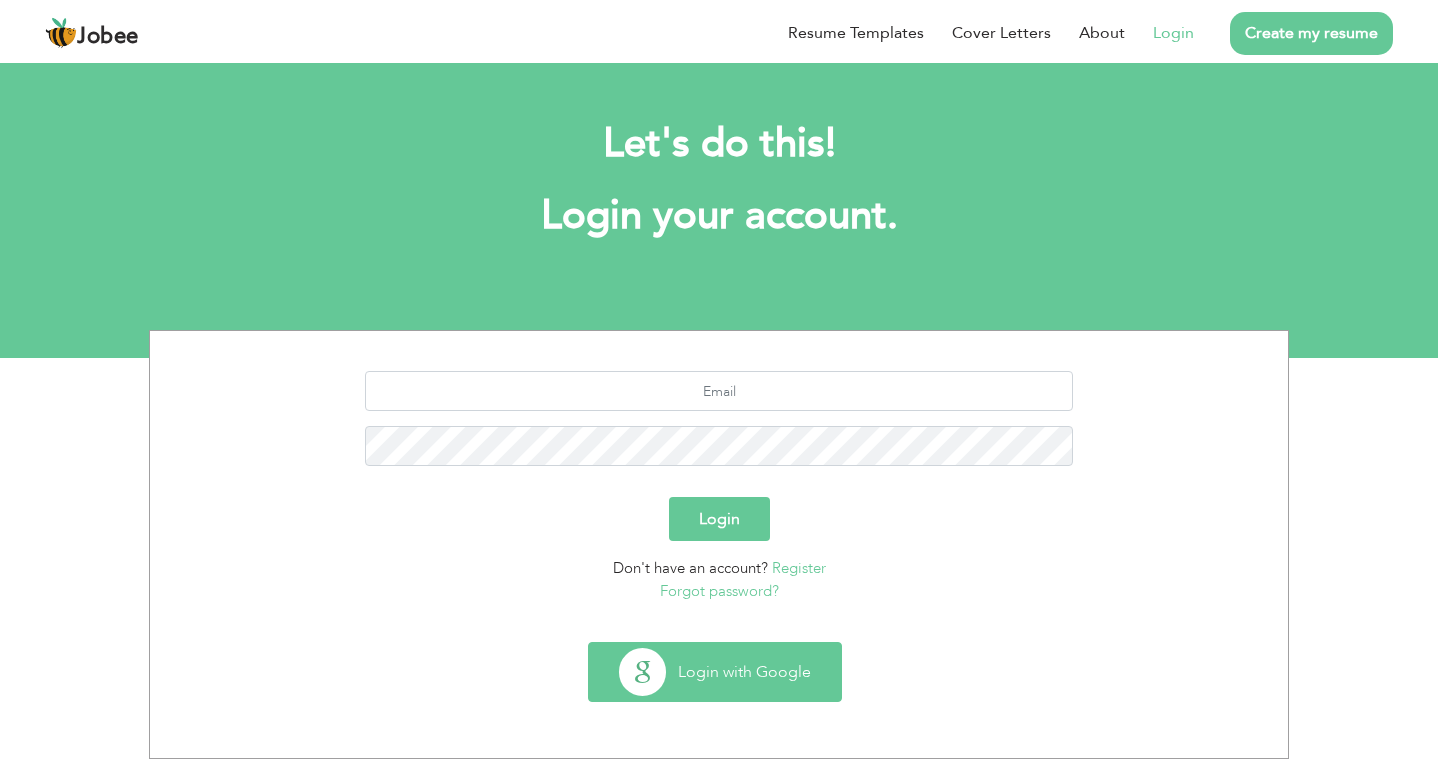 click on "Login with Google" at bounding box center [715, 672] 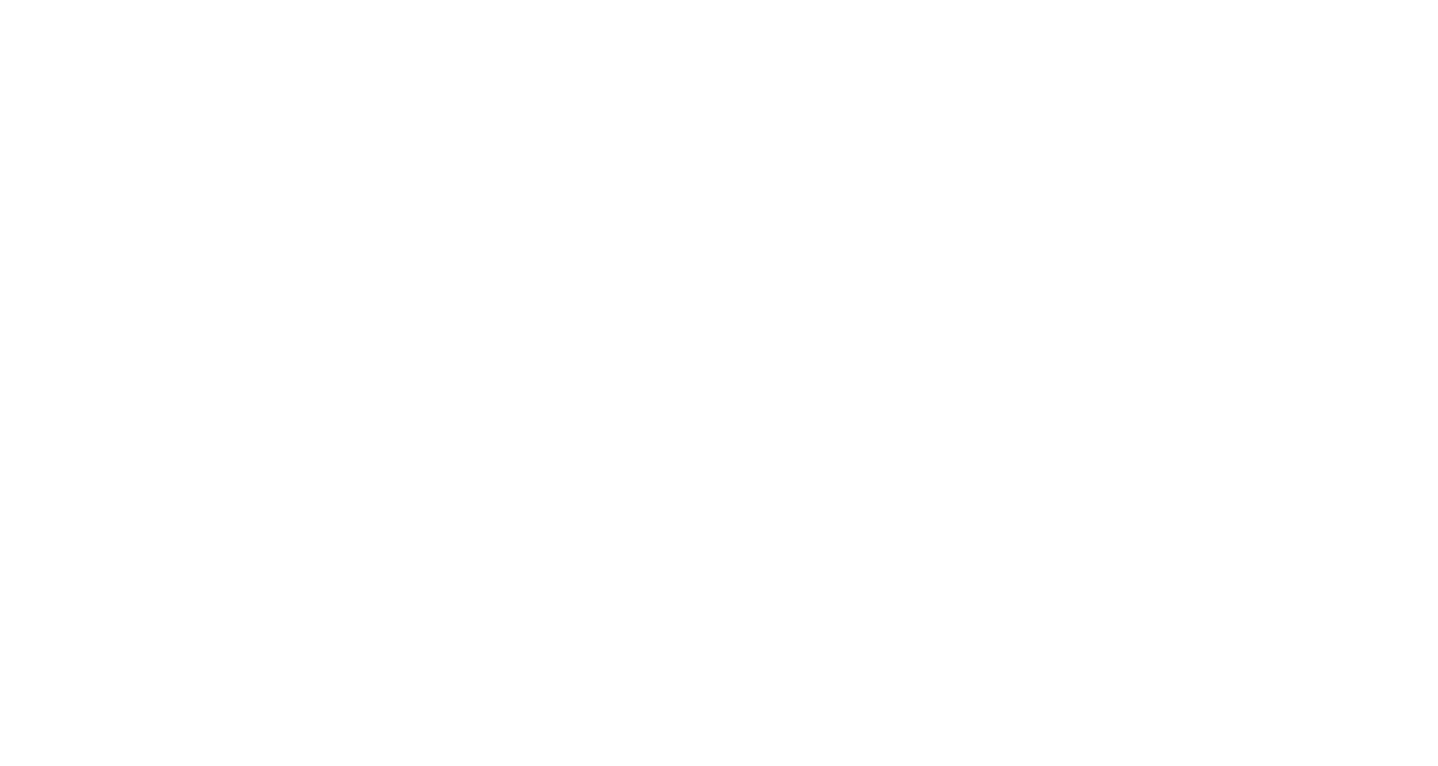 scroll, scrollTop: 0, scrollLeft: 0, axis: both 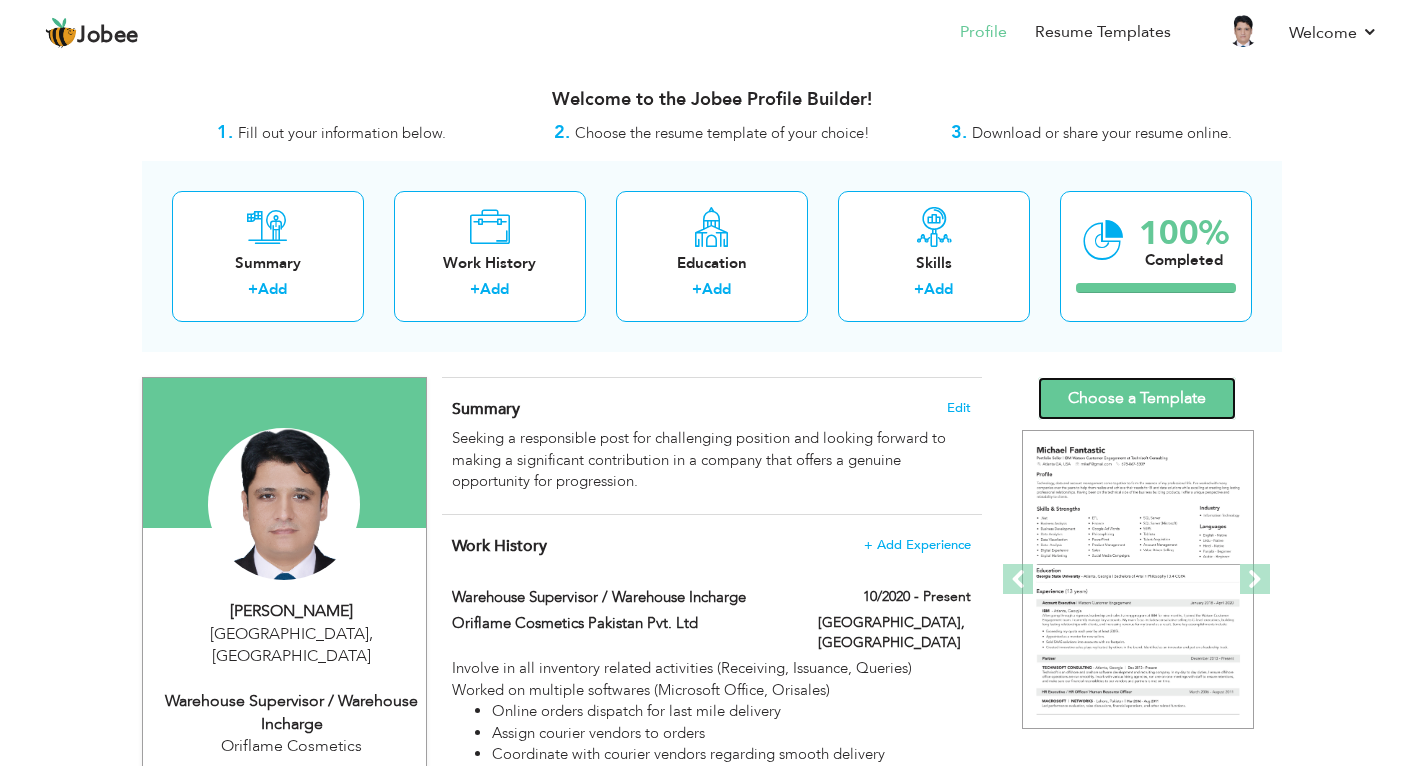 click on "Choose a Template" at bounding box center [1137, 398] 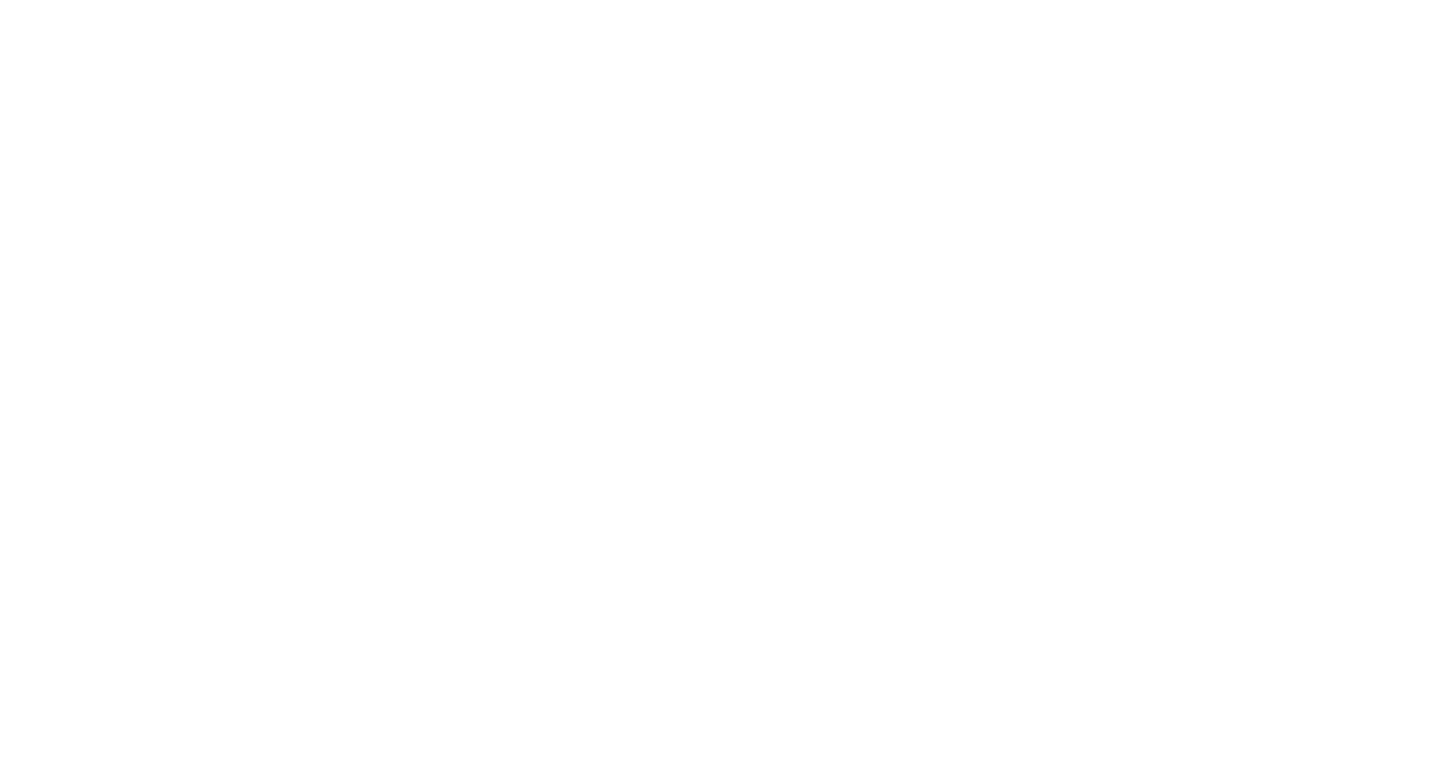 scroll, scrollTop: 0, scrollLeft: 0, axis: both 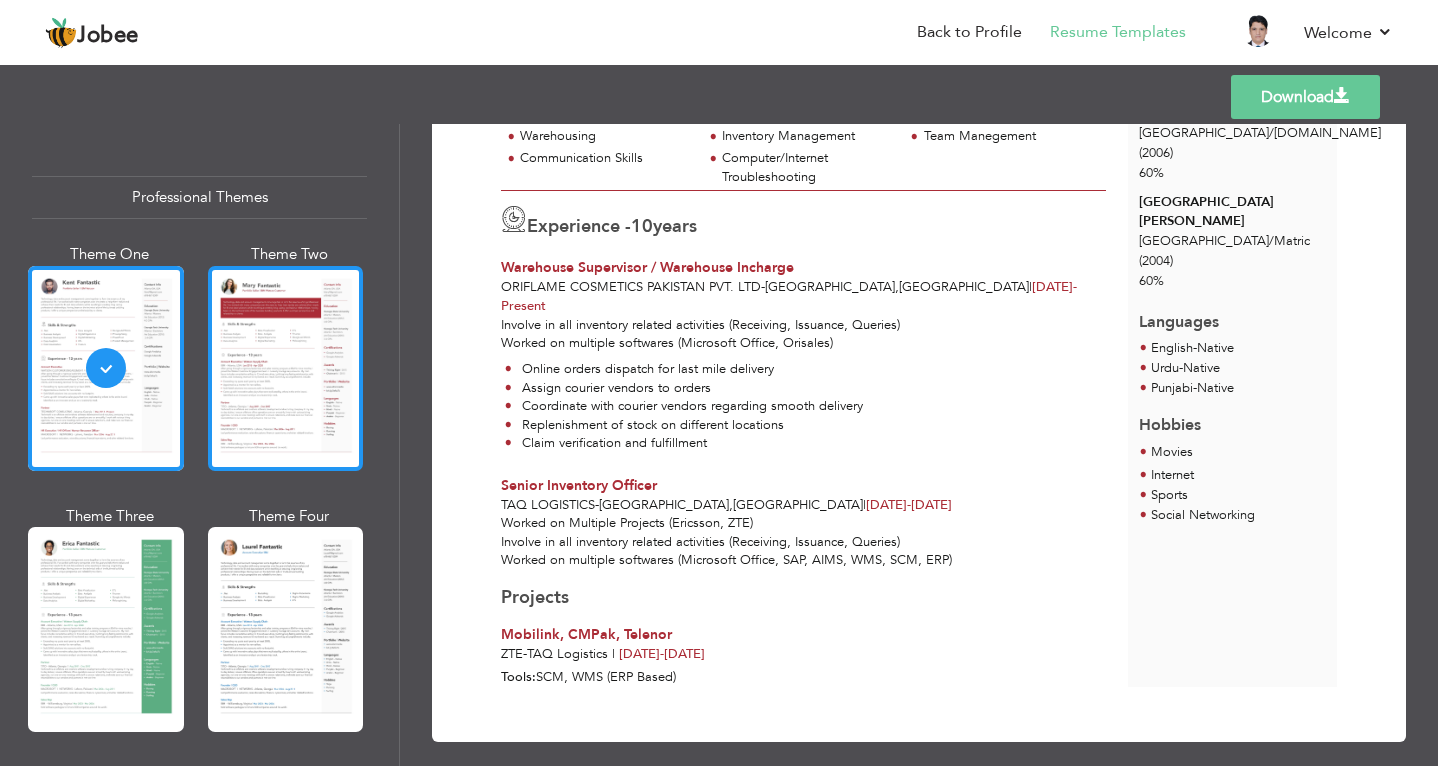 click at bounding box center [286, 368] 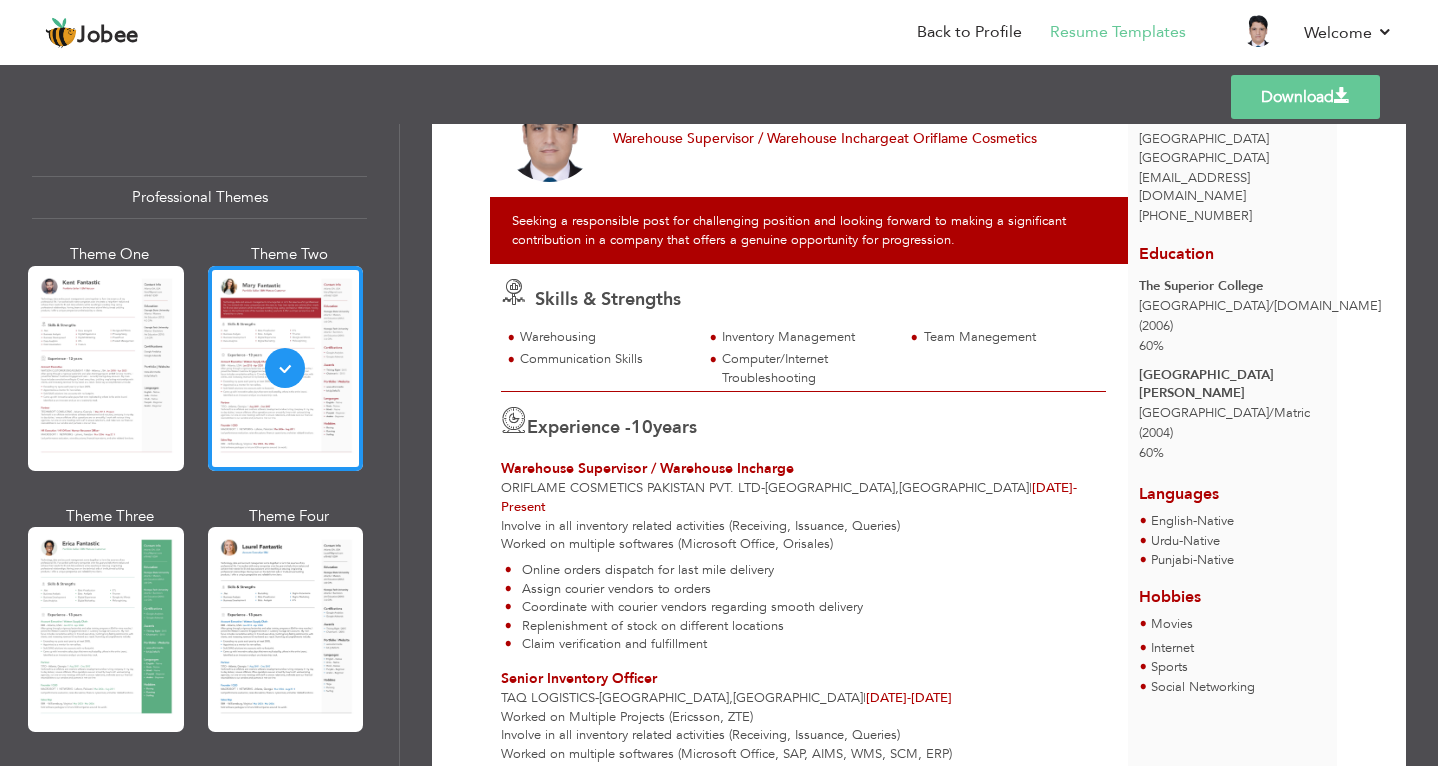 scroll, scrollTop: 296, scrollLeft: 0, axis: vertical 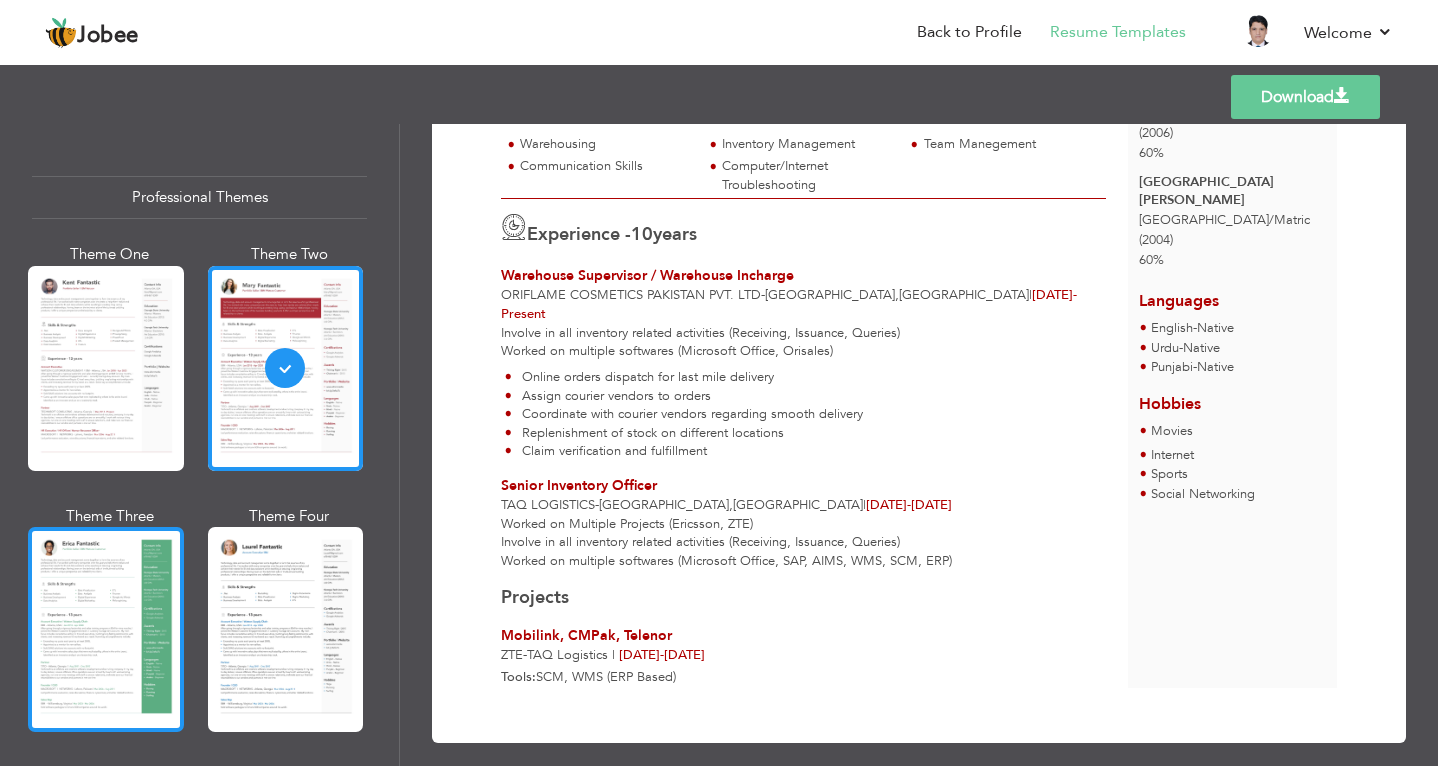click at bounding box center (106, 629) 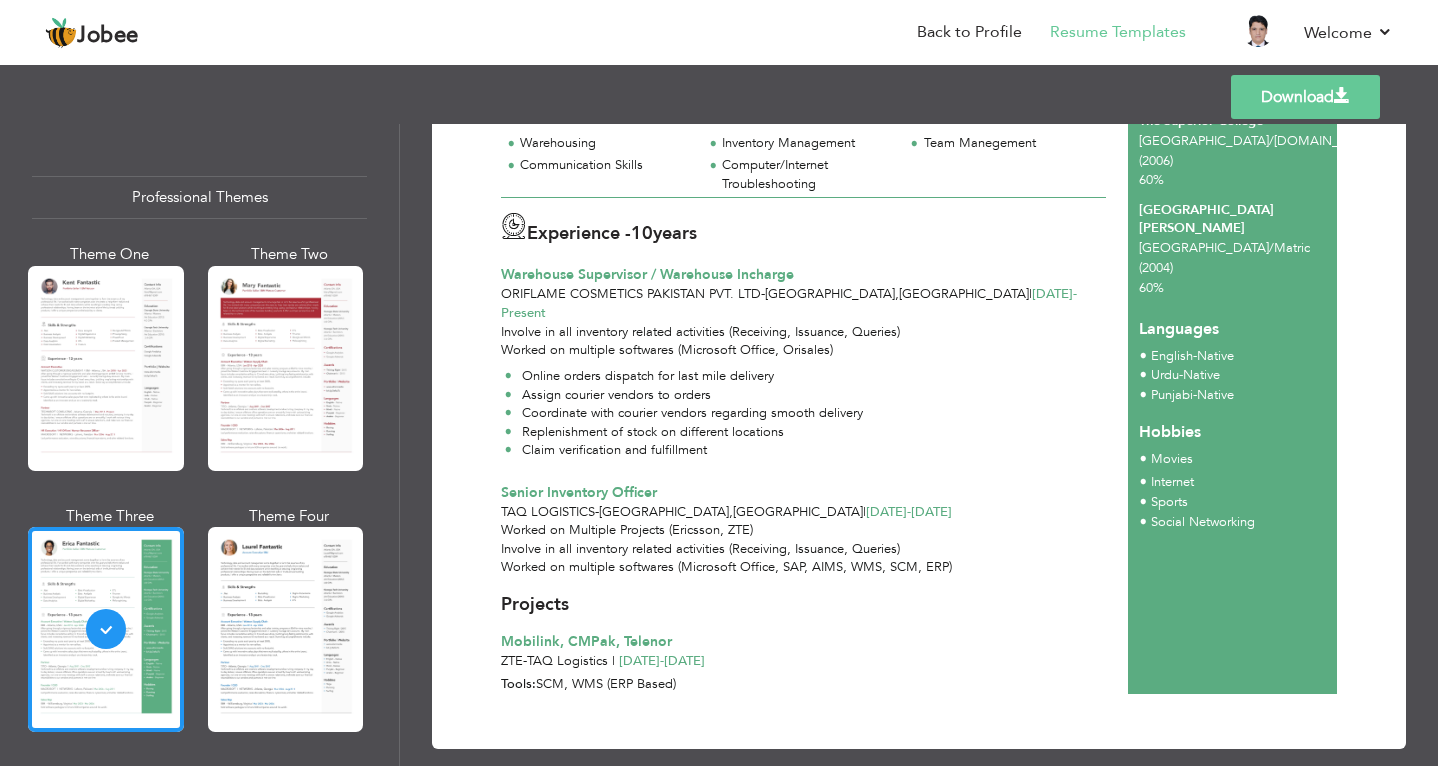 scroll, scrollTop: 290, scrollLeft: 0, axis: vertical 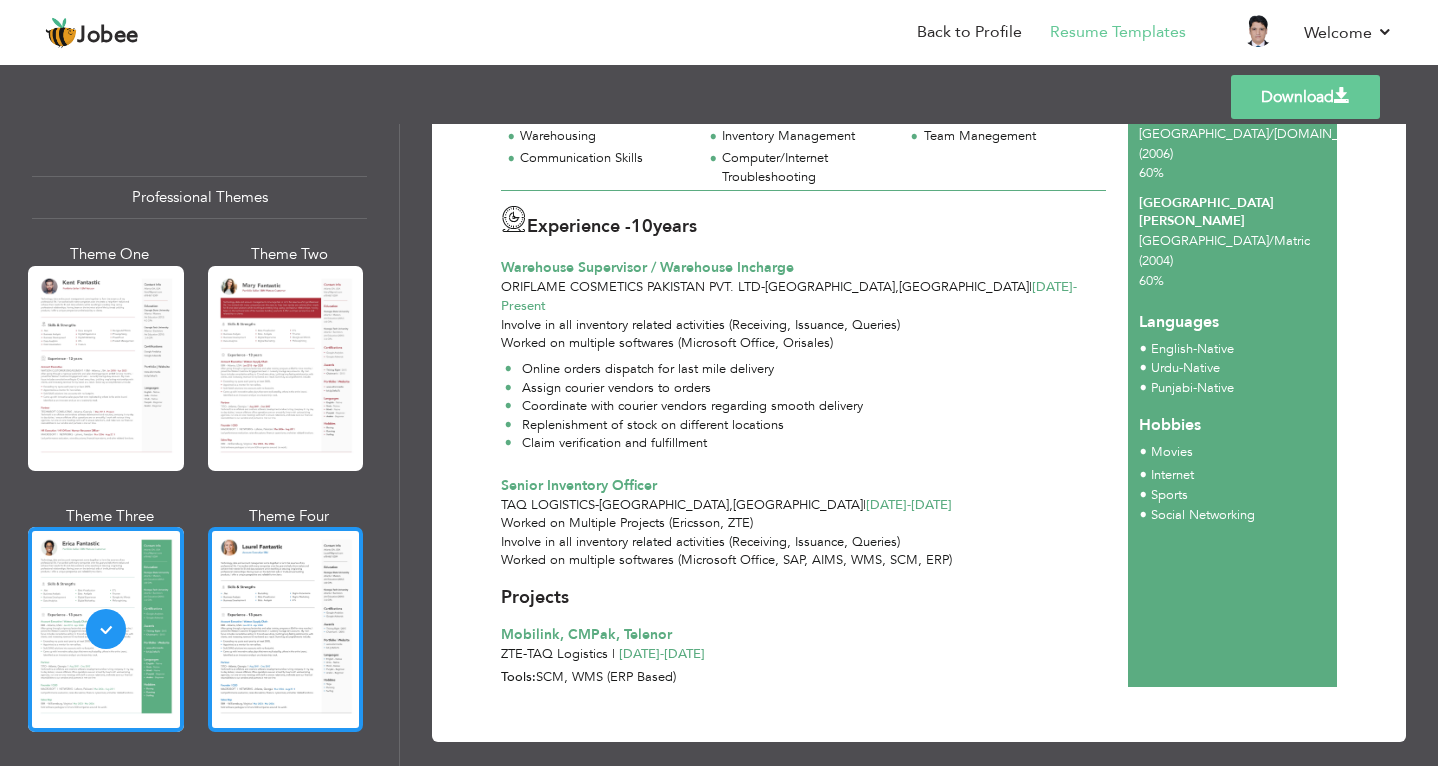 click at bounding box center (286, 629) 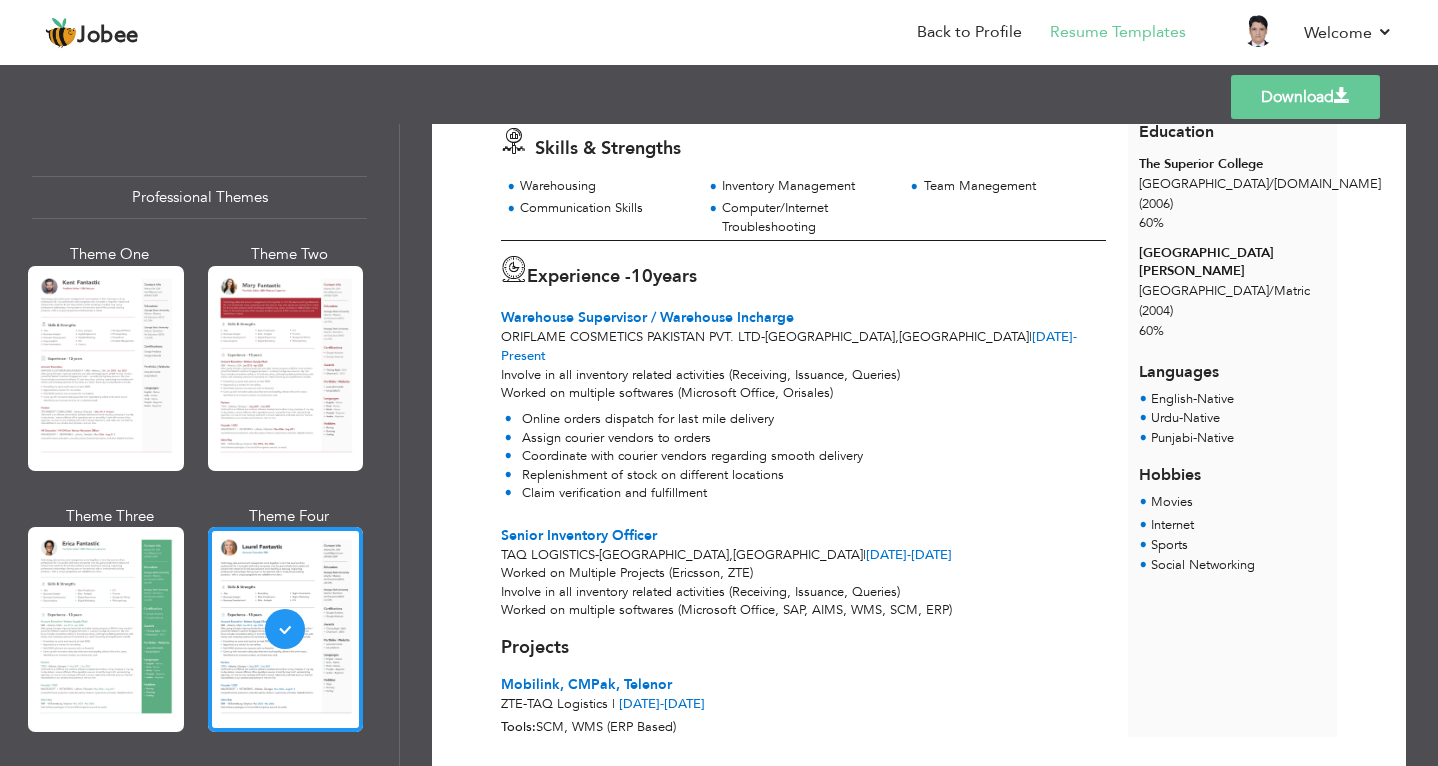 scroll, scrollTop: 290, scrollLeft: 0, axis: vertical 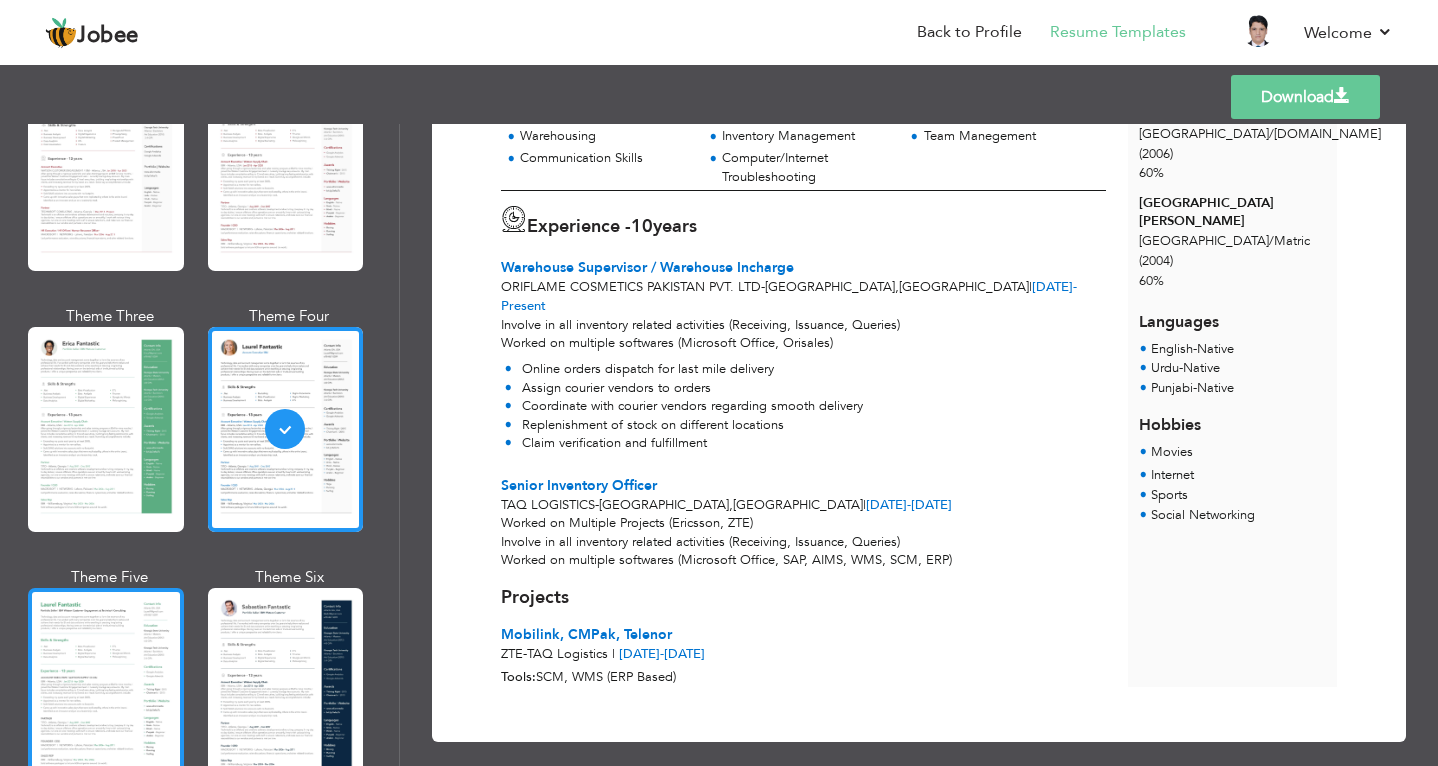 click at bounding box center (106, 690) 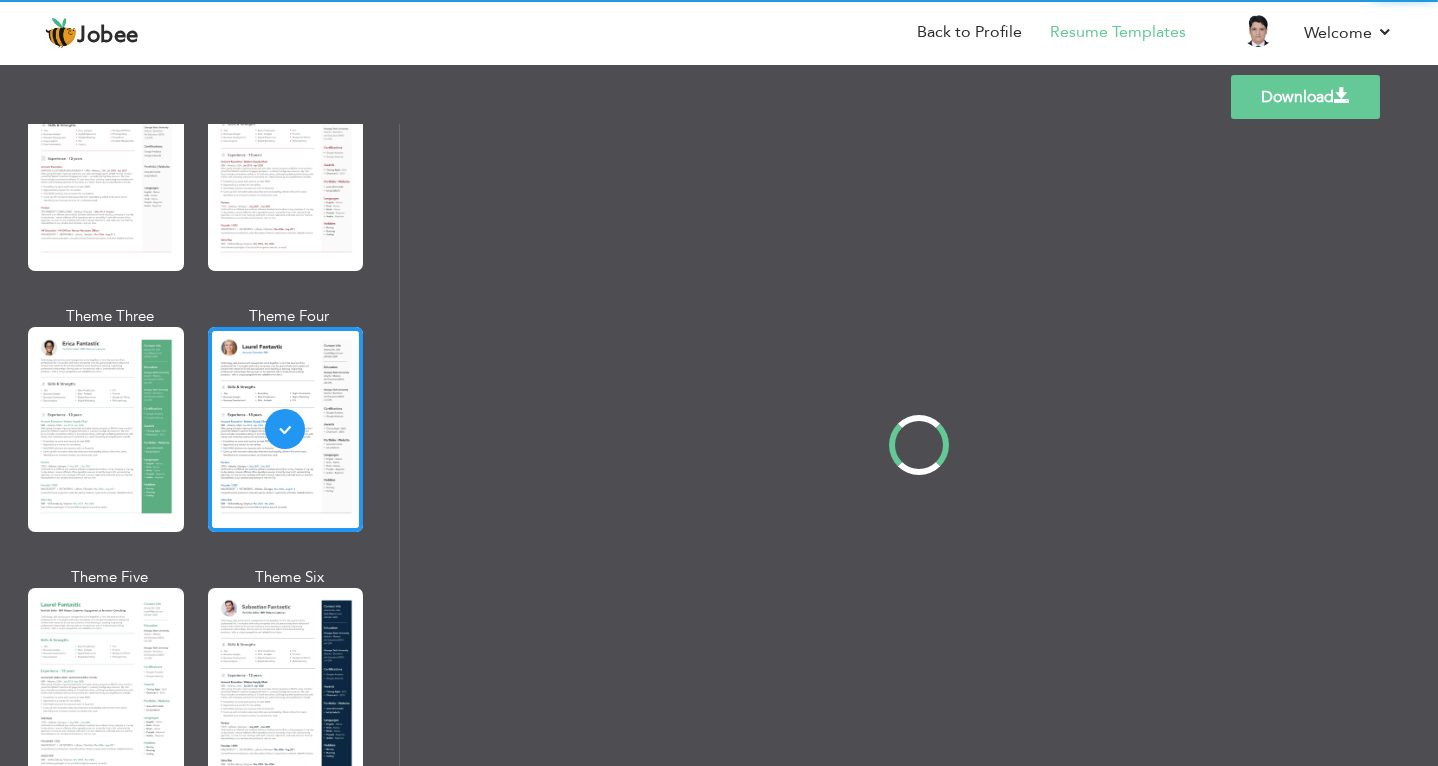 scroll, scrollTop: 0, scrollLeft: 0, axis: both 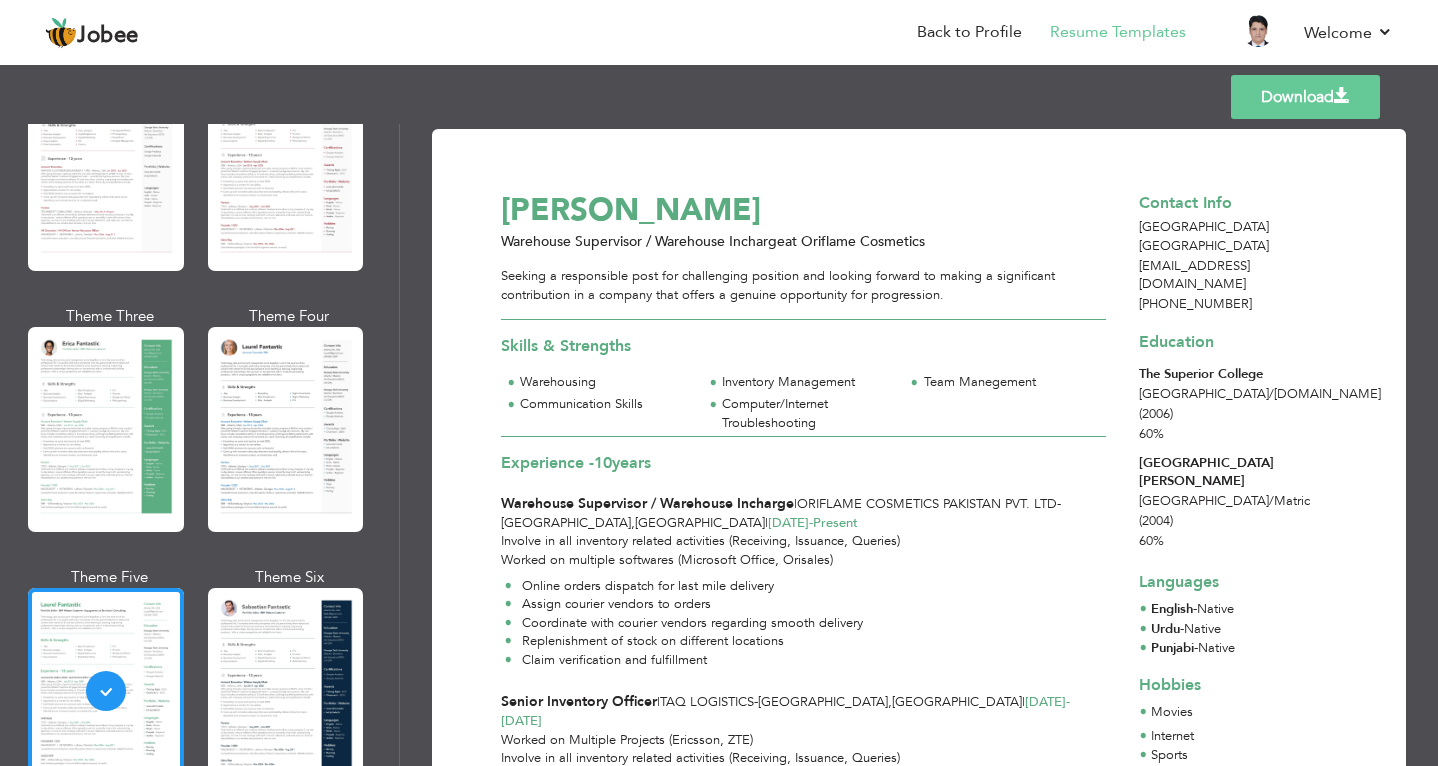 click at bounding box center [286, 690] 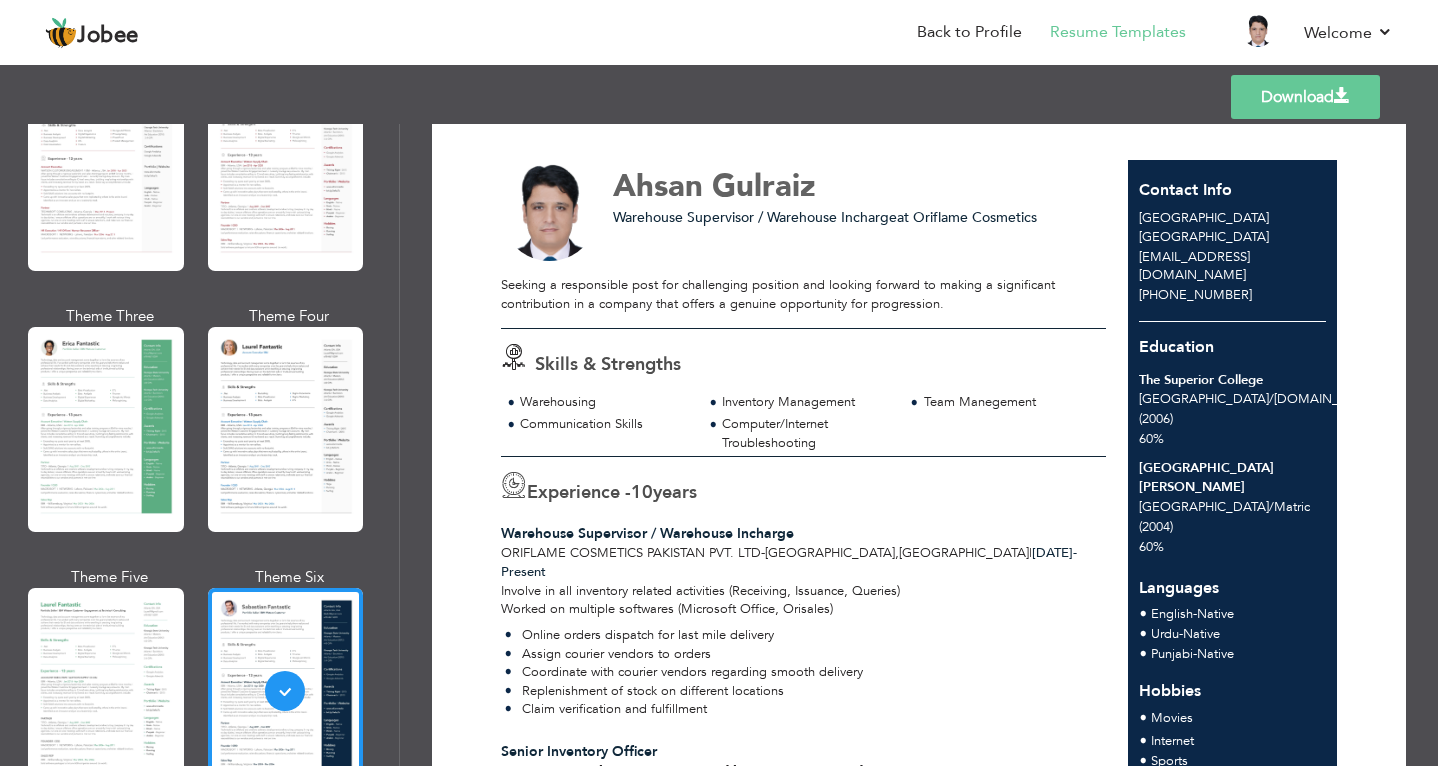 scroll, scrollTop: 290, scrollLeft: 0, axis: vertical 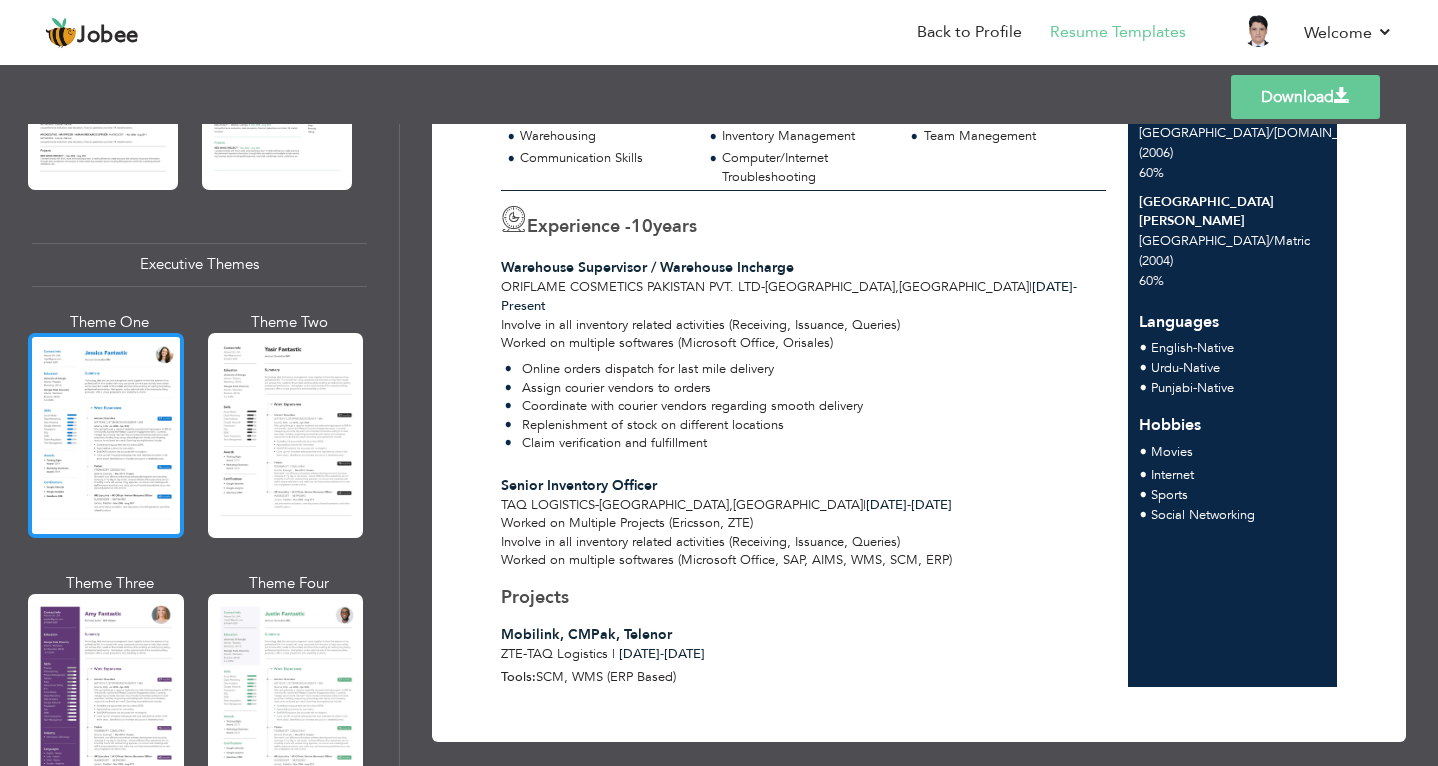click at bounding box center [106, 435] 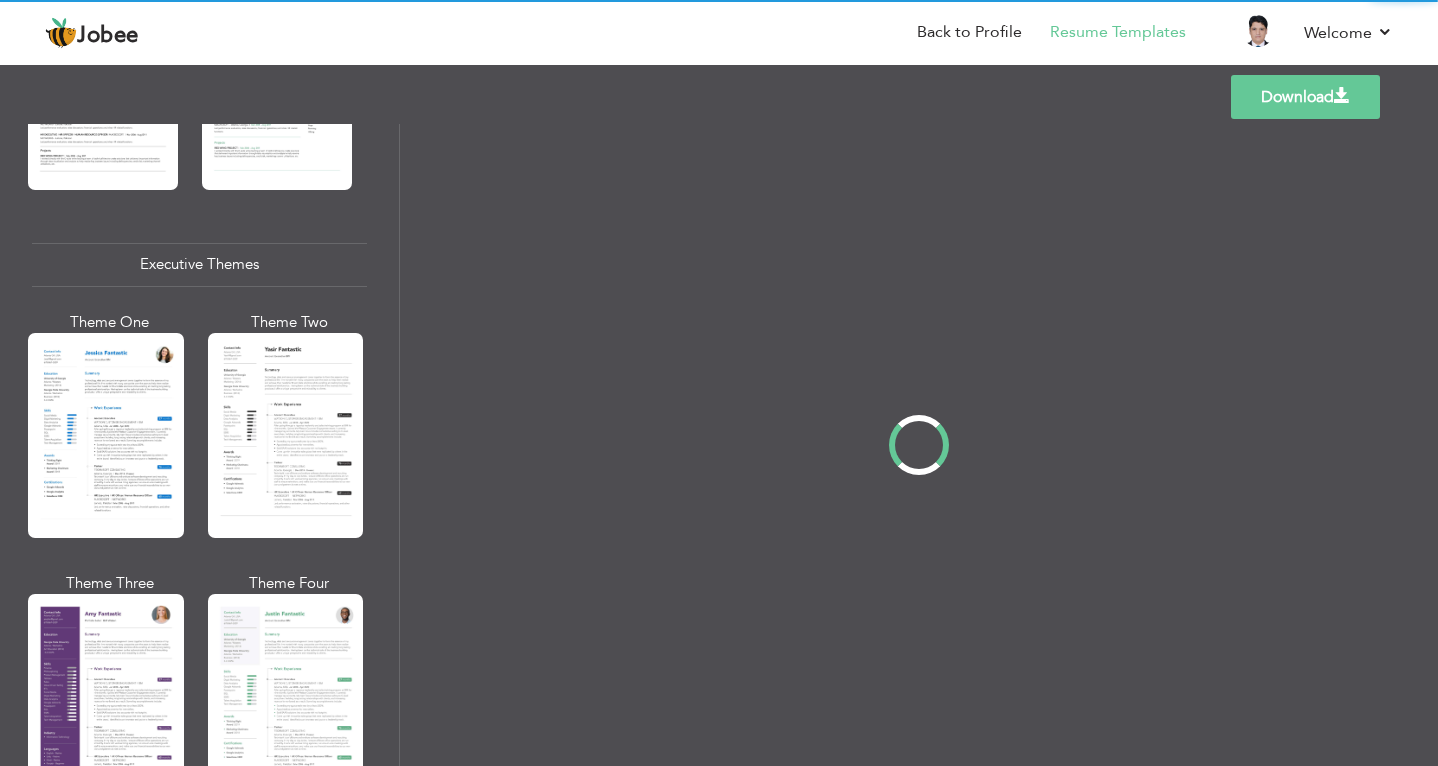 scroll, scrollTop: 0, scrollLeft: 0, axis: both 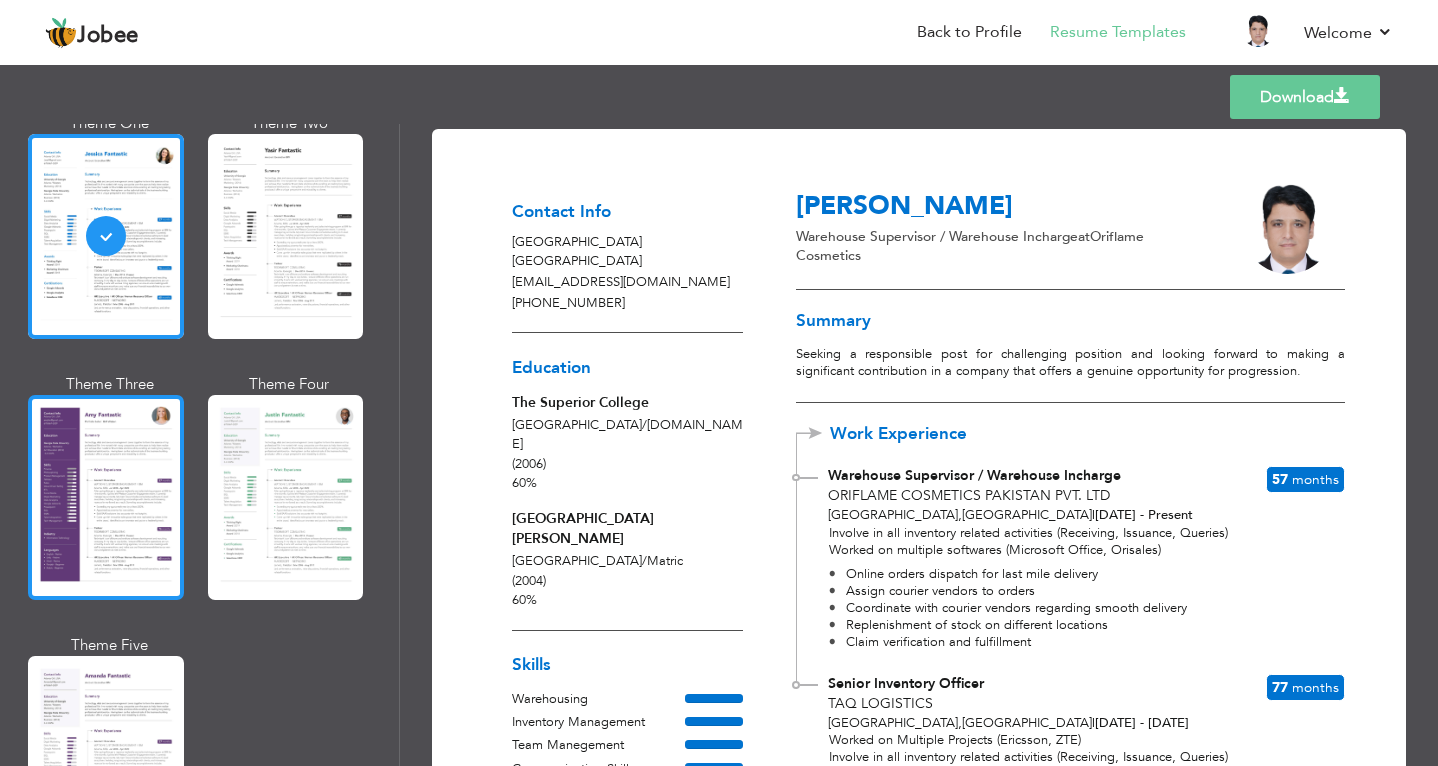 click at bounding box center [106, 497] 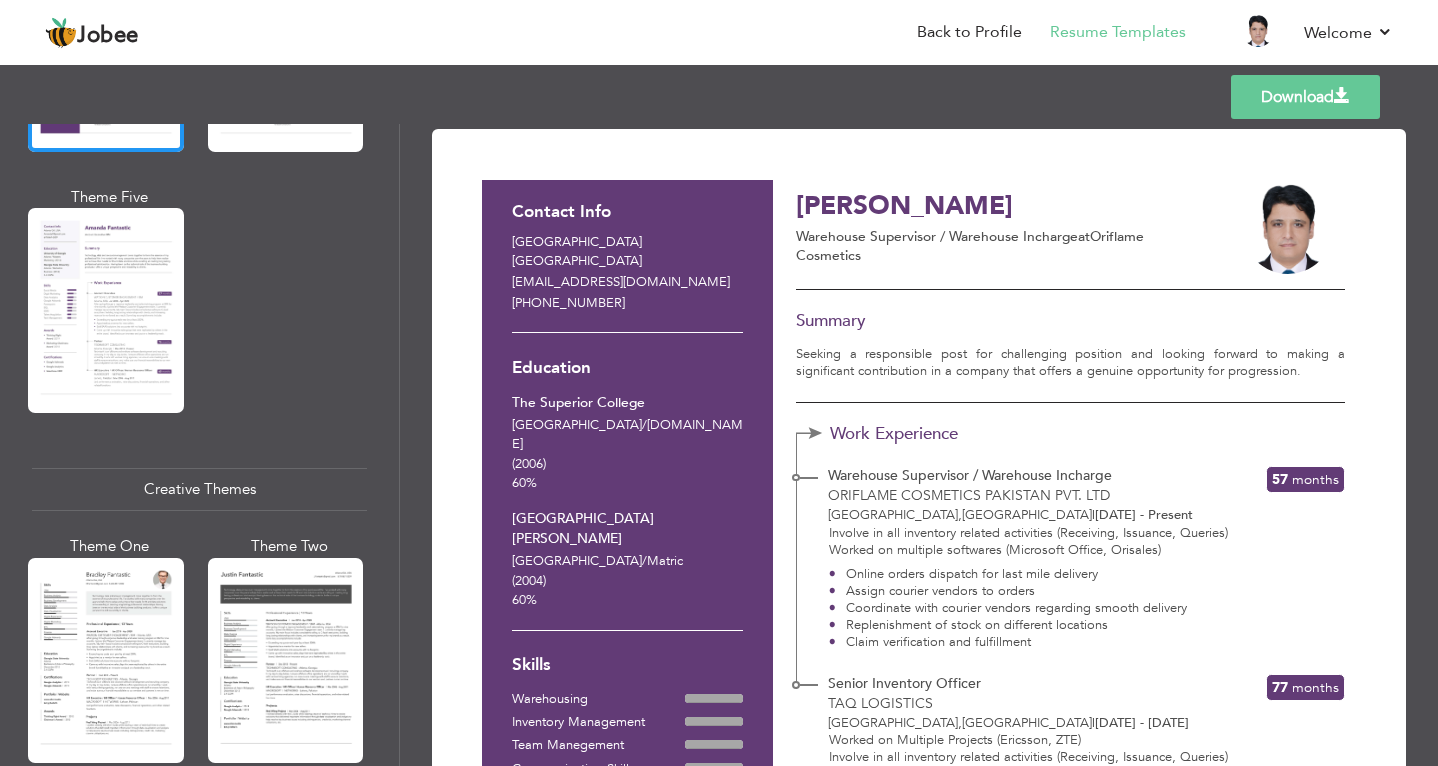 scroll, scrollTop: 2101, scrollLeft: 0, axis: vertical 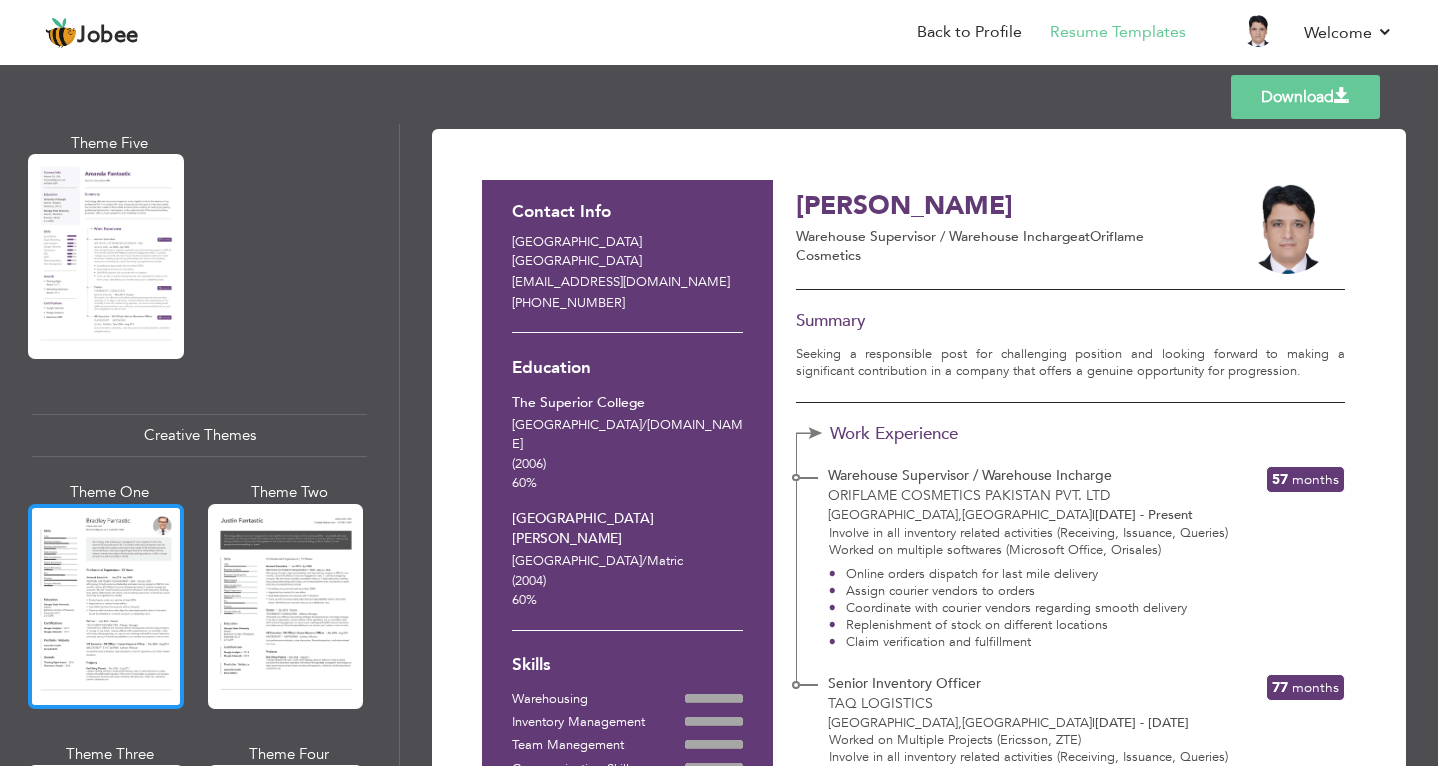 click at bounding box center (106, 606) 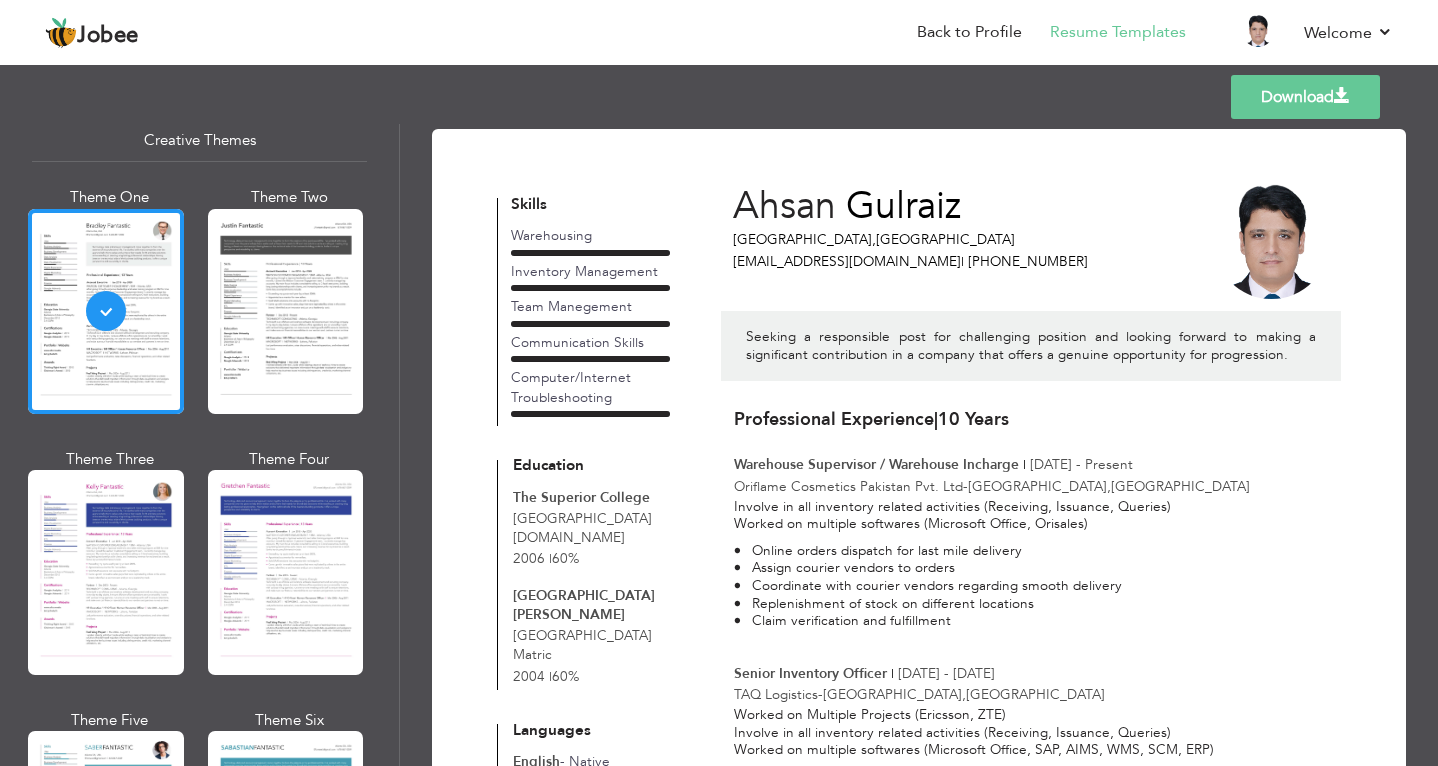 scroll, scrollTop: 2401, scrollLeft: 0, axis: vertical 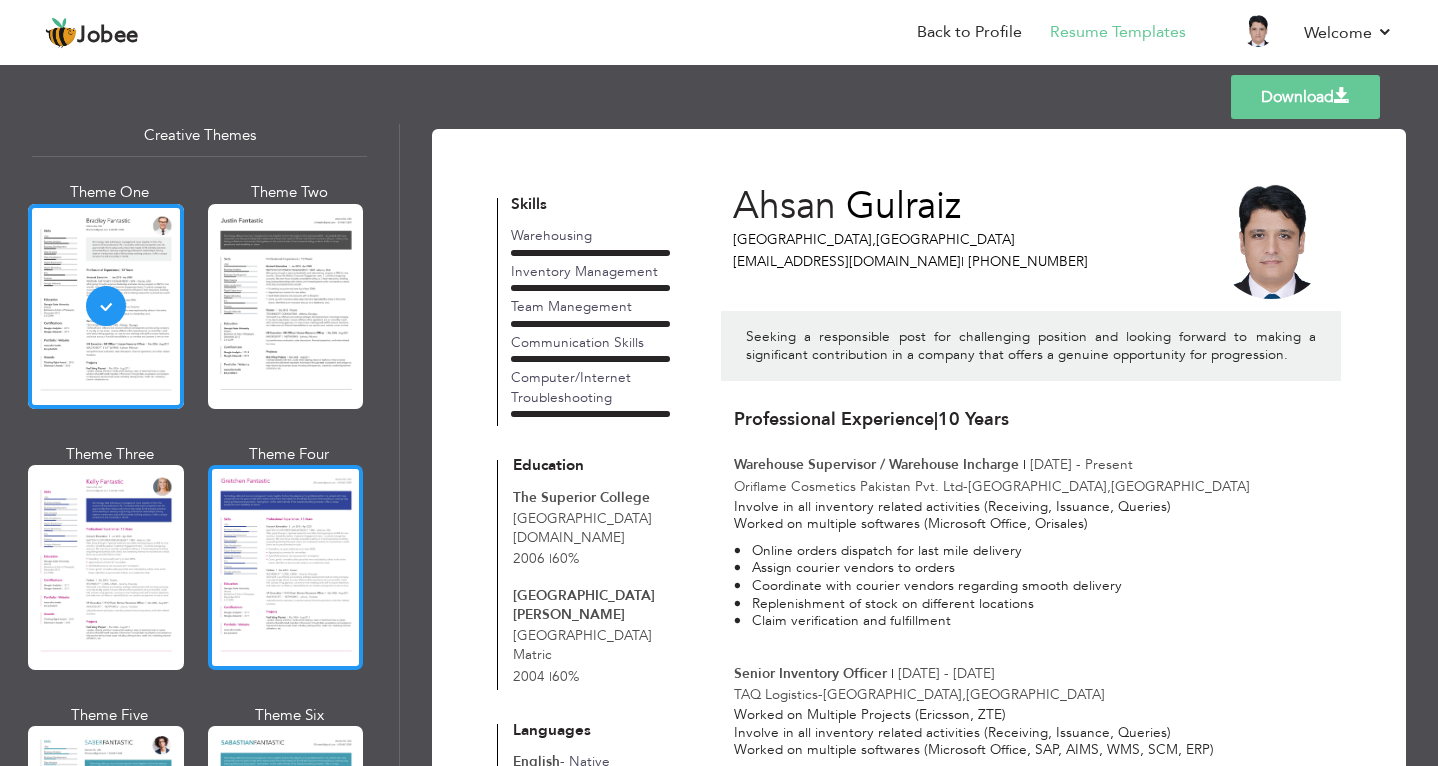 click at bounding box center [286, 567] 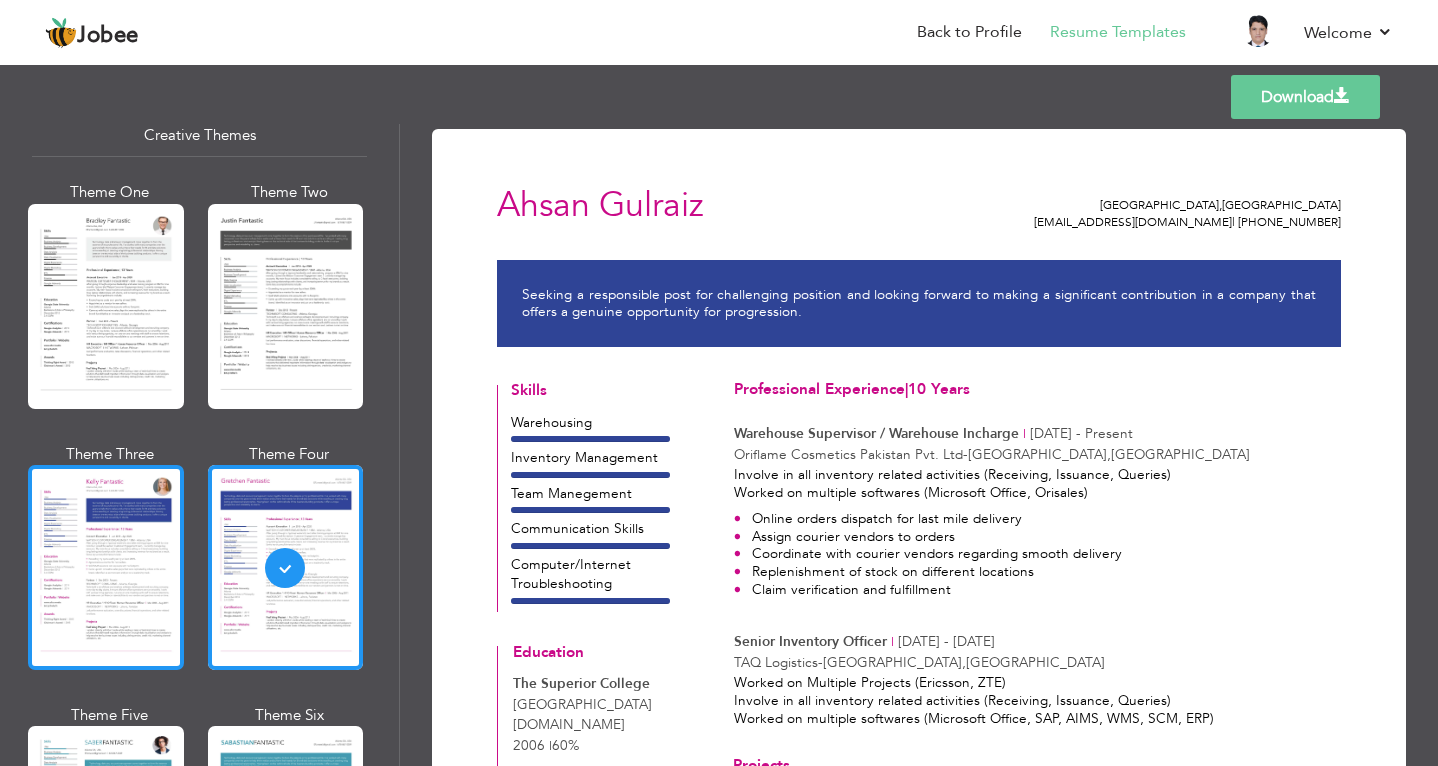 click at bounding box center (106, 567) 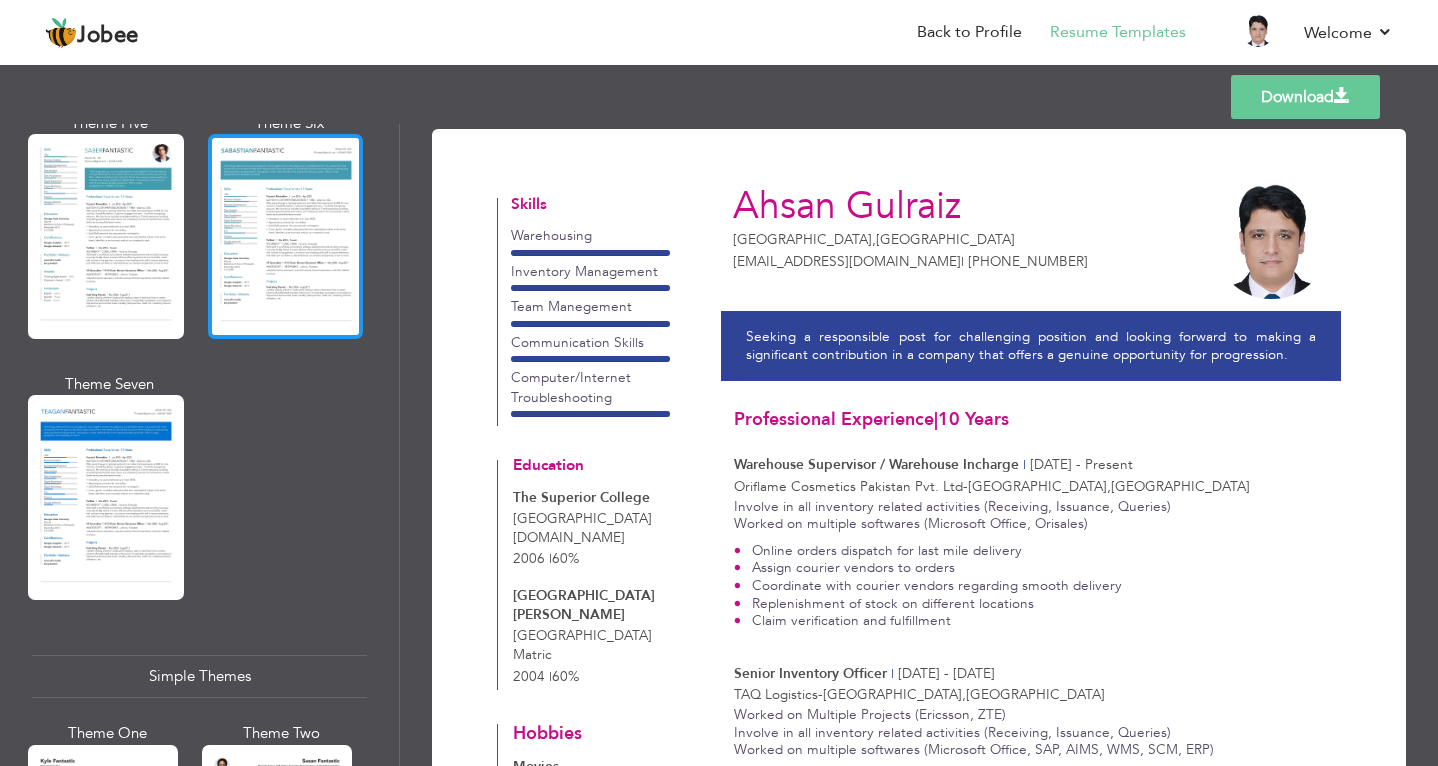 scroll, scrollTop: 3001, scrollLeft: 0, axis: vertical 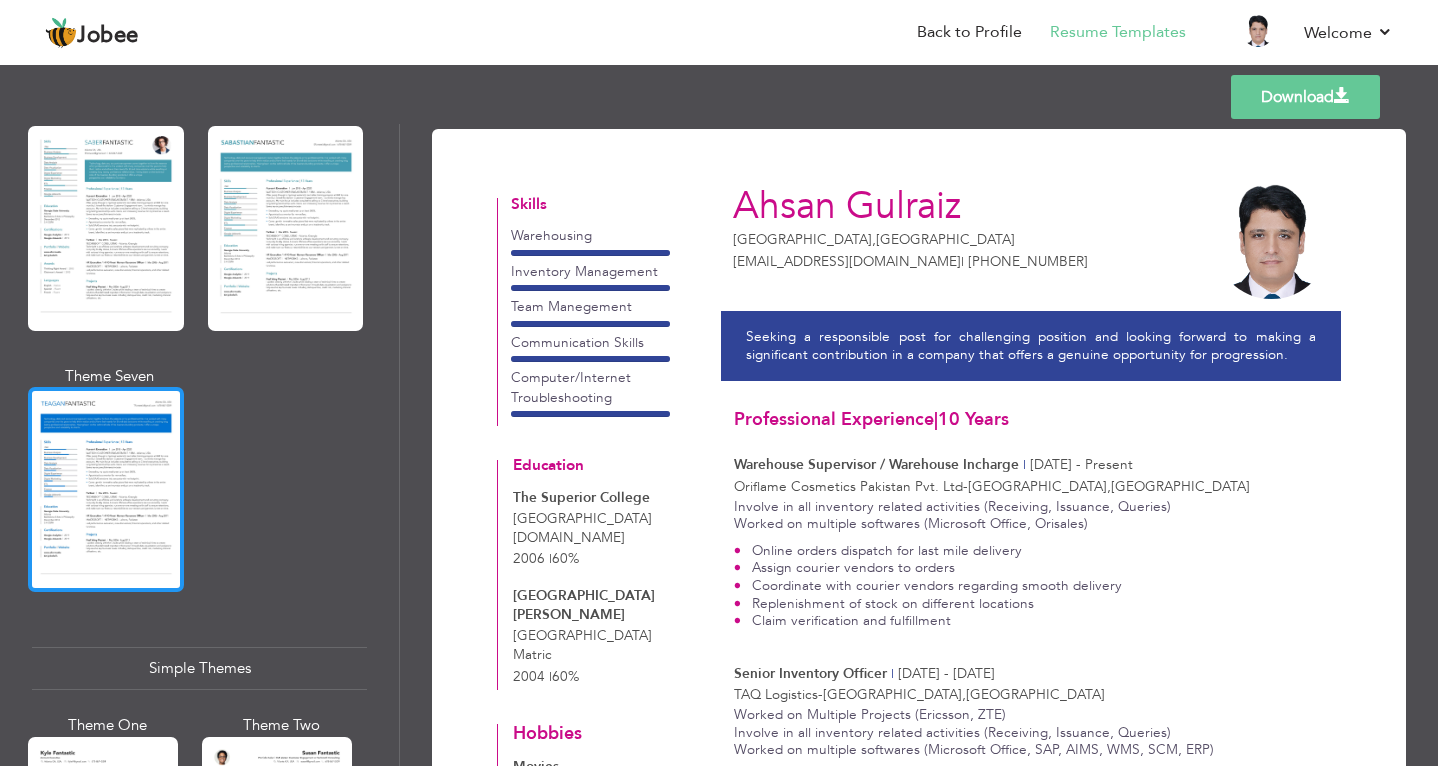 click at bounding box center [106, 489] 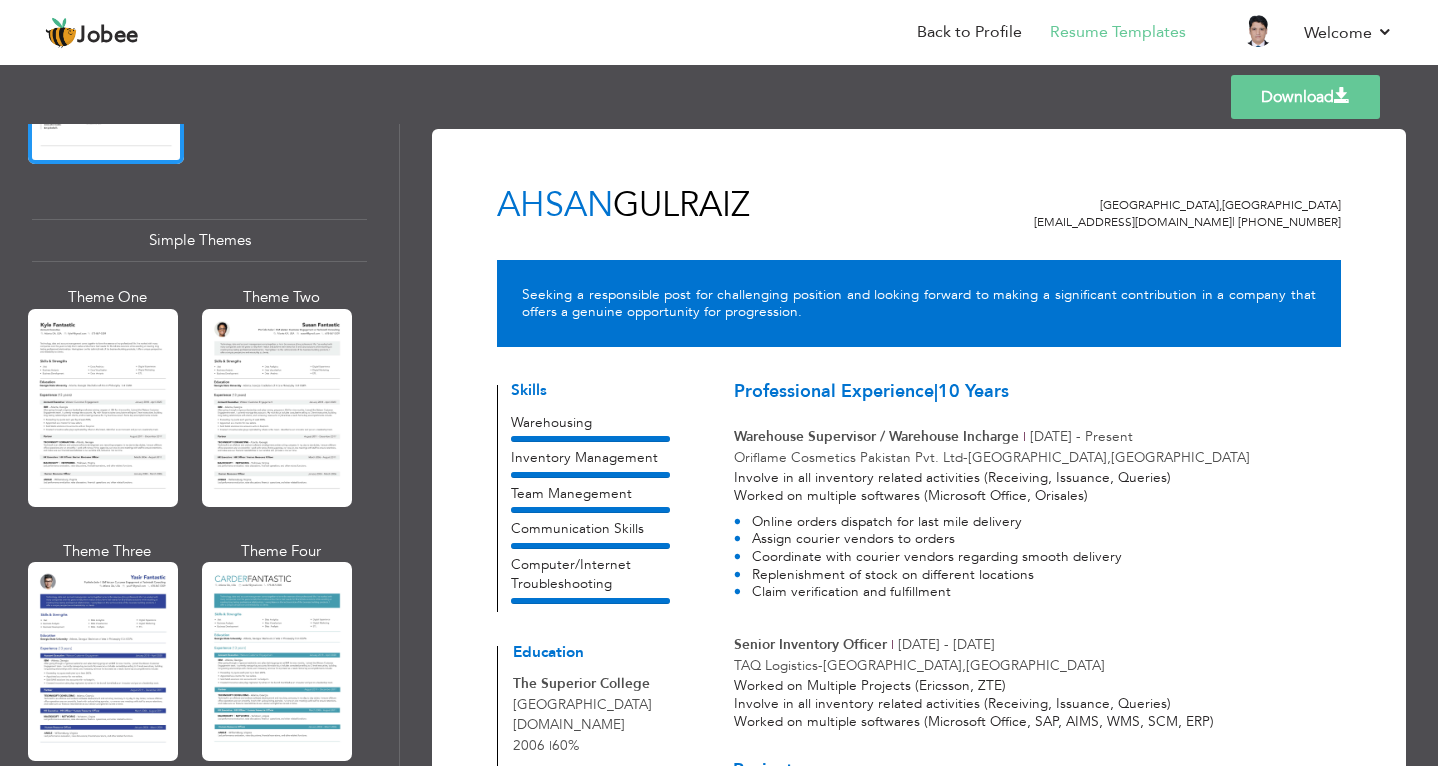 scroll, scrollTop: 3435, scrollLeft: 0, axis: vertical 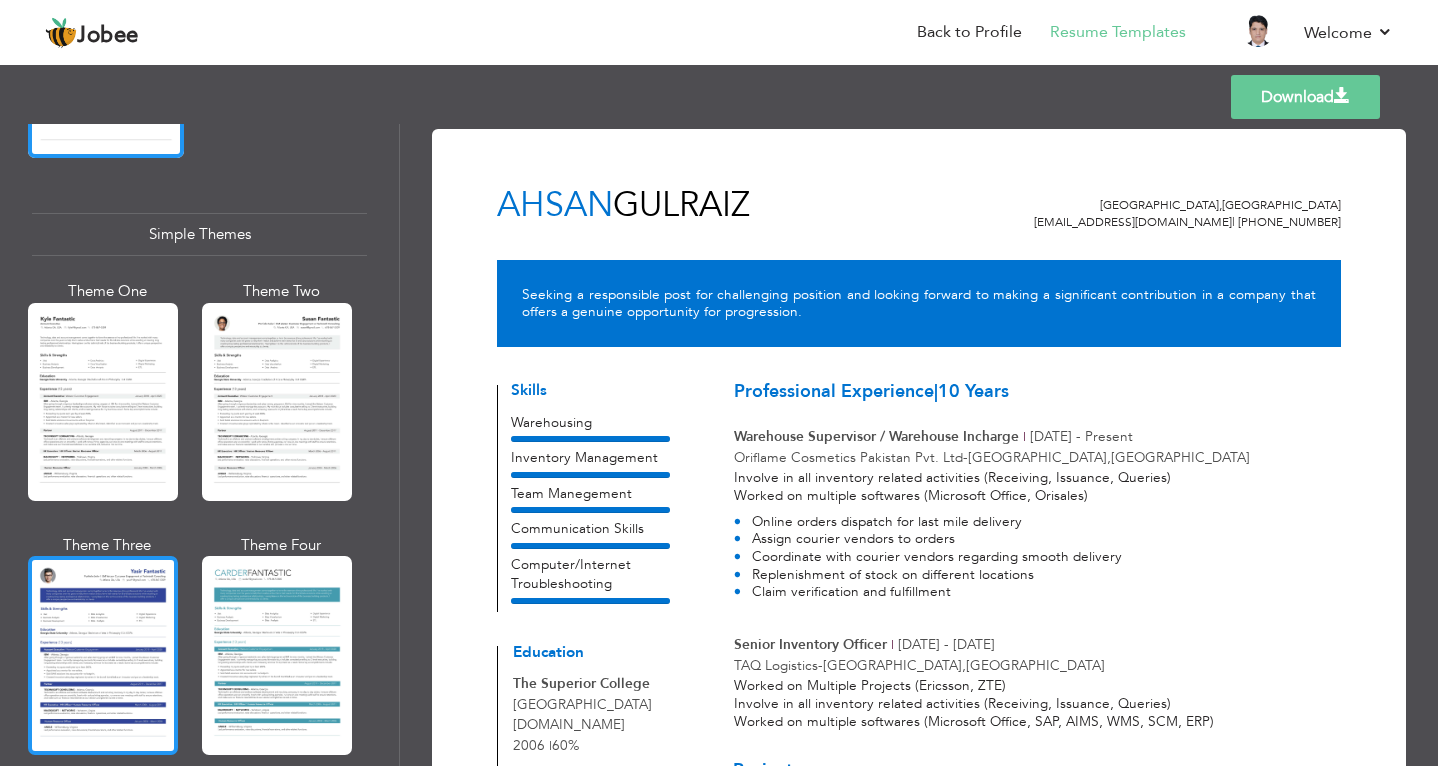 click at bounding box center [103, 655] 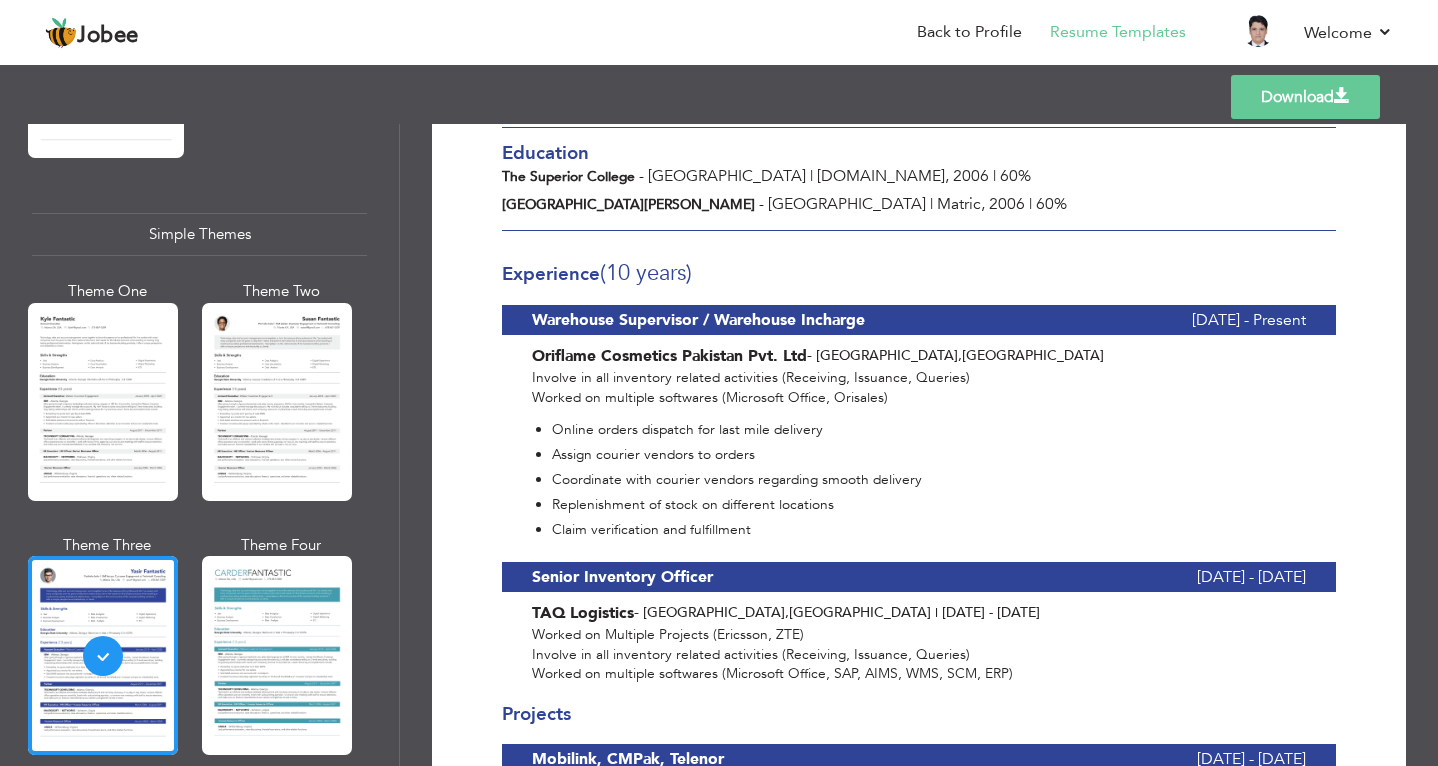 scroll, scrollTop: 600, scrollLeft: 0, axis: vertical 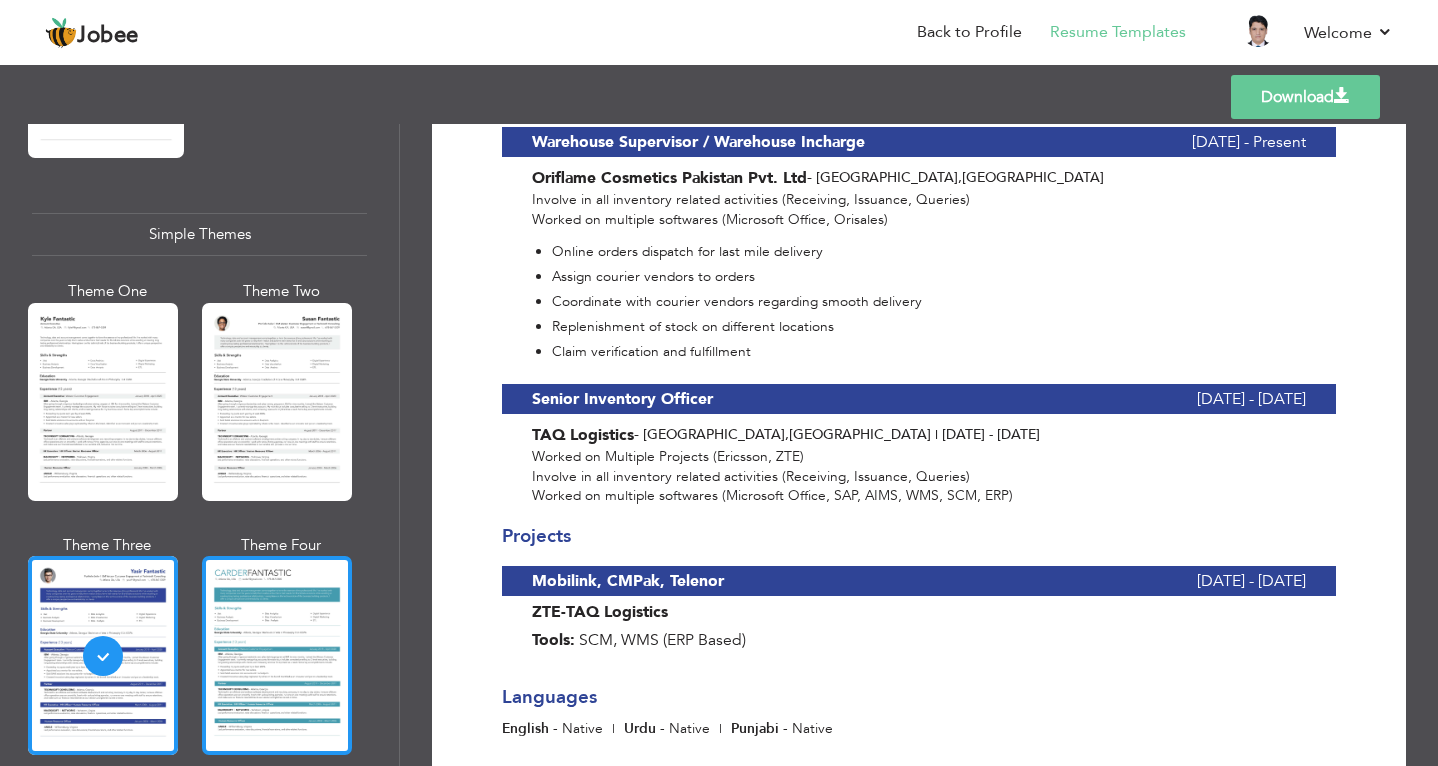 click at bounding box center [277, 655] 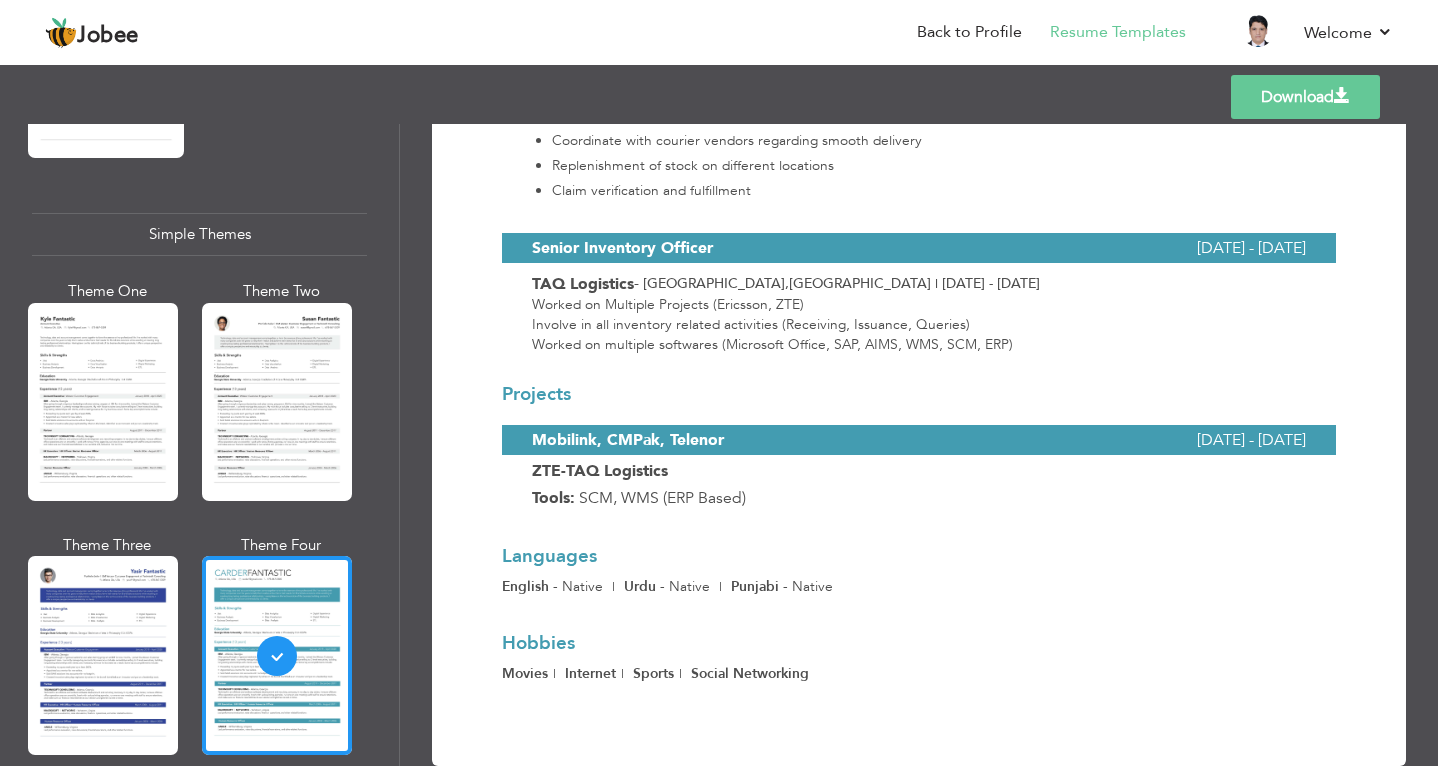 scroll, scrollTop: 778, scrollLeft: 0, axis: vertical 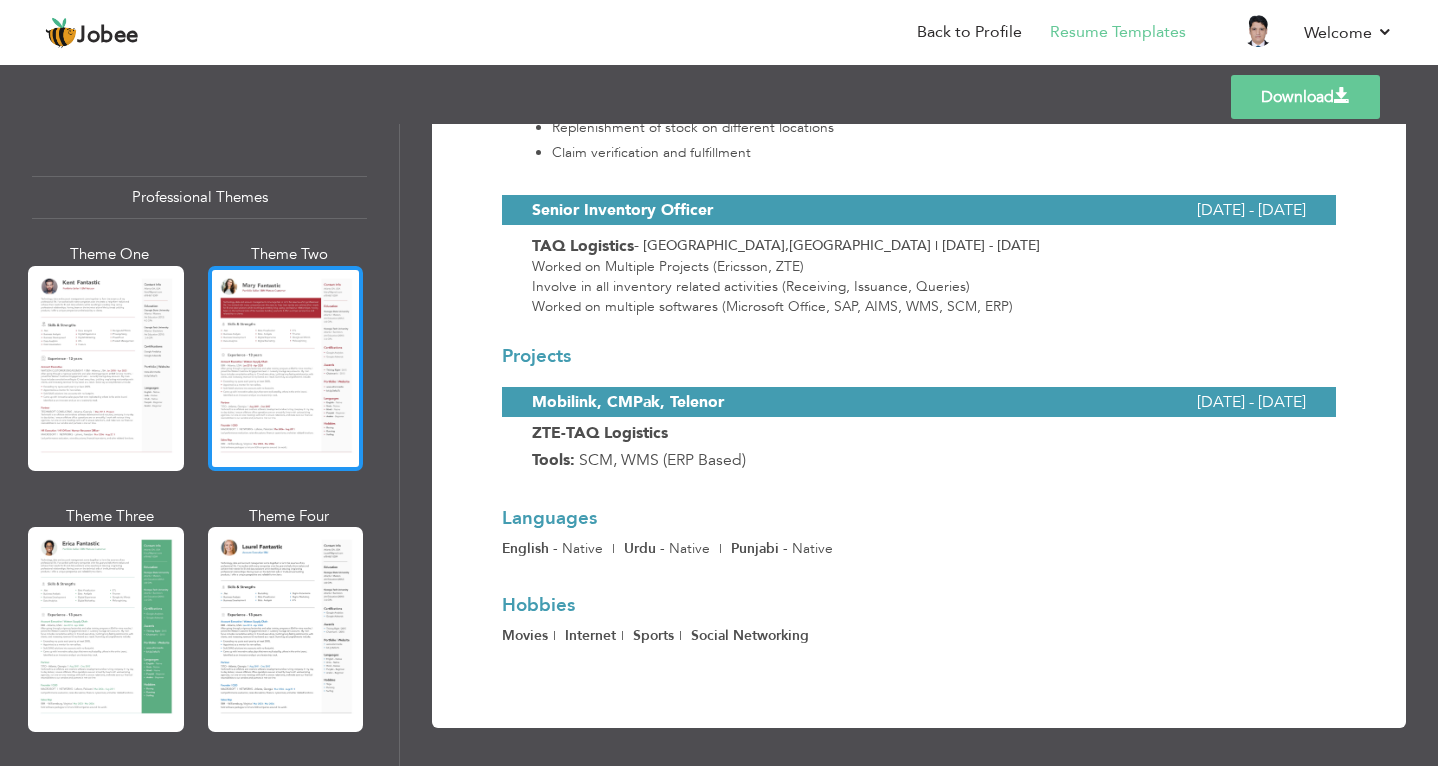 click at bounding box center (286, 368) 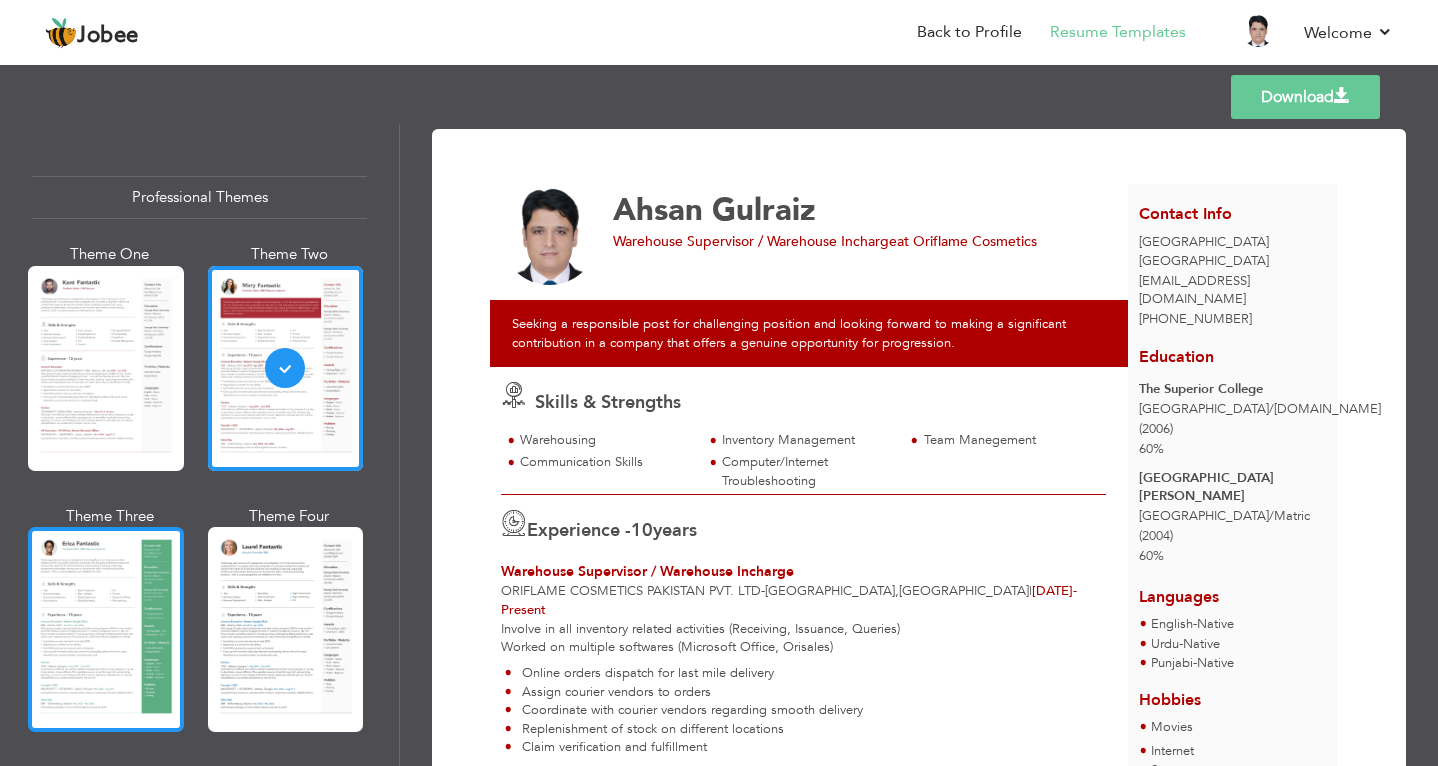 click at bounding box center [106, 629] 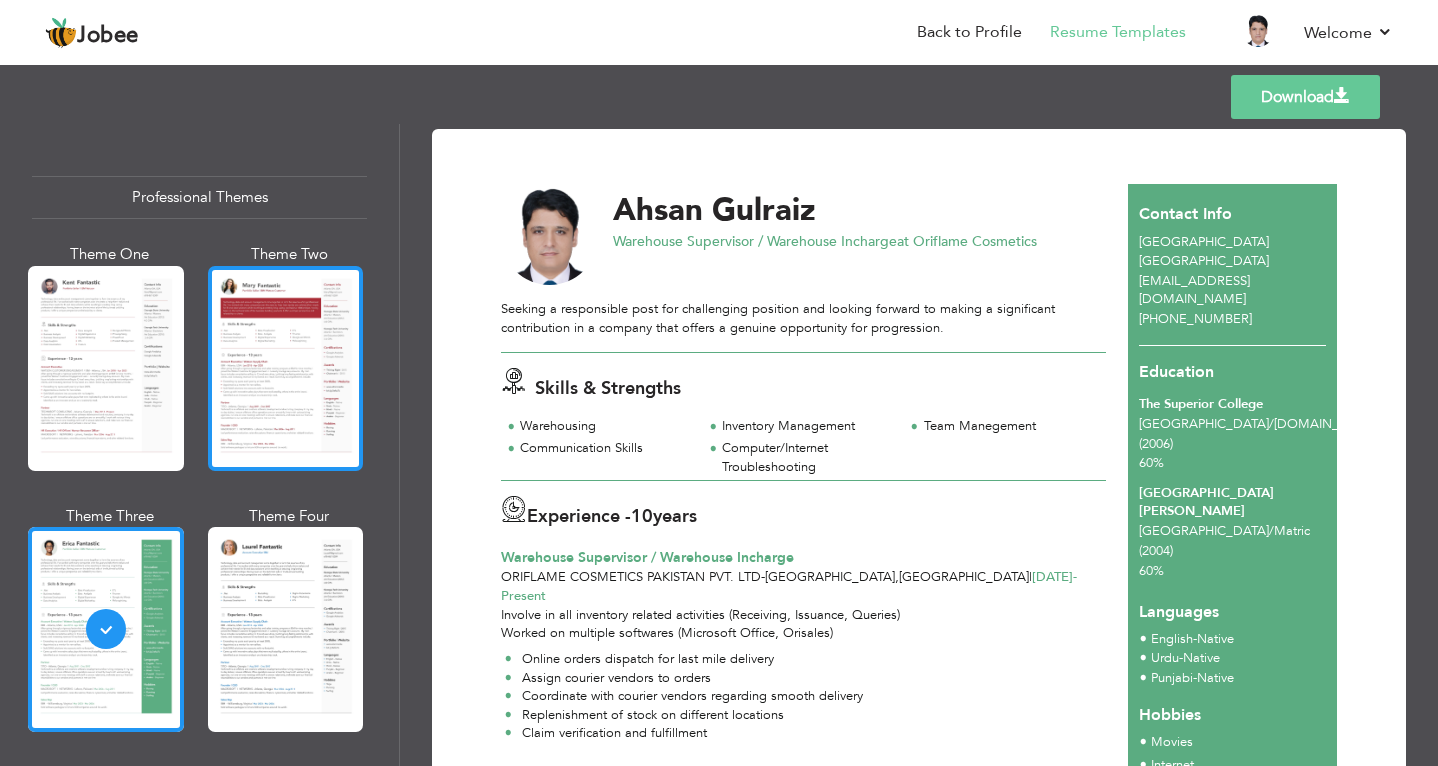 click at bounding box center (286, 368) 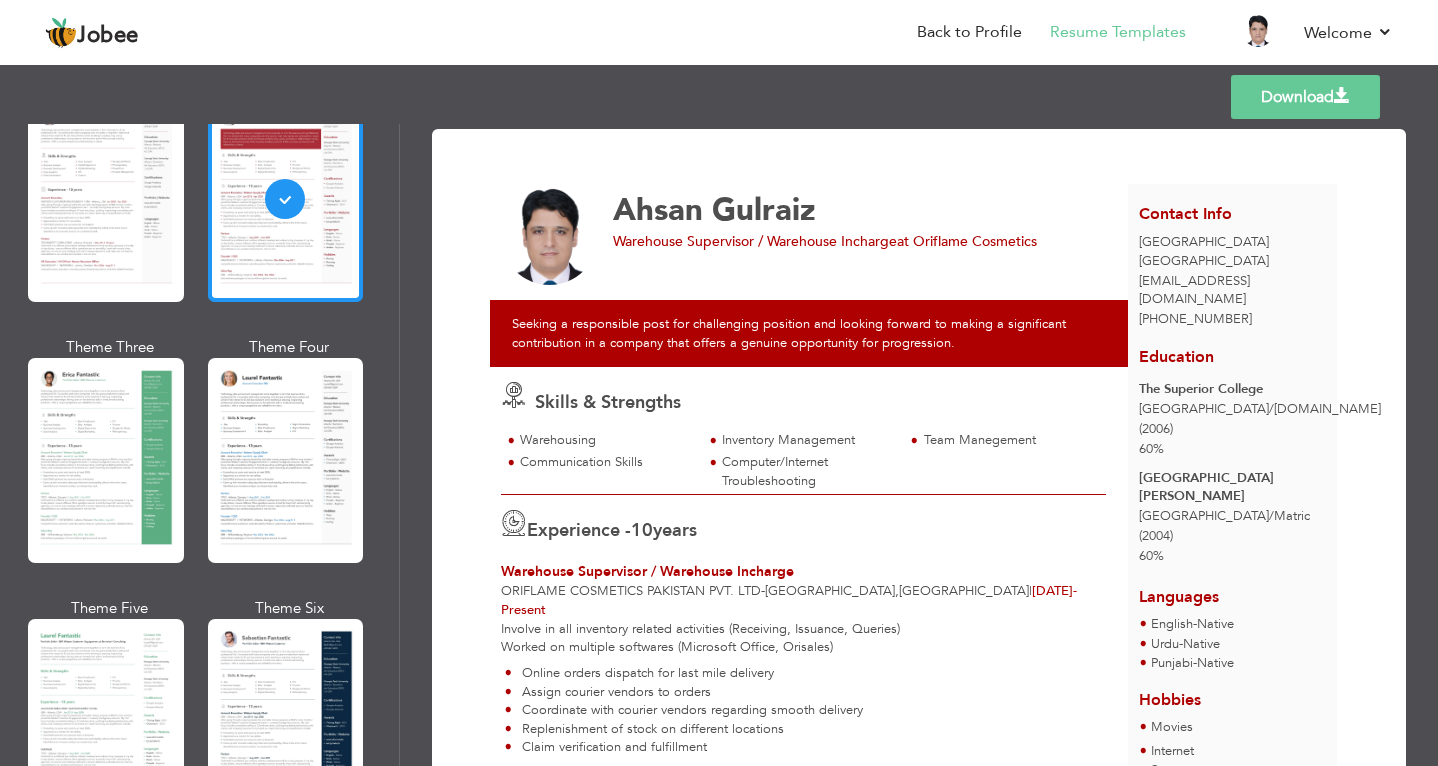 scroll, scrollTop: 200, scrollLeft: 0, axis: vertical 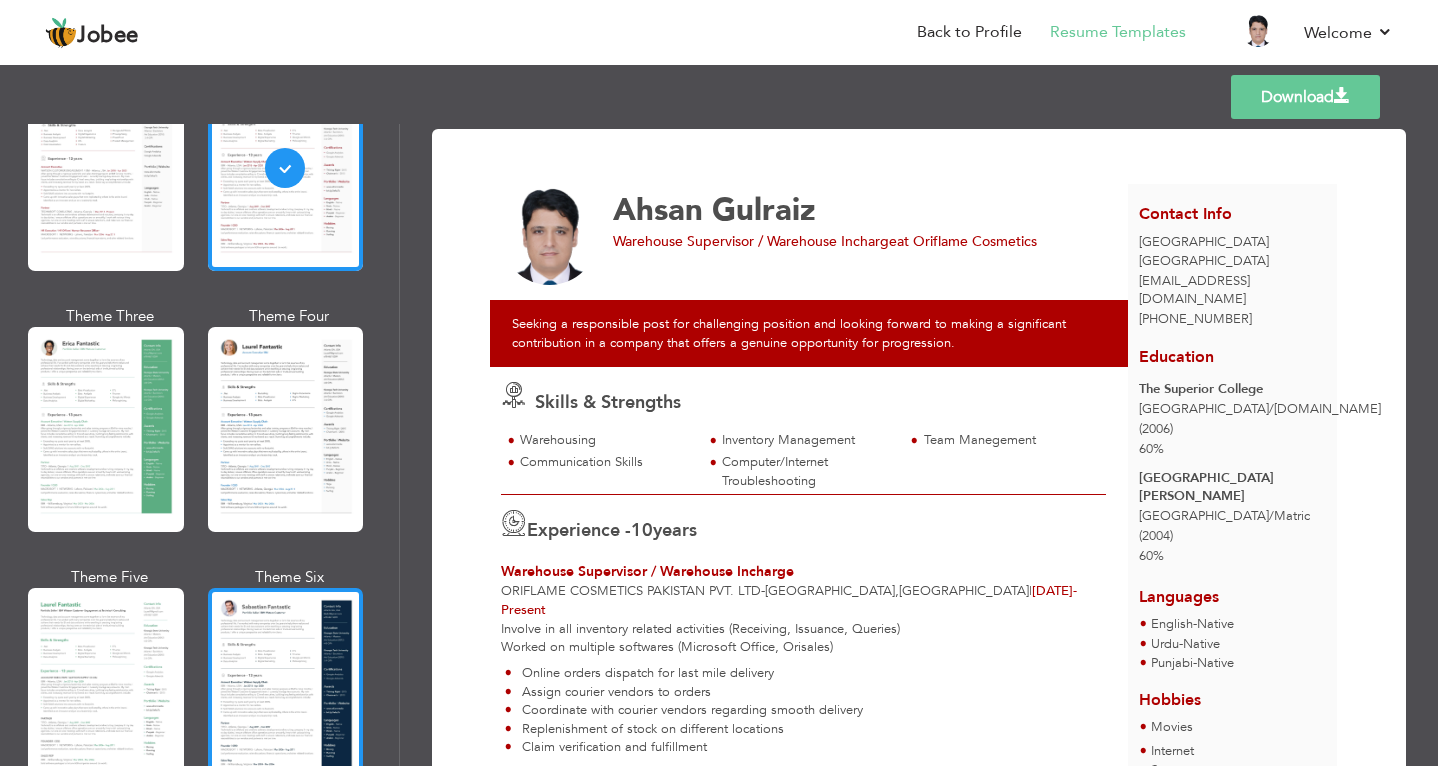 click at bounding box center [286, 690] 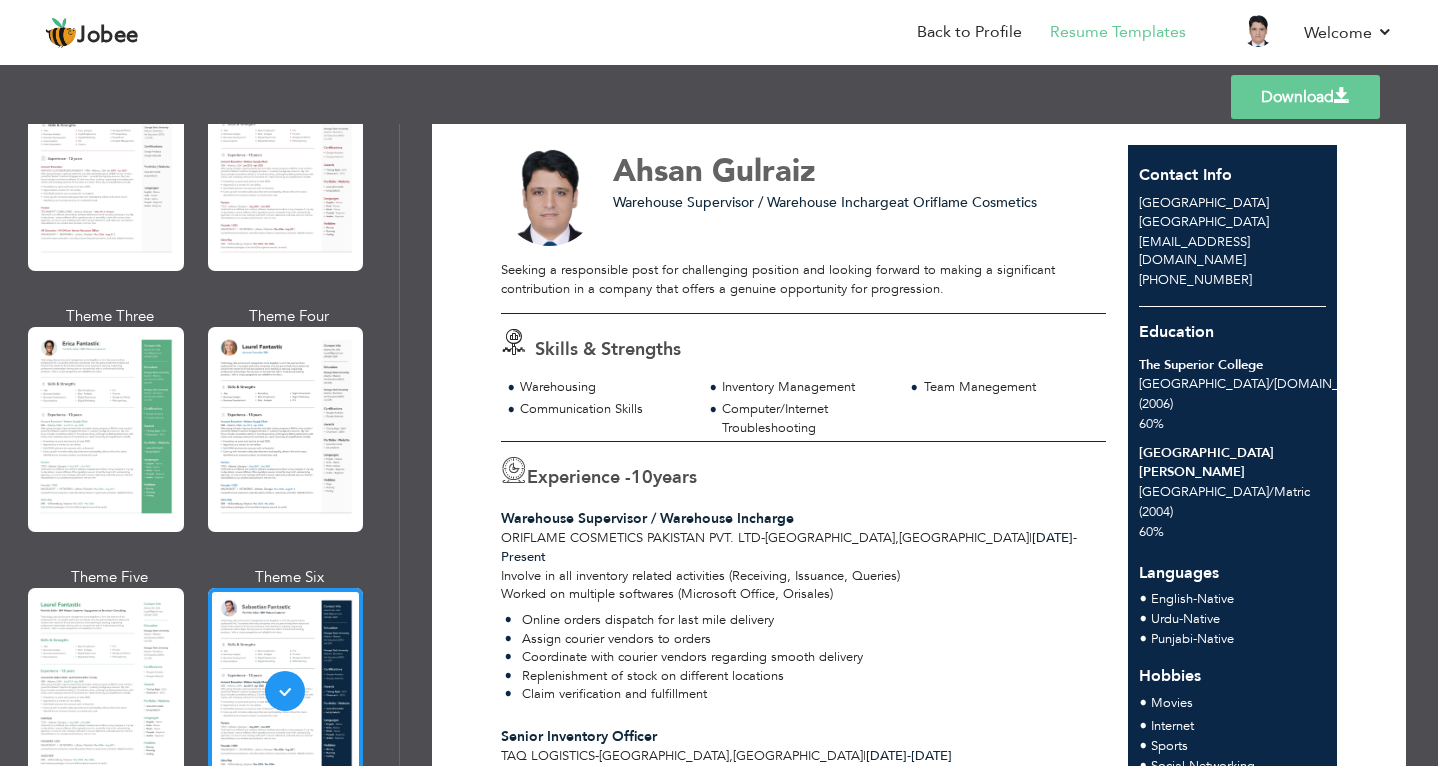 scroll, scrollTop: 0, scrollLeft: 0, axis: both 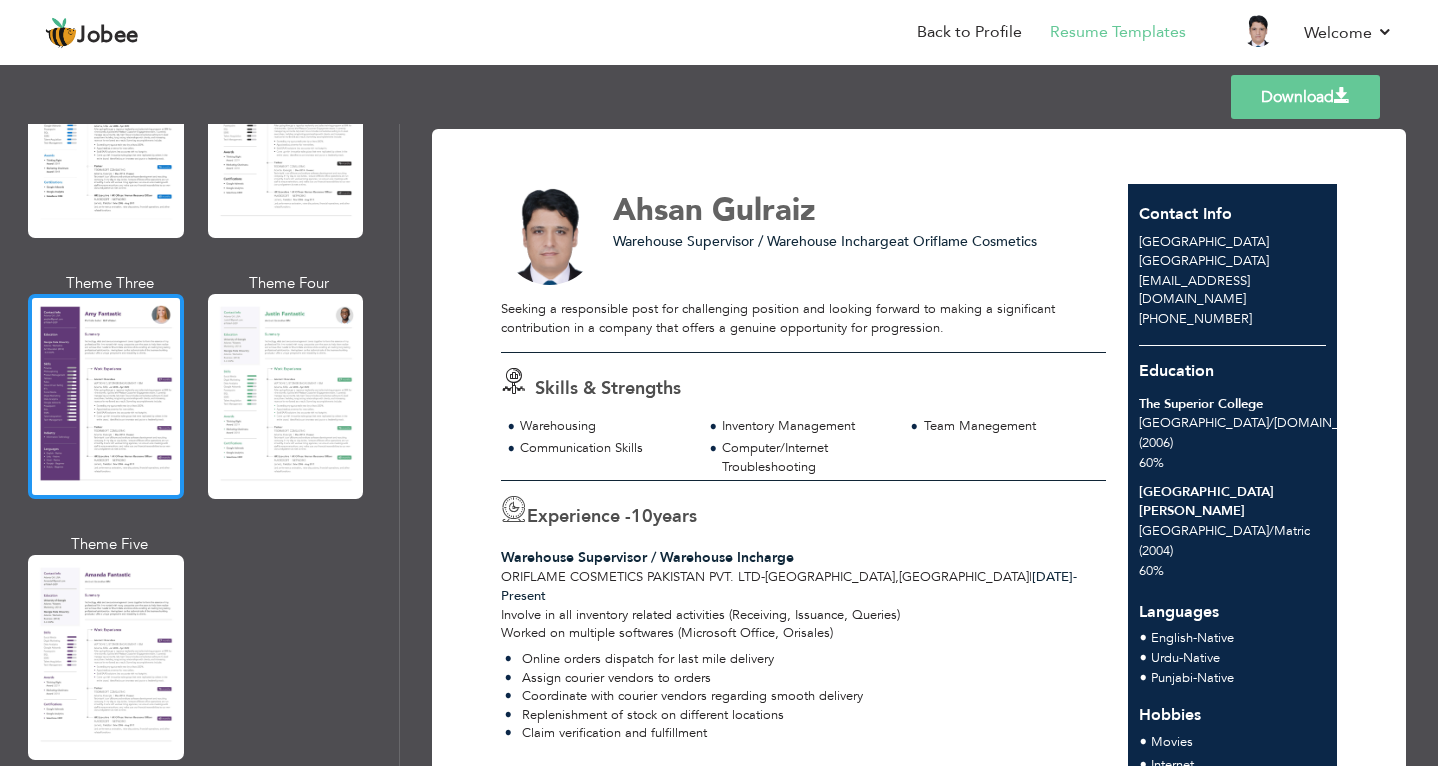 click at bounding box center [106, 396] 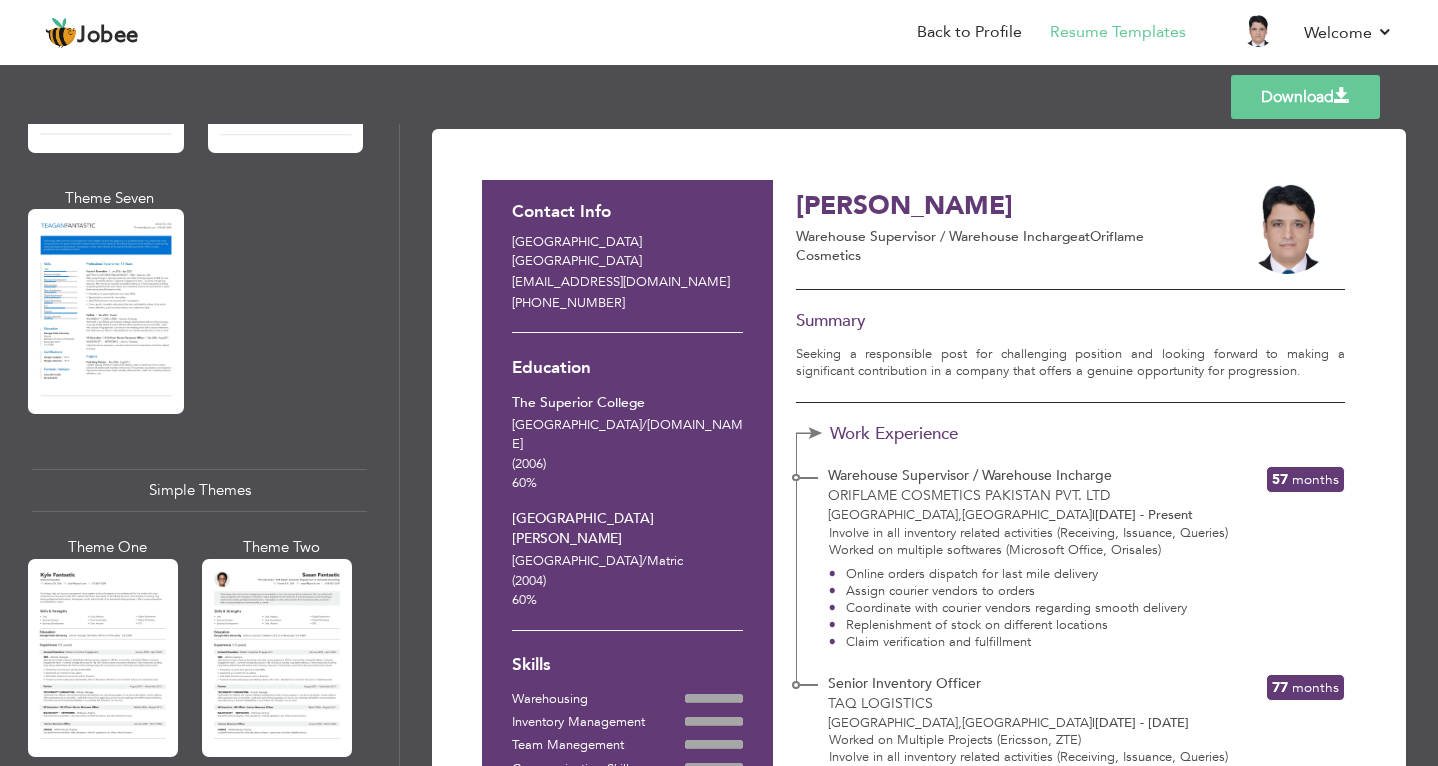 scroll, scrollTop: 3435, scrollLeft: 0, axis: vertical 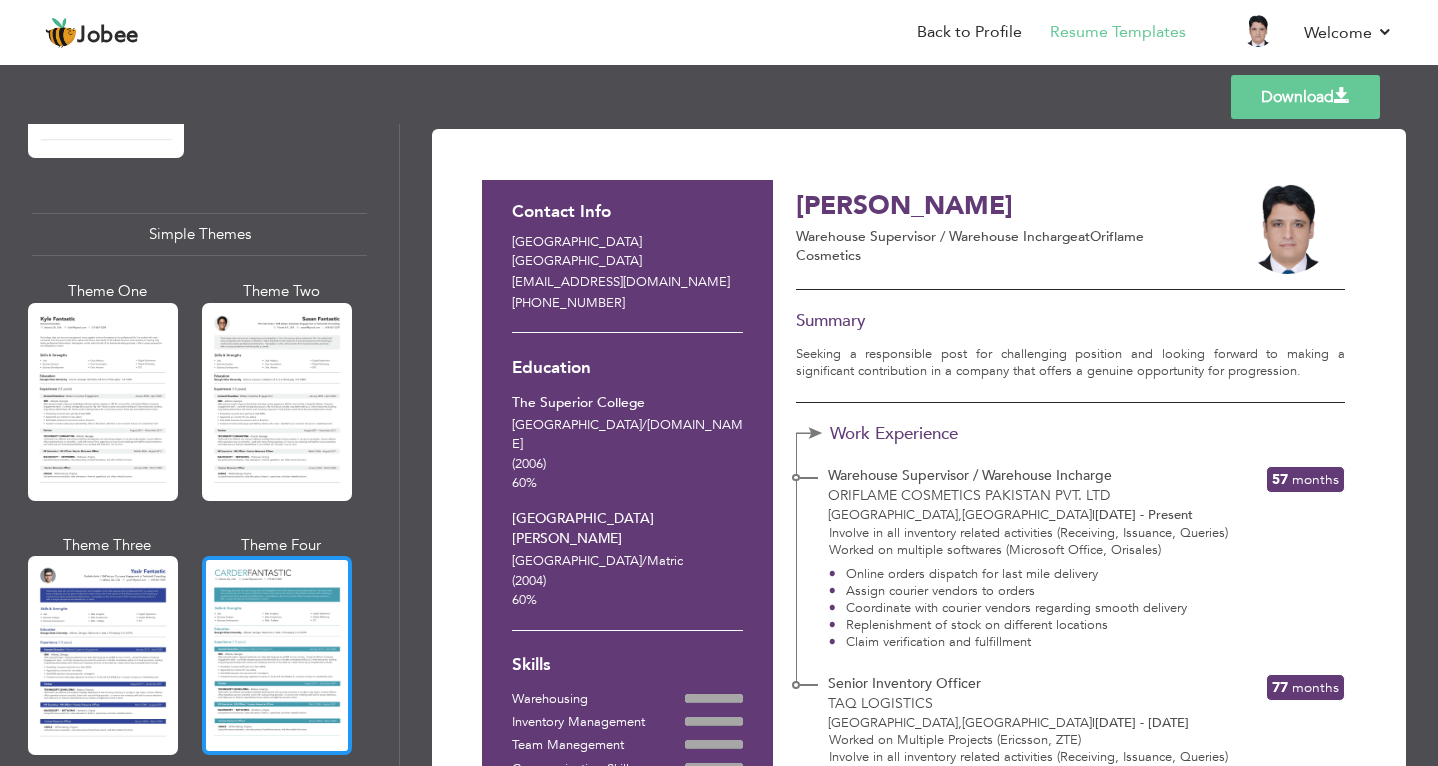 click at bounding box center (277, 655) 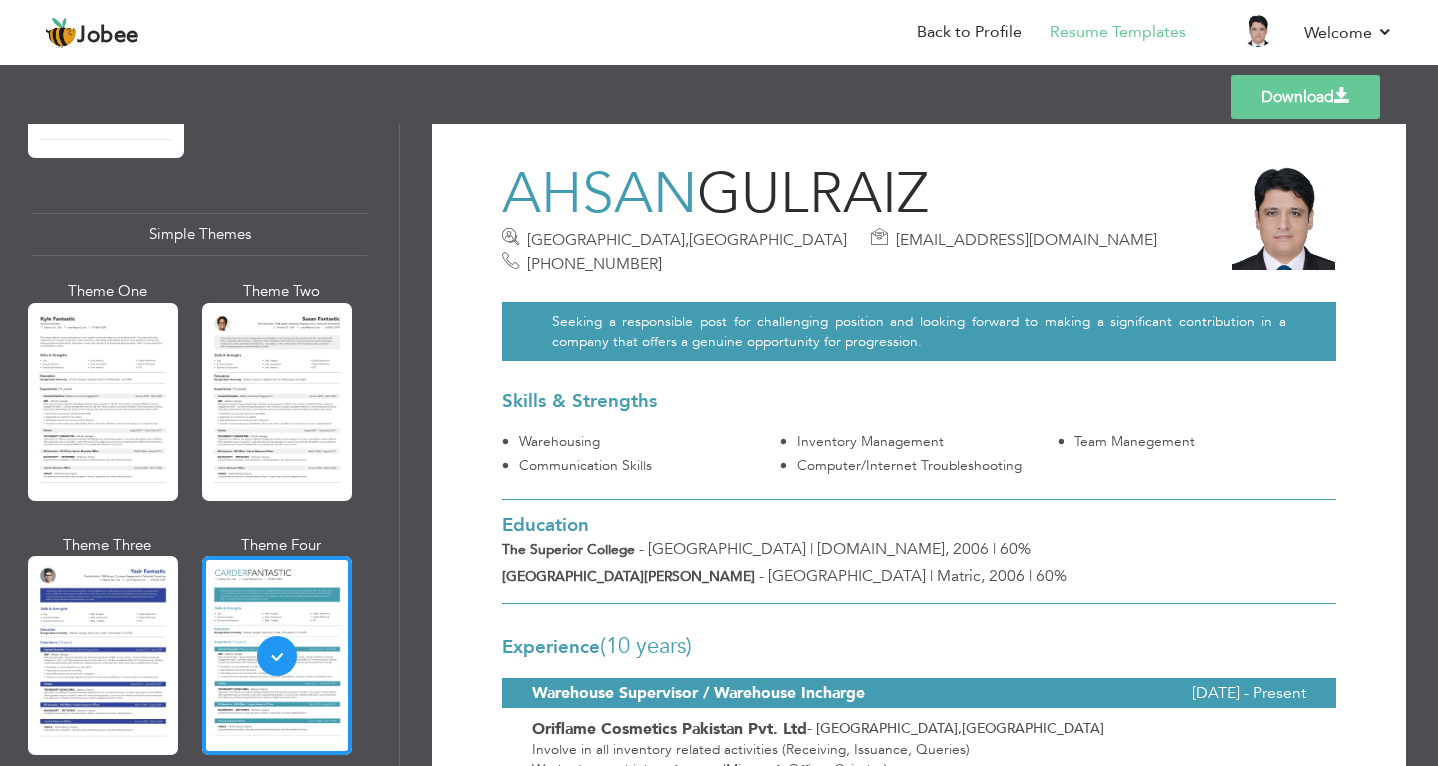 scroll, scrollTop: 0, scrollLeft: 0, axis: both 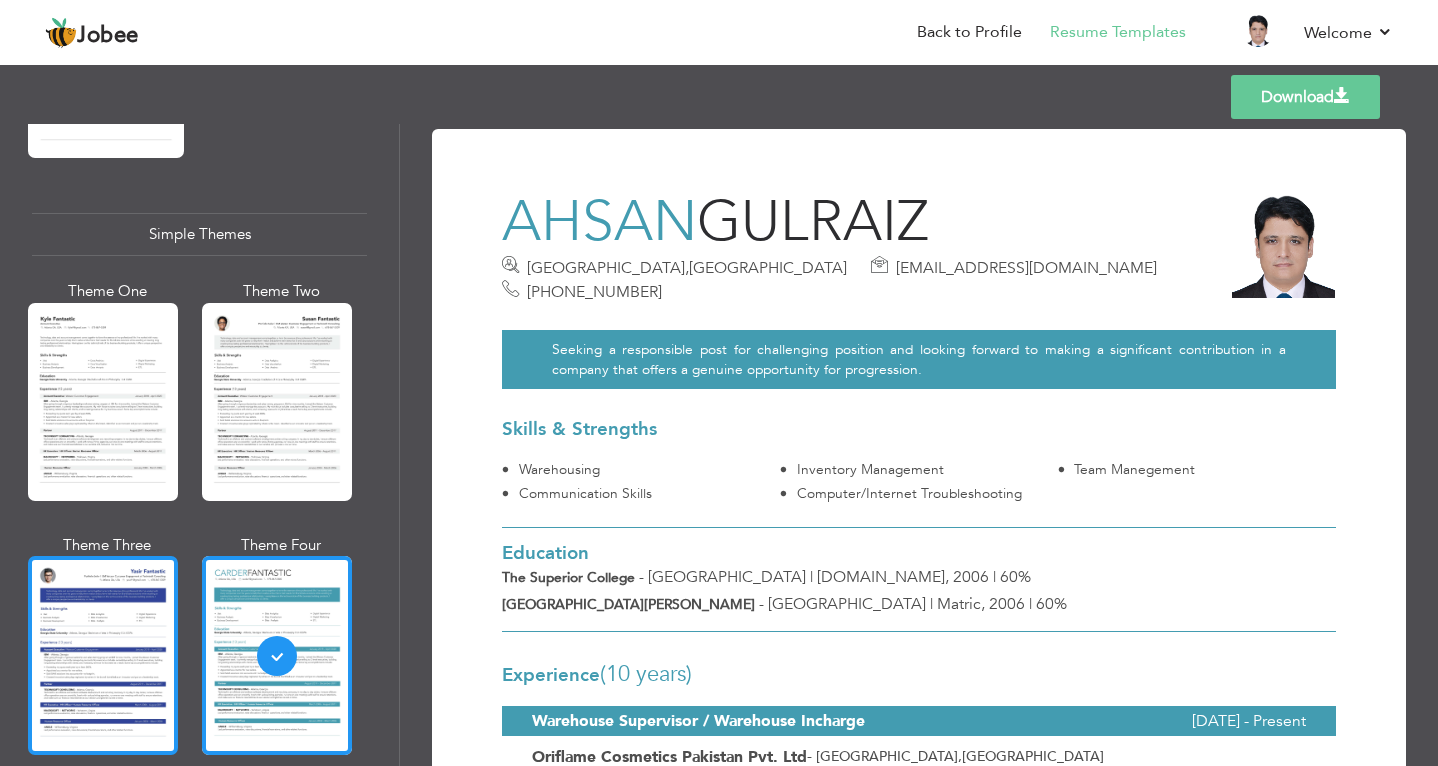 click at bounding box center [103, 655] 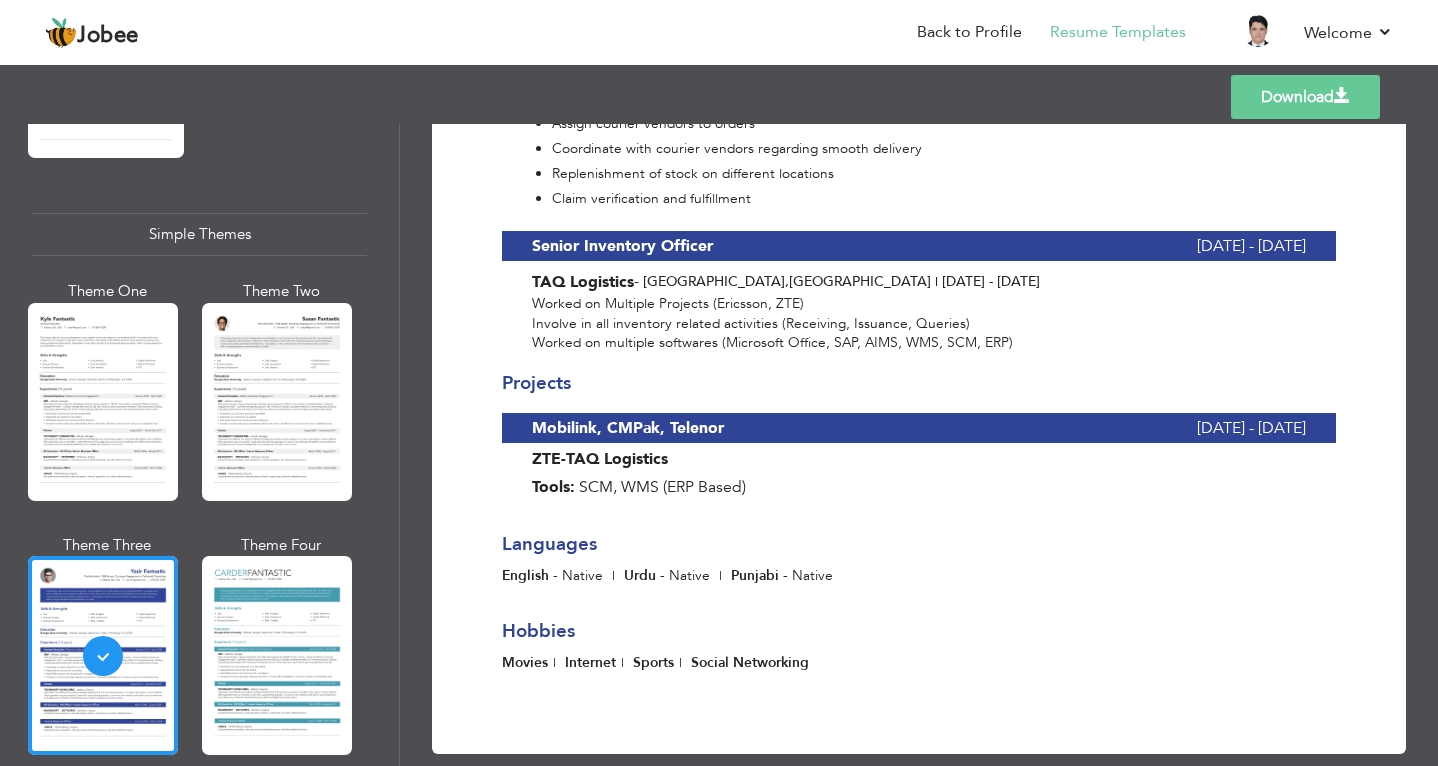 scroll, scrollTop: 761, scrollLeft: 0, axis: vertical 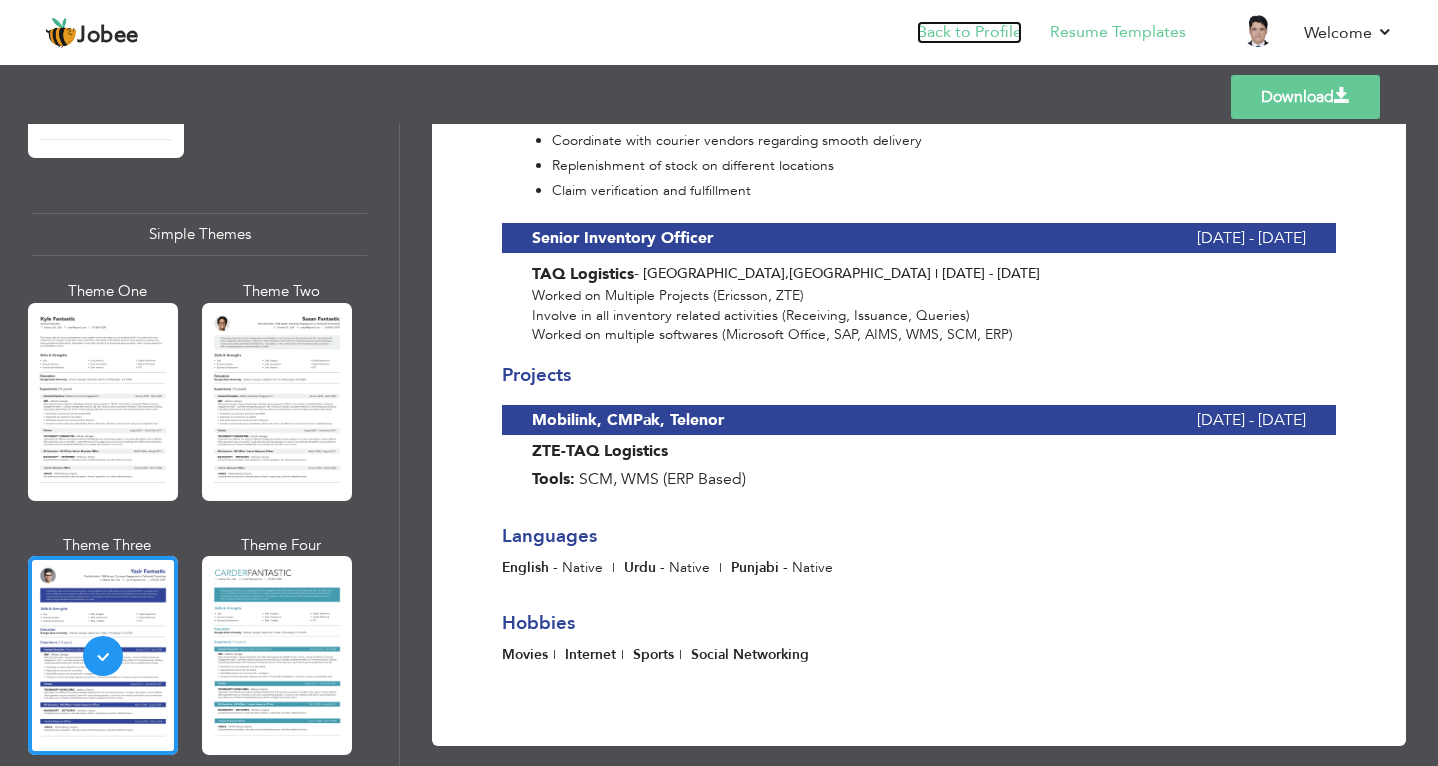 click on "Back to Profile" at bounding box center (969, 32) 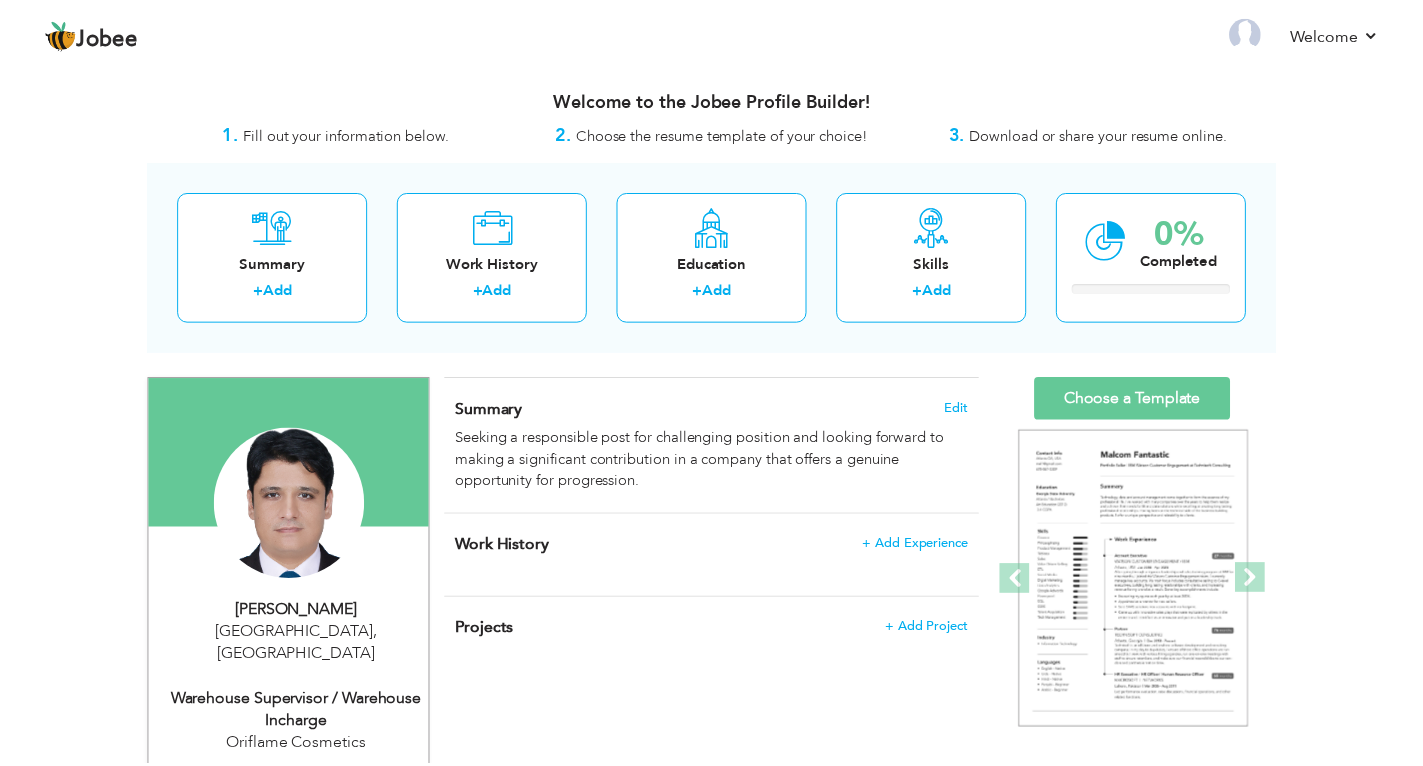 scroll, scrollTop: 0, scrollLeft: 0, axis: both 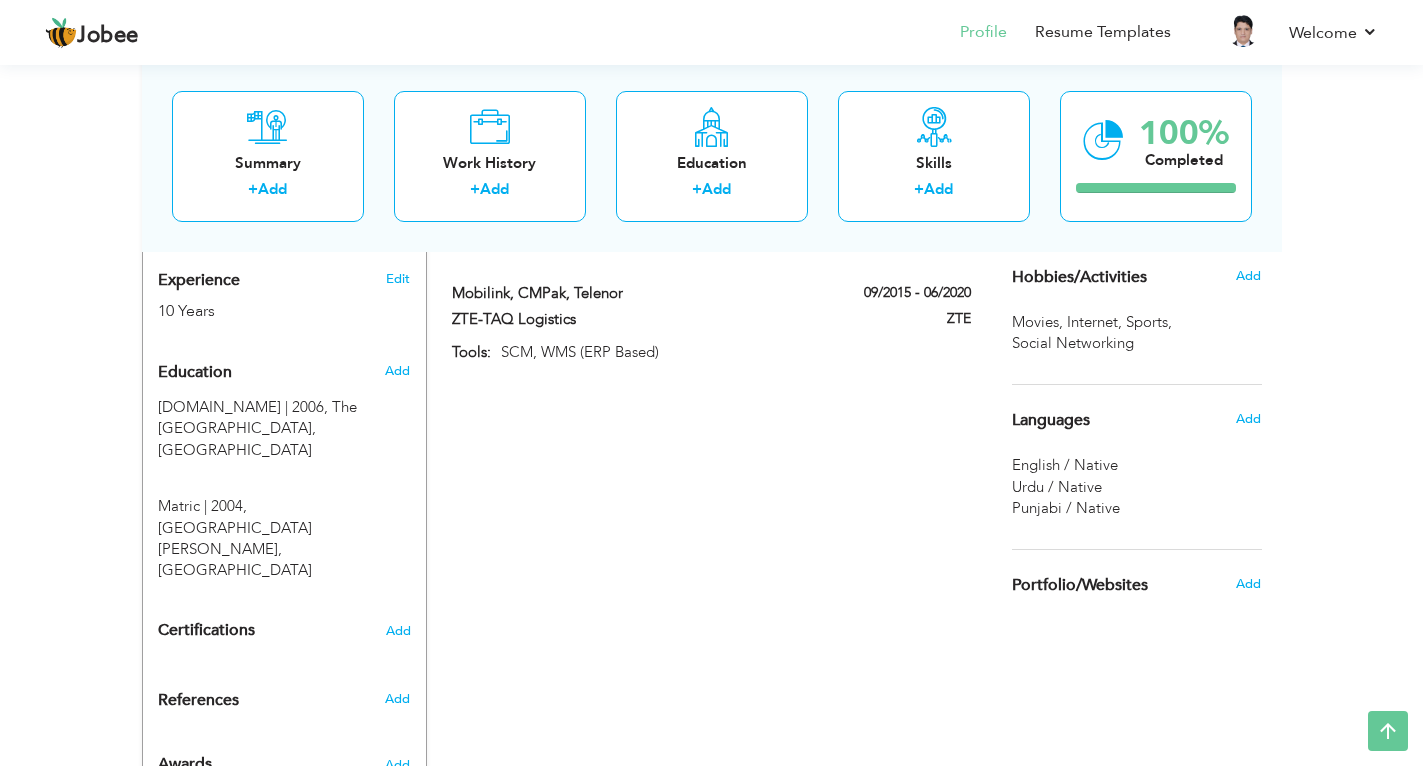 click on "Urdu / Native" at bounding box center (1137, 487) 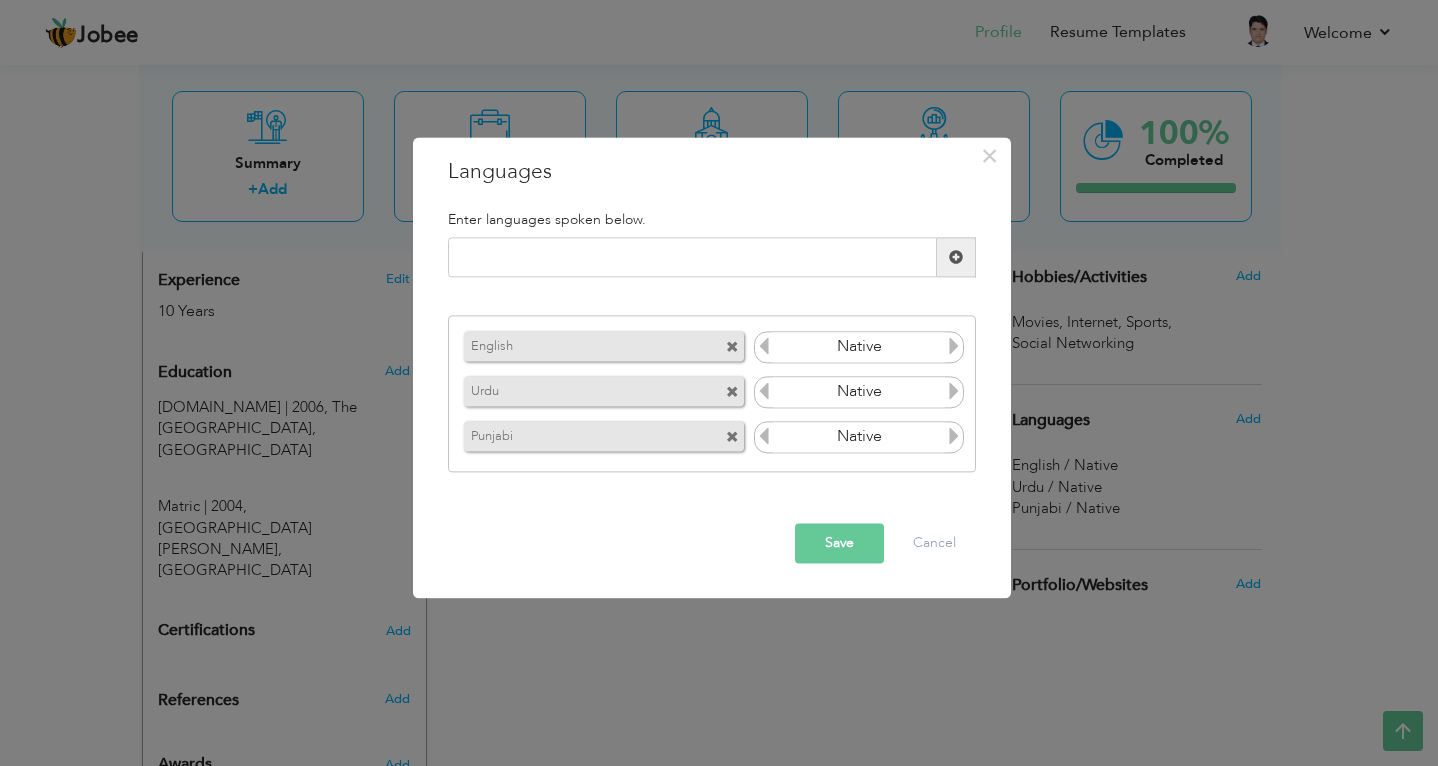 click at bounding box center (764, 346) 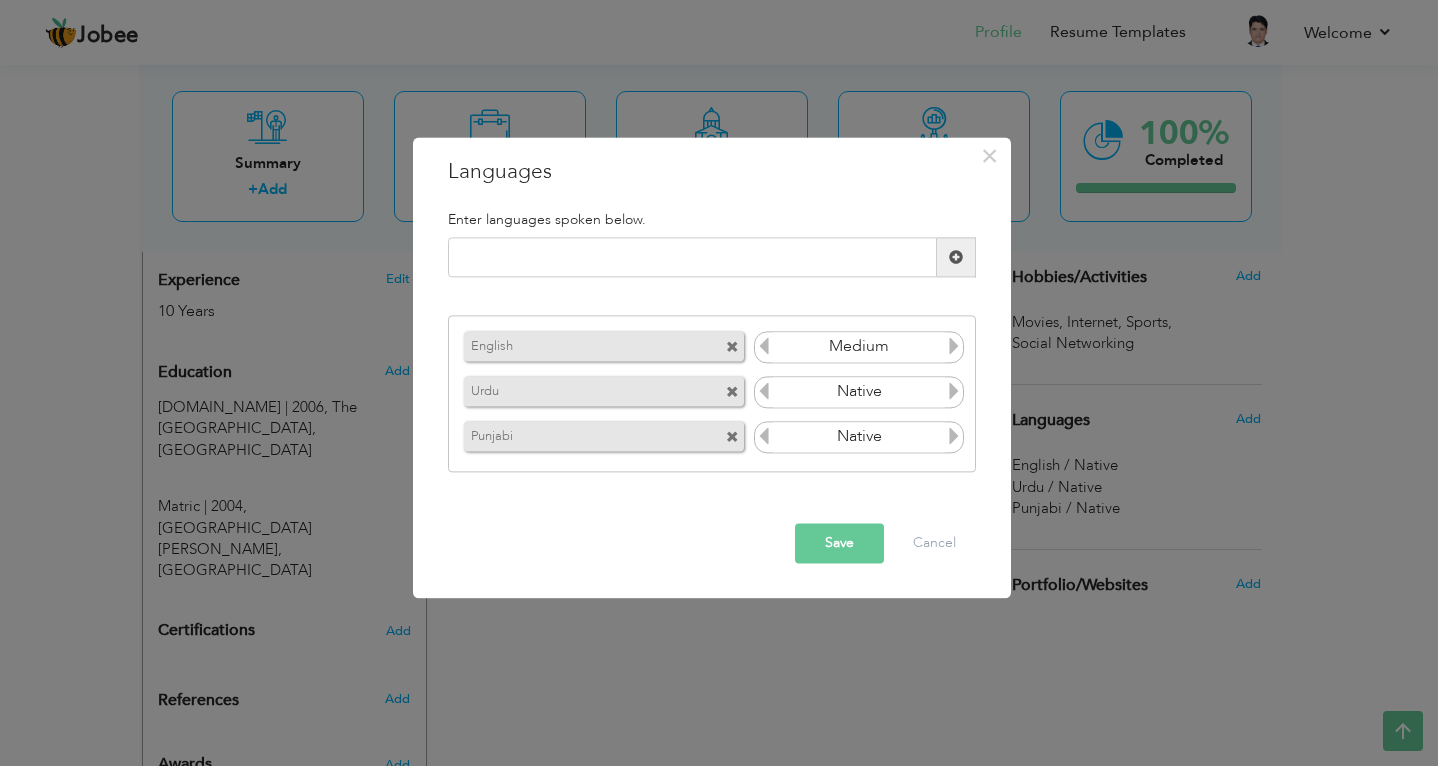 click at bounding box center (764, 346) 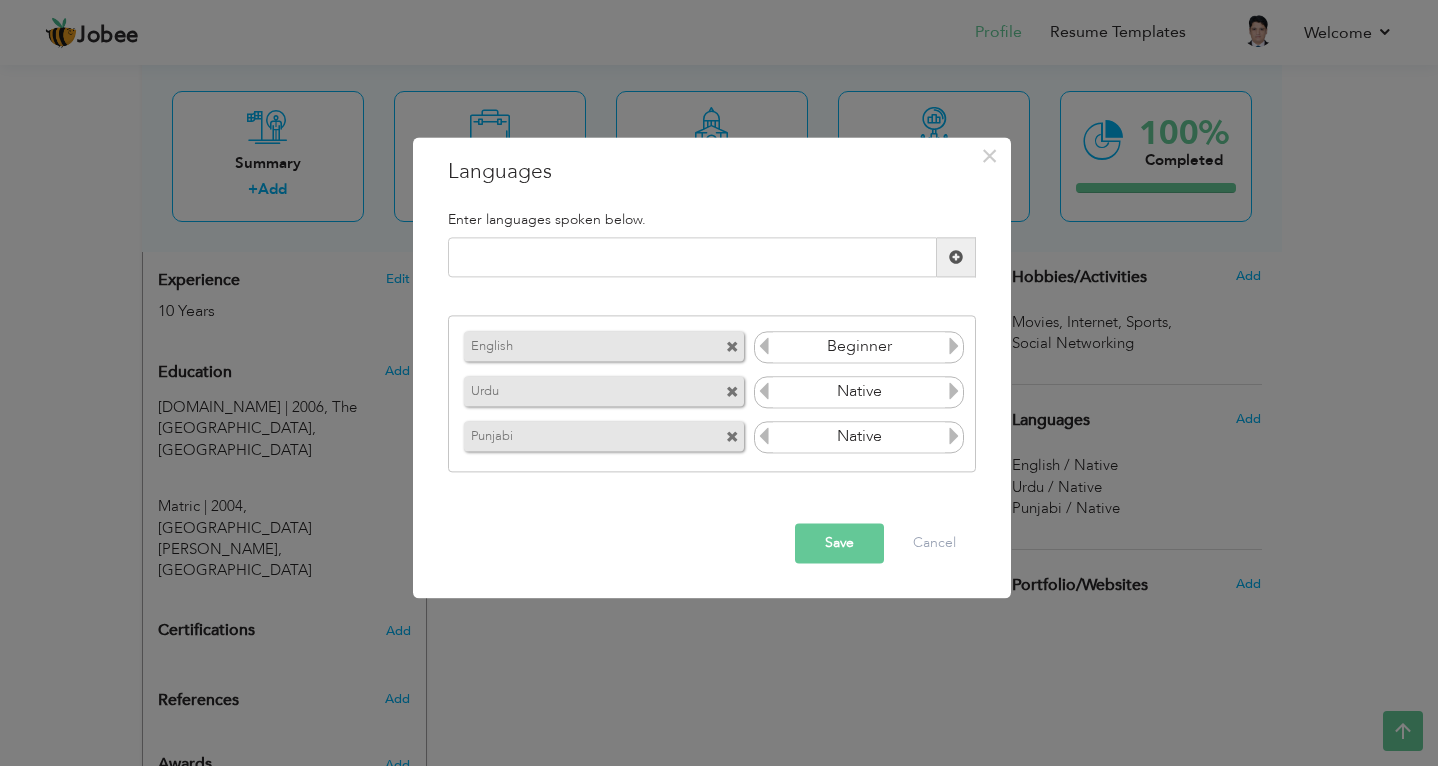 click at bounding box center (764, 346) 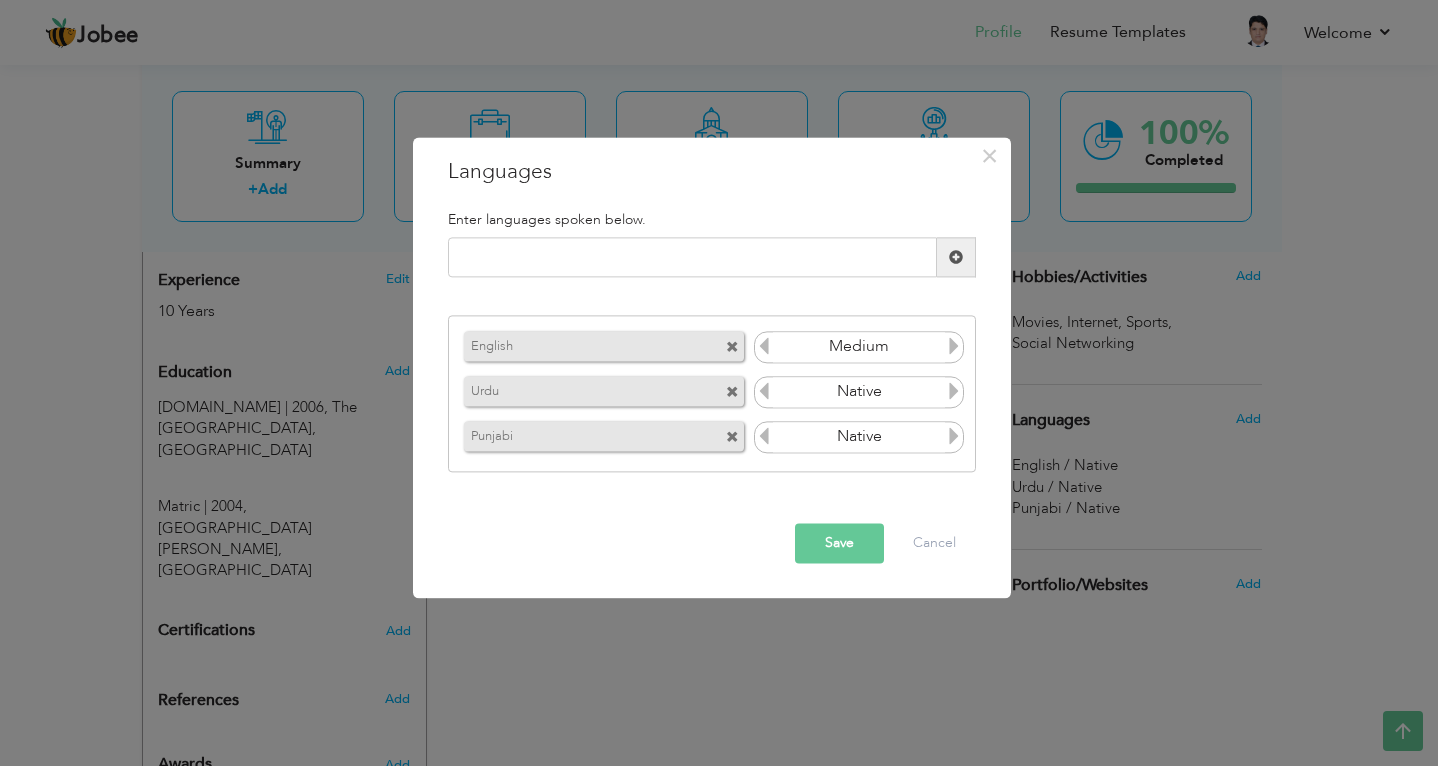 click at bounding box center [954, 346] 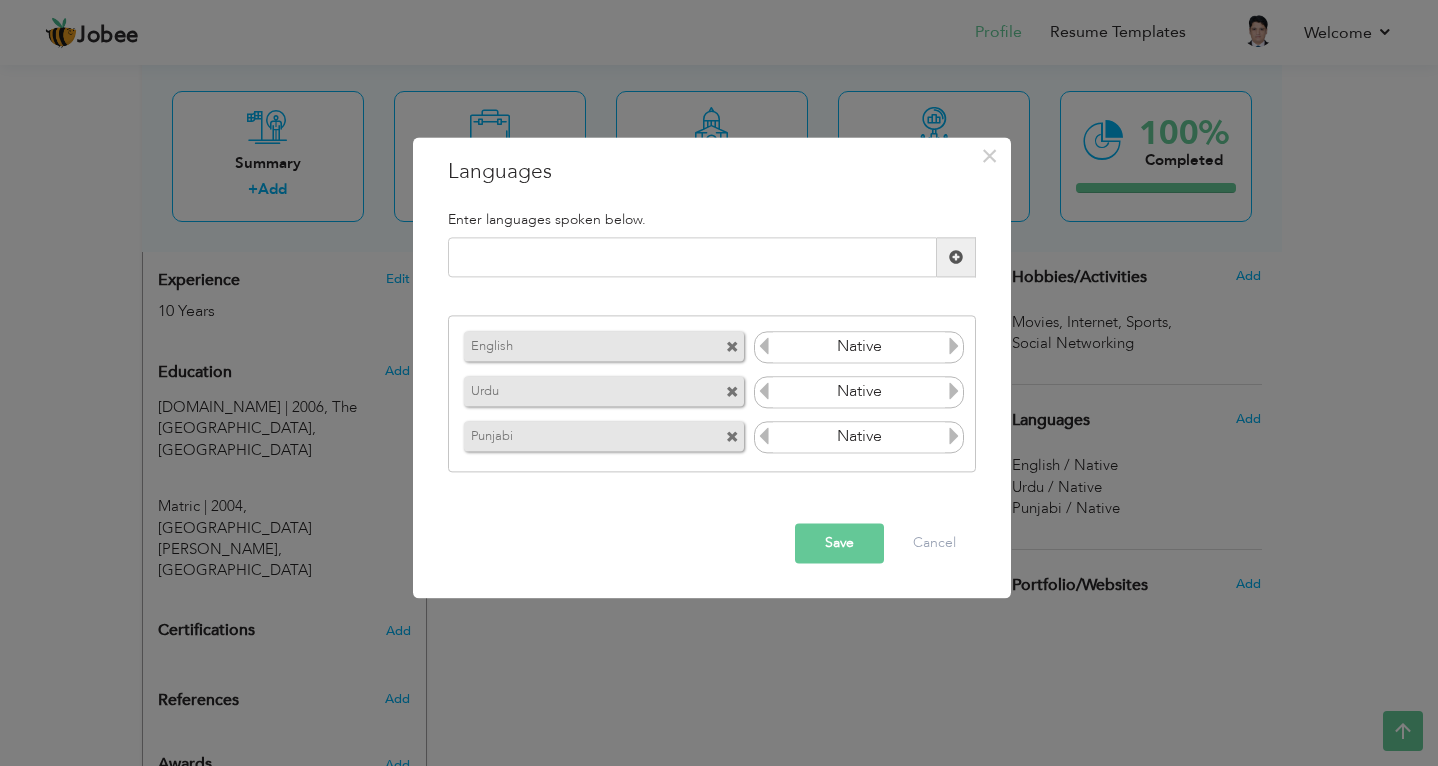 click at bounding box center (954, 346) 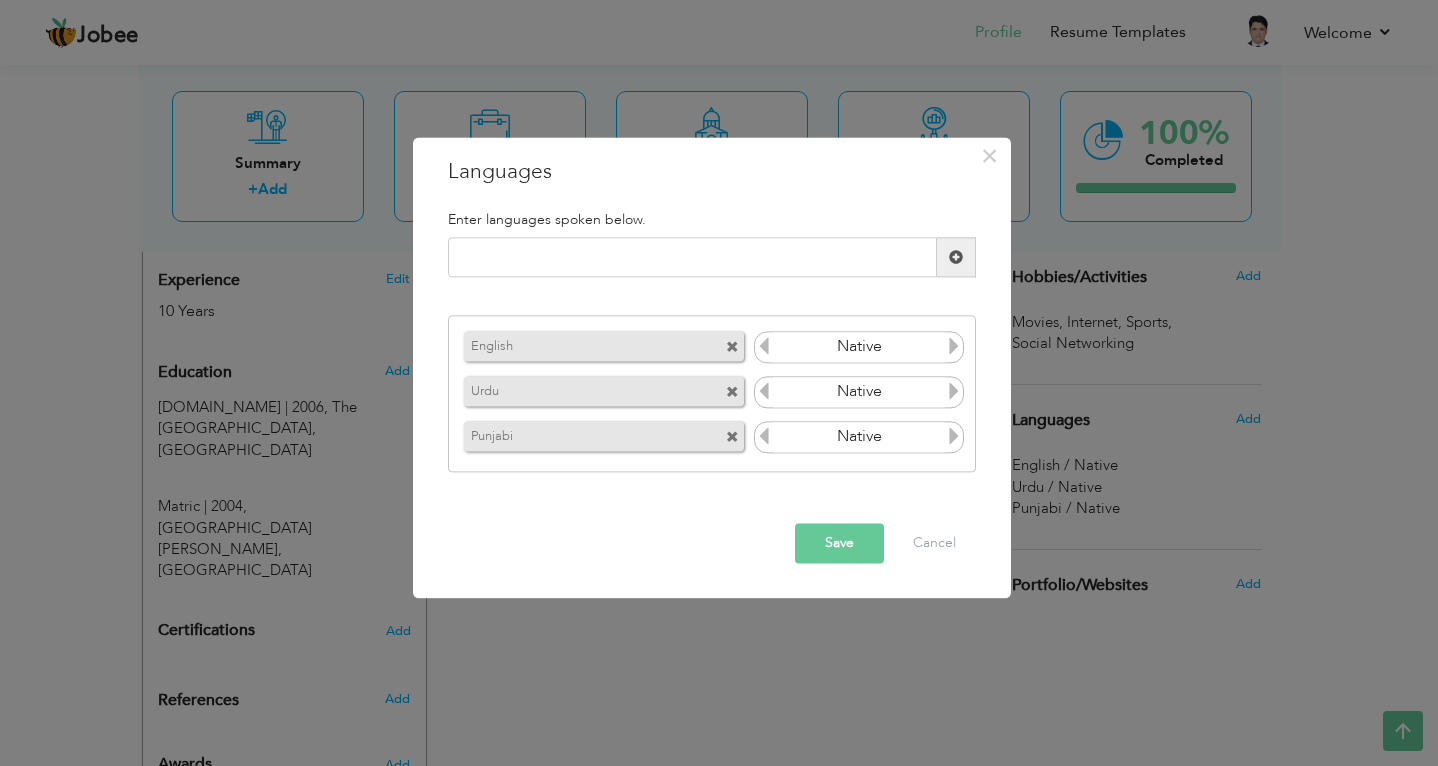 click at bounding box center (764, 346) 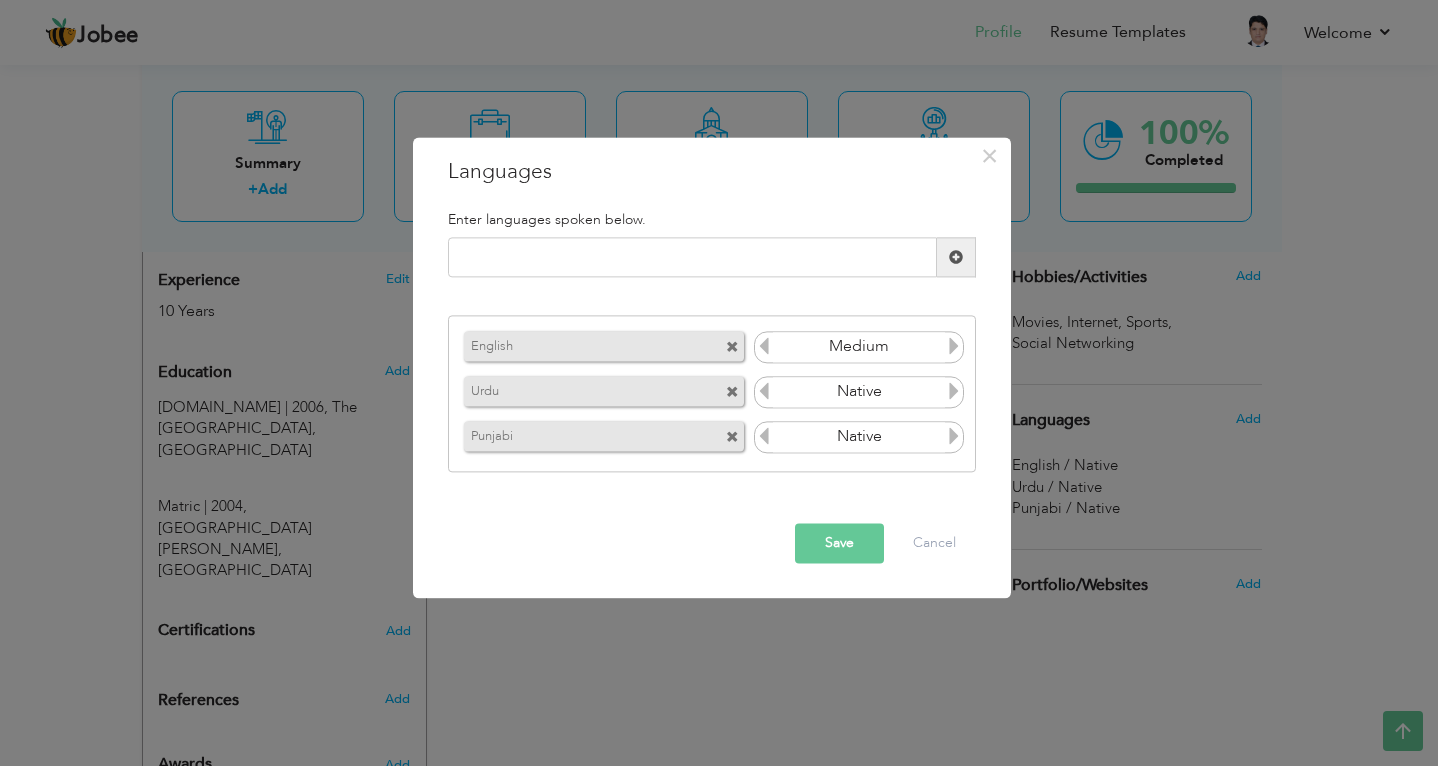 click on "Save" at bounding box center (839, 544) 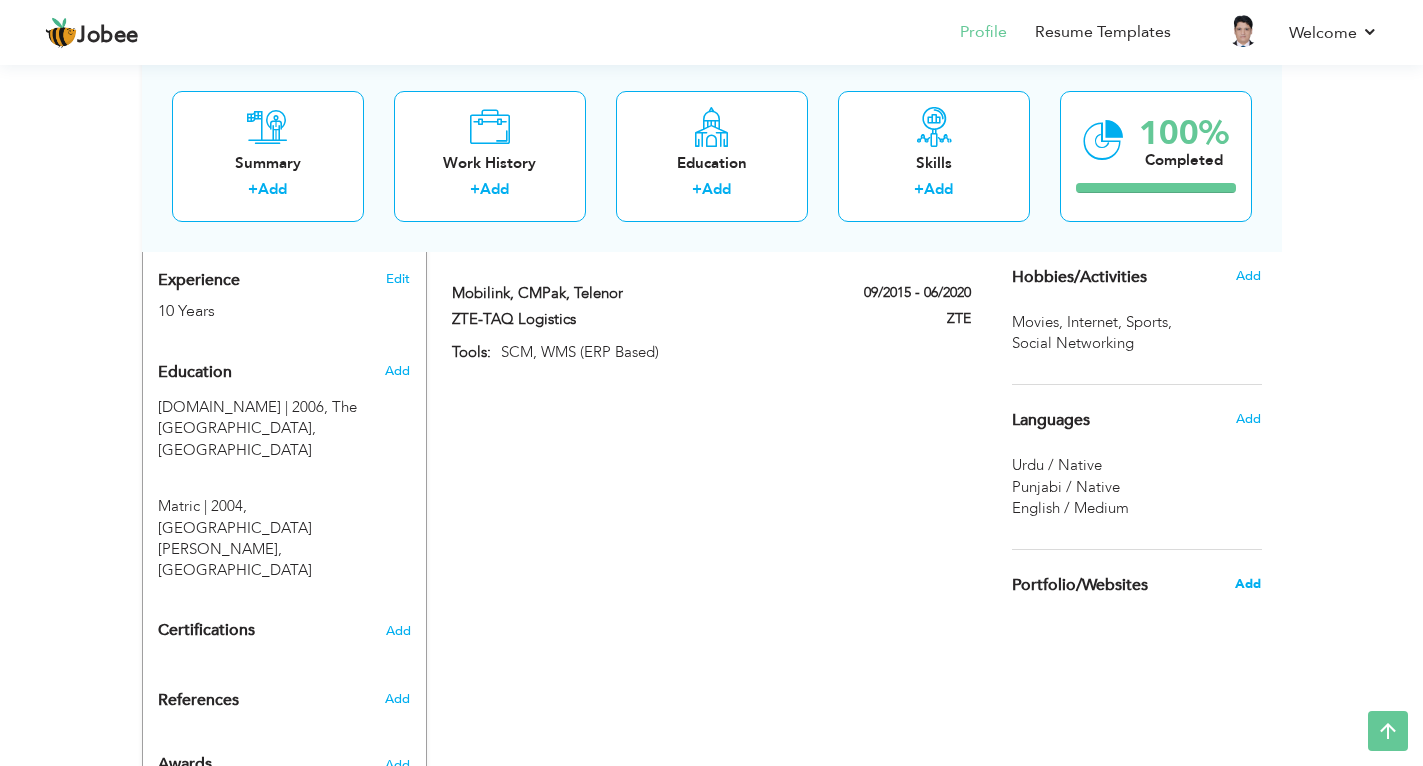 click on "Add" at bounding box center (1248, 584) 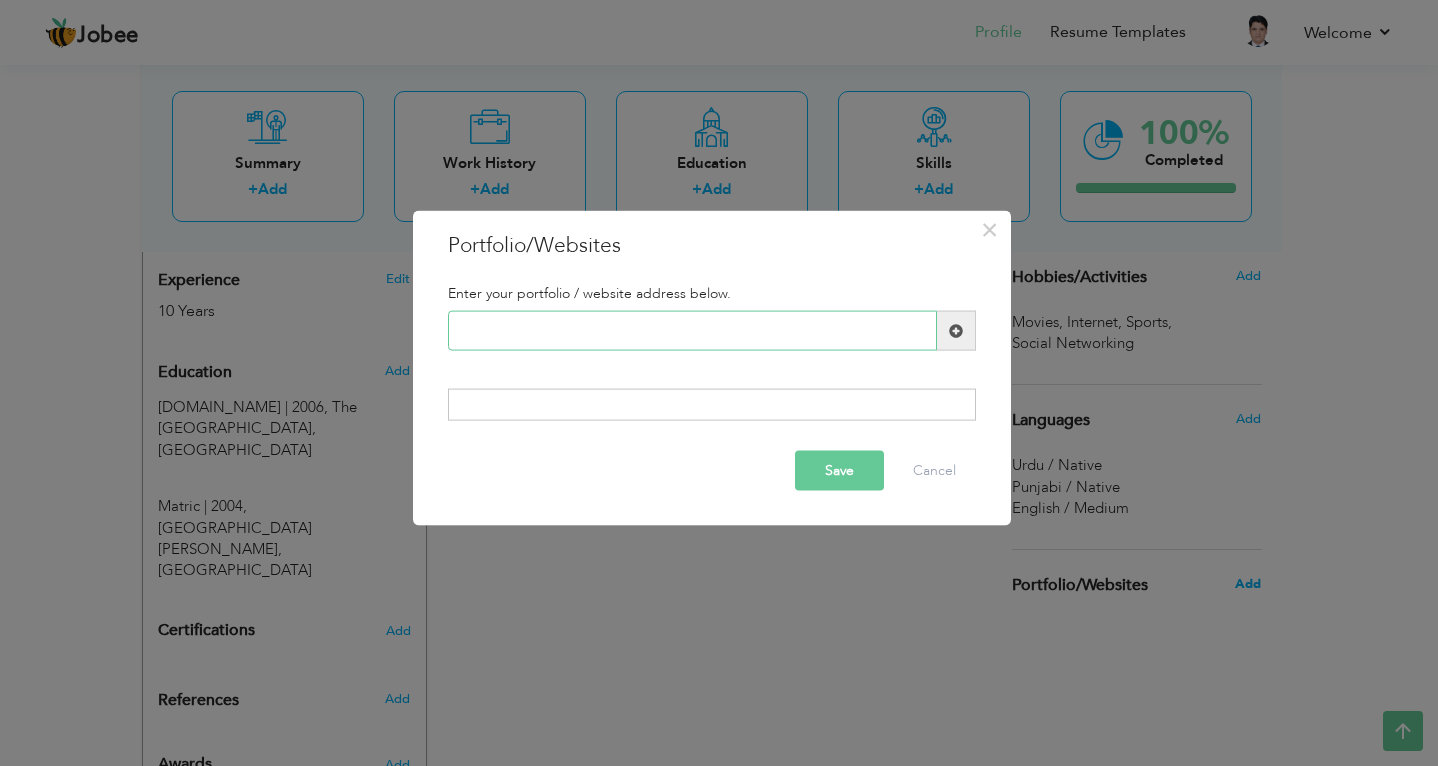paste on "Dedicated Warehouse Supervisor with 10 years of hands-on experience in receiving, preparing, and shipping orders. Proven ability to lead warehouse ope" 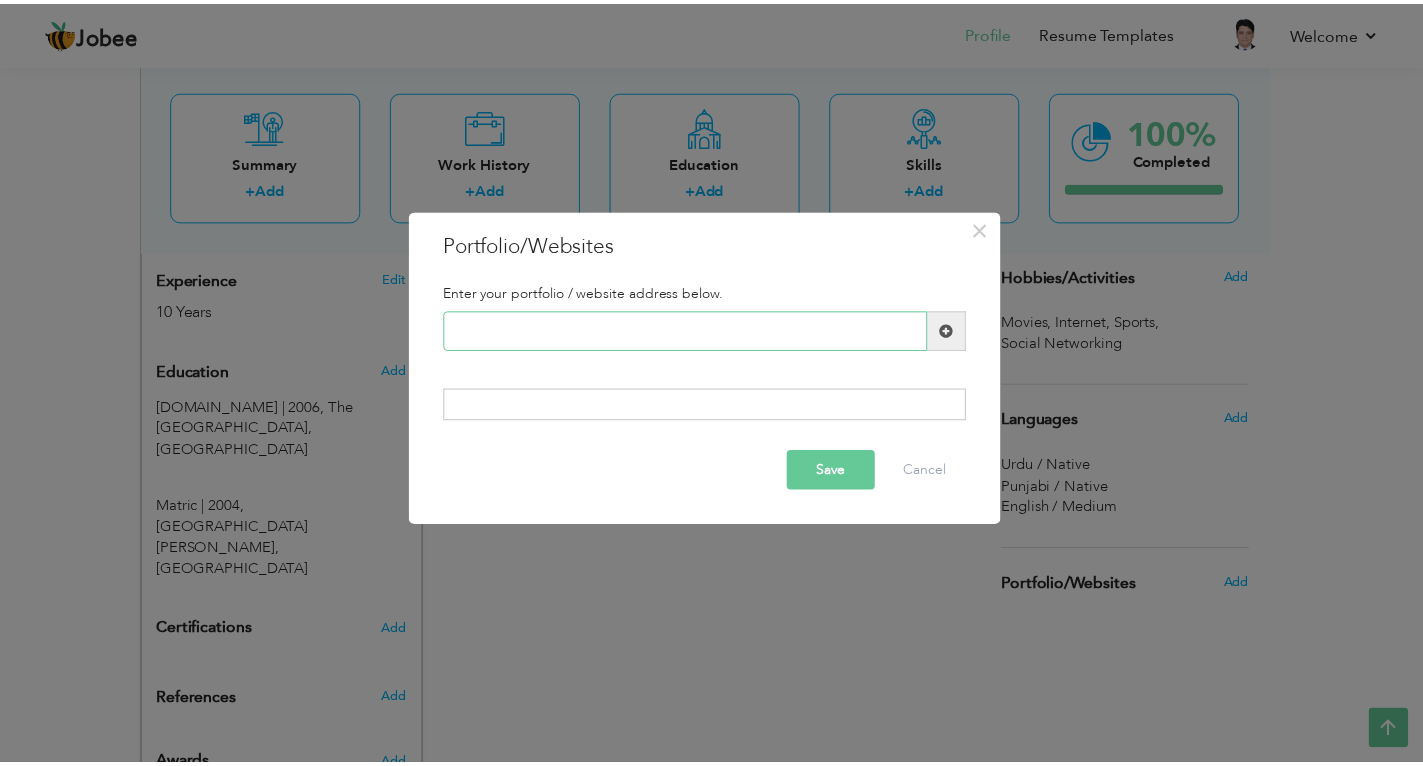 scroll, scrollTop: 0, scrollLeft: 0, axis: both 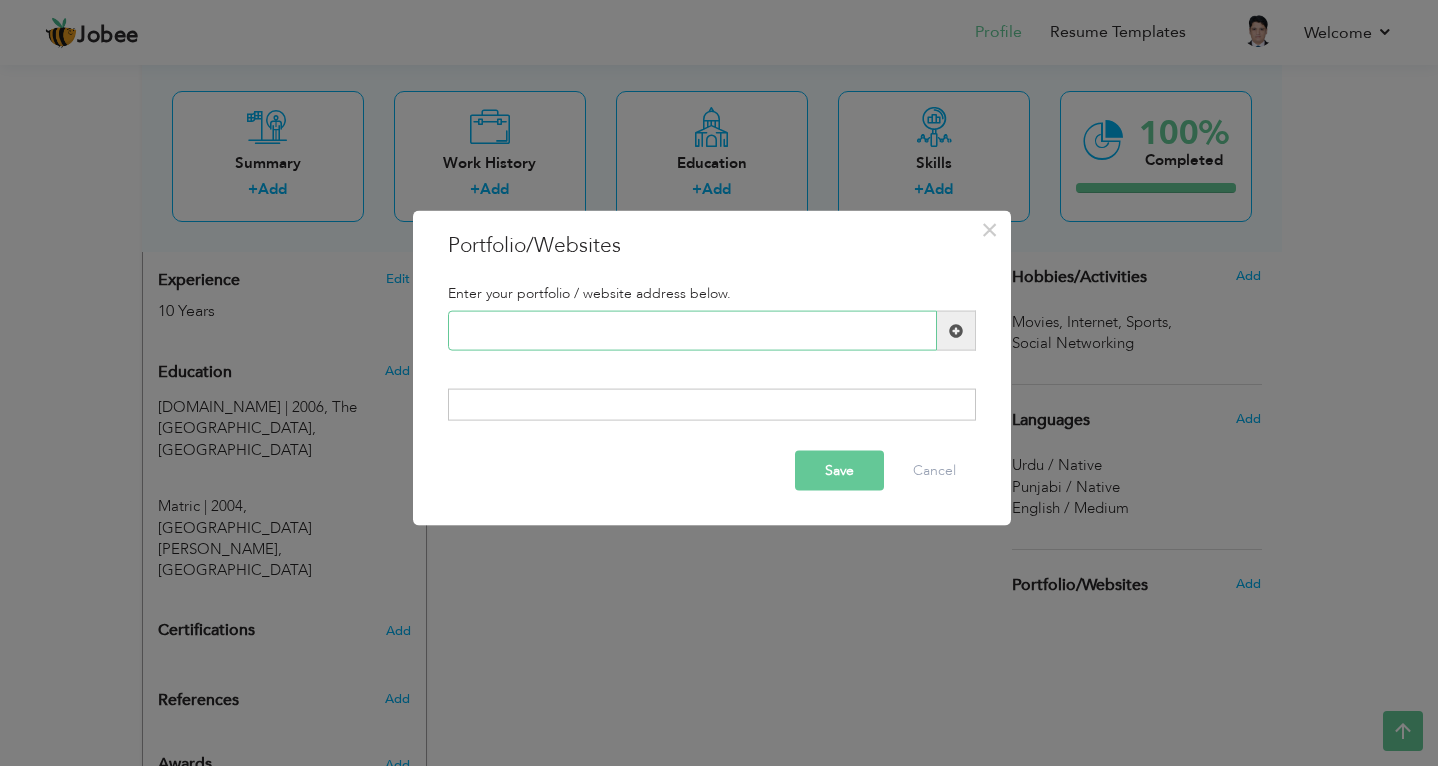paste on "https://www.linkedin.com/in/ahsan-gulraiz/" 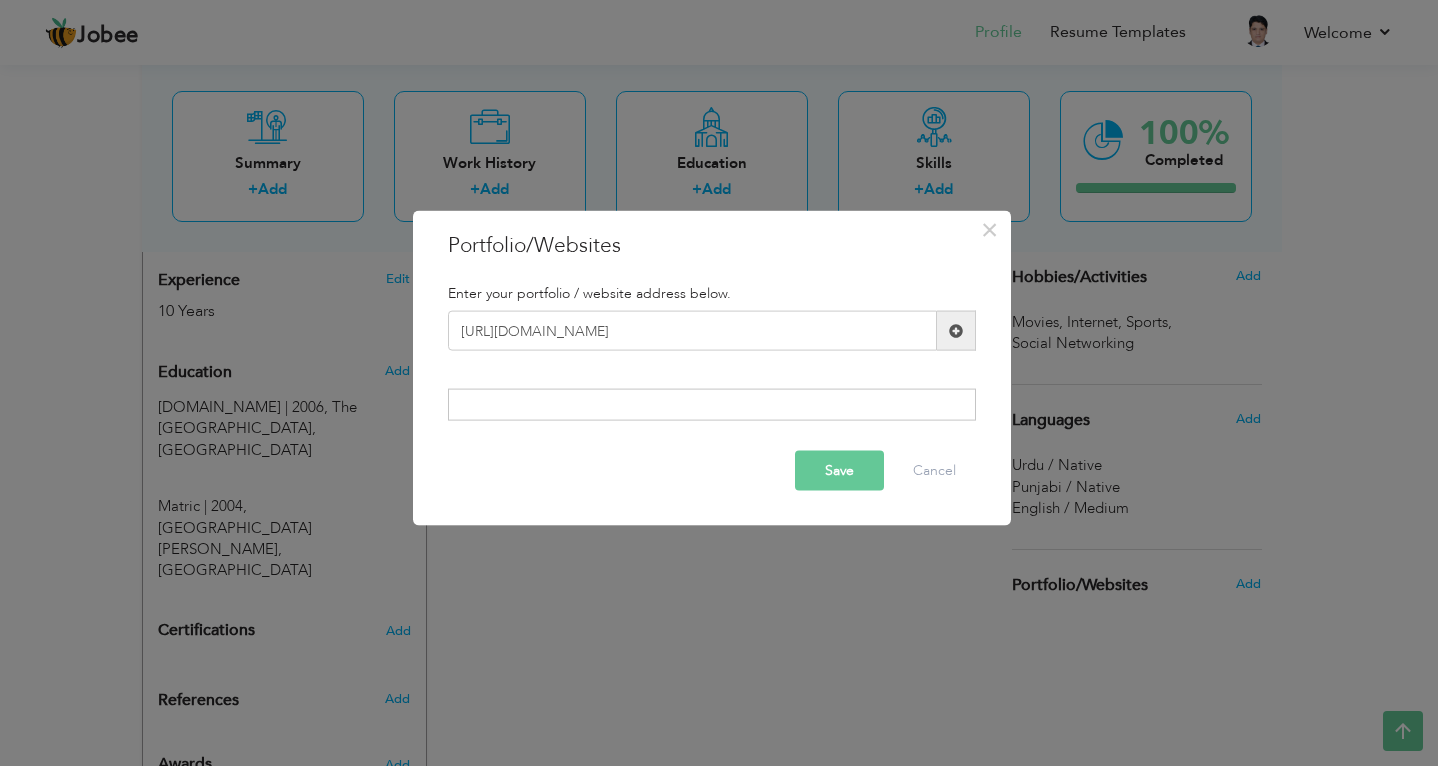click at bounding box center (712, 404) 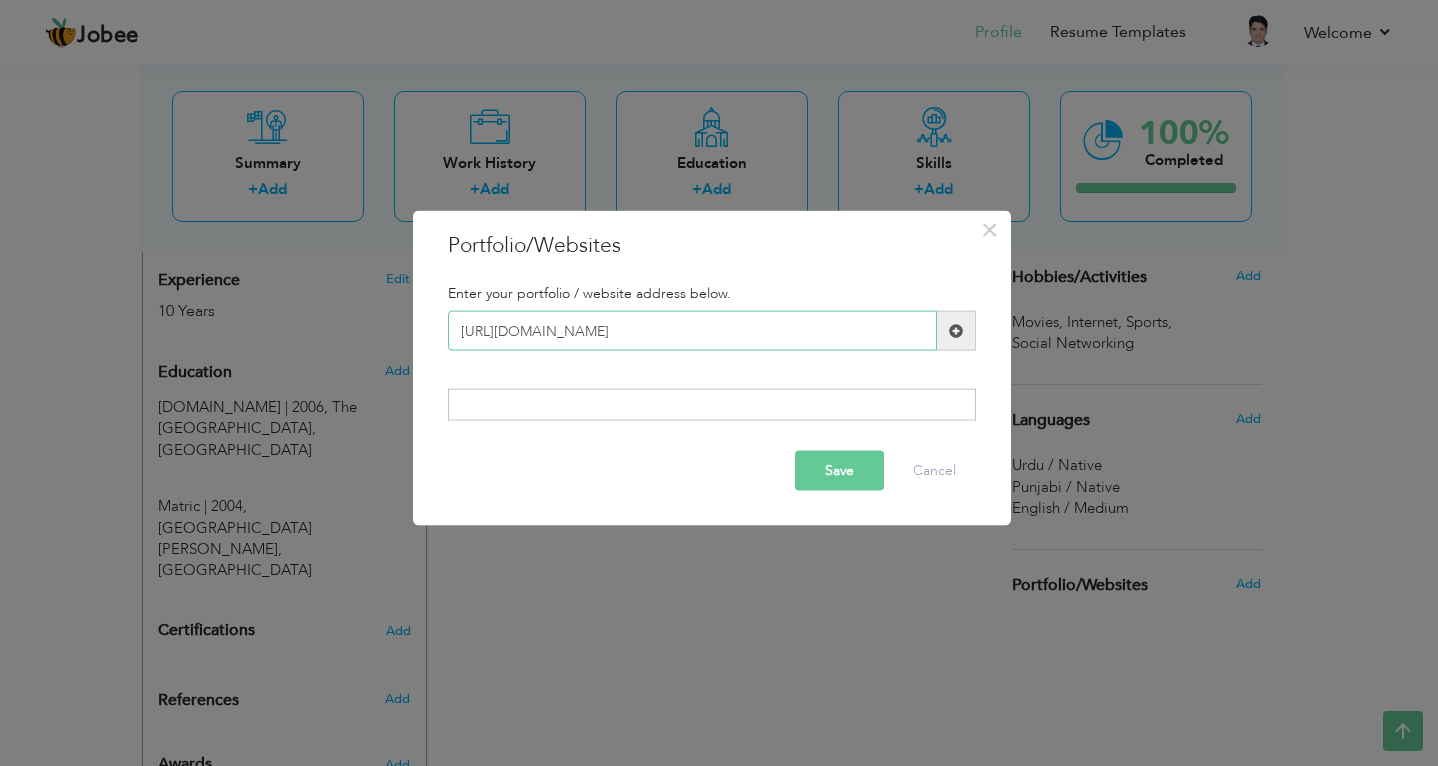 click on "https://www.linkedin.com/in/ahsan-gulraiz/" at bounding box center [692, 331] 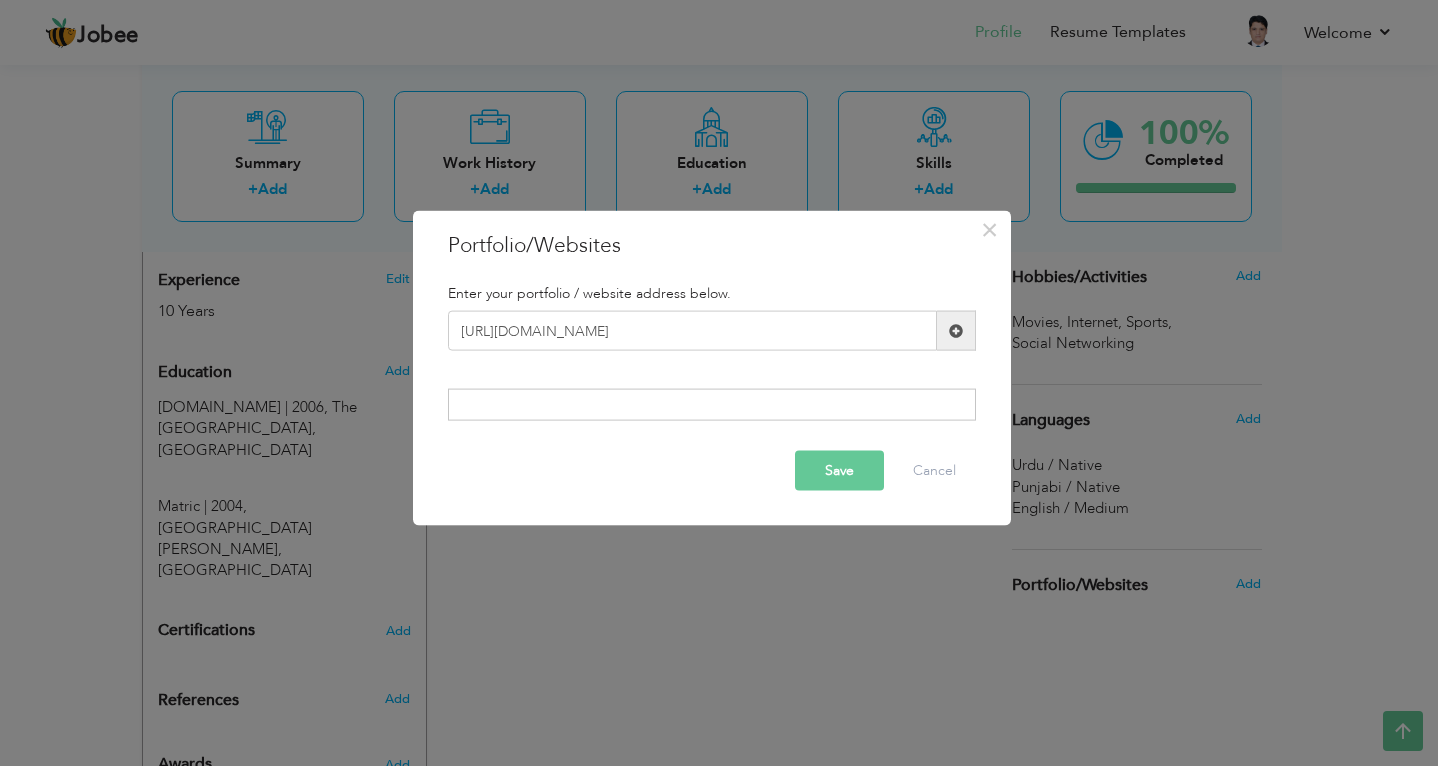 click at bounding box center [956, 330] 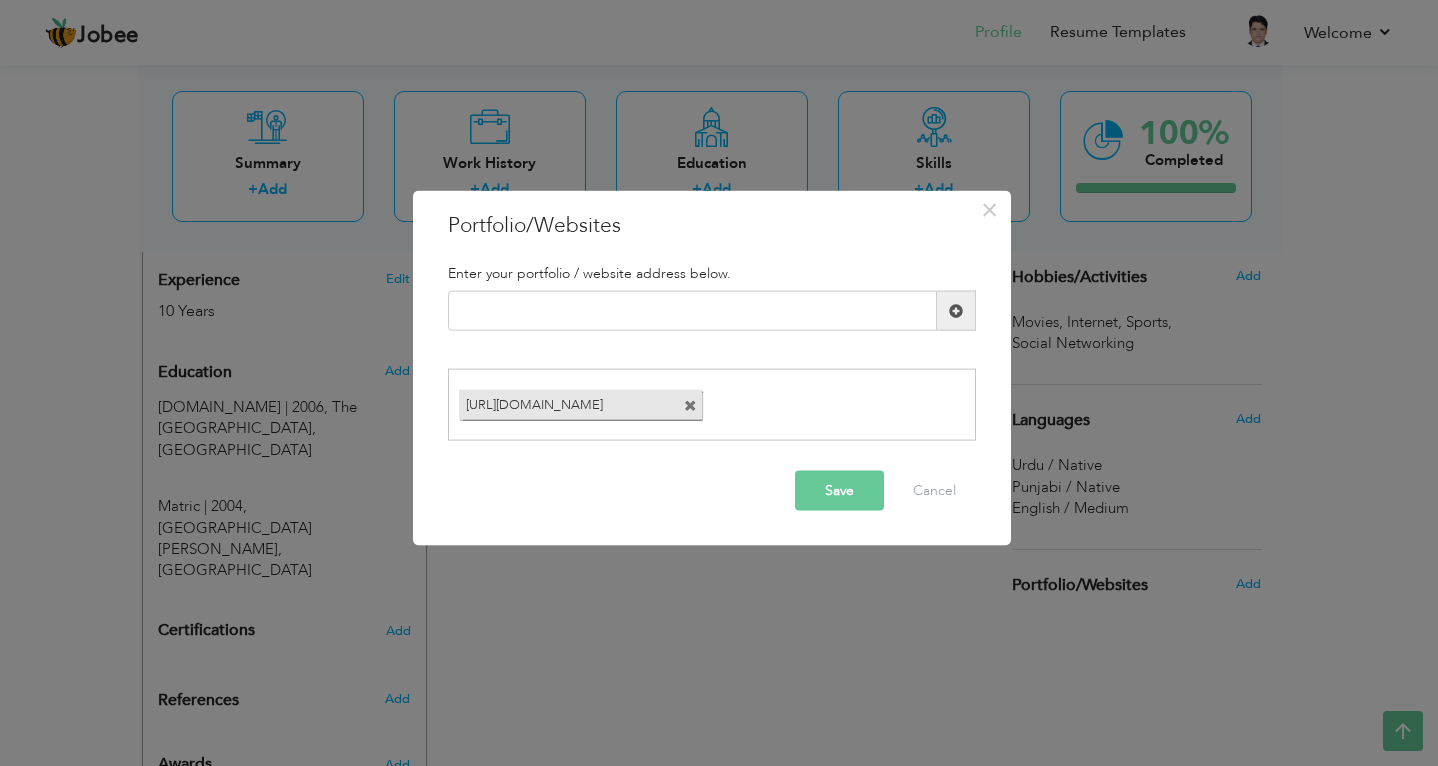 click on "Save" at bounding box center [839, 490] 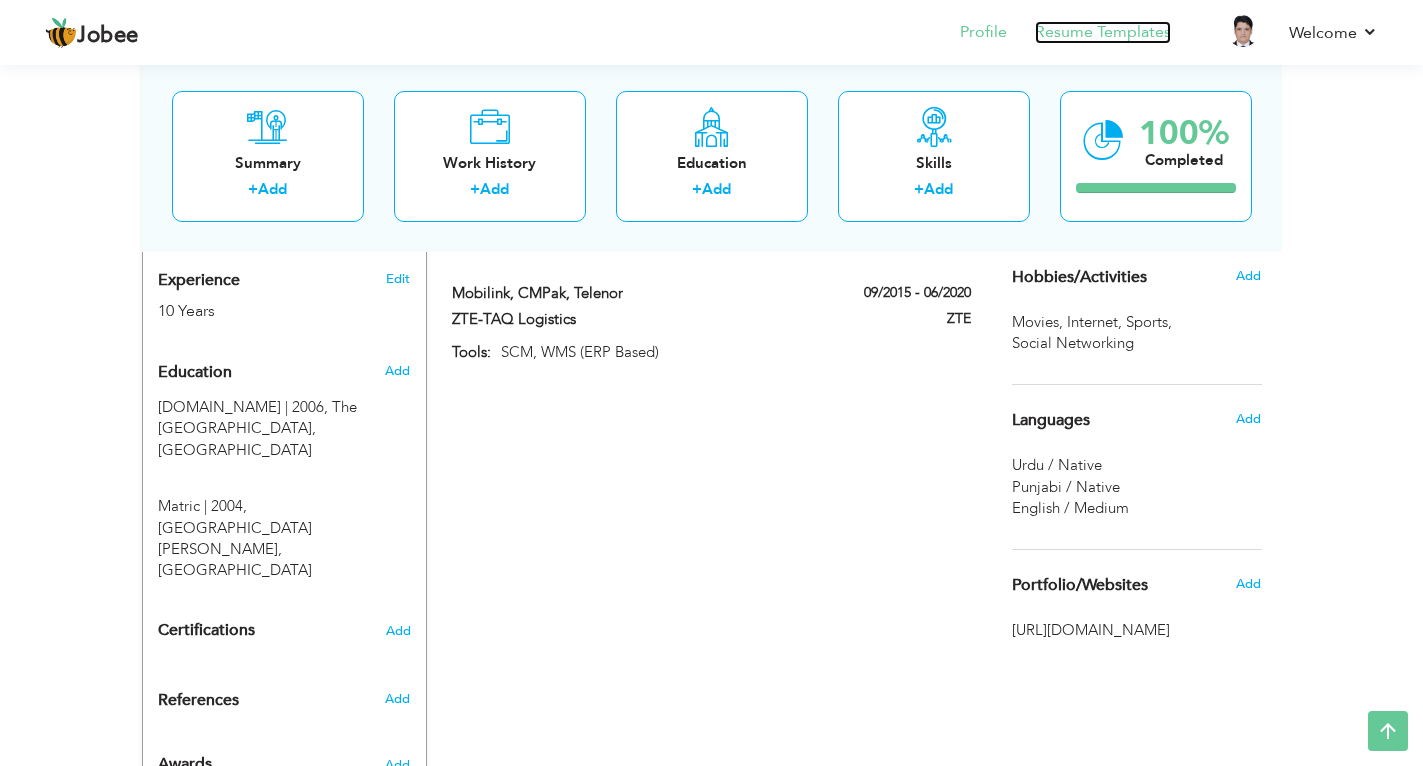 click on "Resume Templates" at bounding box center [1103, 32] 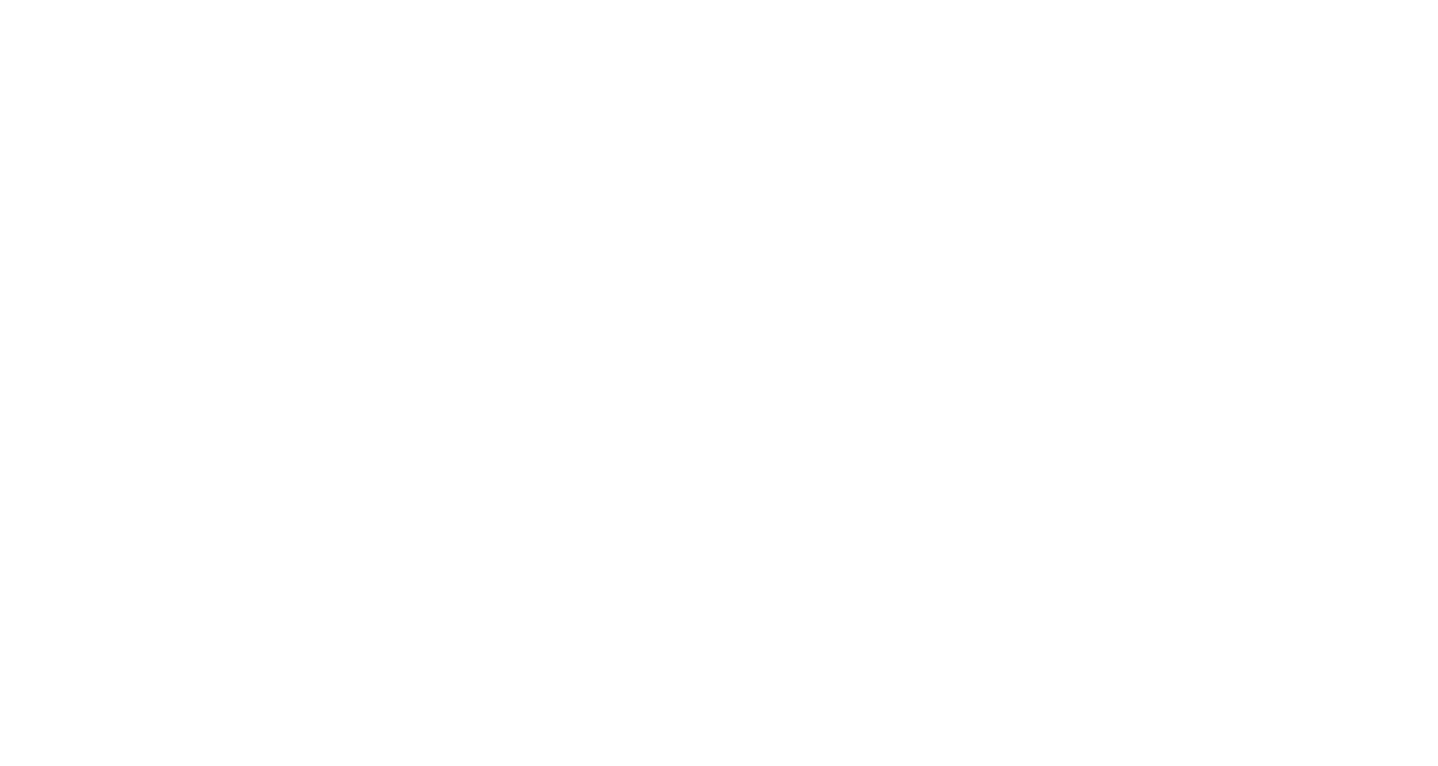 scroll, scrollTop: 0, scrollLeft: 0, axis: both 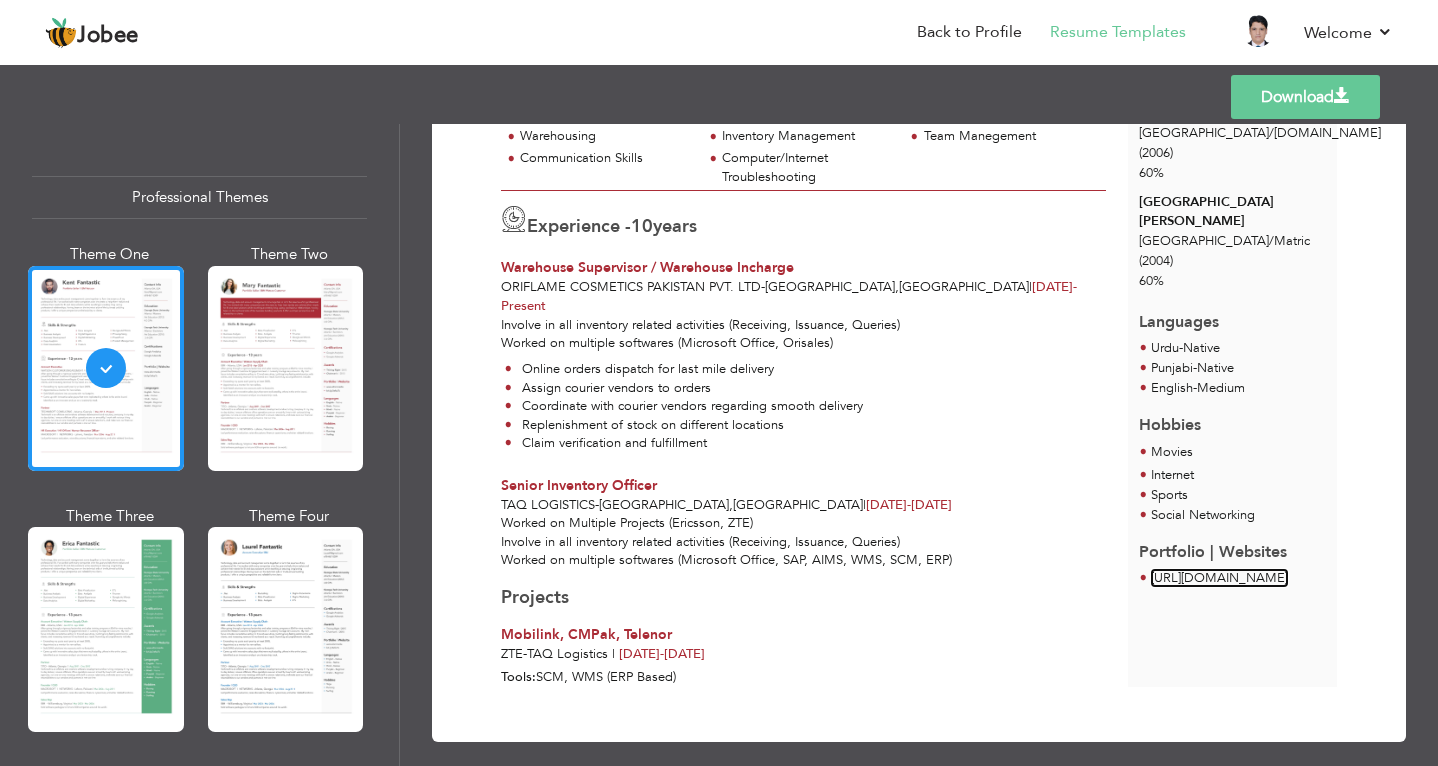 click on "[URL][DOMAIN_NAME]" at bounding box center [1219, 578] 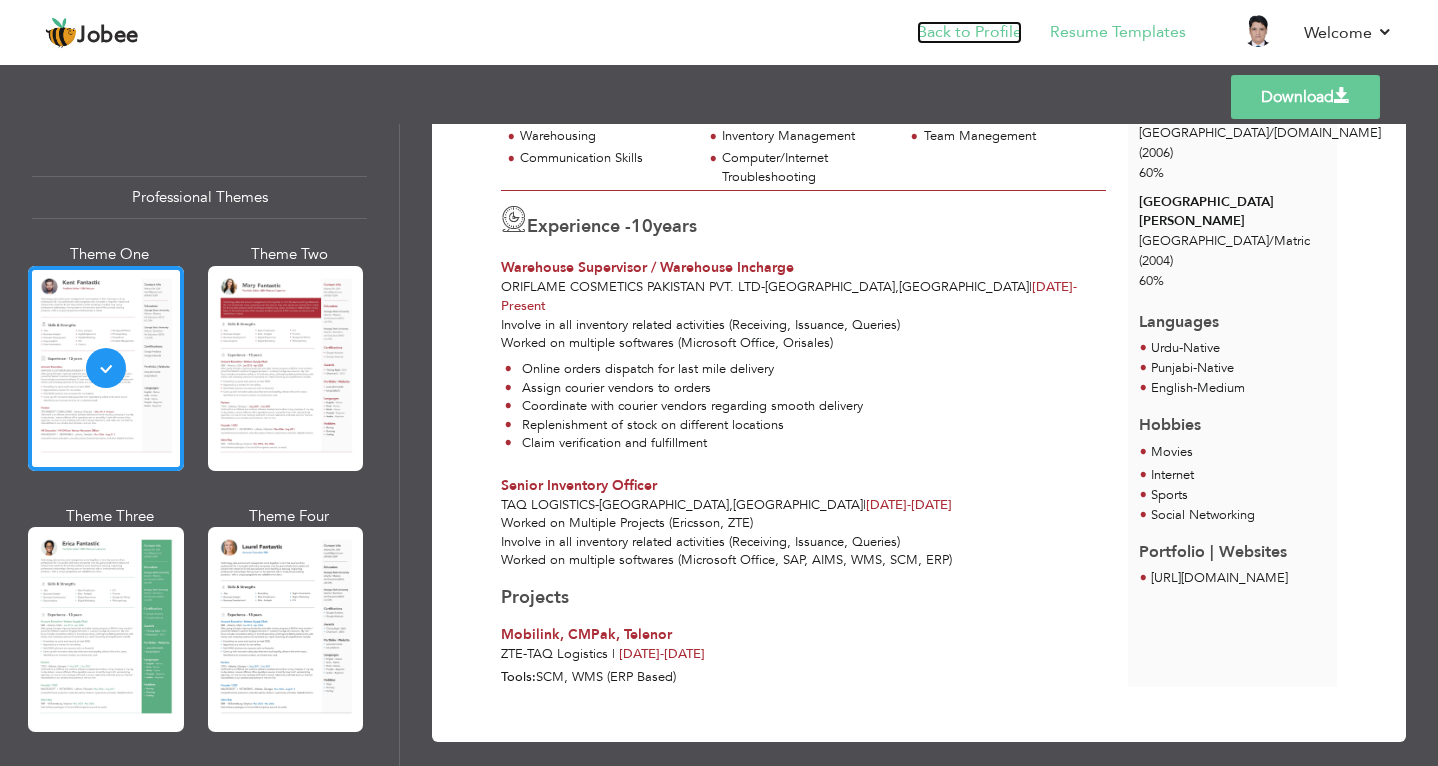 click on "Back to Profile" at bounding box center (969, 32) 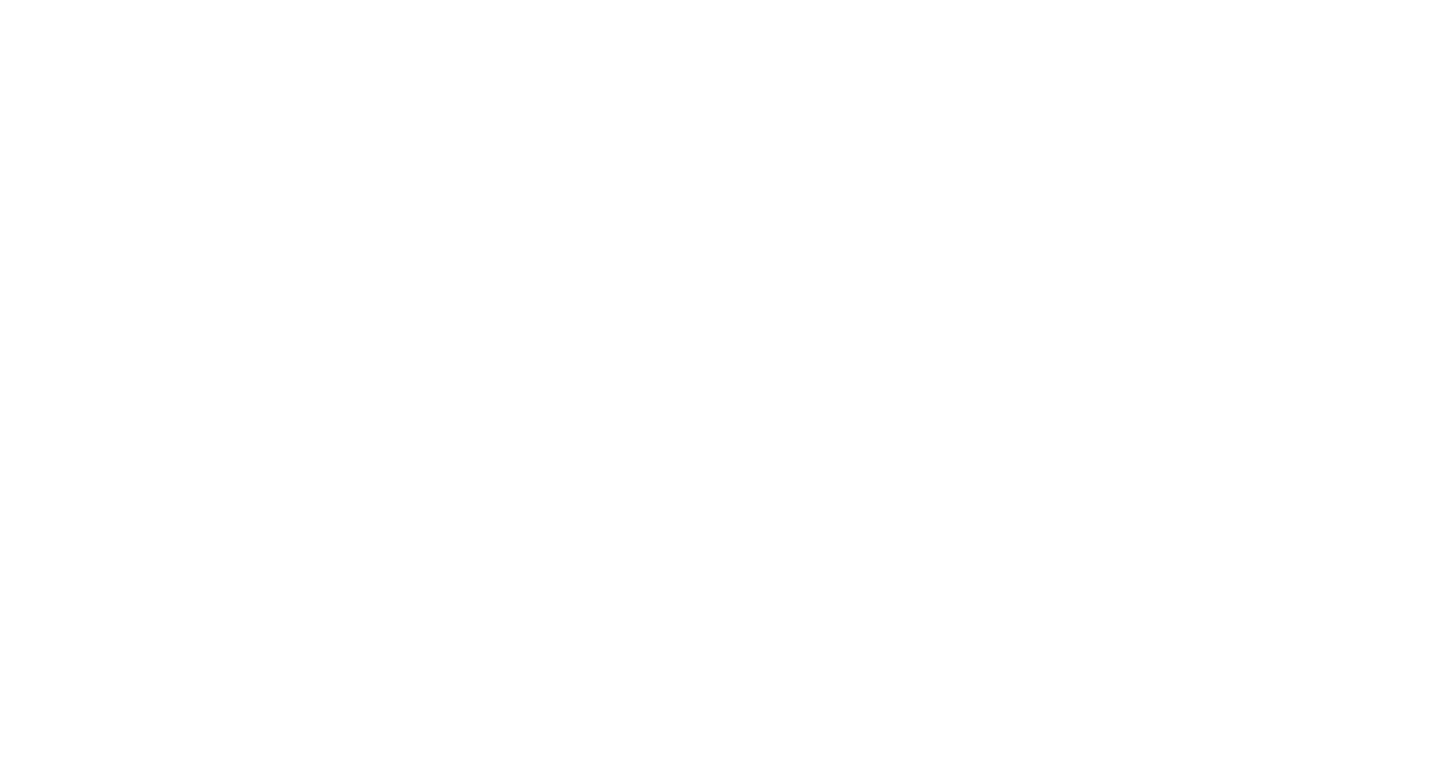 scroll, scrollTop: 0, scrollLeft: 0, axis: both 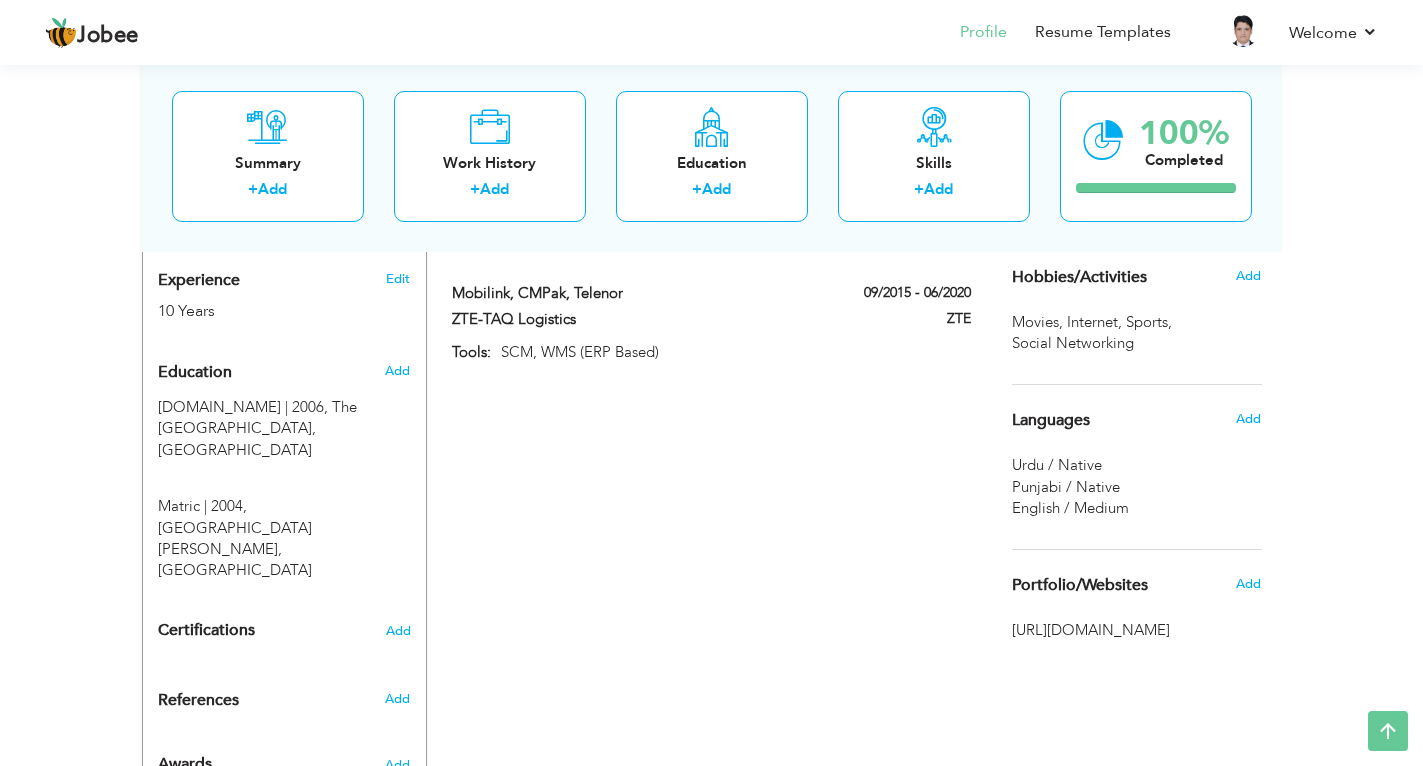 click on "Portfolio/Websites" at bounding box center (1080, 586) 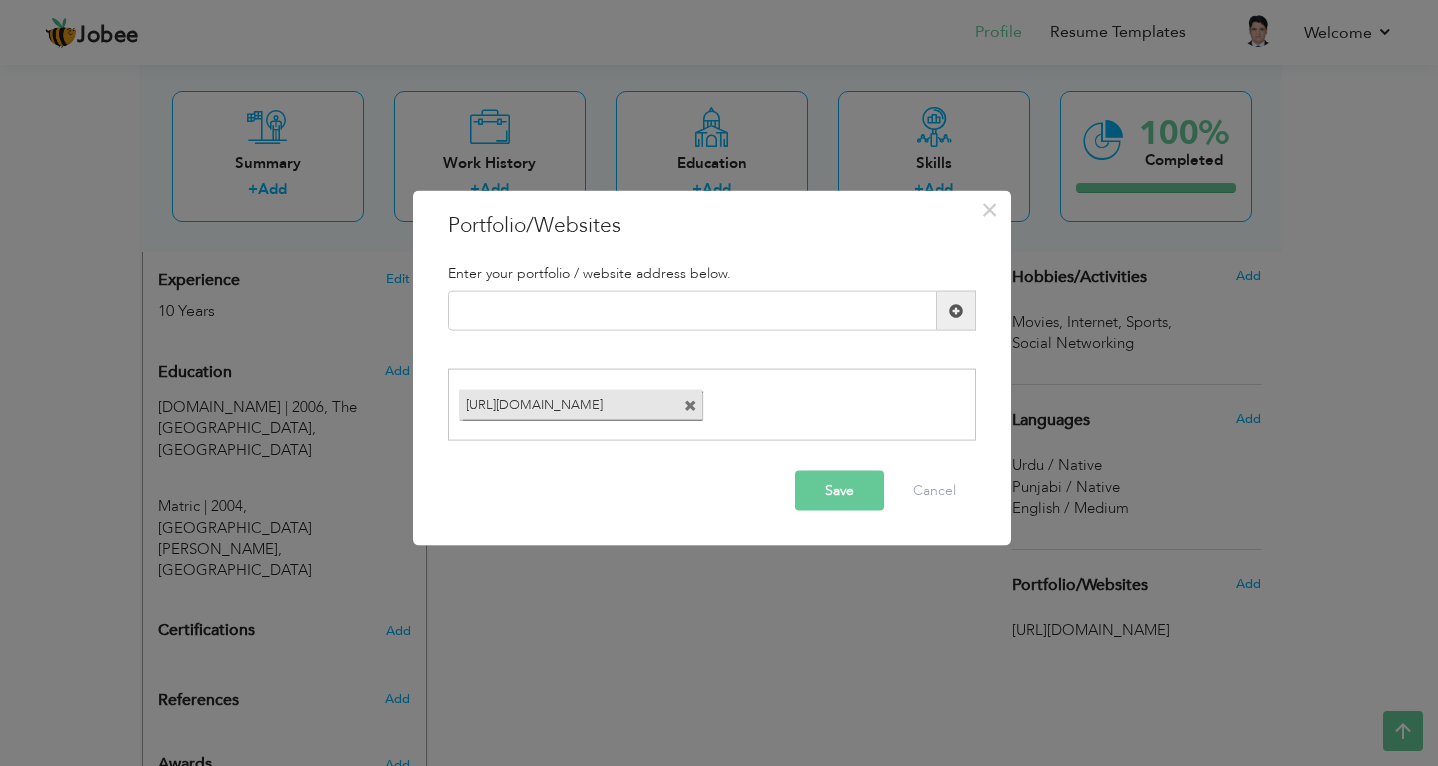 click at bounding box center (690, 405) 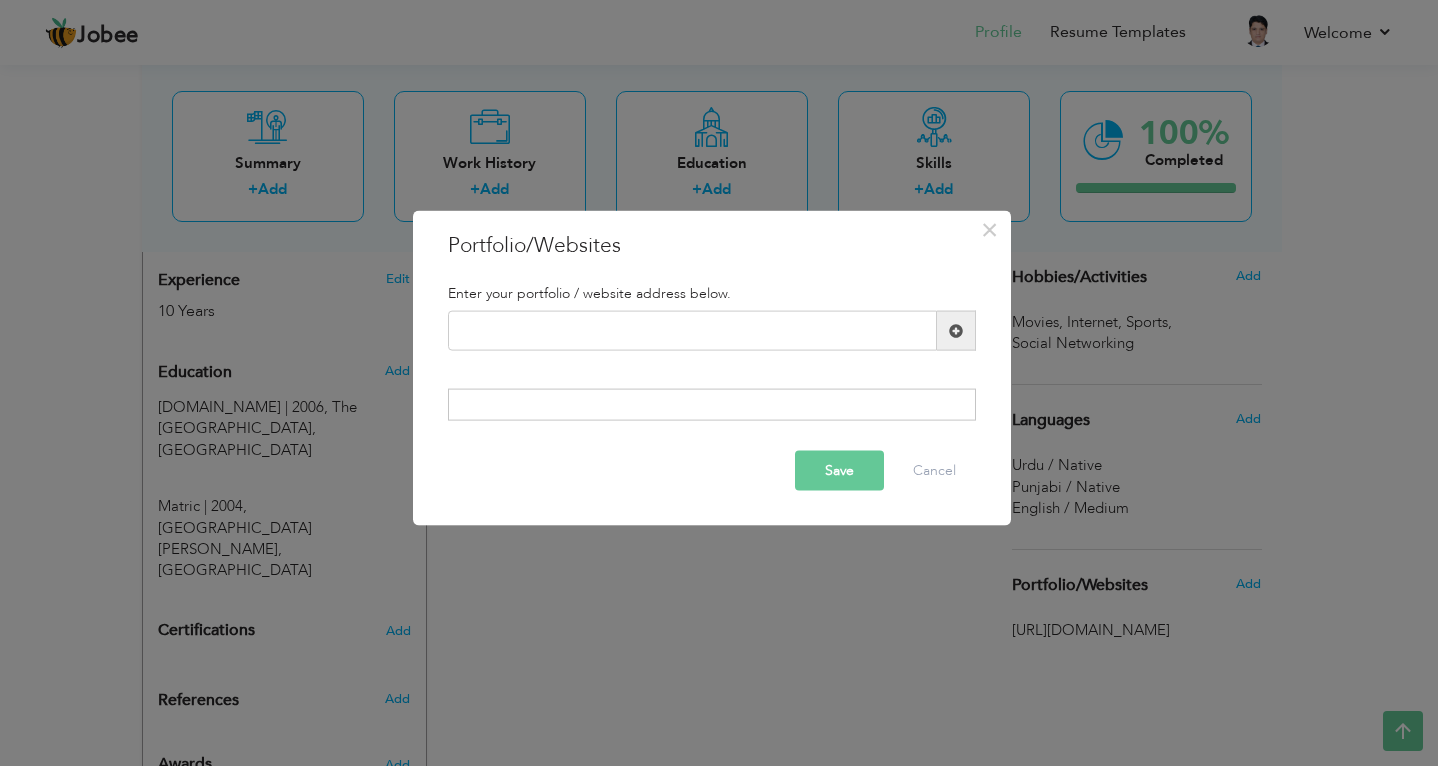 click on "Save" at bounding box center [839, 470] 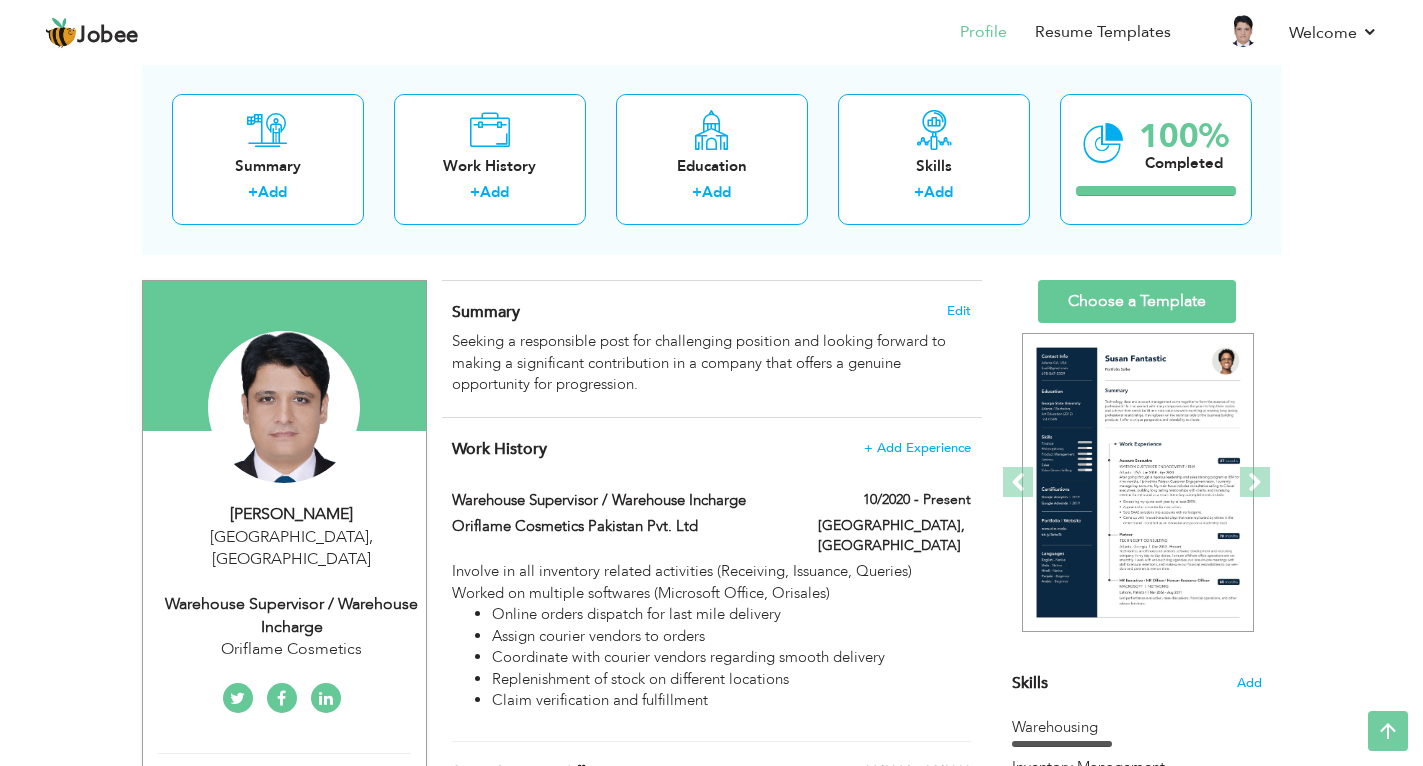 scroll, scrollTop: 96, scrollLeft: 0, axis: vertical 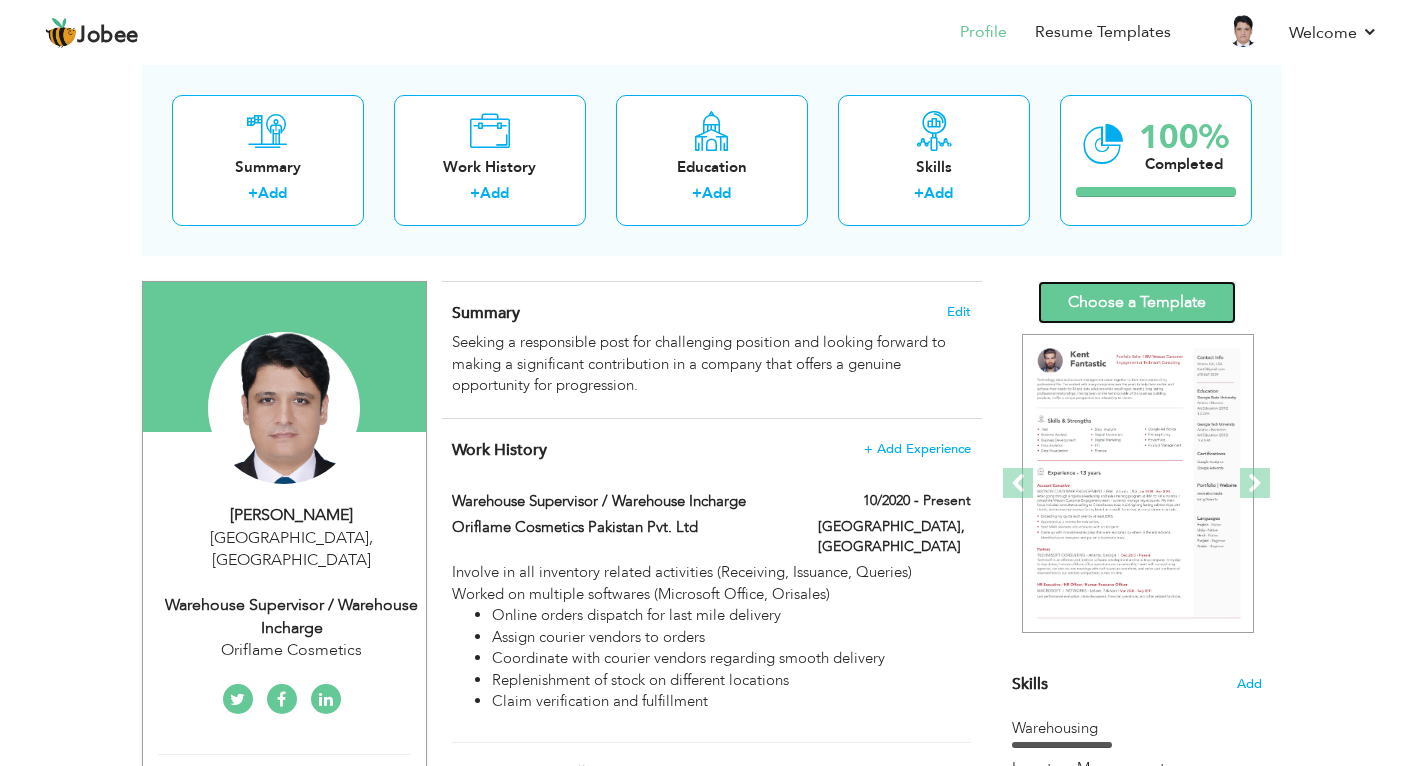 click on "Choose a Template" at bounding box center (1137, 302) 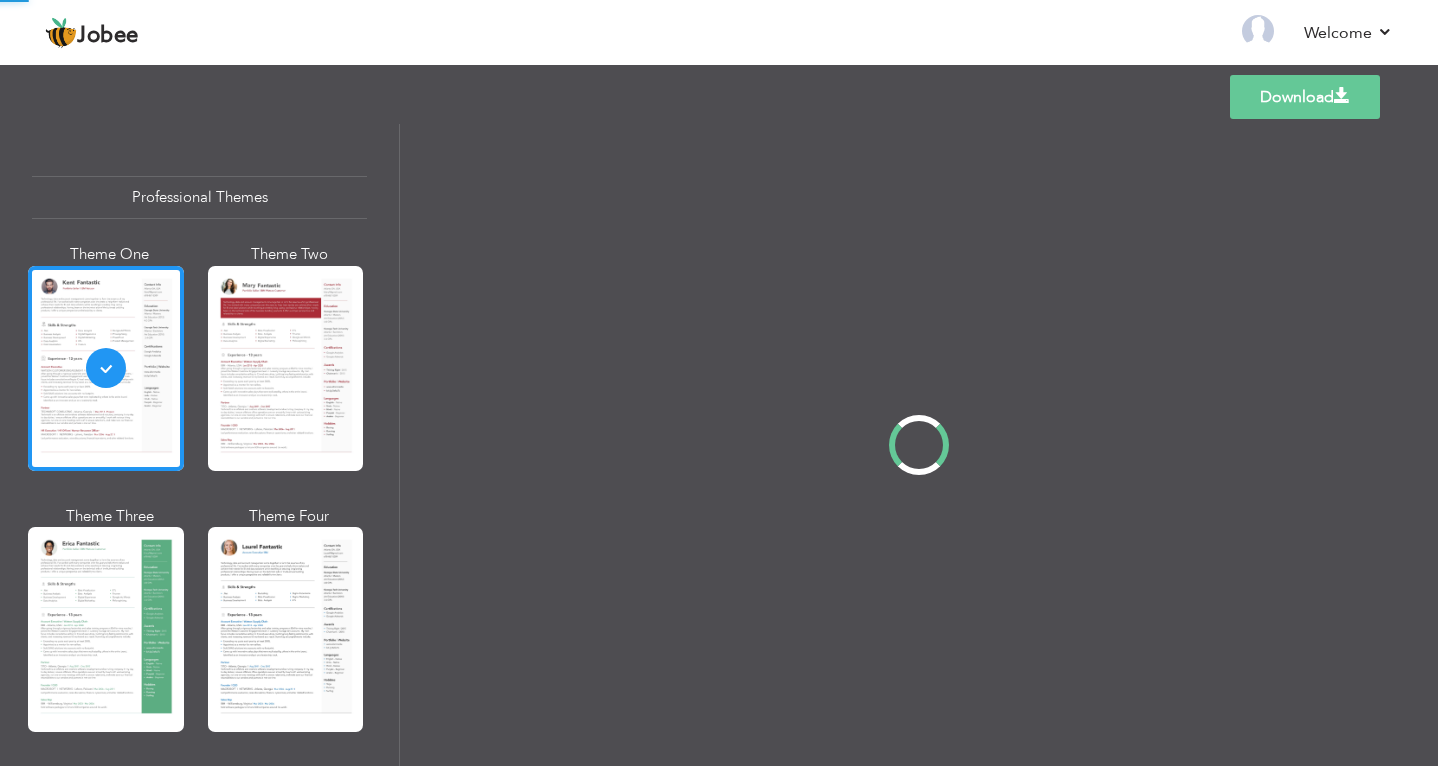 scroll, scrollTop: 0, scrollLeft: 0, axis: both 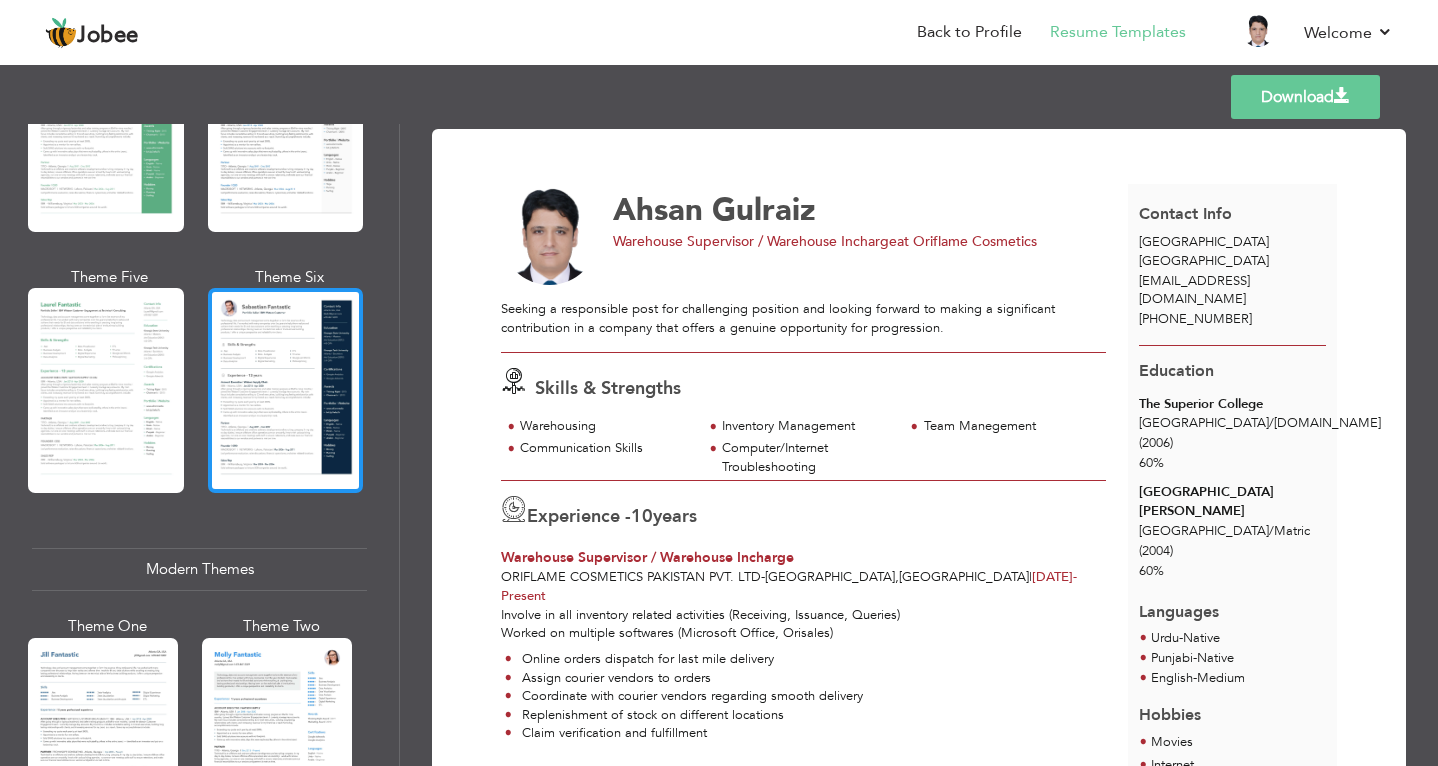 click at bounding box center [286, 390] 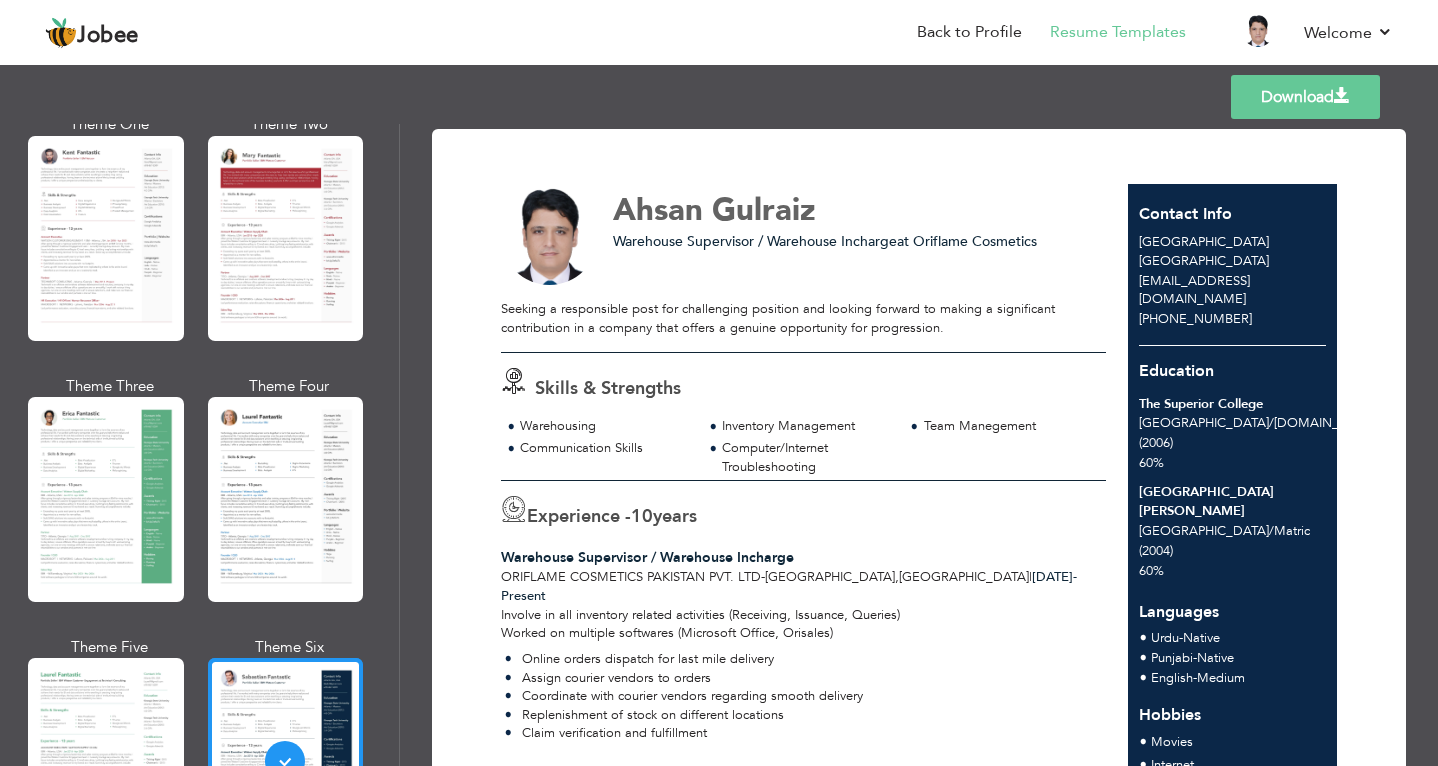 scroll, scrollTop: 0, scrollLeft: 0, axis: both 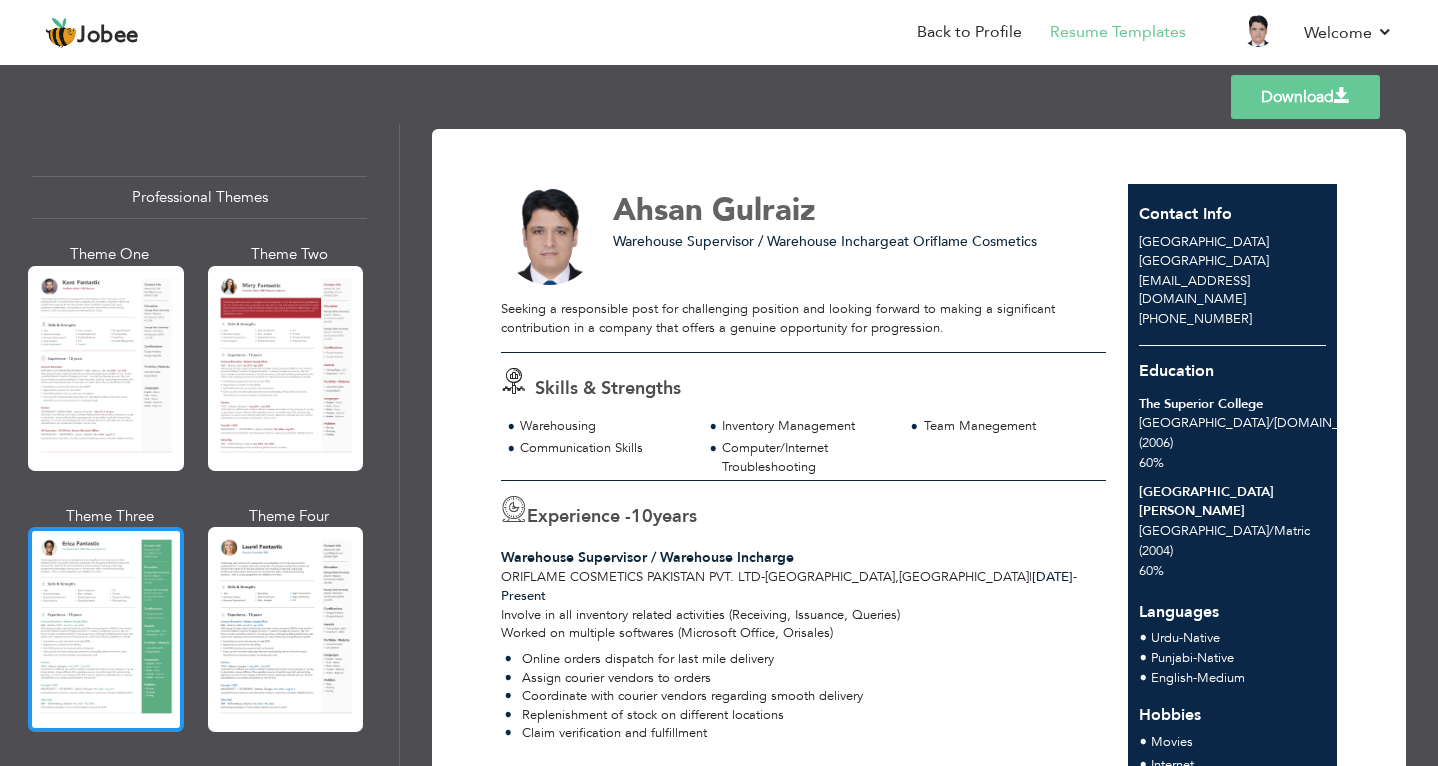 click at bounding box center (106, 629) 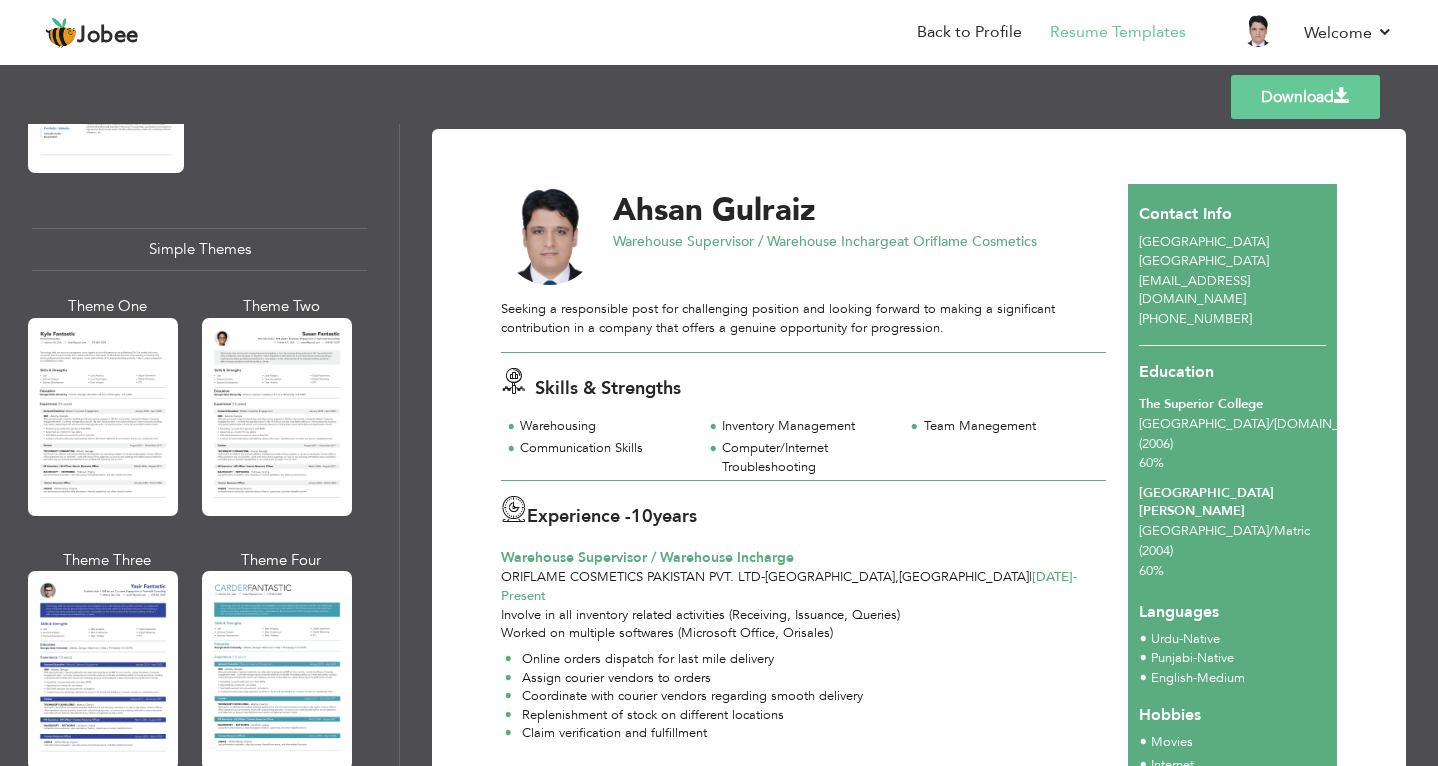 scroll, scrollTop: 3435, scrollLeft: 0, axis: vertical 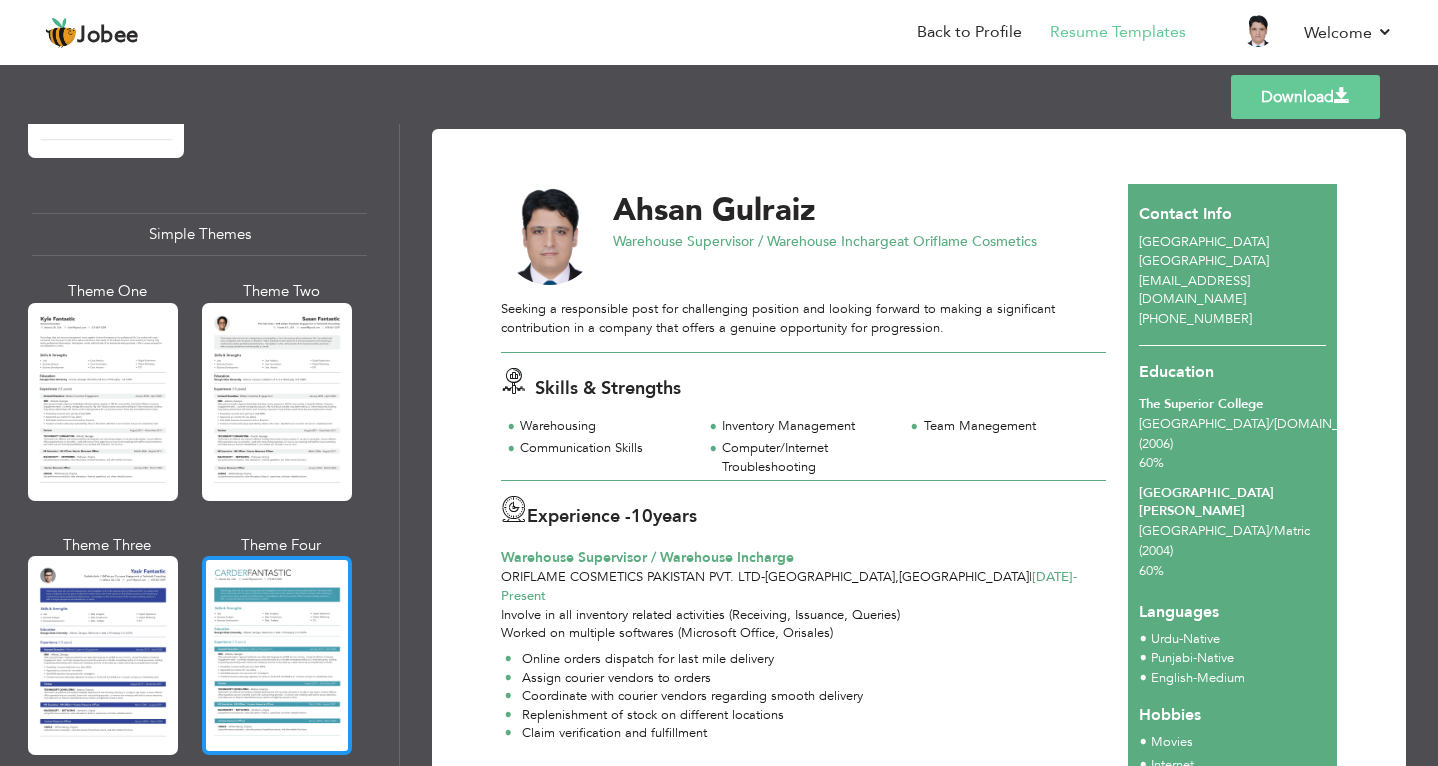 click at bounding box center [277, 655] 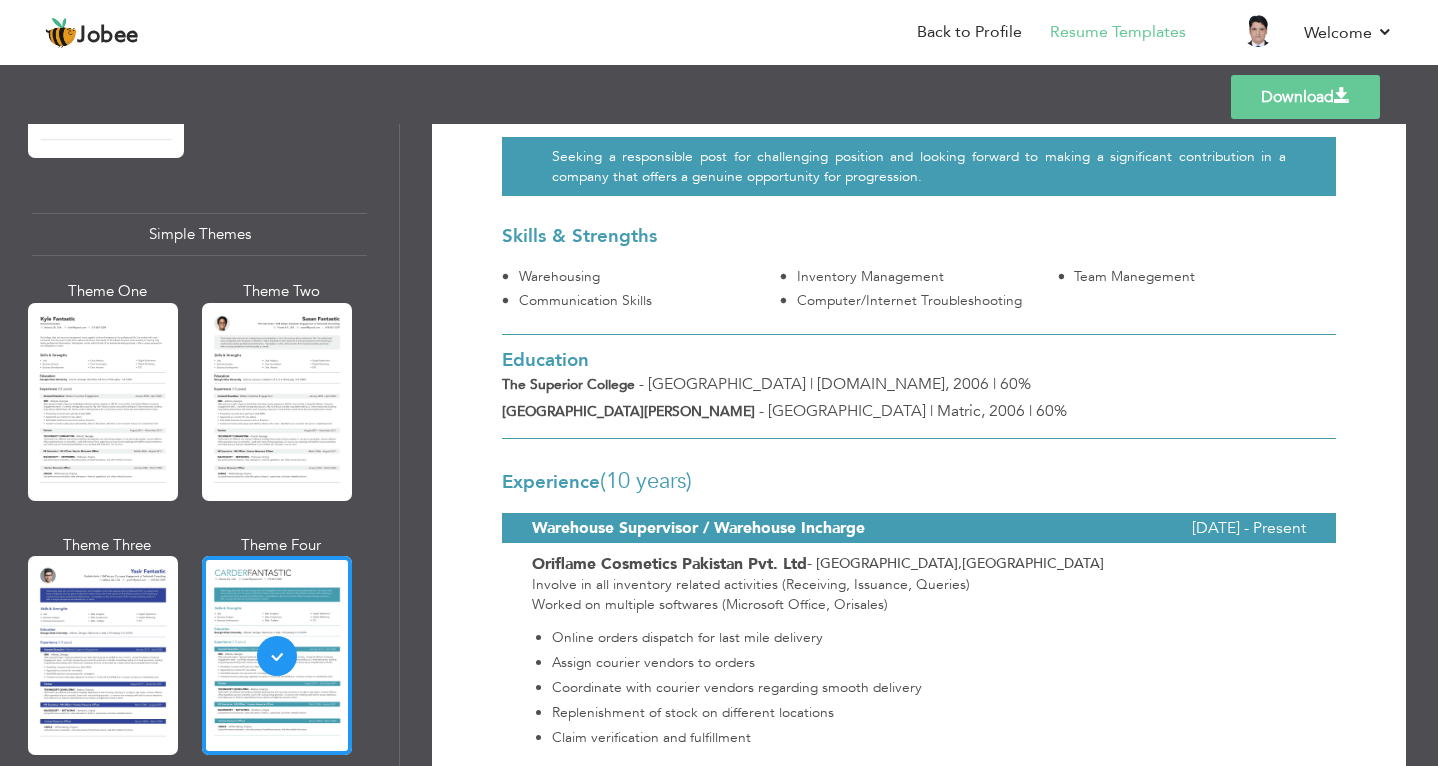scroll, scrollTop: 200, scrollLeft: 0, axis: vertical 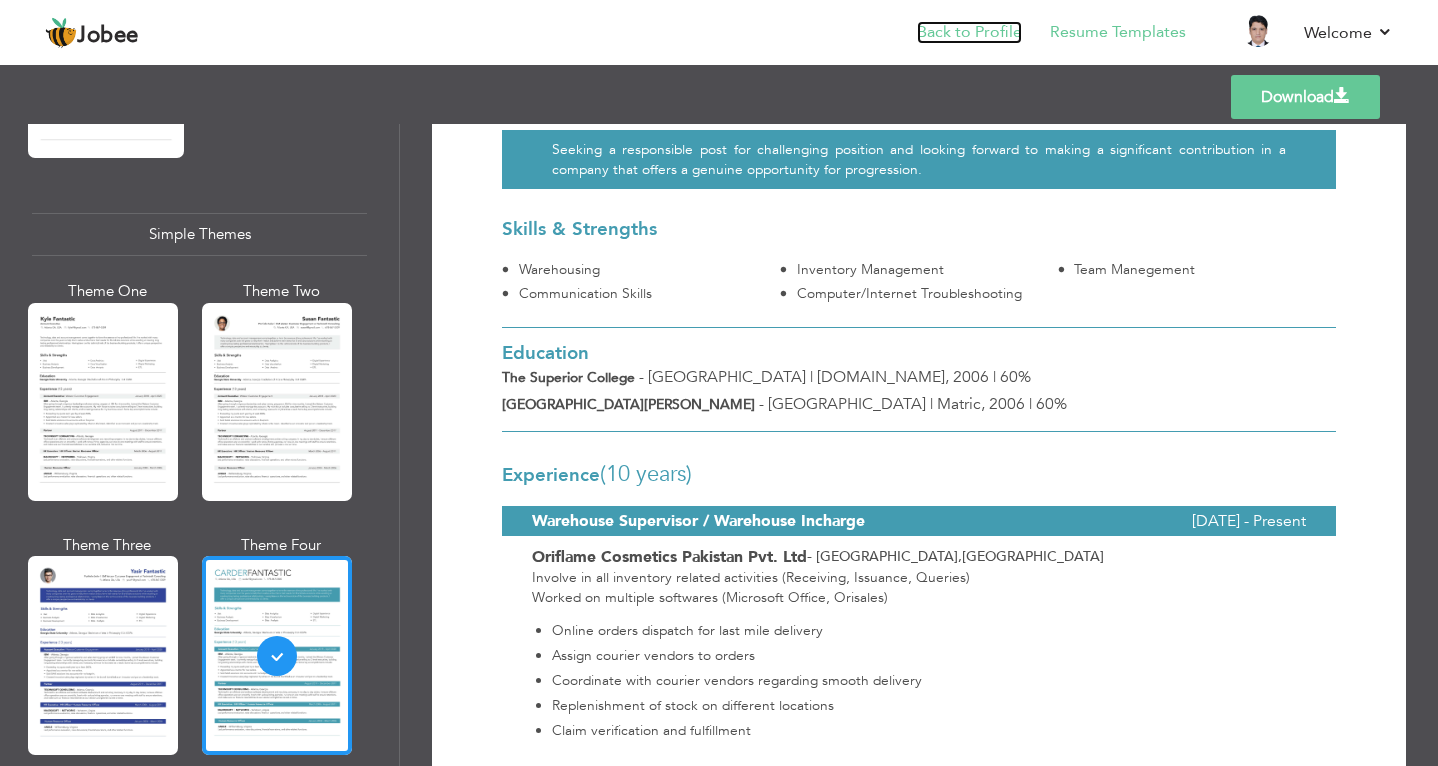 click on "Back to Profile" at bounding box center [969, 32] 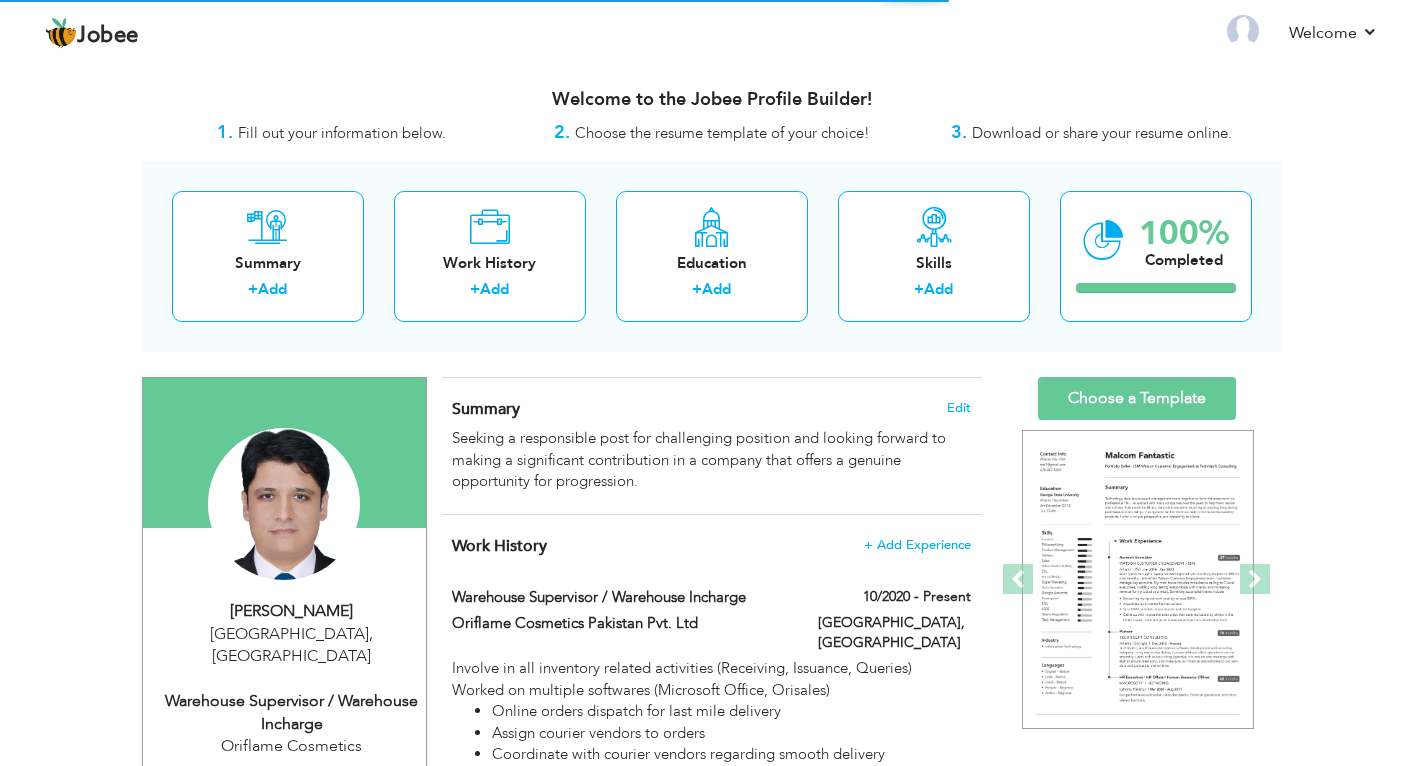 scroll, scrollTop: 0, scrollLeft: 0, axis: both 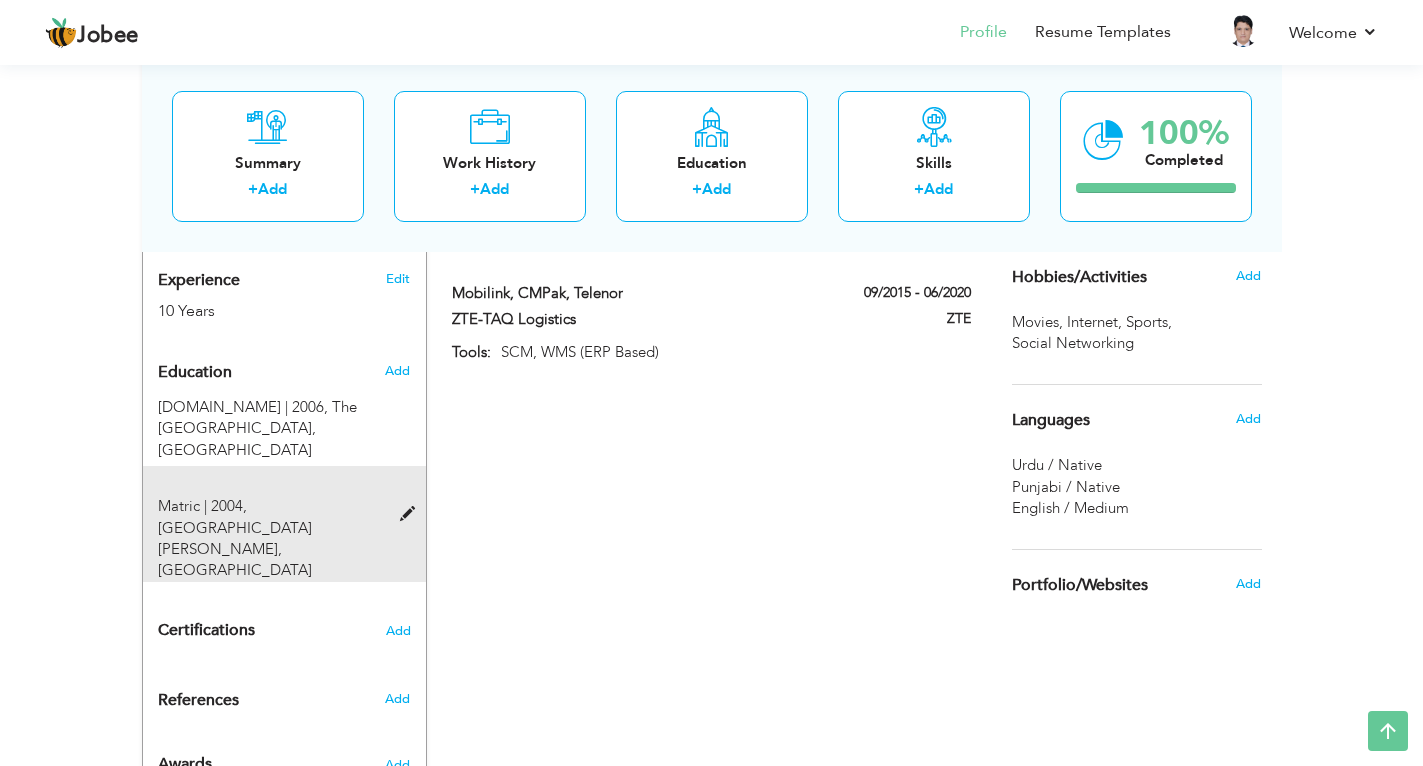 click at bounding box center (412, 514) 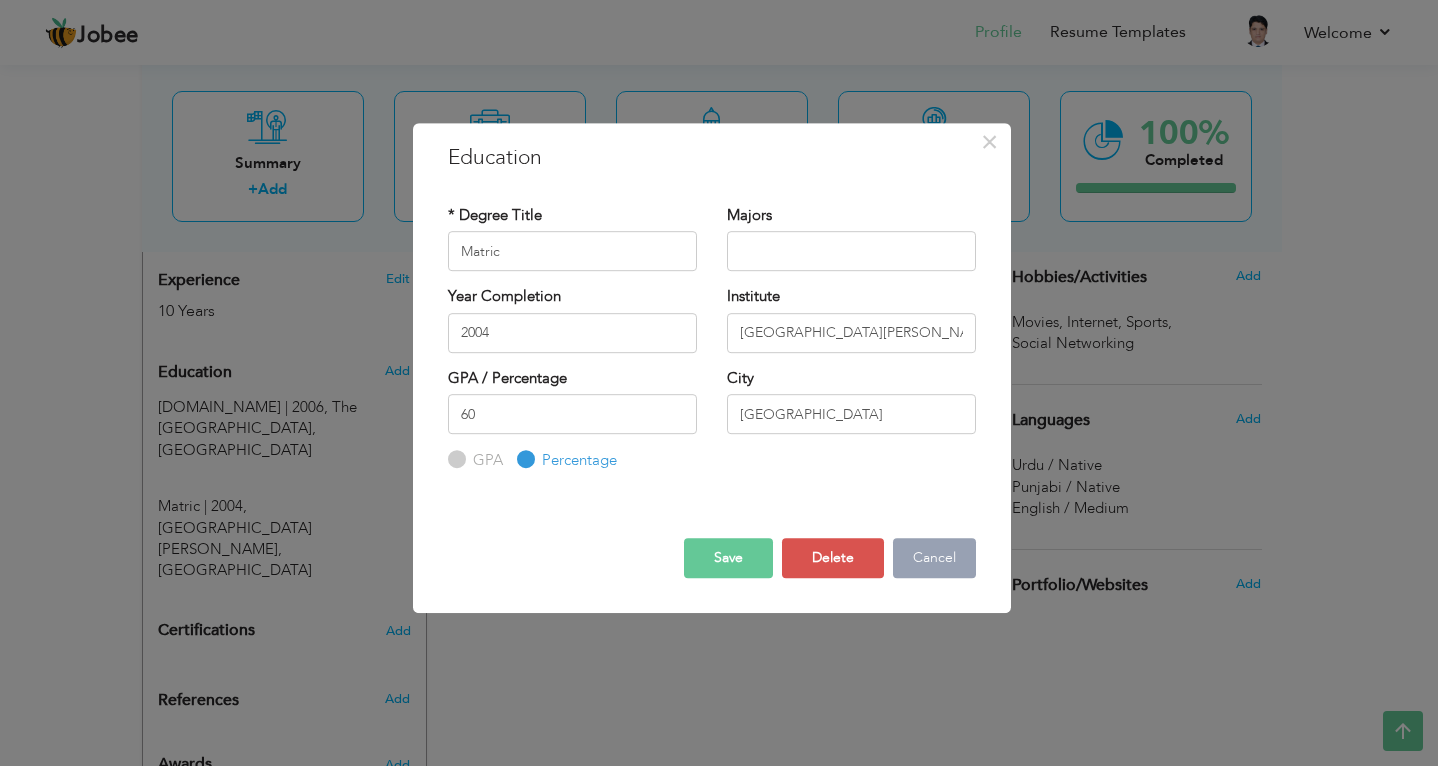 click on "Cancel" at bounding box center (934, 558) 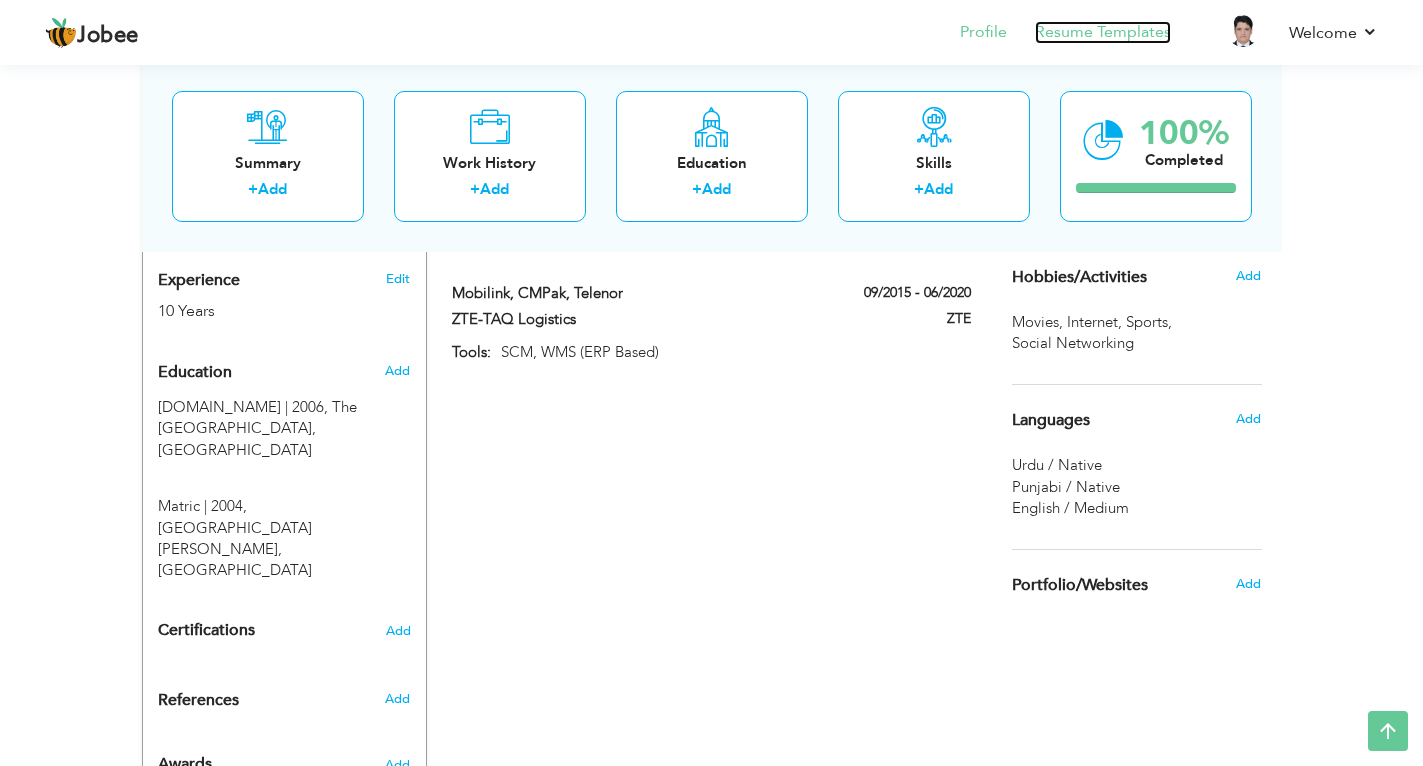 click on "Resume Templates" at bounding box center [1103, 32] 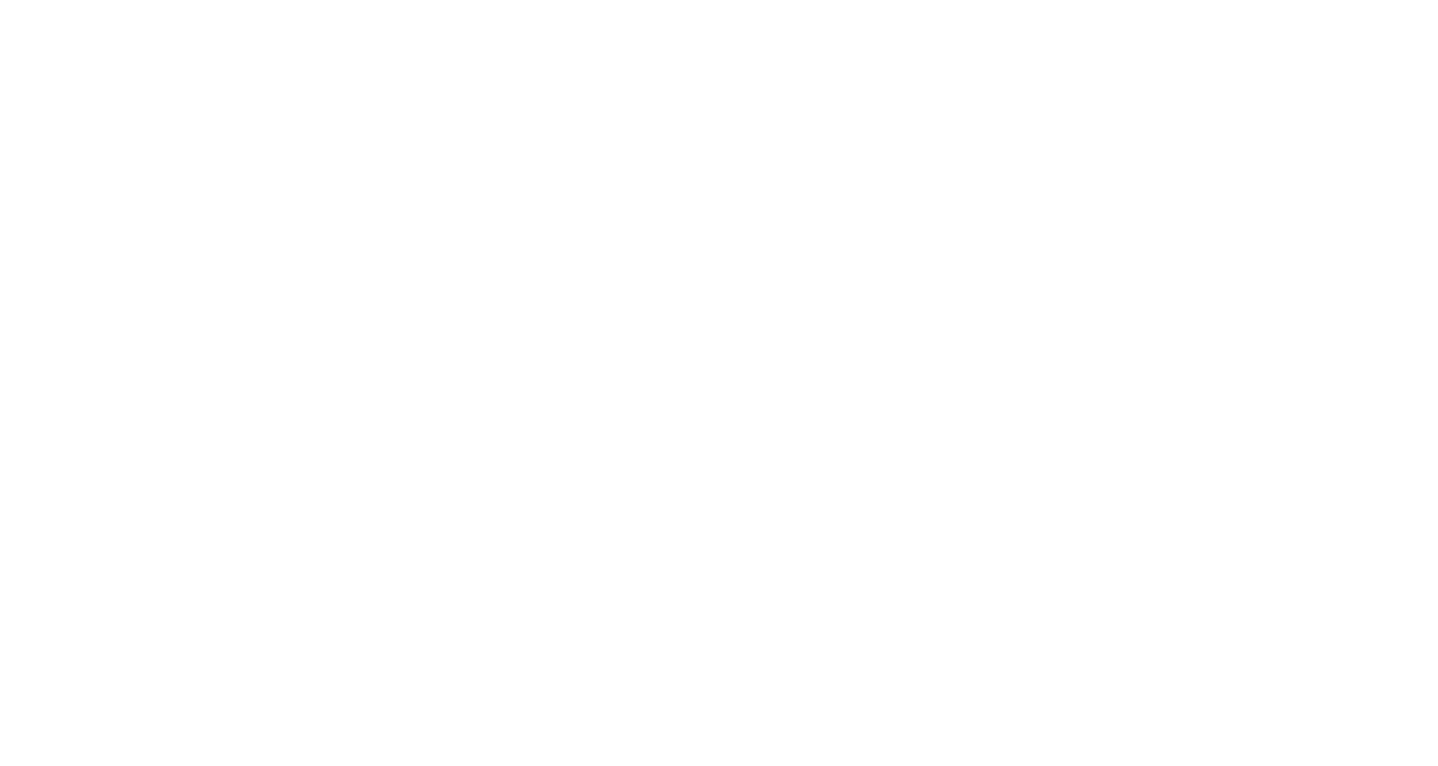 scroll, scrollTop: 0, scrollLeft: 0, axis: both 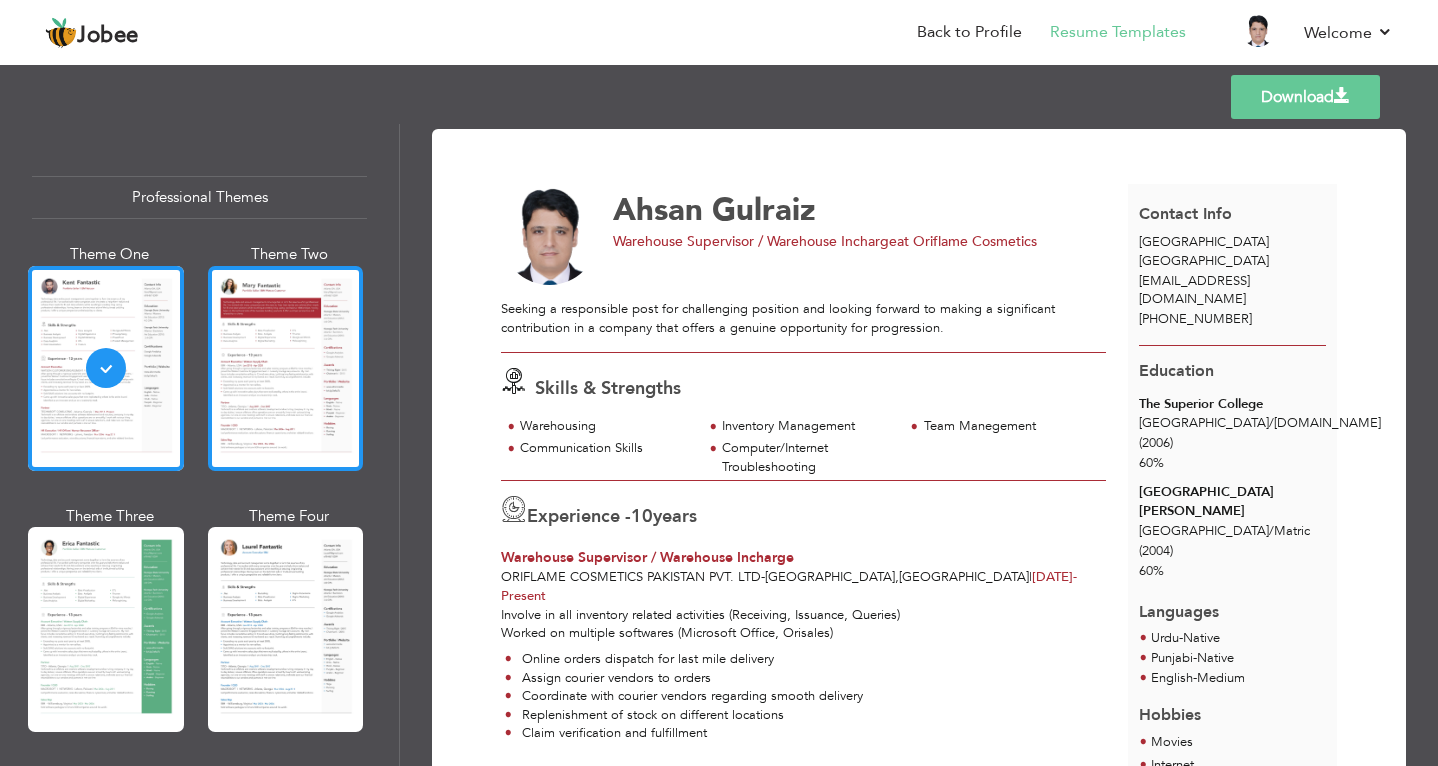 click at bounding box center (286, 368) 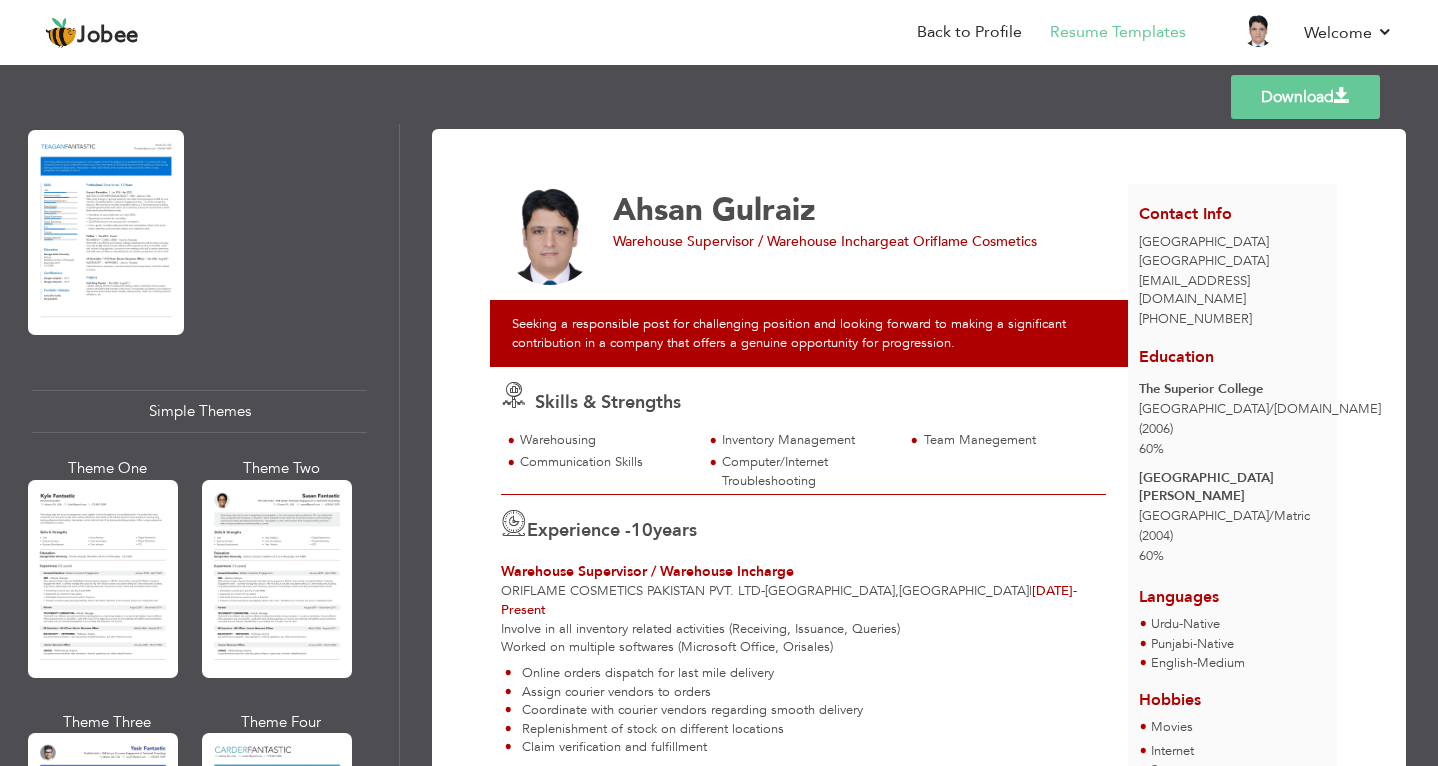 scroll, scrollTop: 3435, scrollLeft: 0, axis: vertical 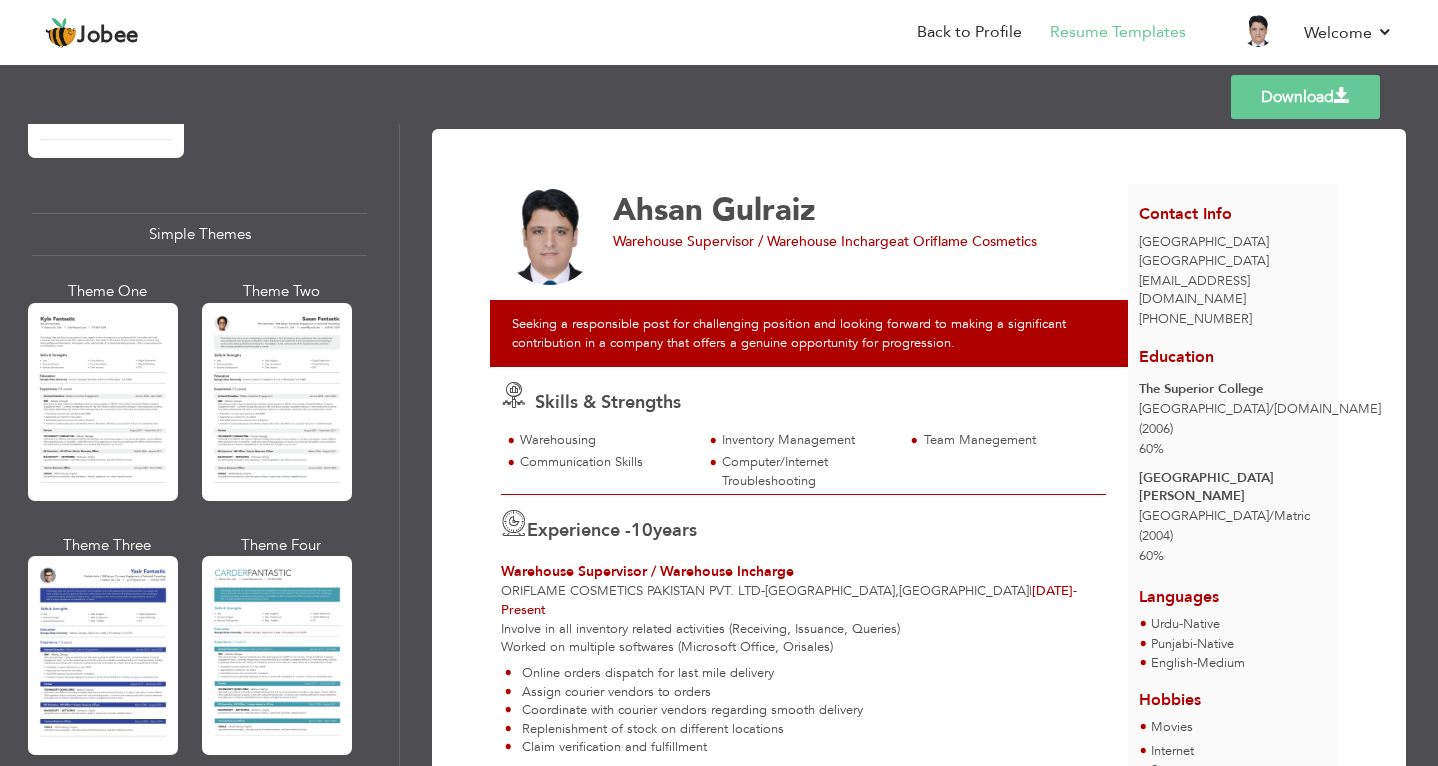 click at bounding box center [277, 655] 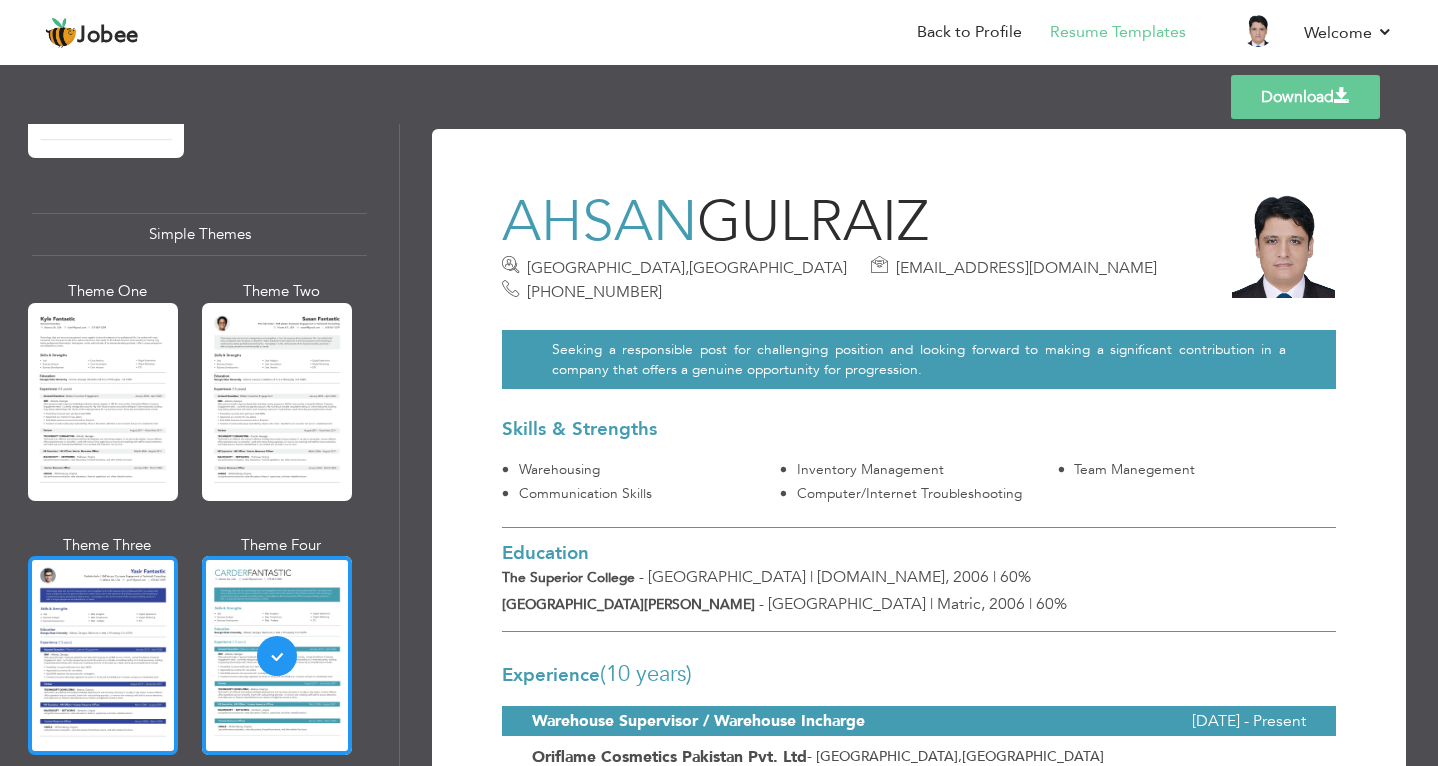 click at bounding box center (103, 655) 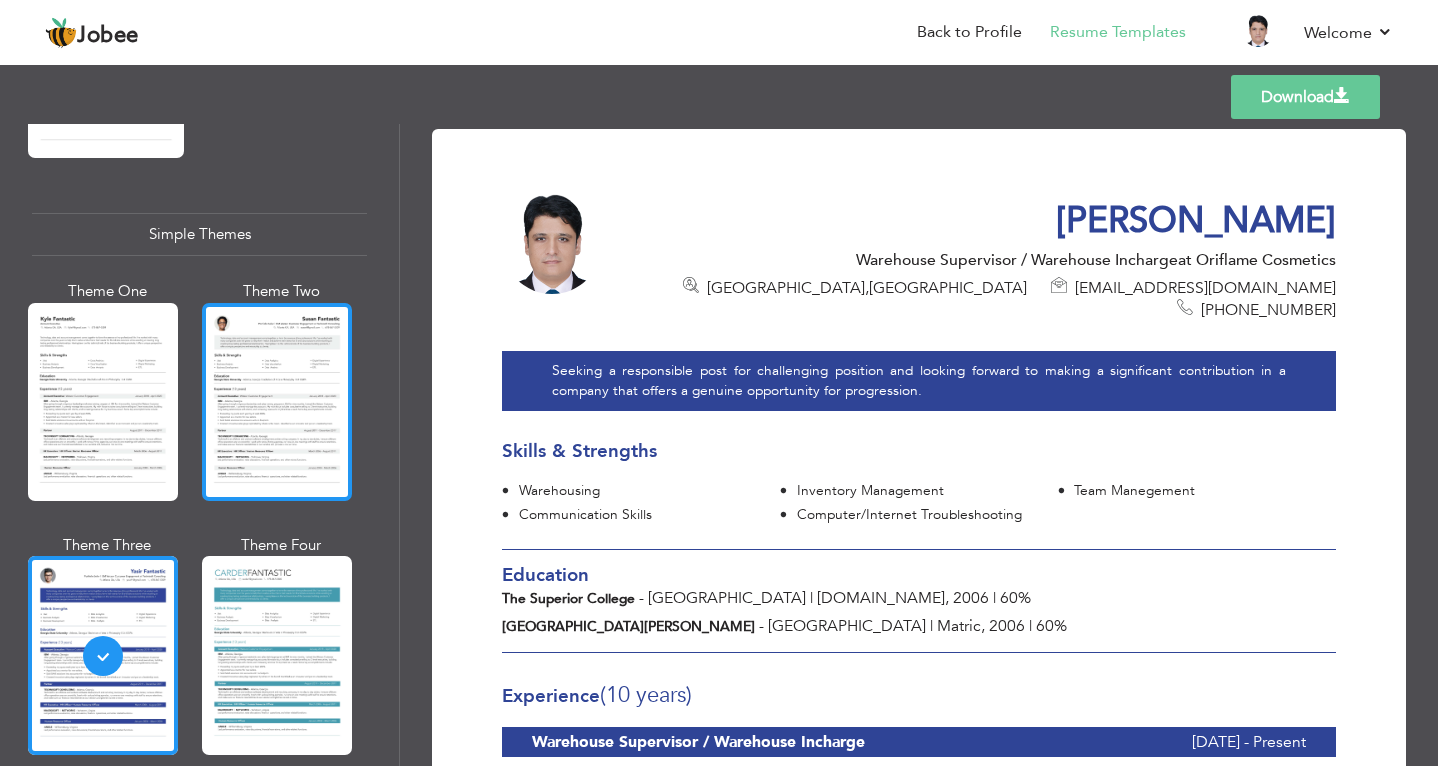 click at bounding box center [277, 402] 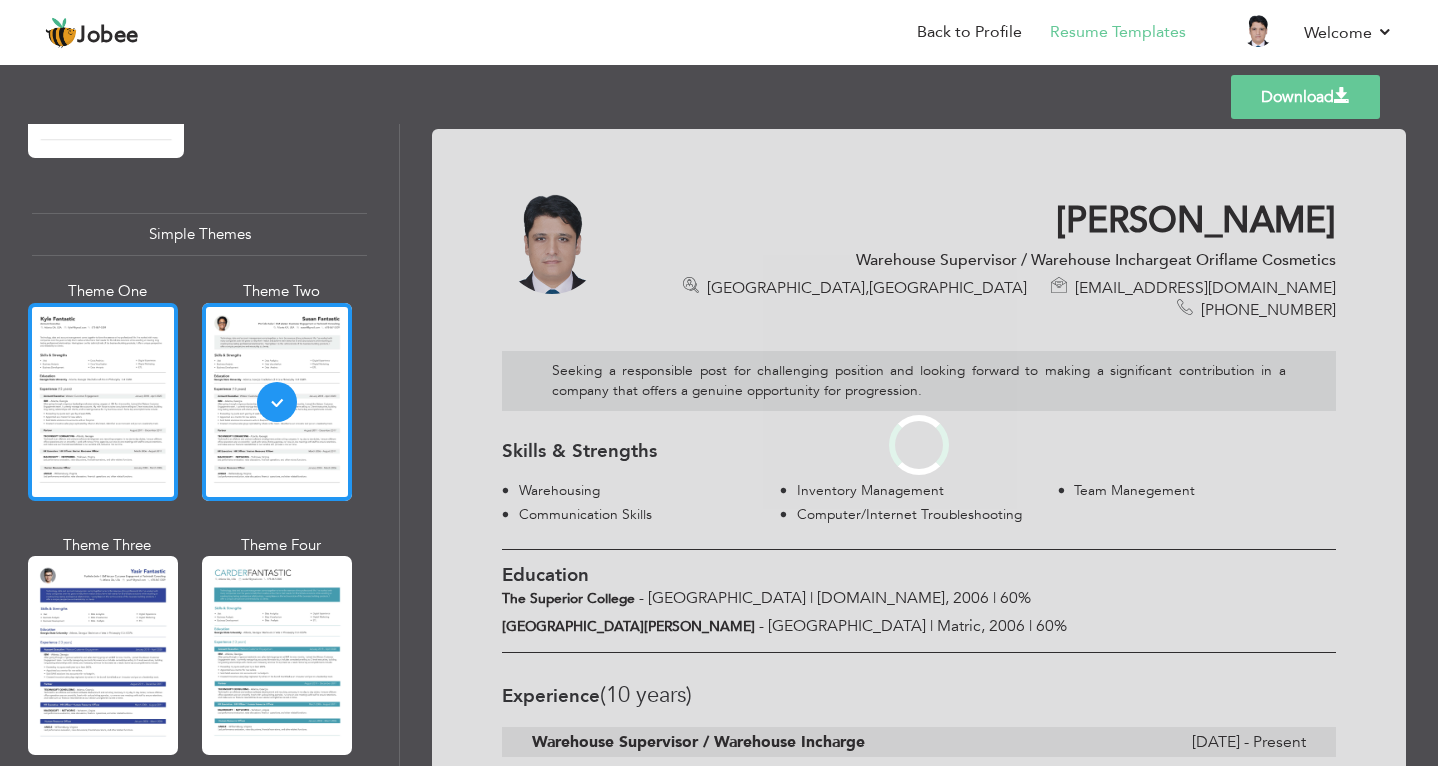 click at bounding box center (103, 402) 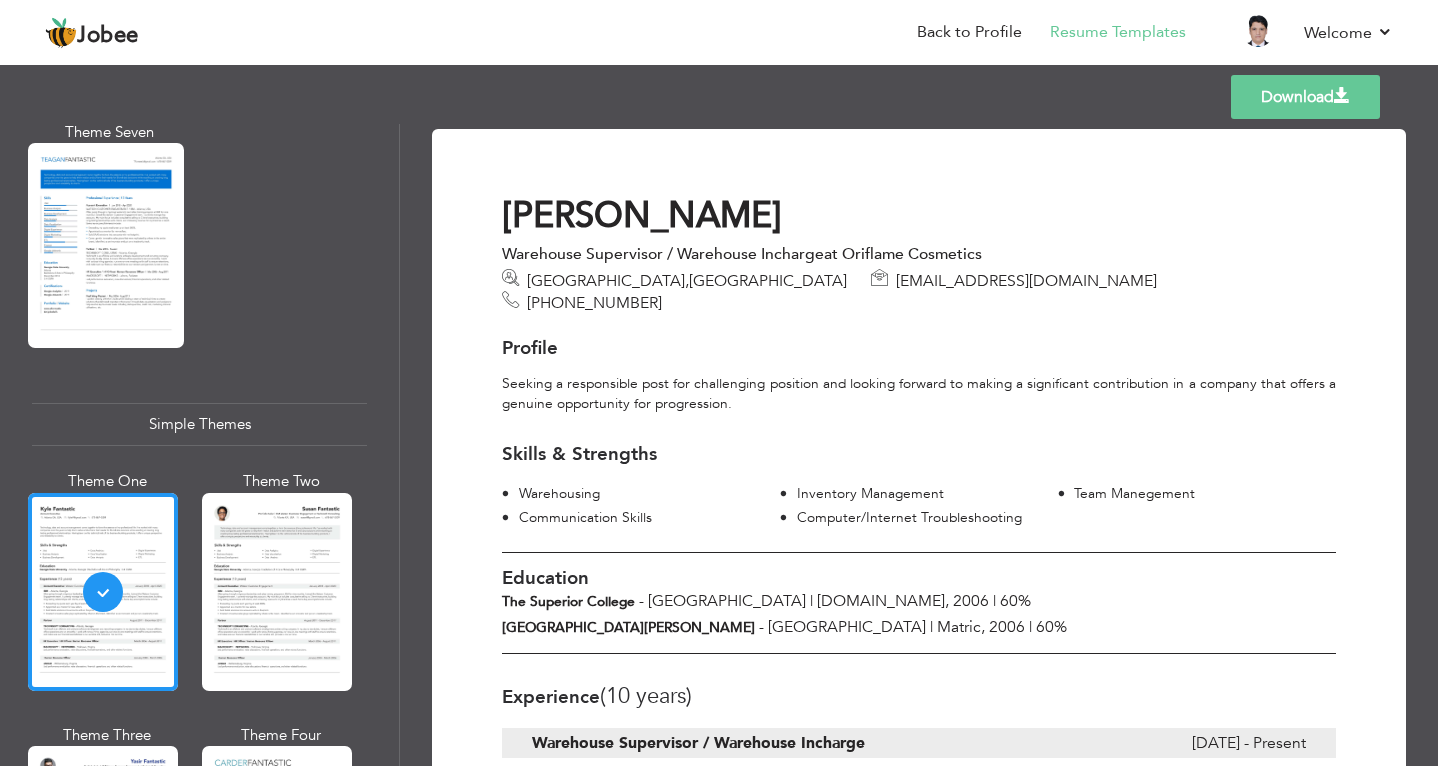 scroll, scrollTop: 3235, scrollLeft: 0, axis: vertical 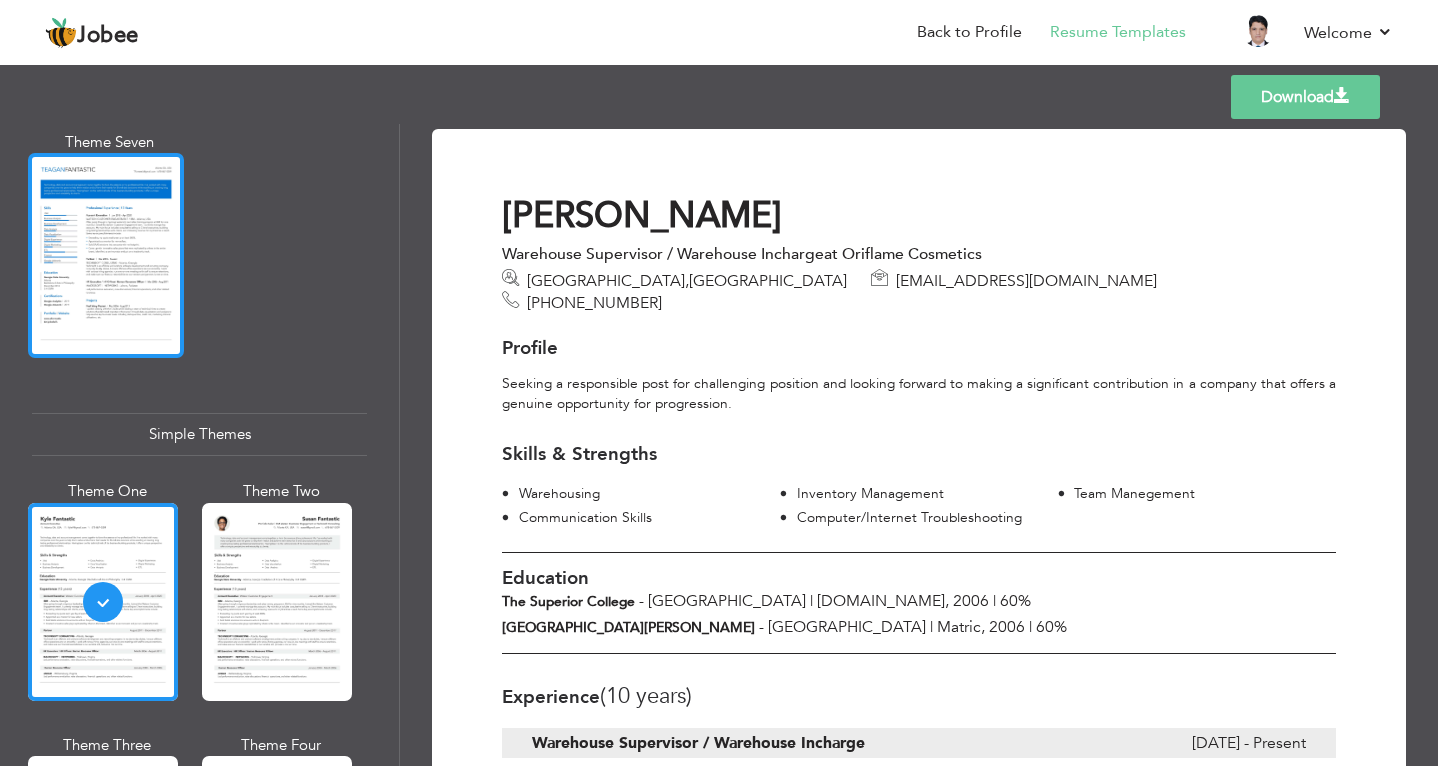 click at bounding box center (106, 255) 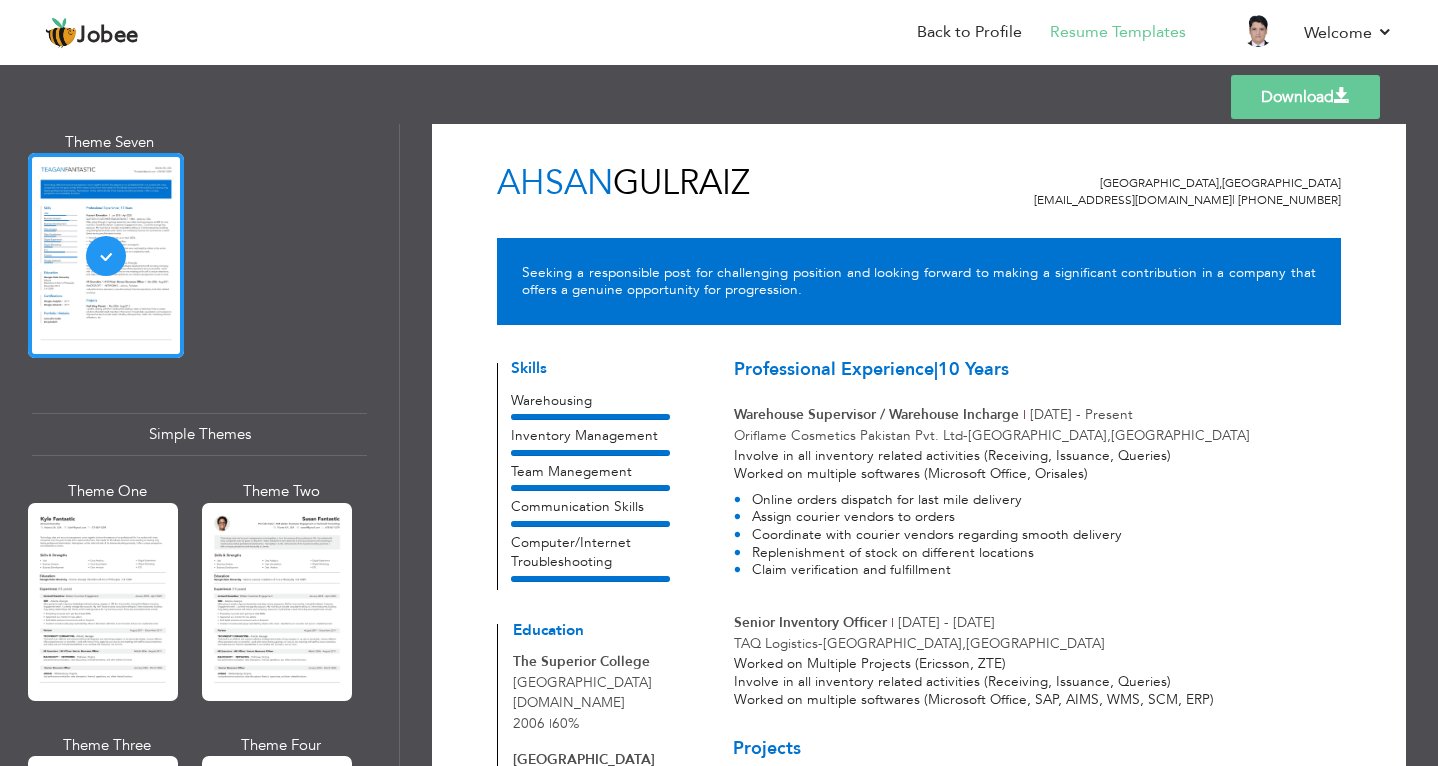 scroll, scrollTop: 0, scrollLeft: 0, axis: both 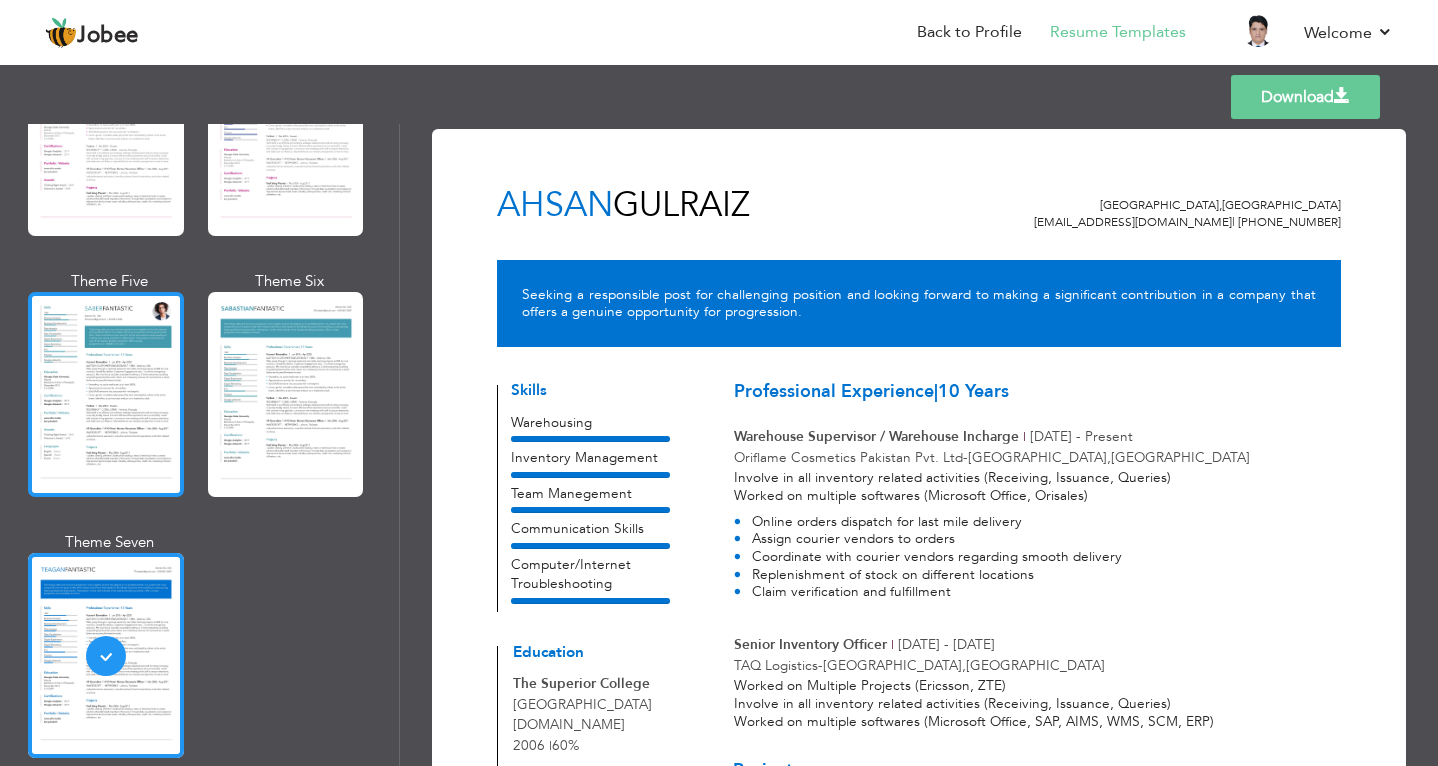 click at bounding box center [106, 394] 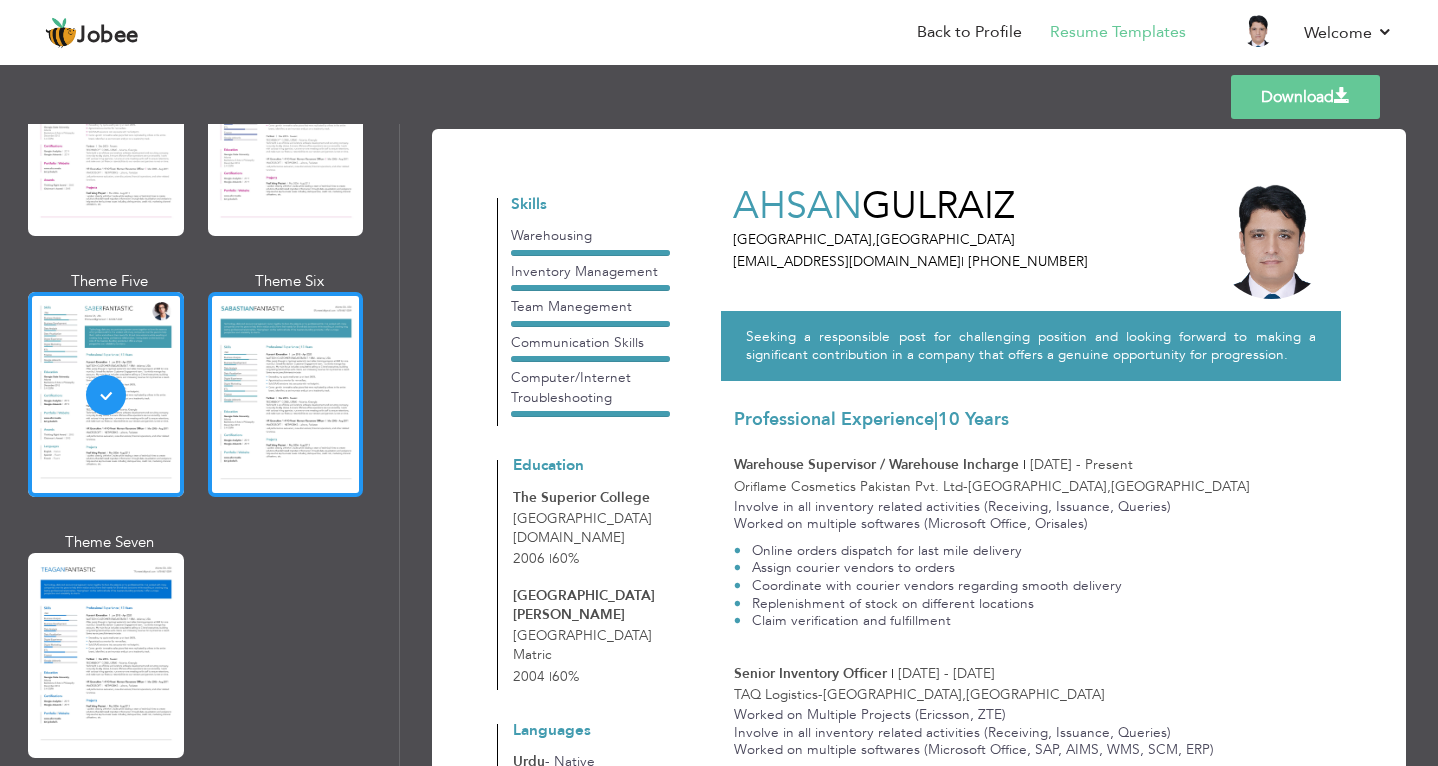 click at bounding box center [286, 394] 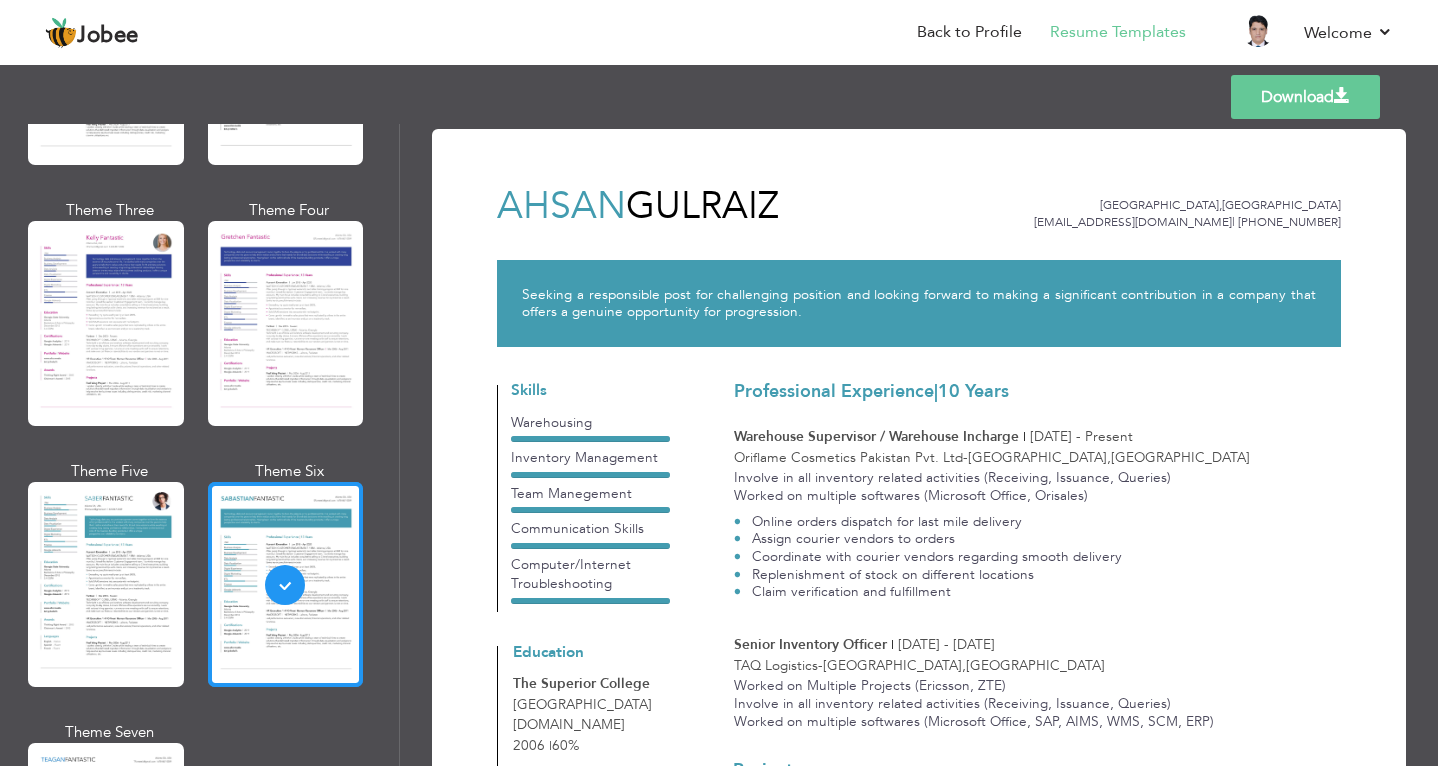 scroll, scrollTop: 2635, scrollLeft: 0, axis: vertical 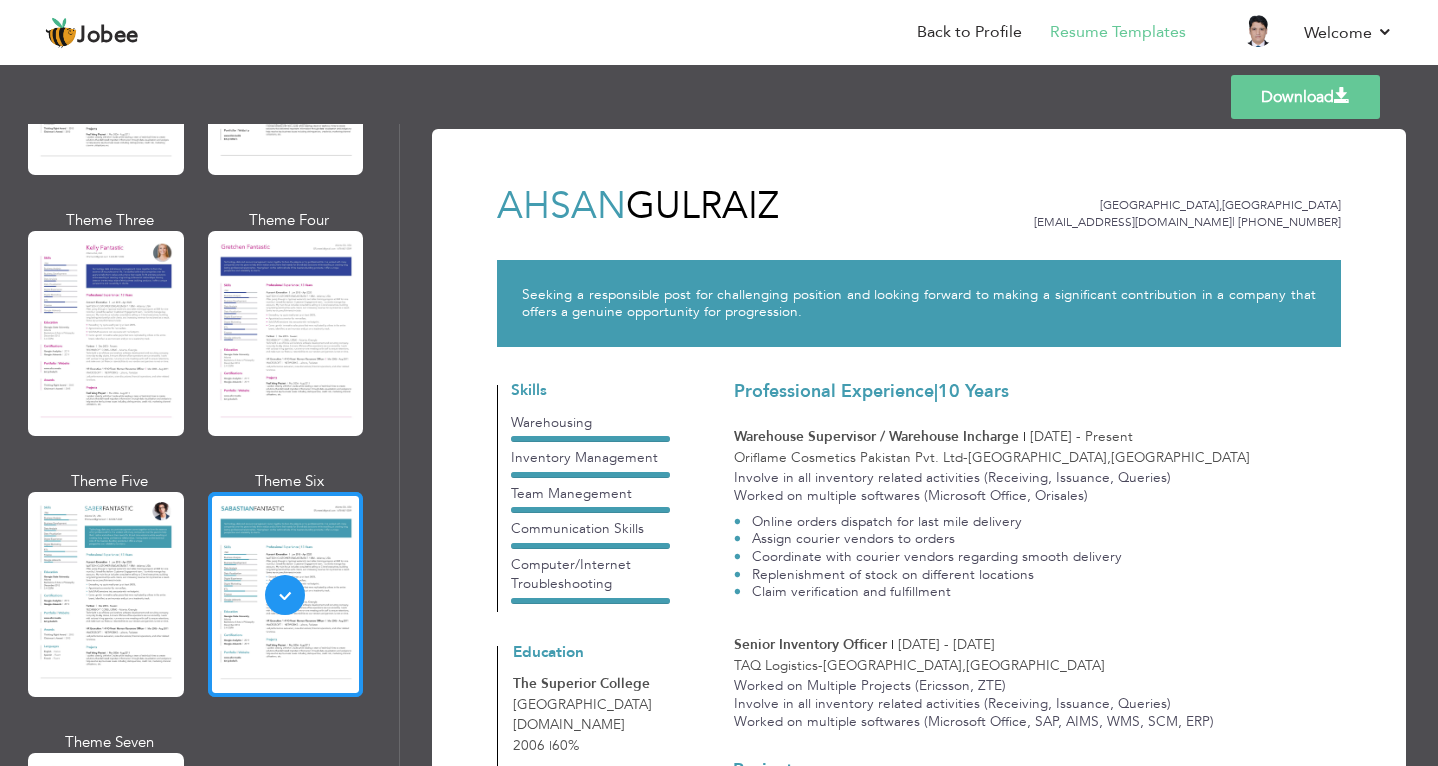 click at bounding box center [286, 333] 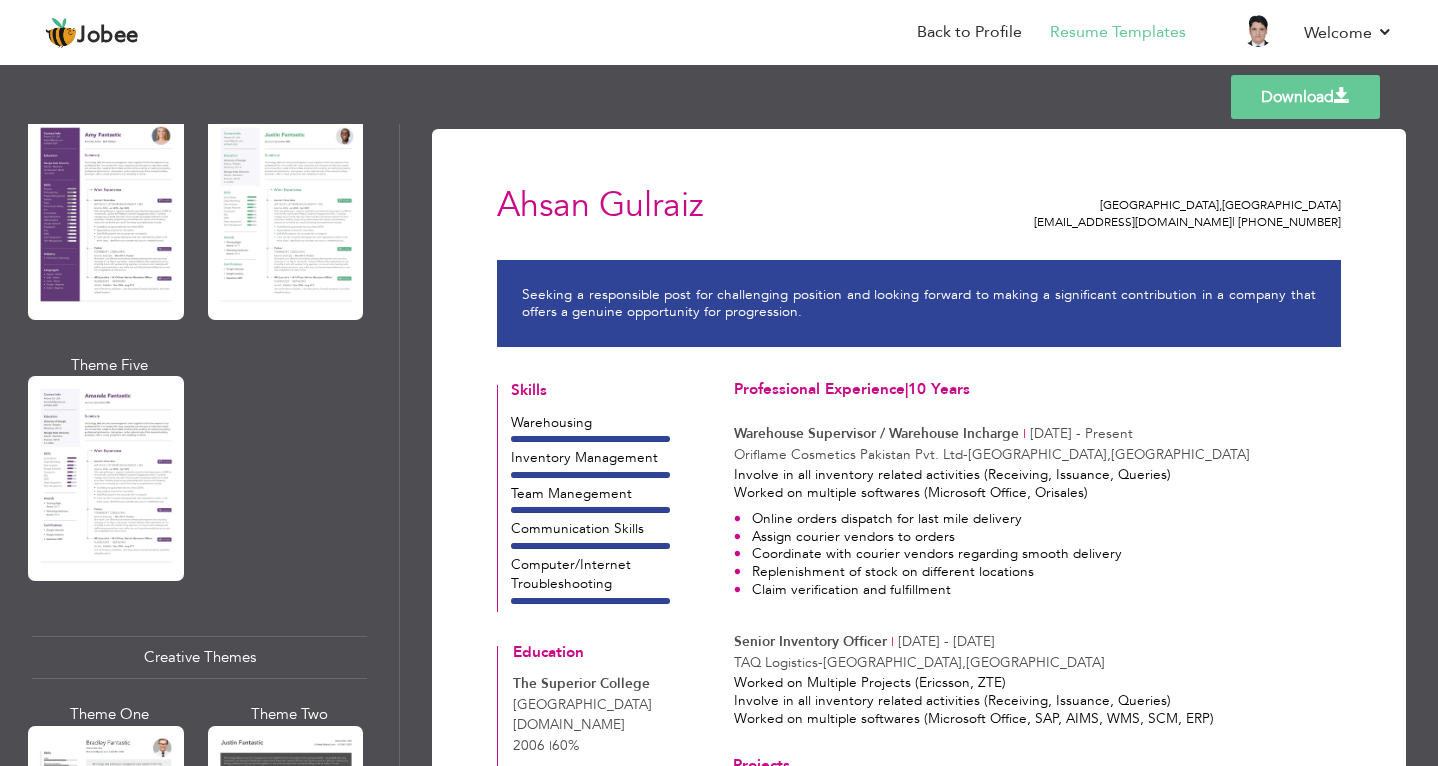 scroll, scrollTop: 1835, scrollLeft: 0, axis: vertical 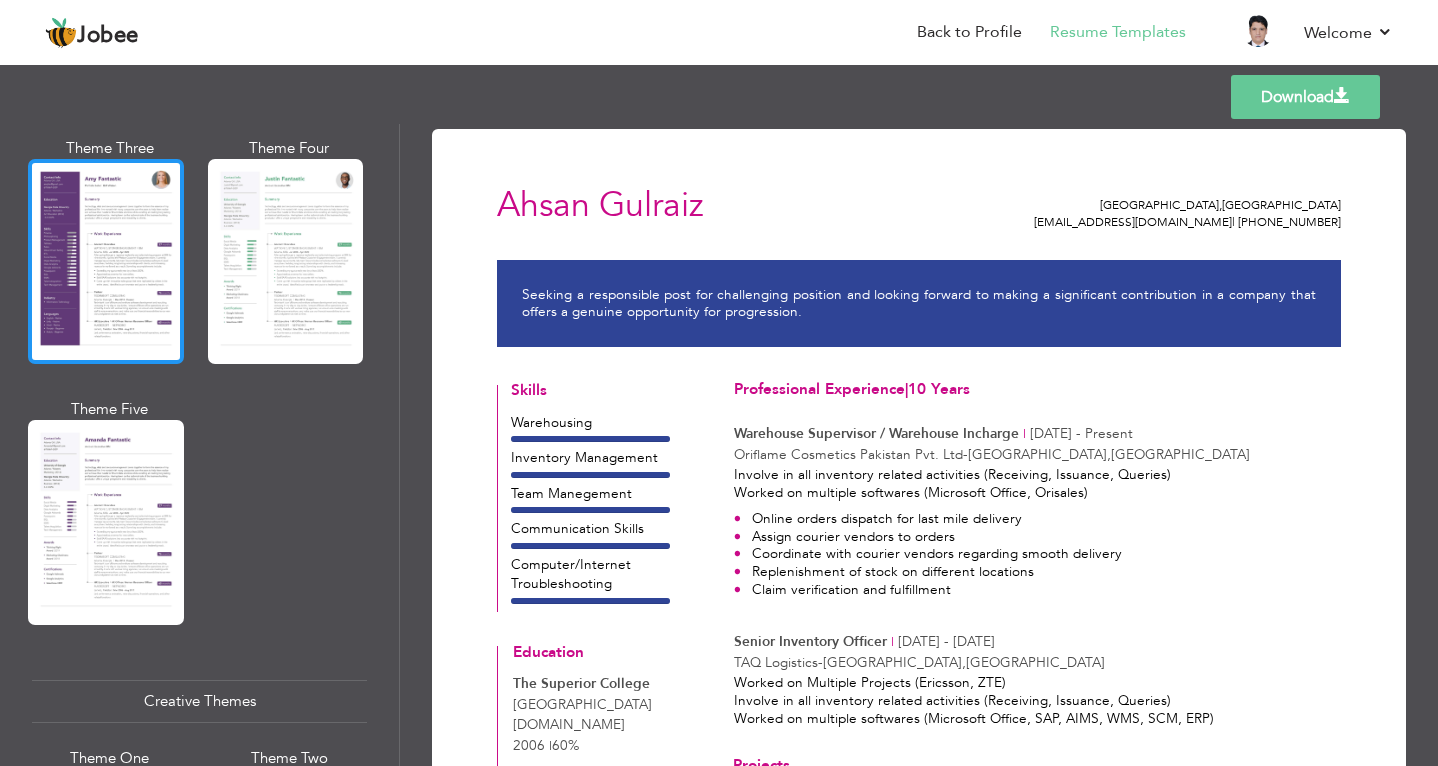 click at bounding box center (106, 261) 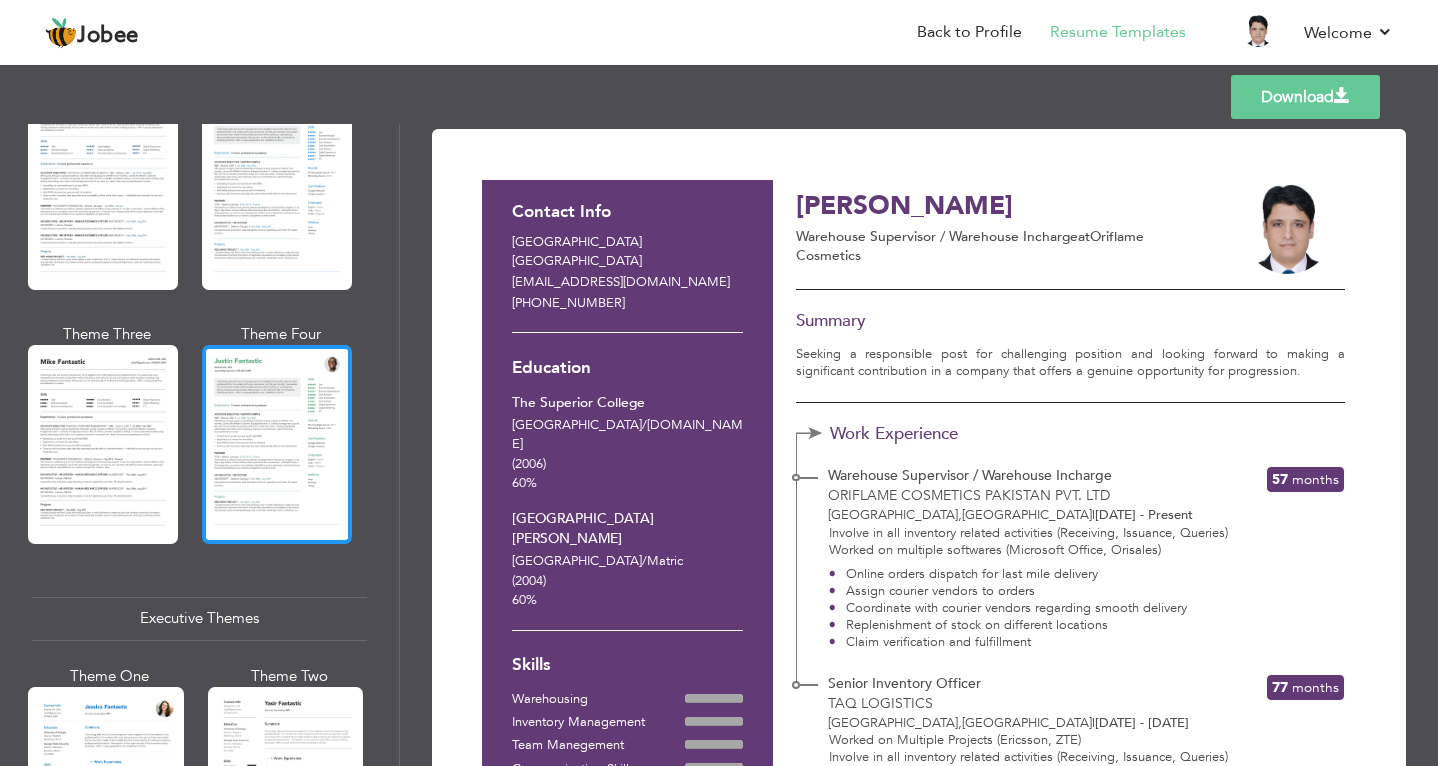 scroll, scrollTop: 1035, scrollLeft: 0, axis: vertical 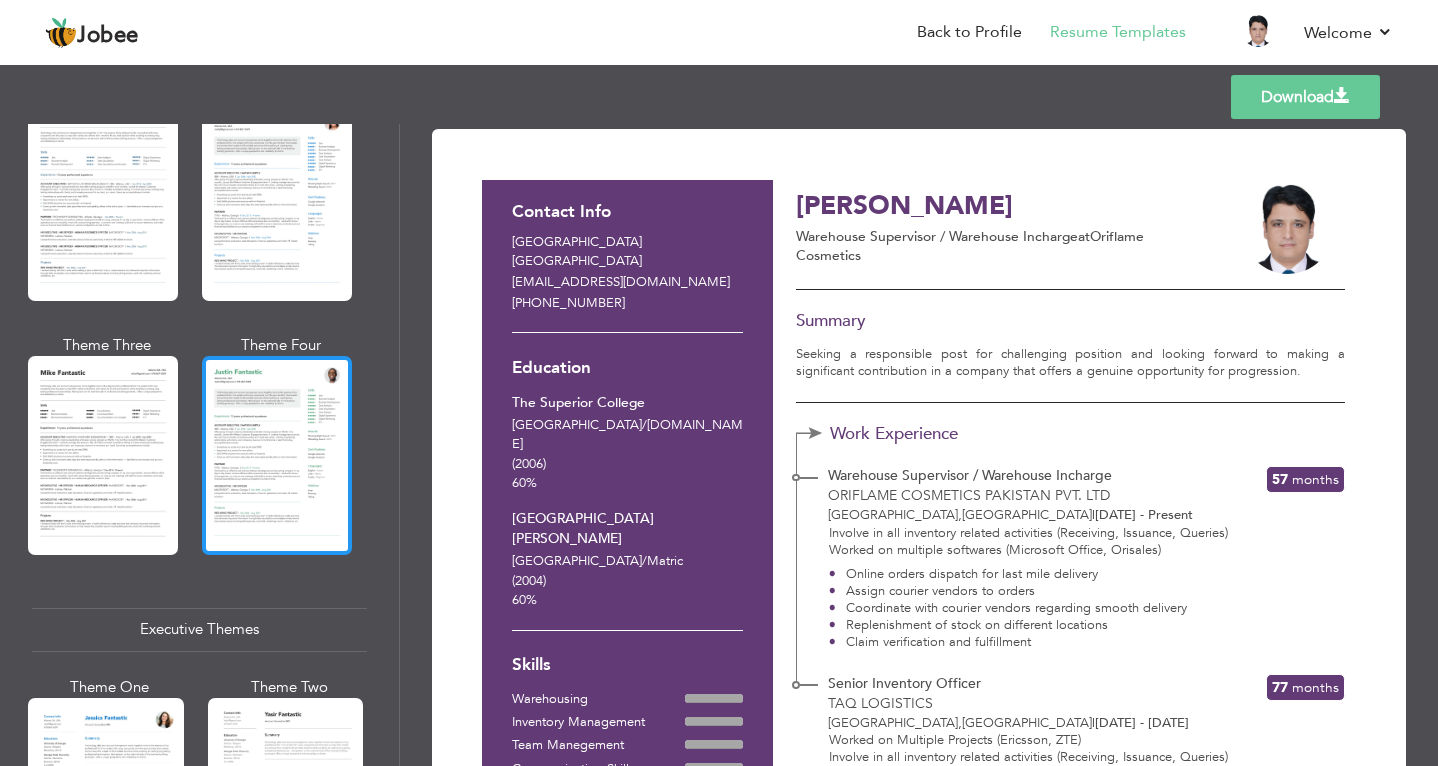 click at bounding box center [277, 455] 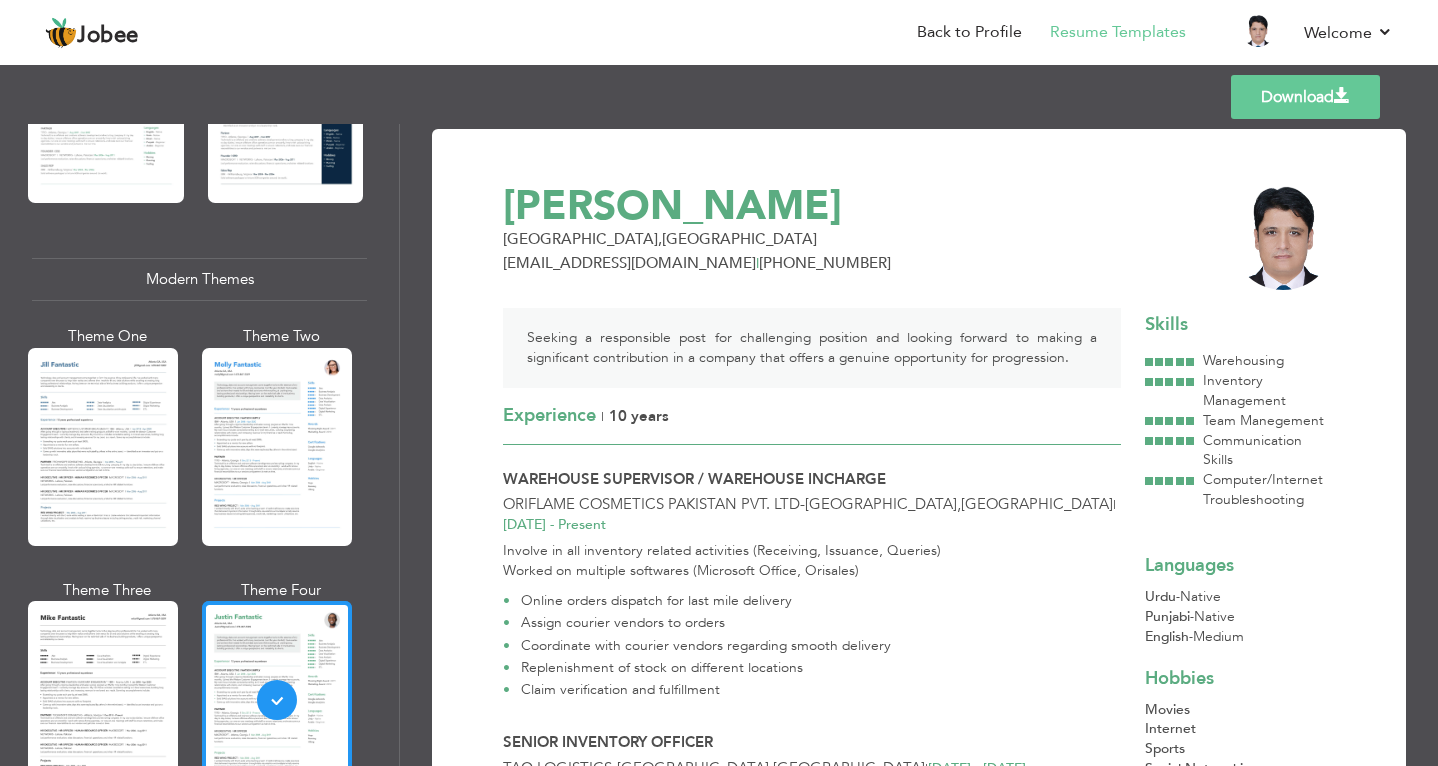 scroll, scrollTop: 735, scrollLeft: 0, axis: vertical 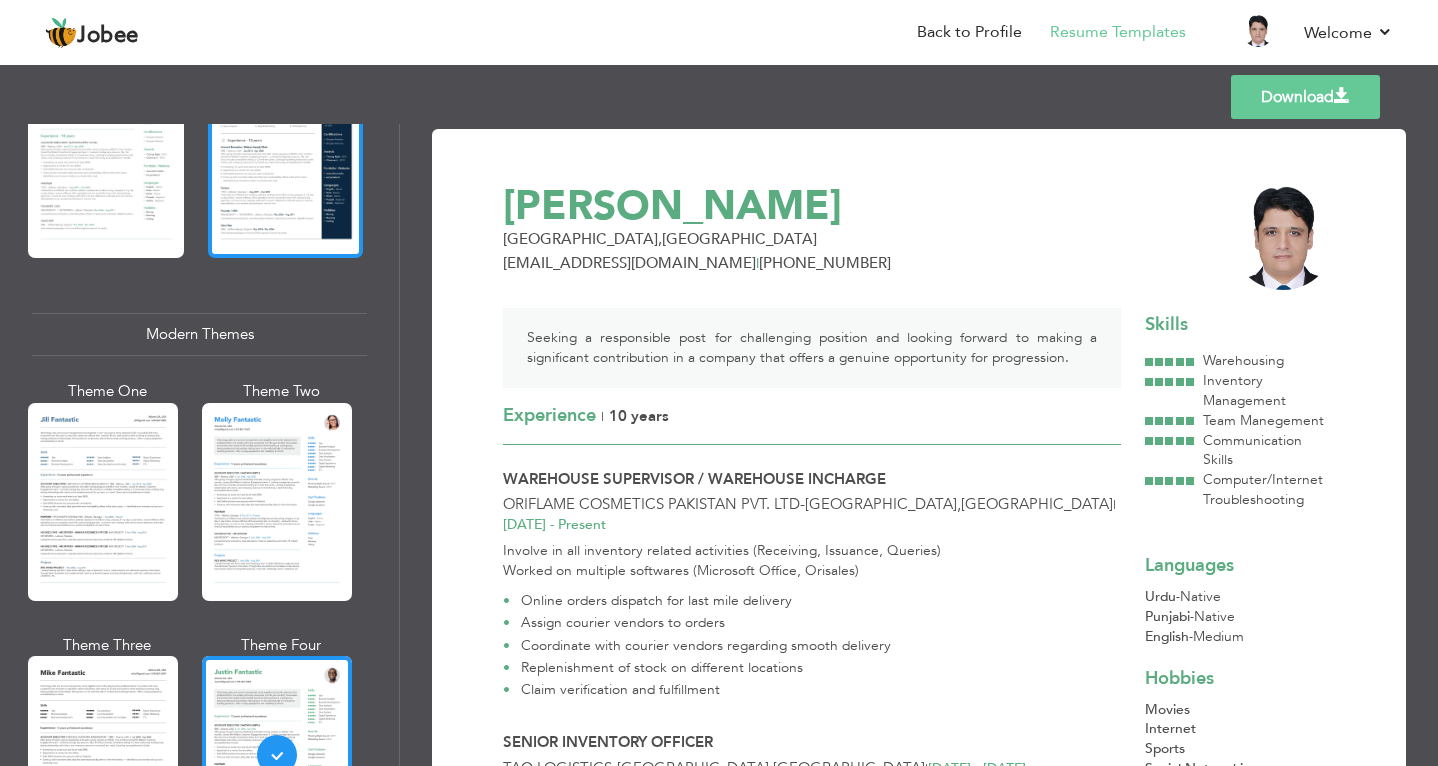click at bounding box center (286, 155) 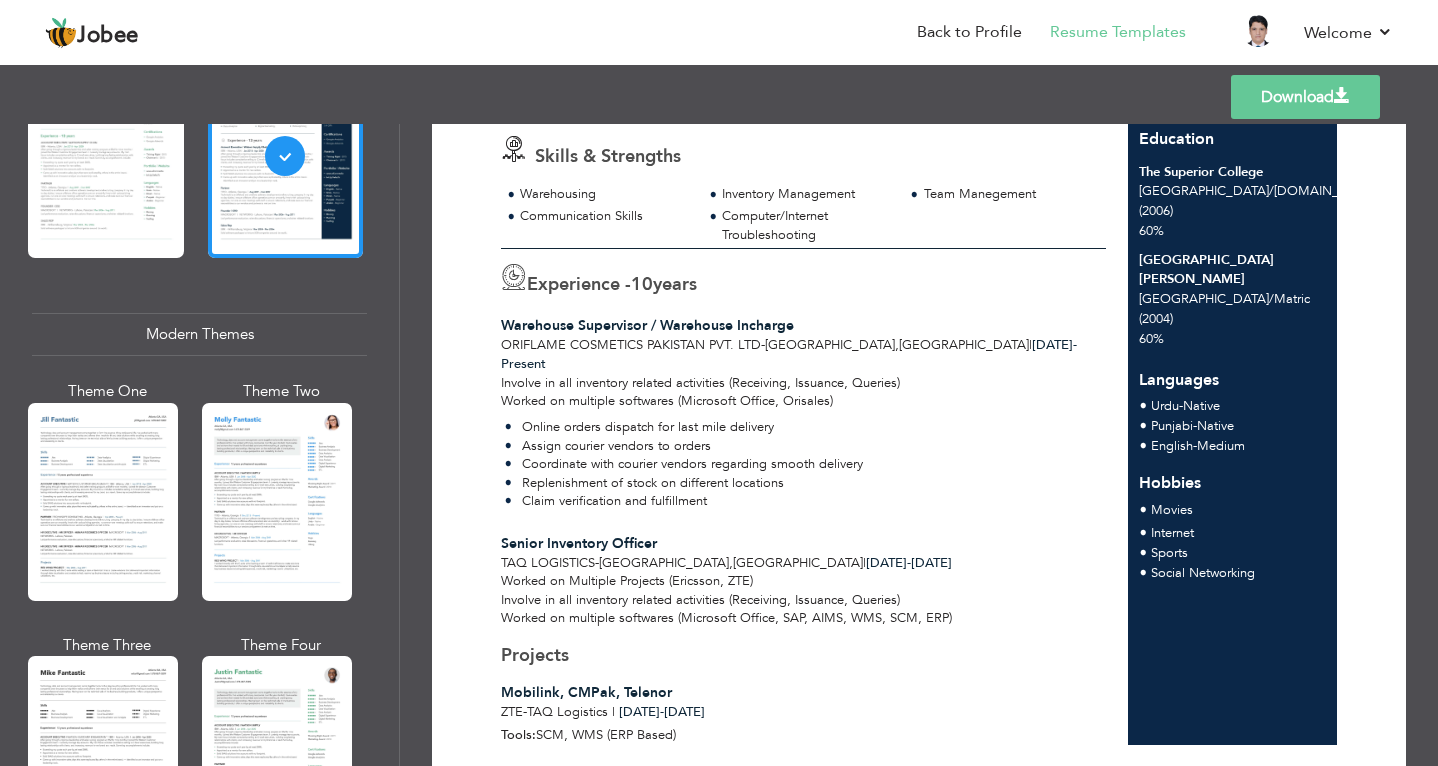 scroll, scrollTop: 290, scrollLeft: 0, axis: vertical 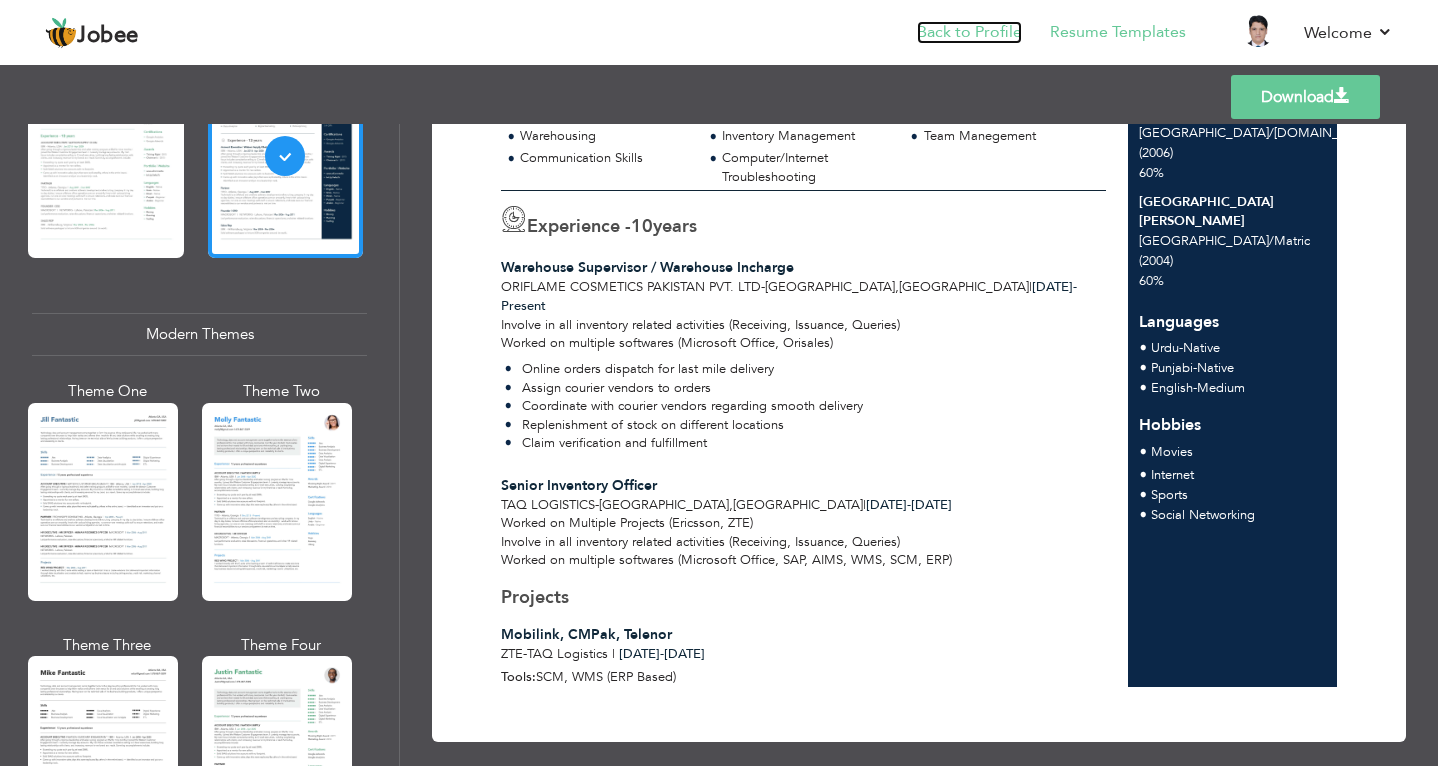 click on "Back to Profile" at bounding box center [969, 32] 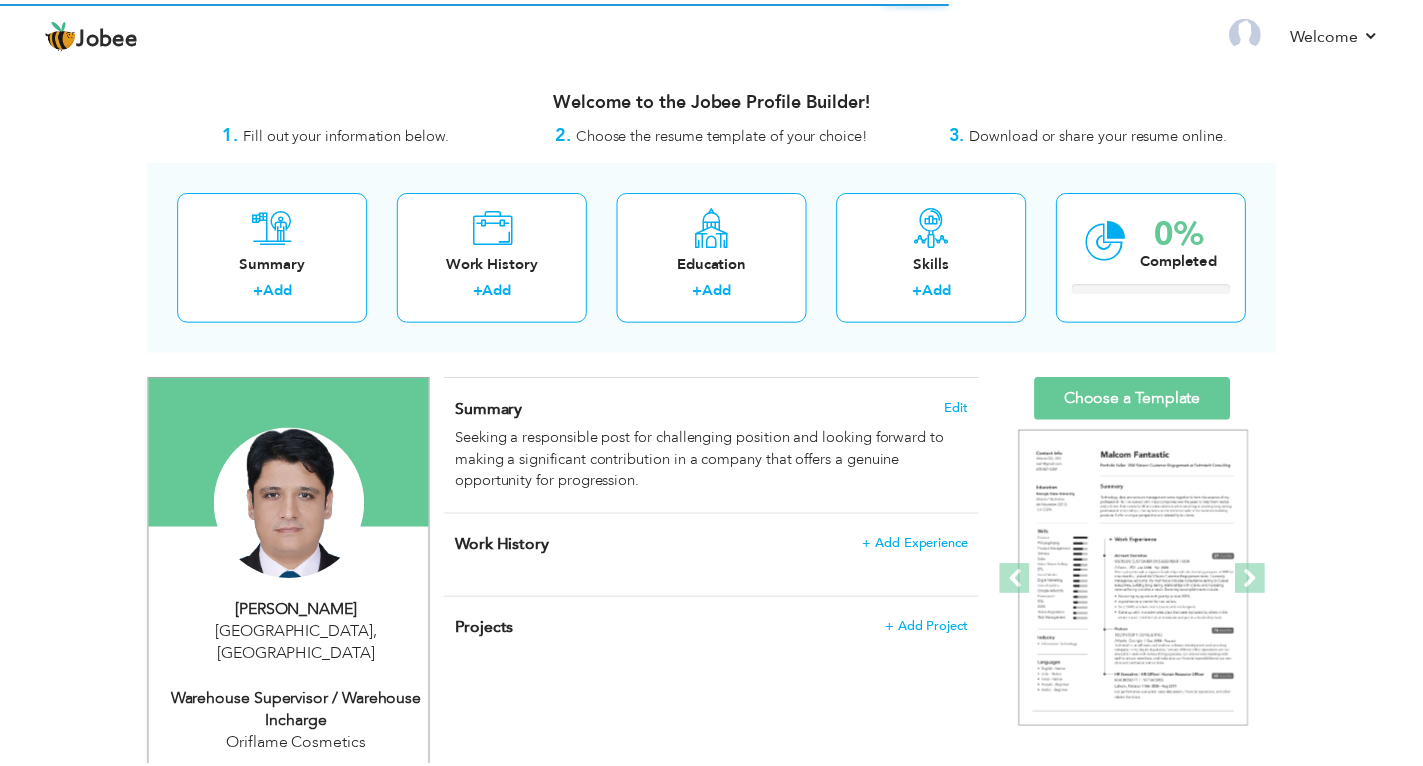 scroll, scrollTop: 0, scrollLeft: 0, axis: both 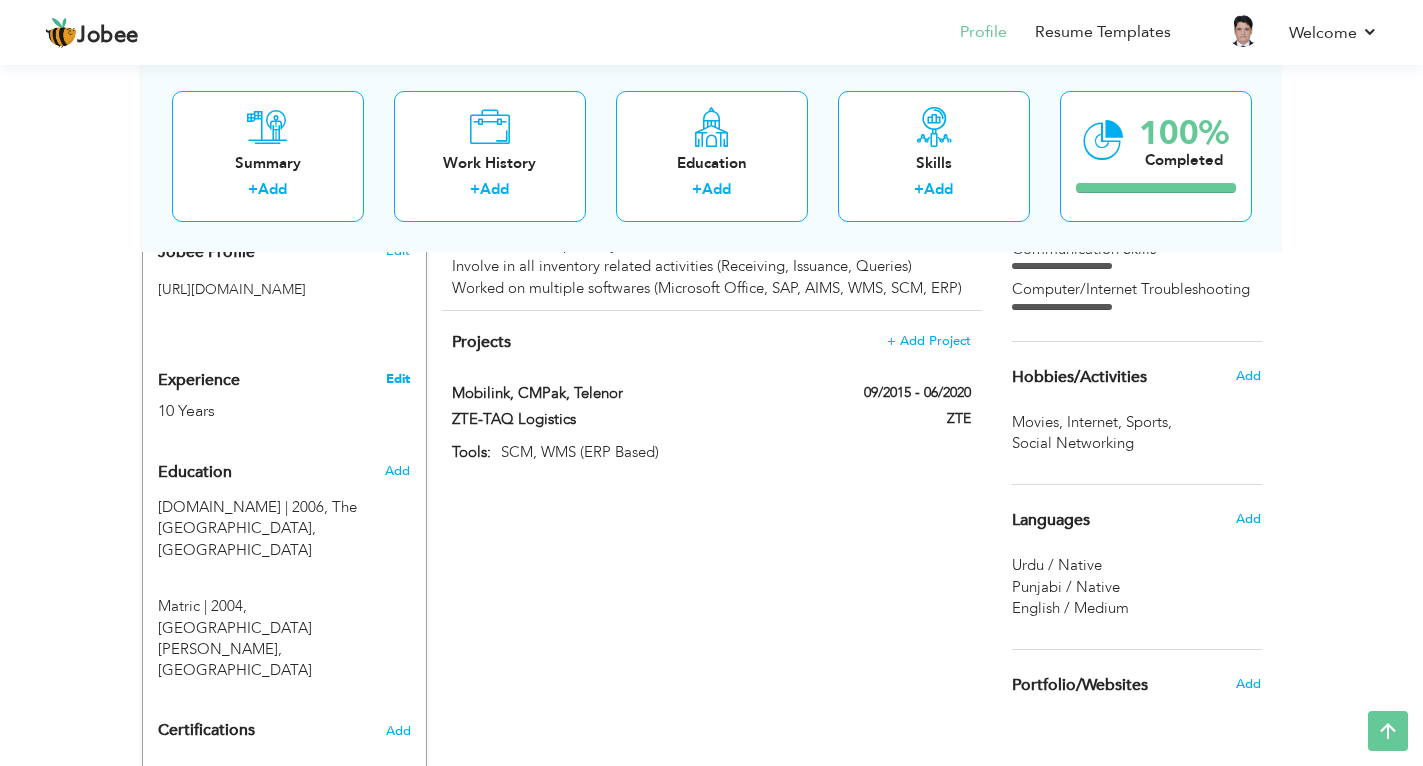 click on "Edit" at bounding box center (398, 379) 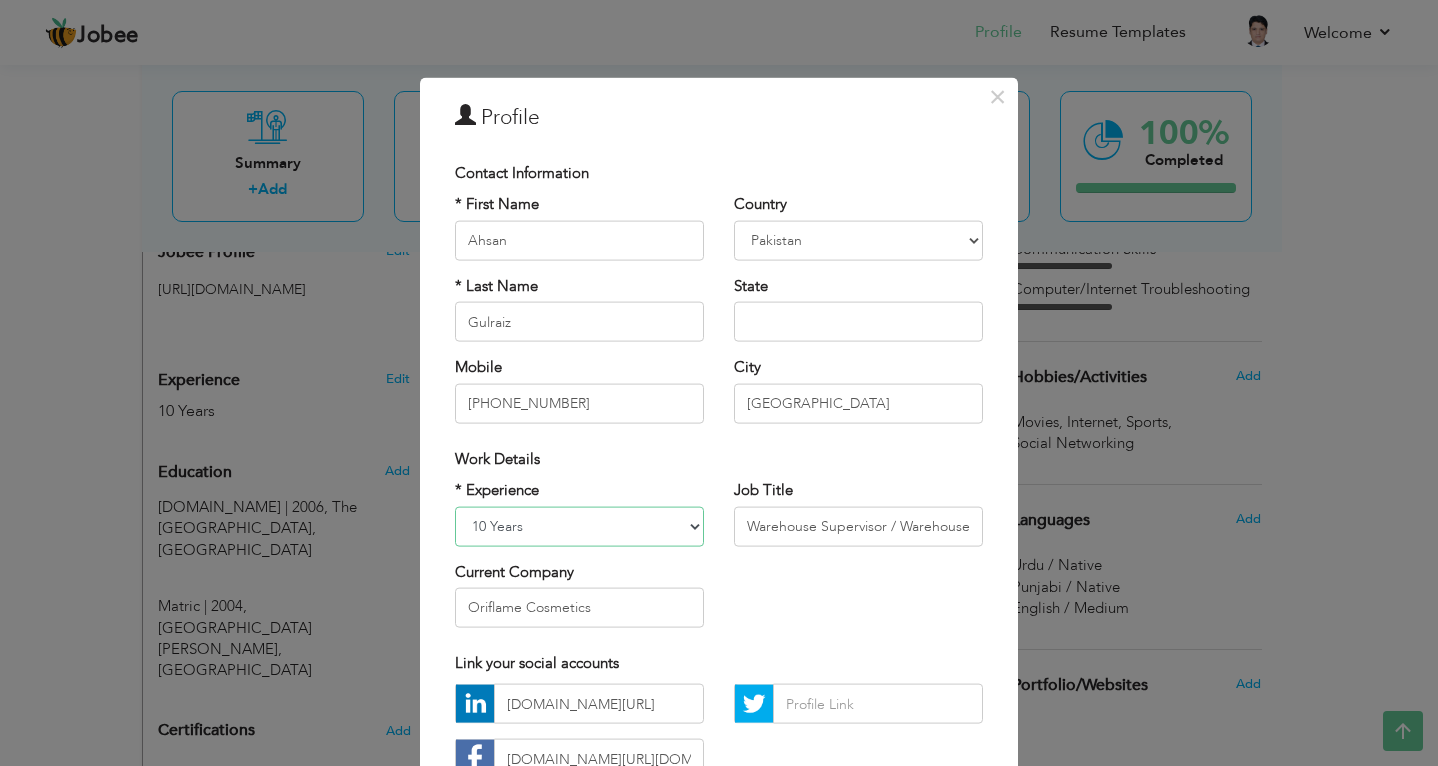 click on "Entry Level Less than 1 Year 1 Year 2 Years 3 Years 4 Years 5 Years 6 Years 7 Years 8 Years 9 Years 10 Years 11 Years 12 Years 13 Years 14 Years 15 Years 16 Years 17 Years 18 Years 19 Years 20 Years 21 Years 22 Years 23 Years 24 Years 25 Years 26 Years 27 Years 28 Years 29 Years 30 Years 31 Years 32 Years 33 Years 34 Years 35 Years More than 35 Years" at bounding box center (579, 526) 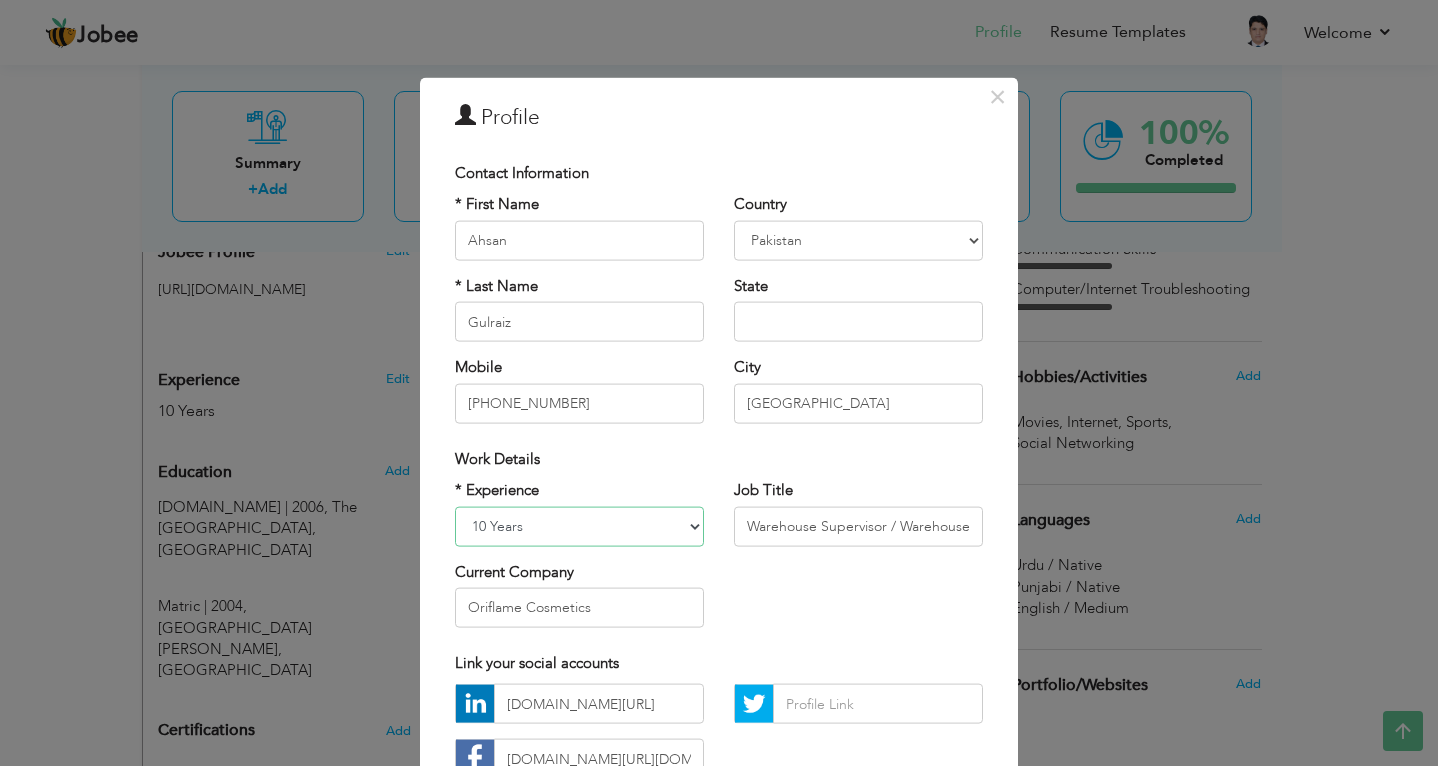 select on "number:13" 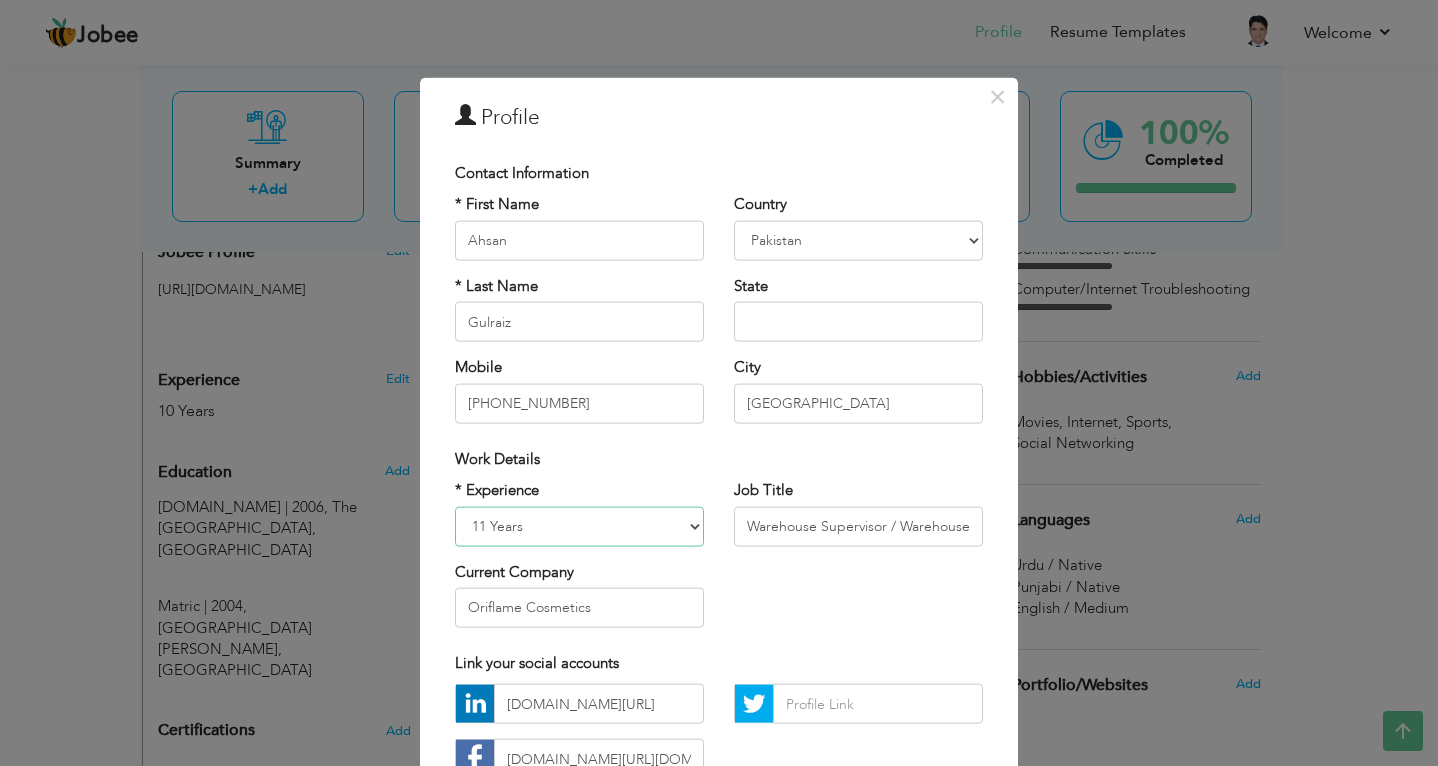 click on "Entry Level Less than 1 Year 1 Year 2 Years 3 Years 4 Years 5 Years 6 Years 7 Years 8 Years 9 Years 10 Years 11 Years 12 Years 13 Years 14 Years 15 Years 16 Years 17 Years 18 Years 19 Years 20 Years 21 Years 22 Years 23 Years 24 Years 25 Years 26 Years 27 Years 28 Years 29 Years 30 Years 31 Years 32 Years 33 Years 34 Years 35 Years More than 35 Years" at bounding box center [579, 526] 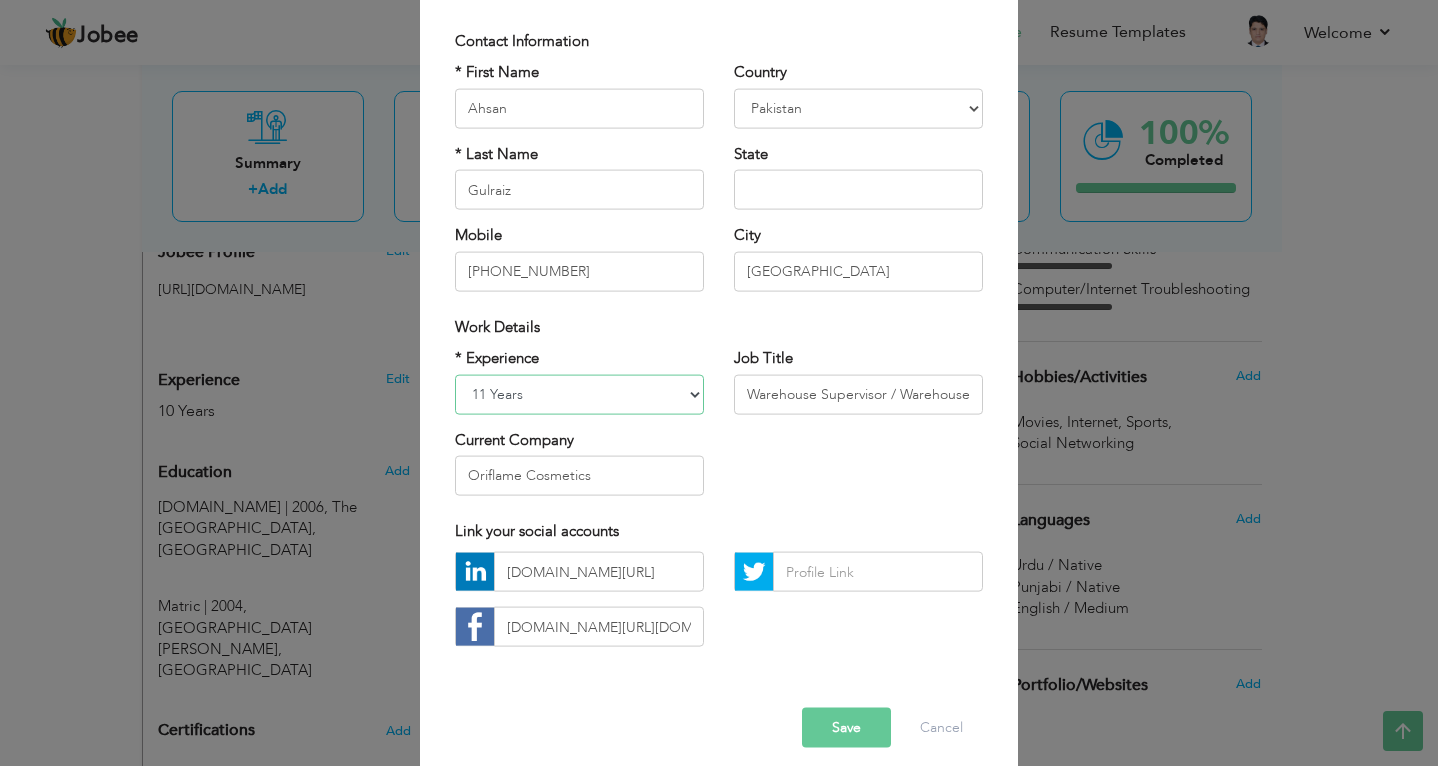 scroll, scrollTop: 149, scrollLeft: 0, axis: vertical 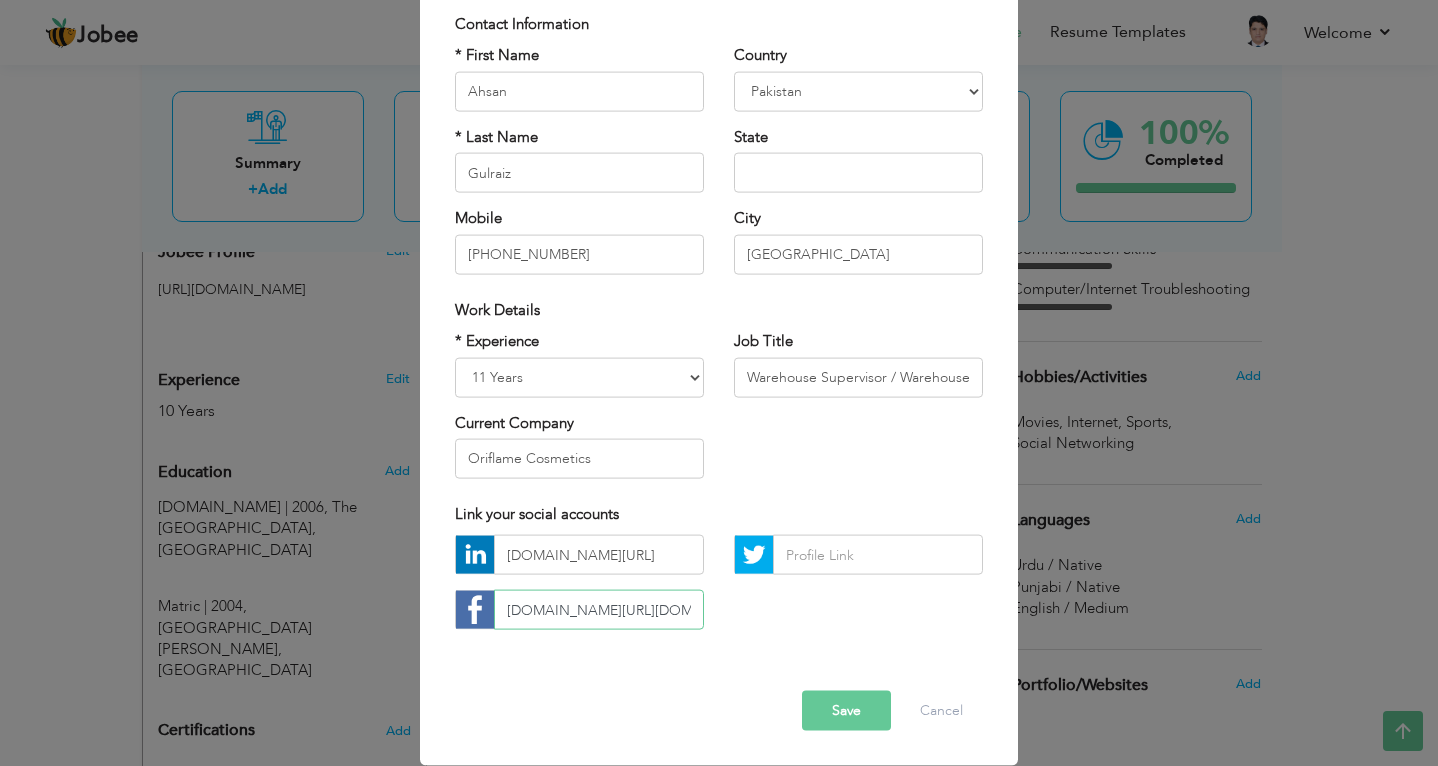 click on "www.facebook.com/ahsan.gulraiz" at bounding box center (599, 610) 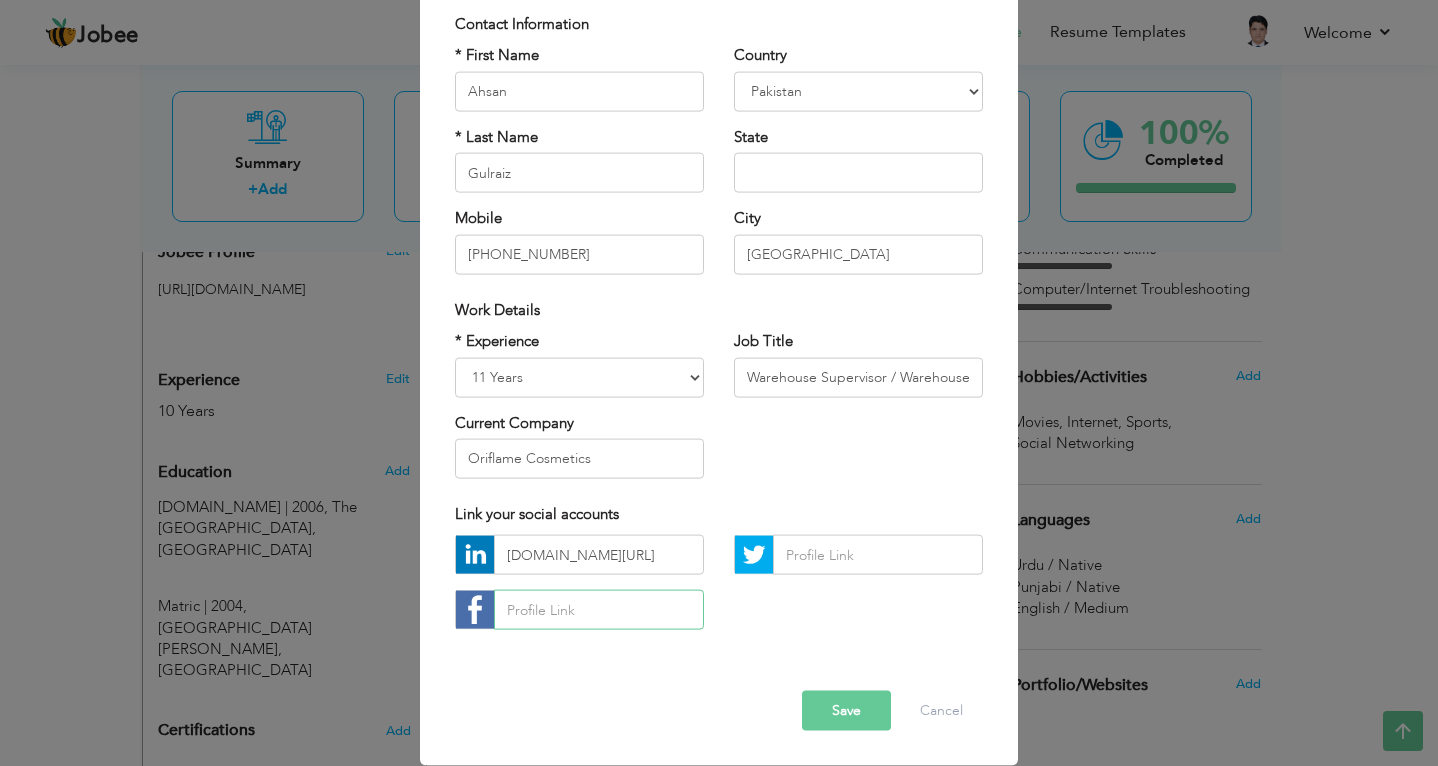 scroll, scrollTop: 0, scrollLeft: 0, axis: both 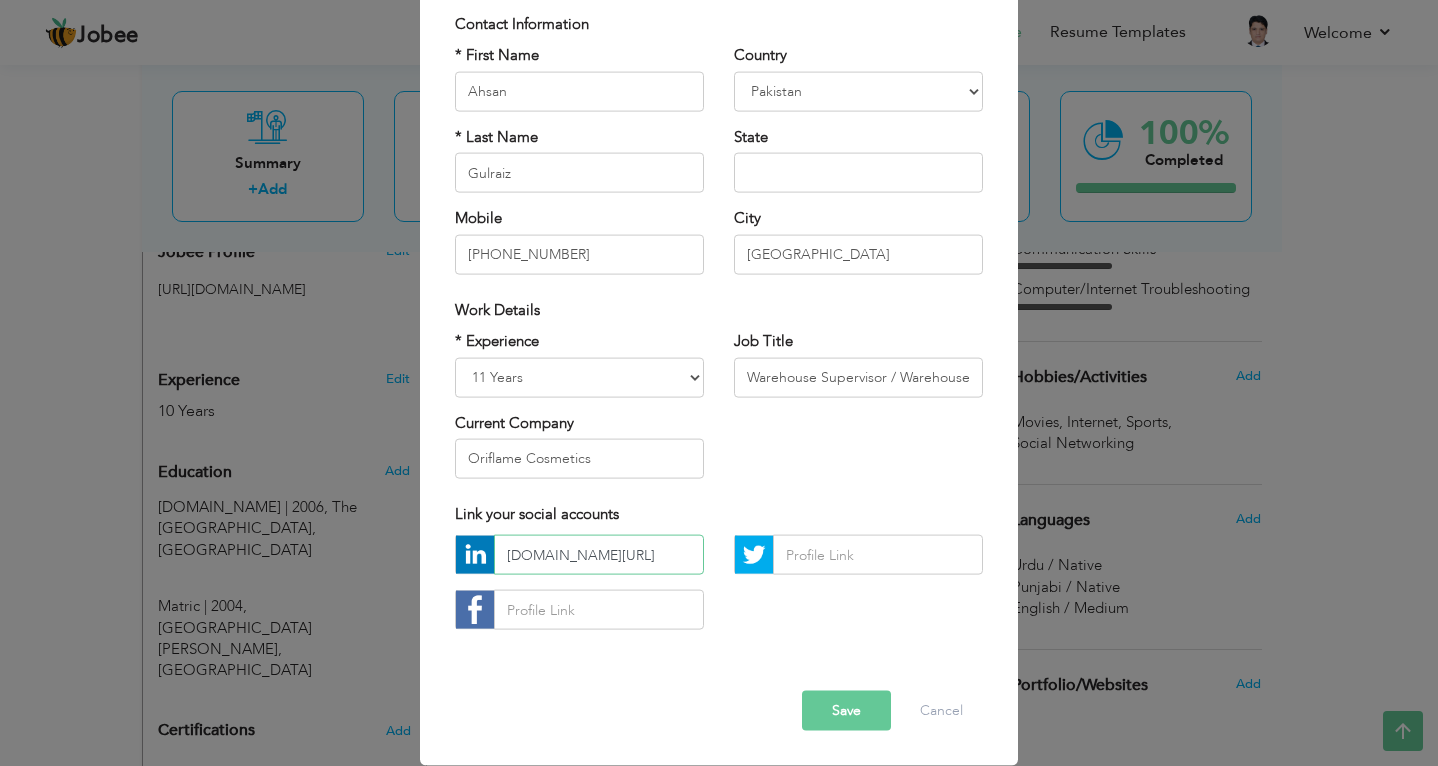 click on "www.linkedin.com/in/ahsan-gulraiz-b3569ab4/" at bounding box center (599, 555) 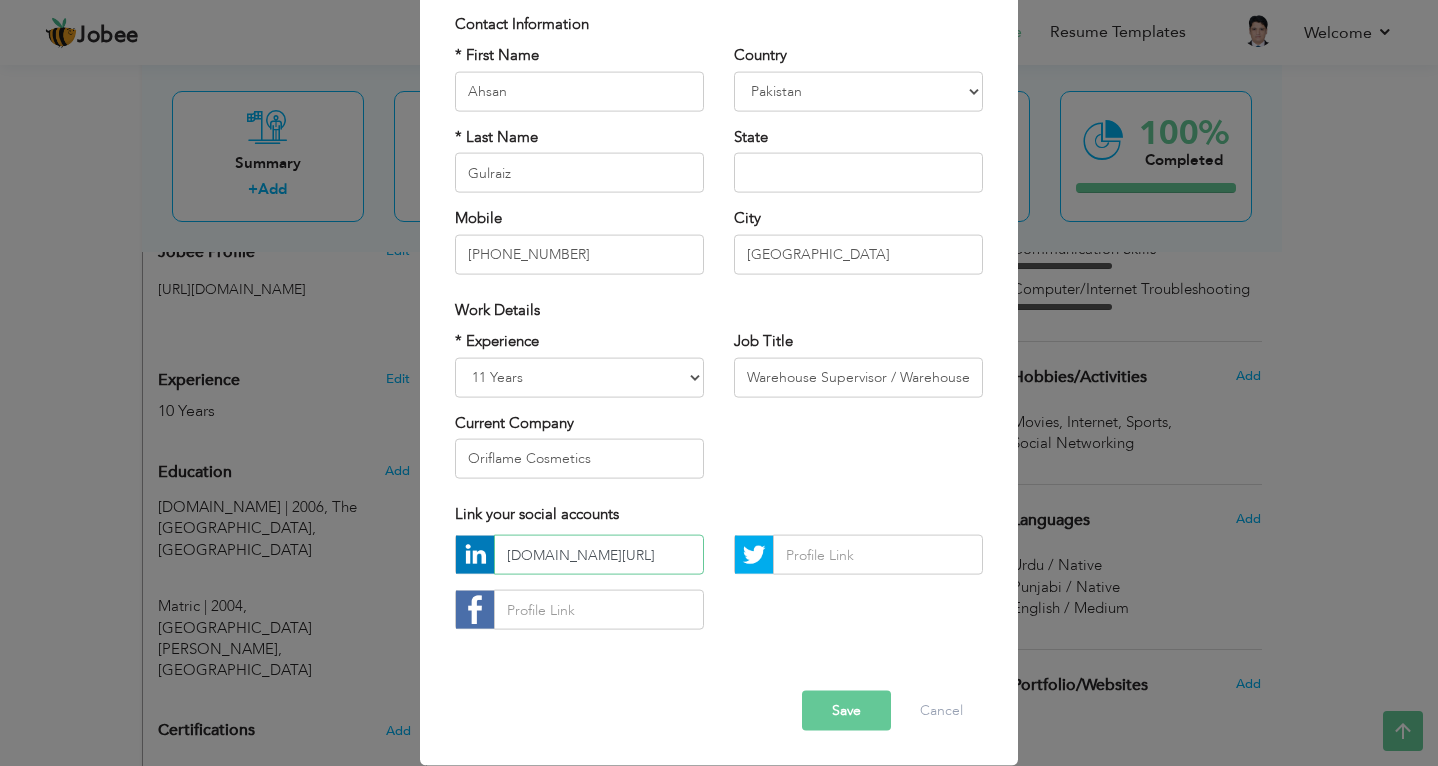 scroll, scrollTop: 0, scrollLeft: 102, axis: horizontal 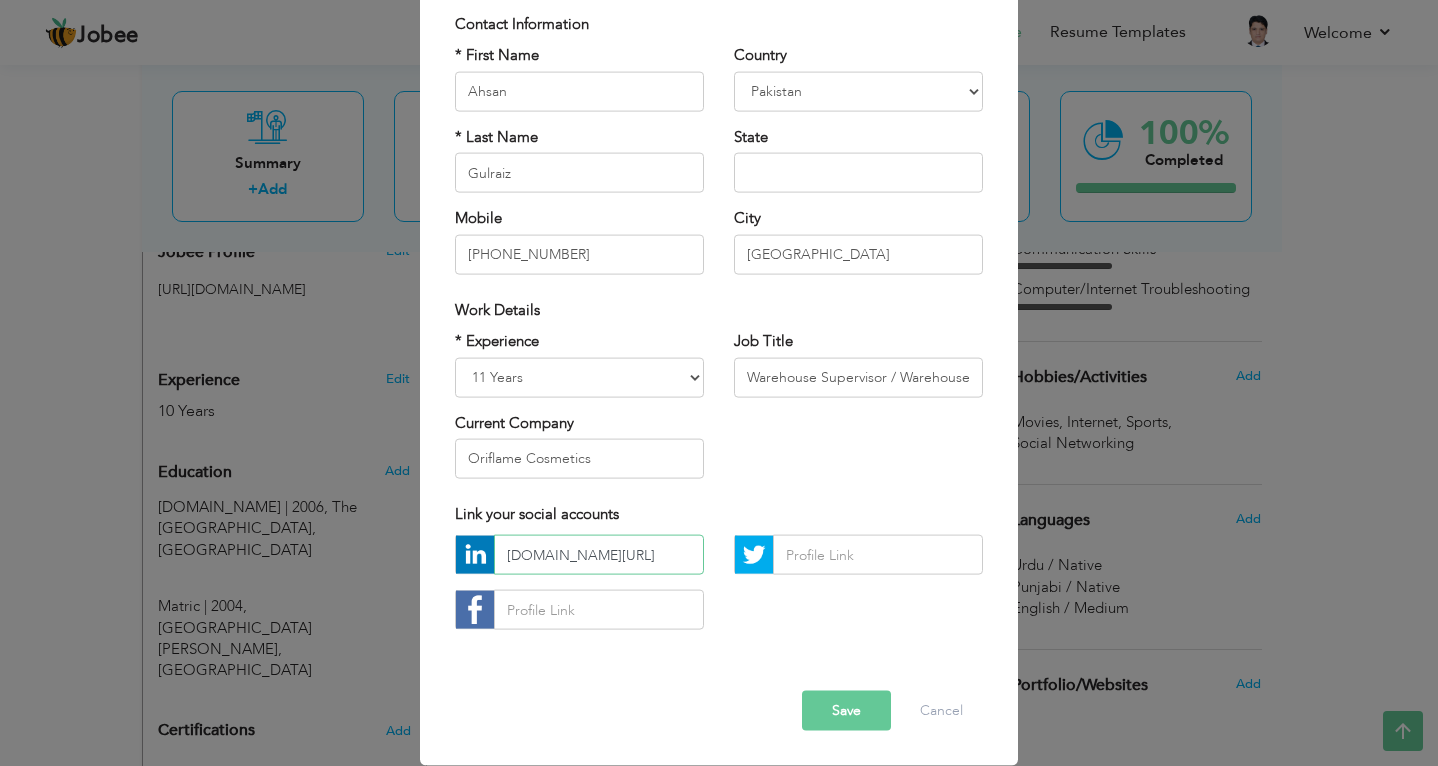 click on "www.linkedin.com/in/ahsan-gulraiz-b3569ab4/" at bounding box center [599, 555] 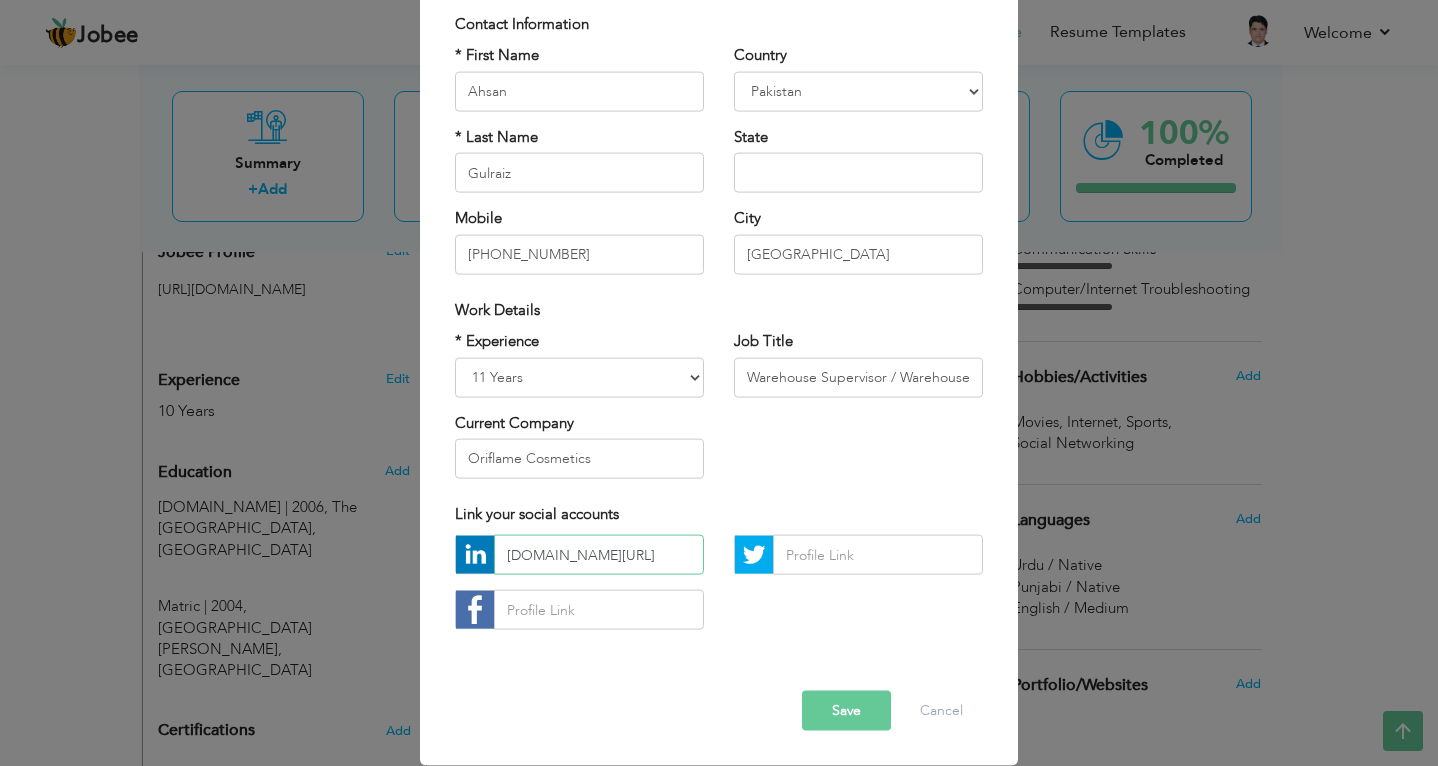 paste on "https://www.linkedin.com/in/ahsan-gulraiz" 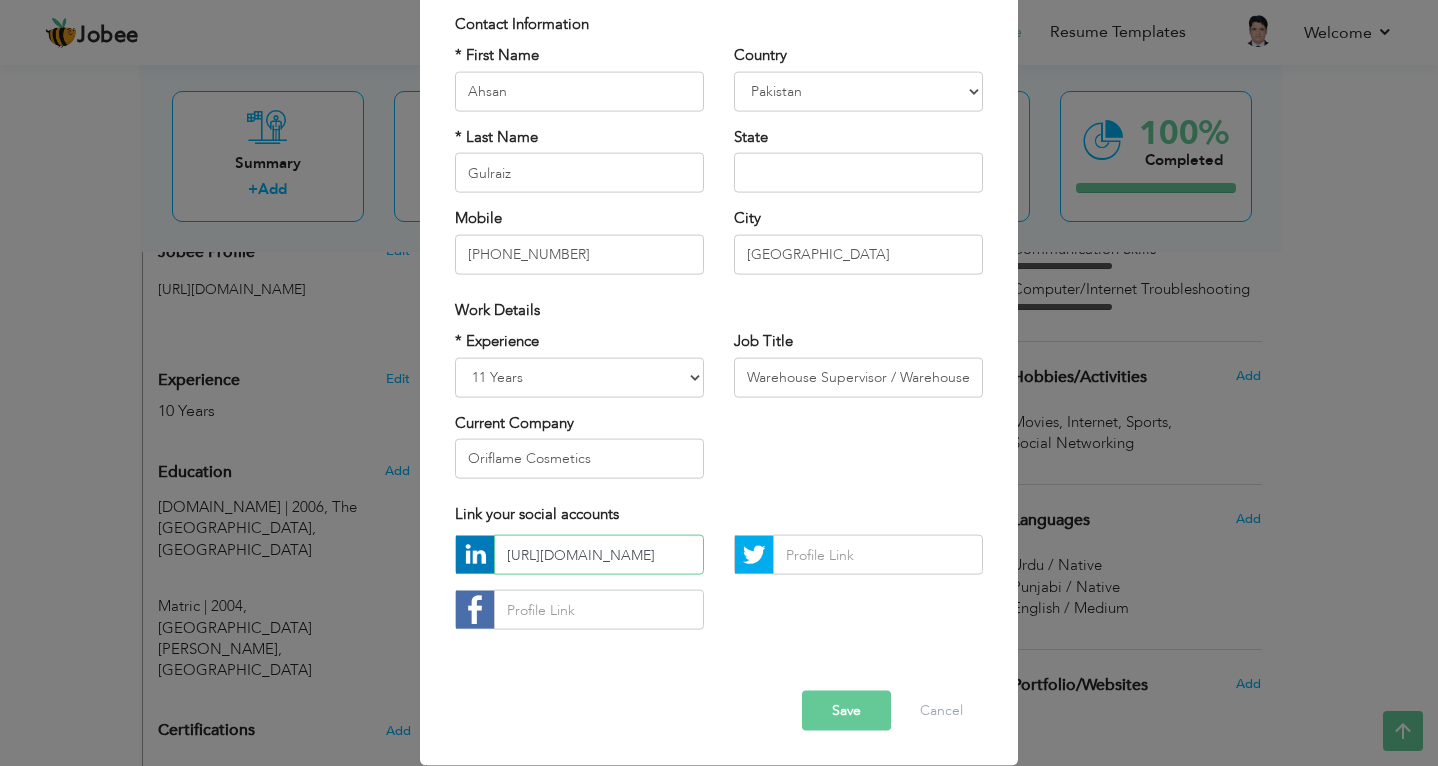 scroll, scrollTop: 0, scrollLeft: 77, axis: horizontal 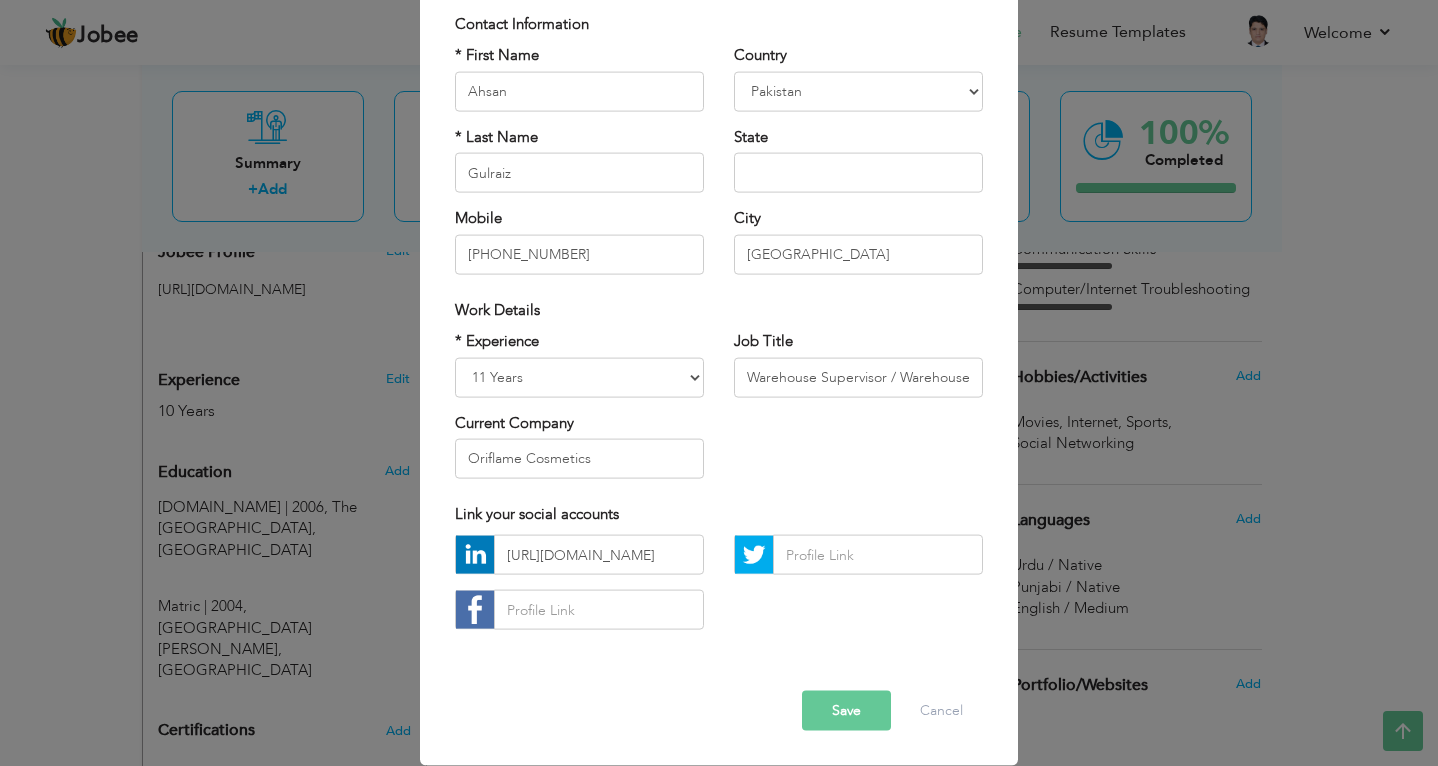 click on "Save" at bounding box center [846, 711] 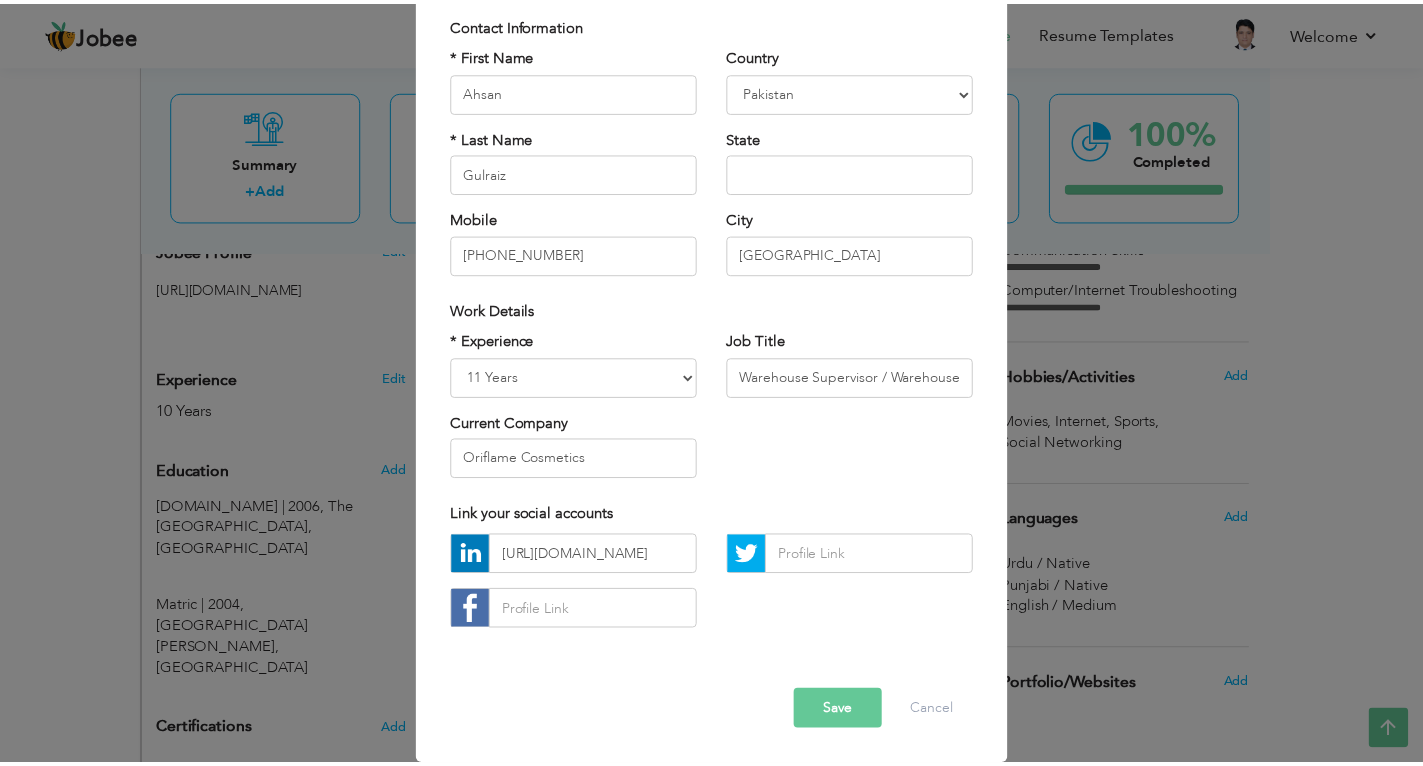 scroll, scrollTop: 0, scrollLeft: 0, axis: both 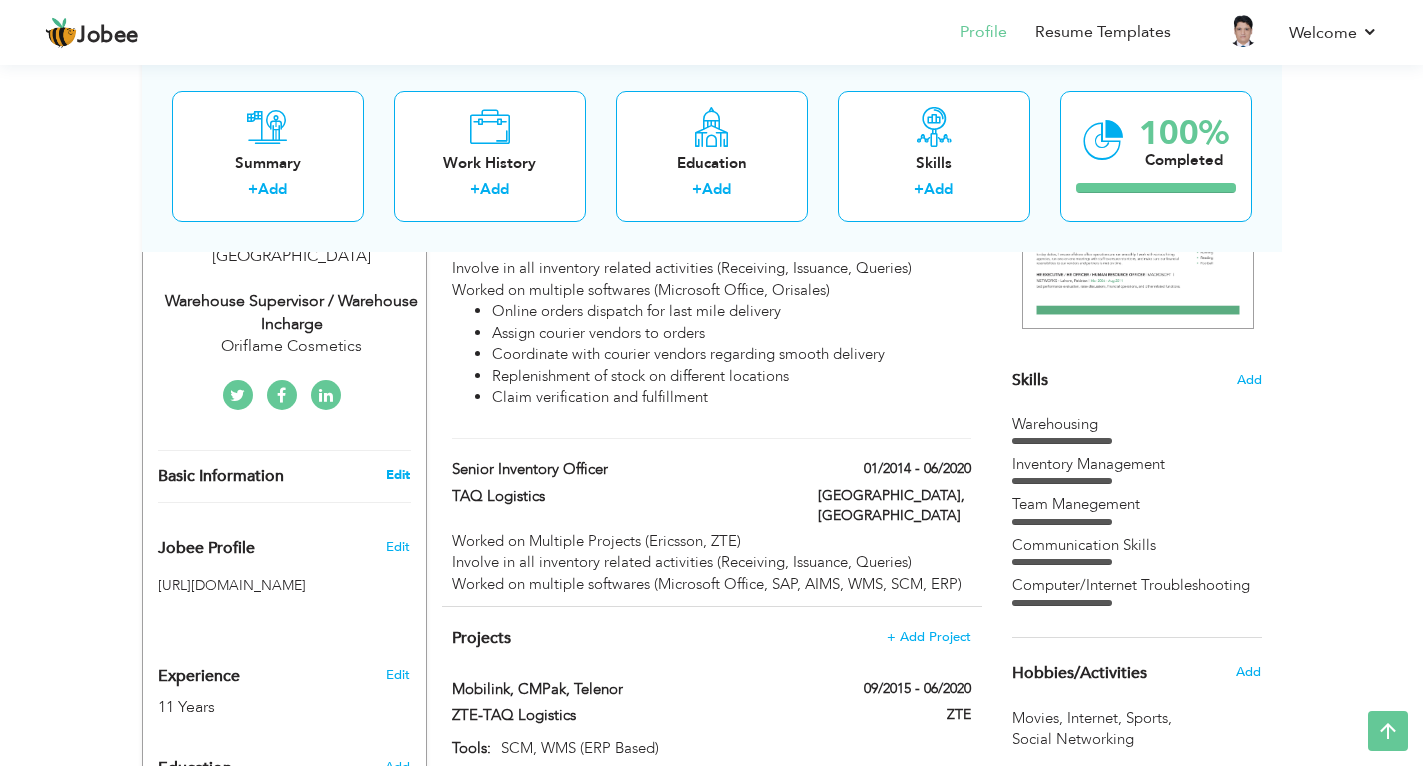 click on "Edit" at bounding box center [398, 475] 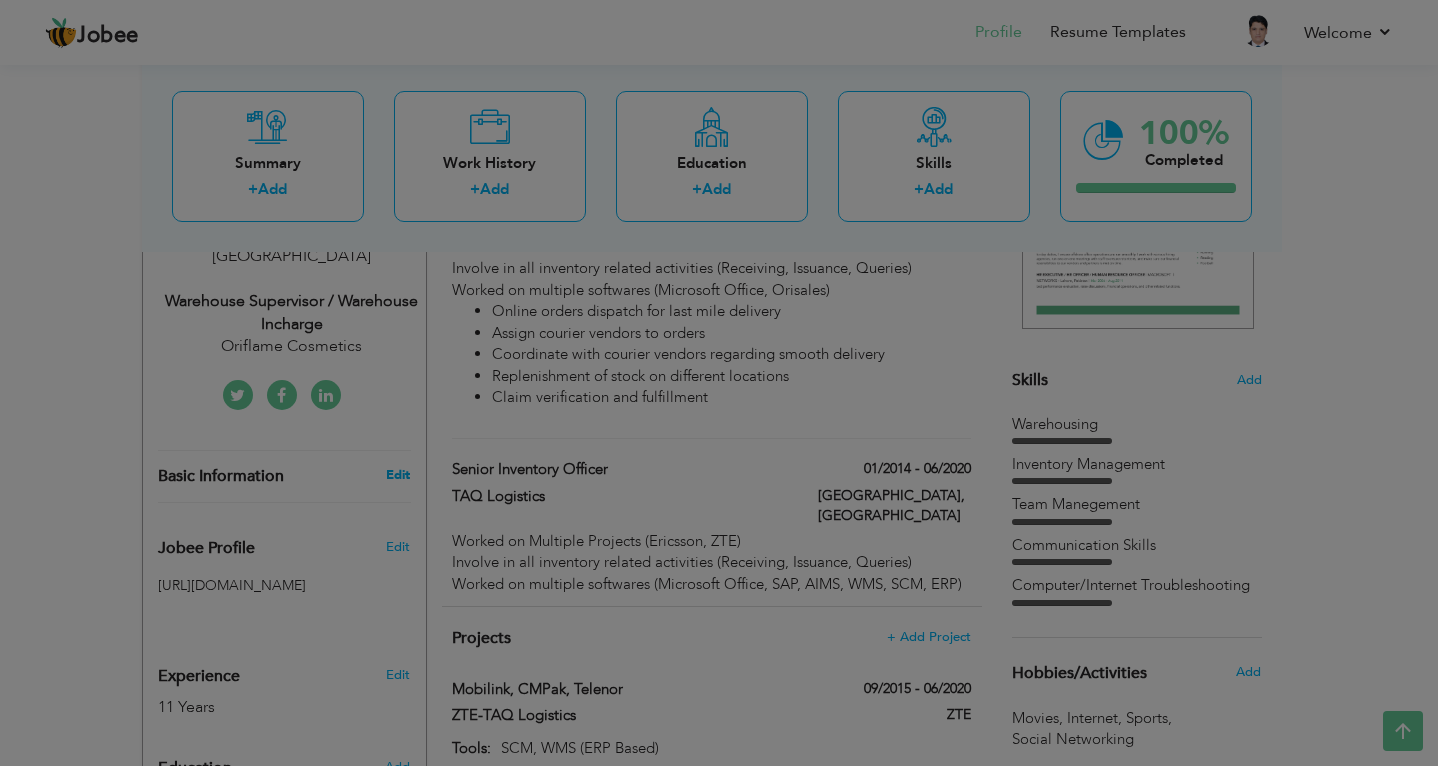 scroll, scrollTop: 0, scrollLeft: 0, axis: both 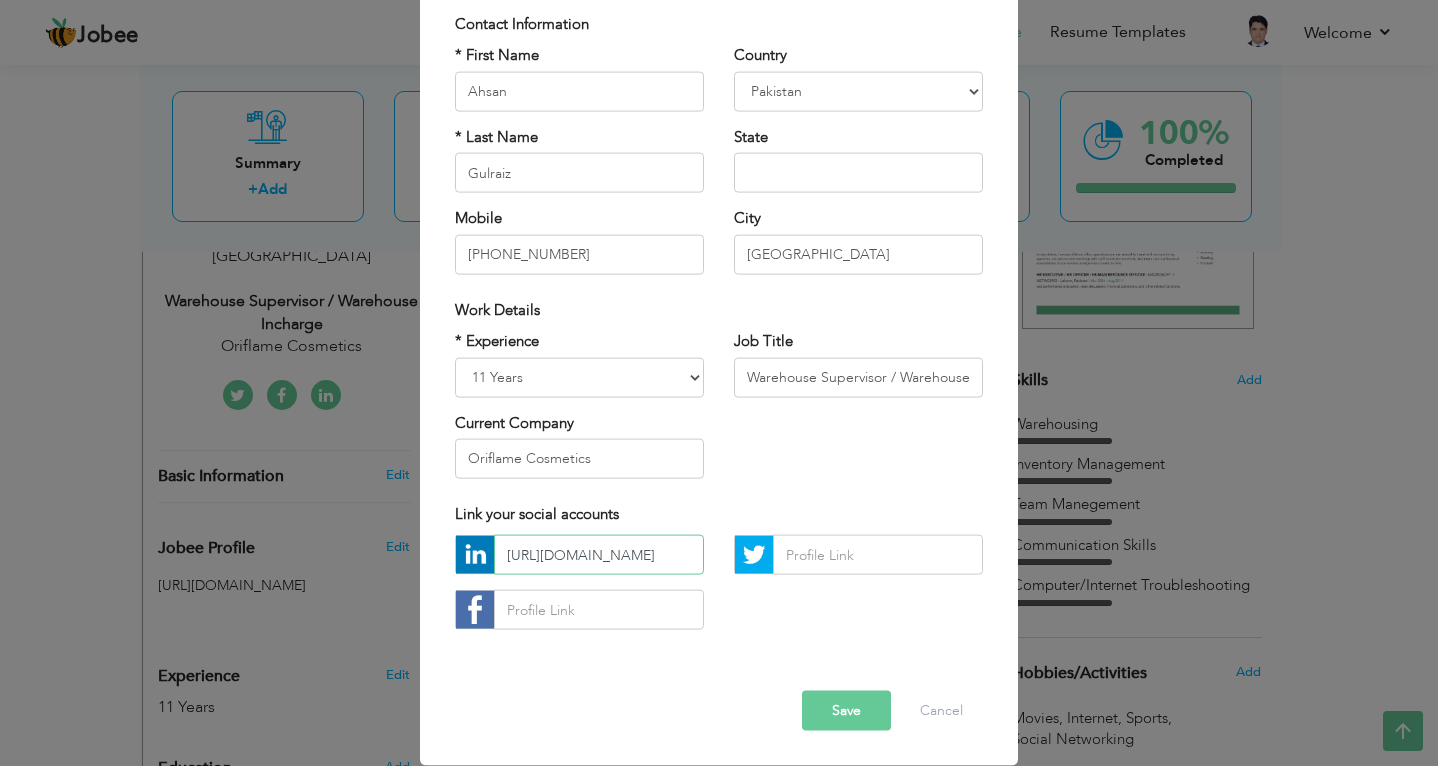 click on "https://www.linkedin.com/in/ahsan-gulraiz" at bounding box center [599, 555] 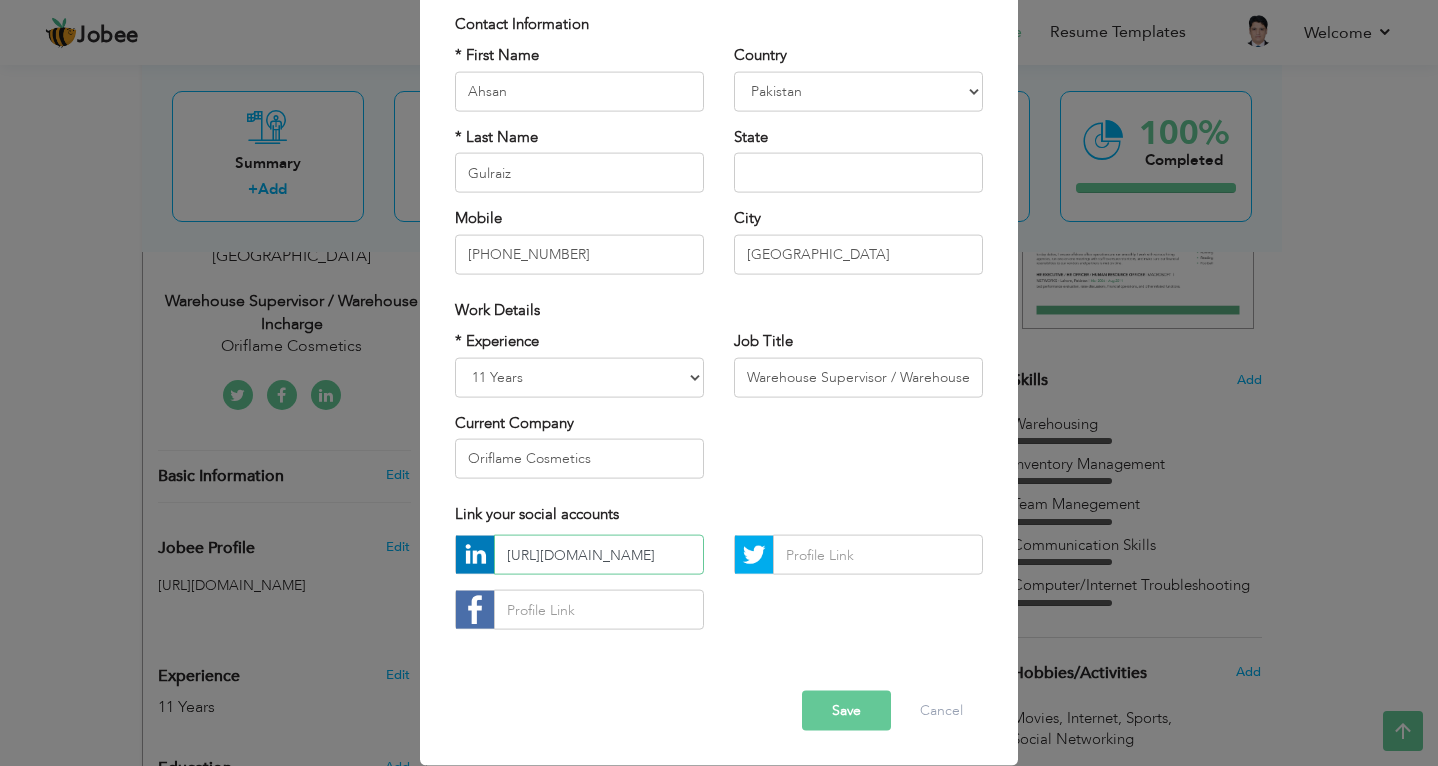 paste on "gulraiz/" 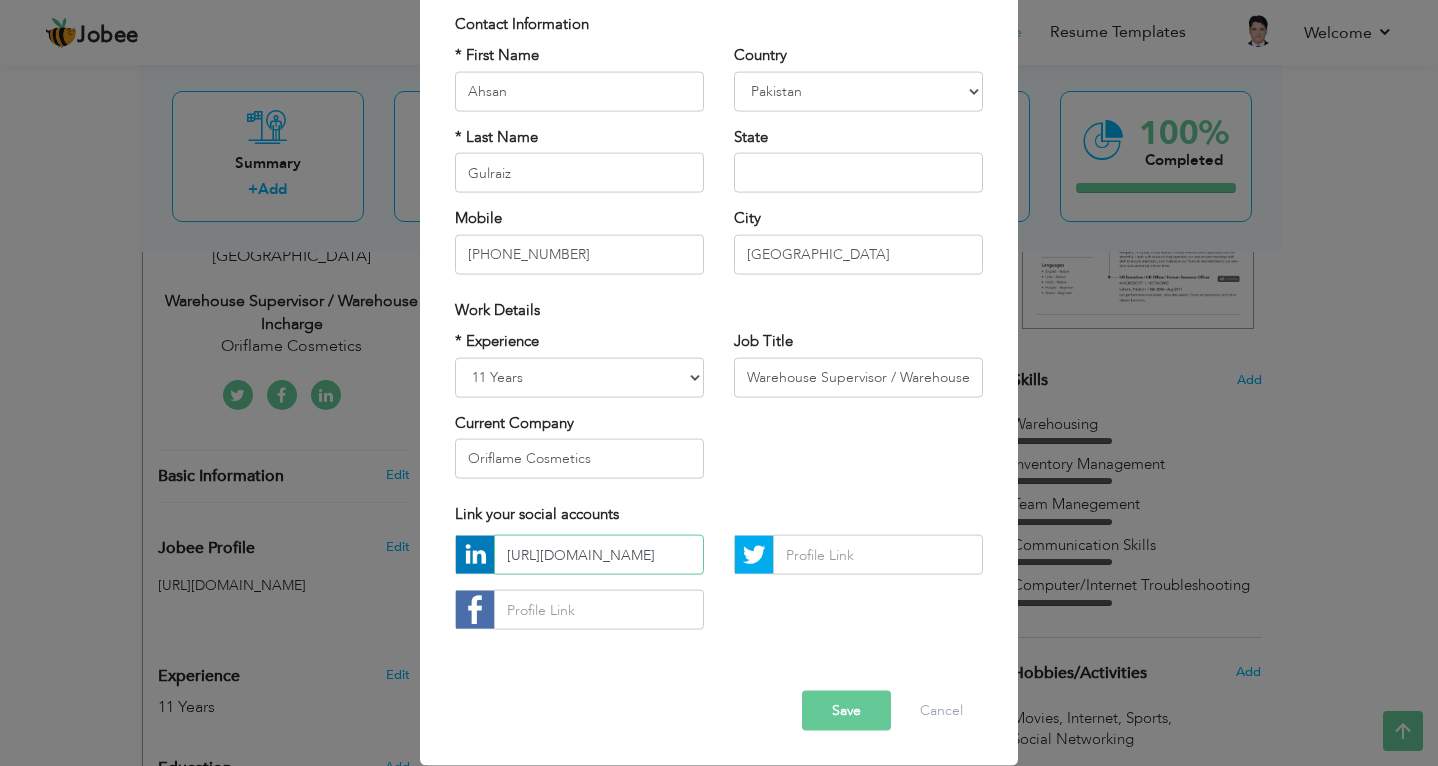 scroll, scrollTop: 0, scrollLeft: 72, axis: horizontal 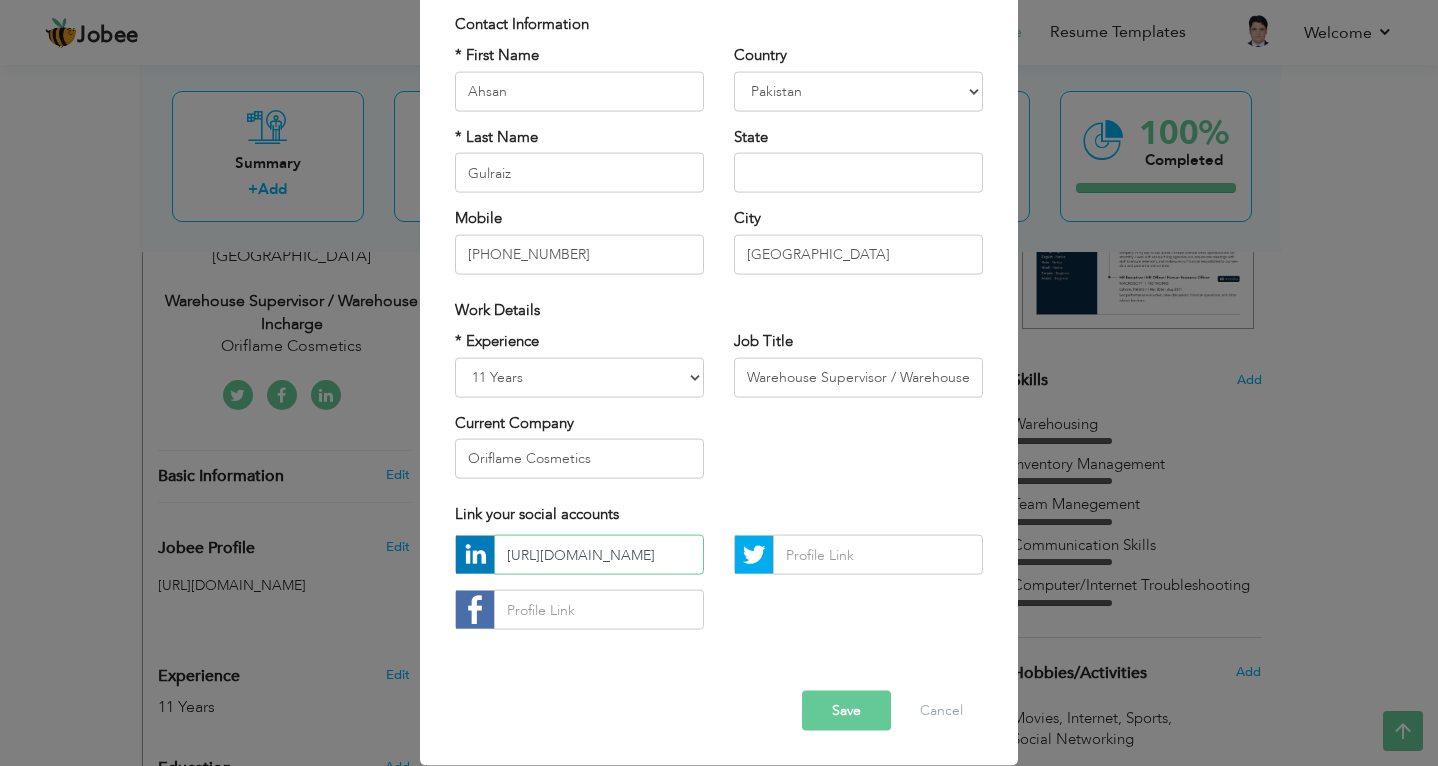 type on "https://www.linkedin.com/in/ahsangulraiz" 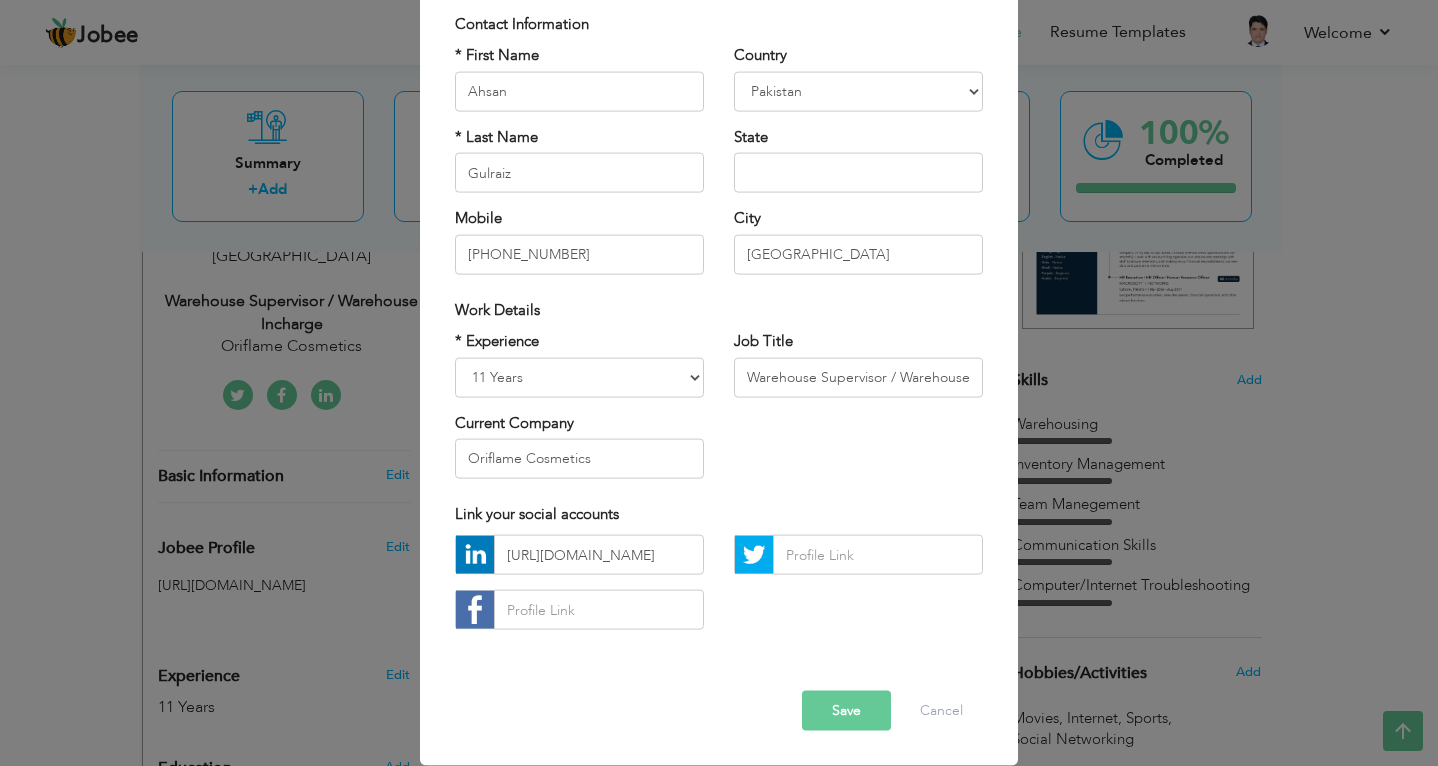 click on "Save" at bounding box center (846, 711) 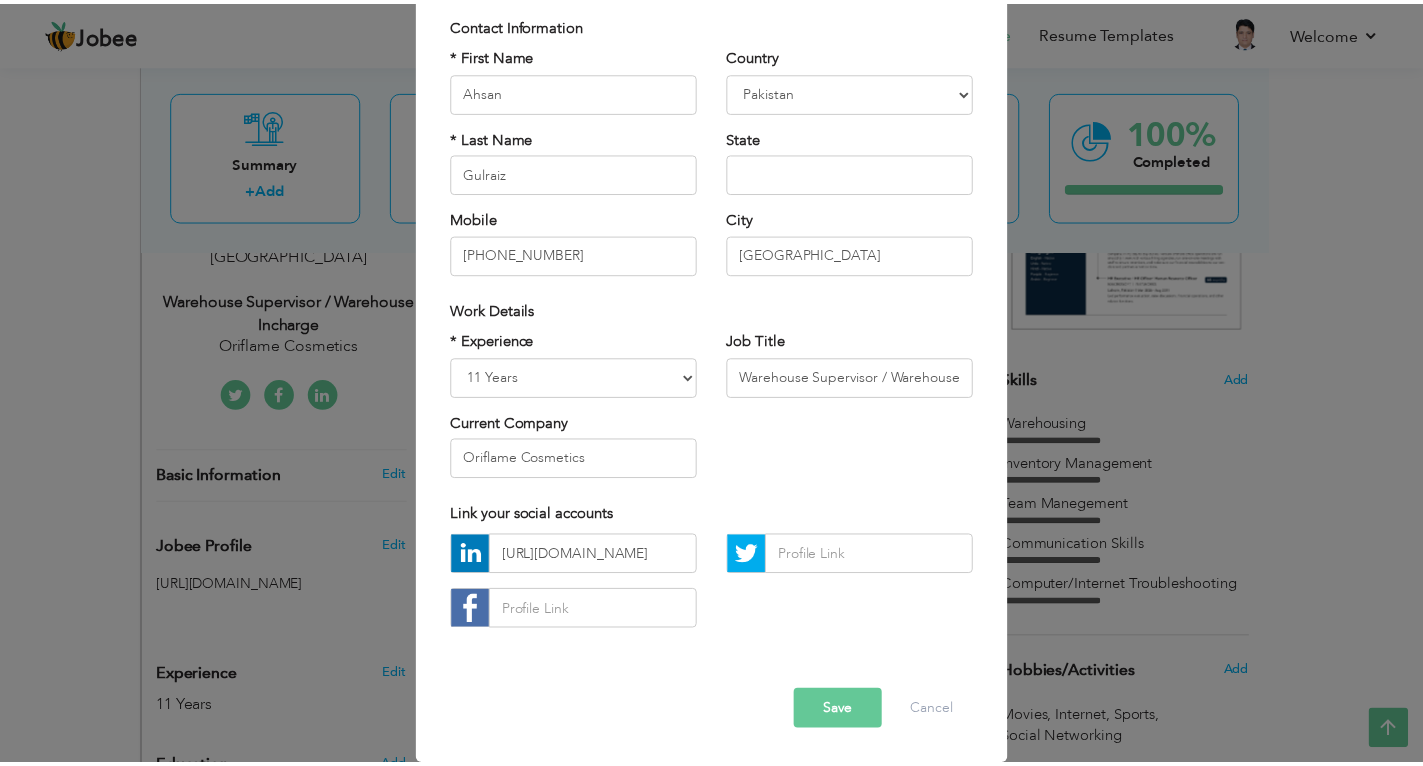 scroll, scrollTop: 0, scrollLeft: 0, axis: both 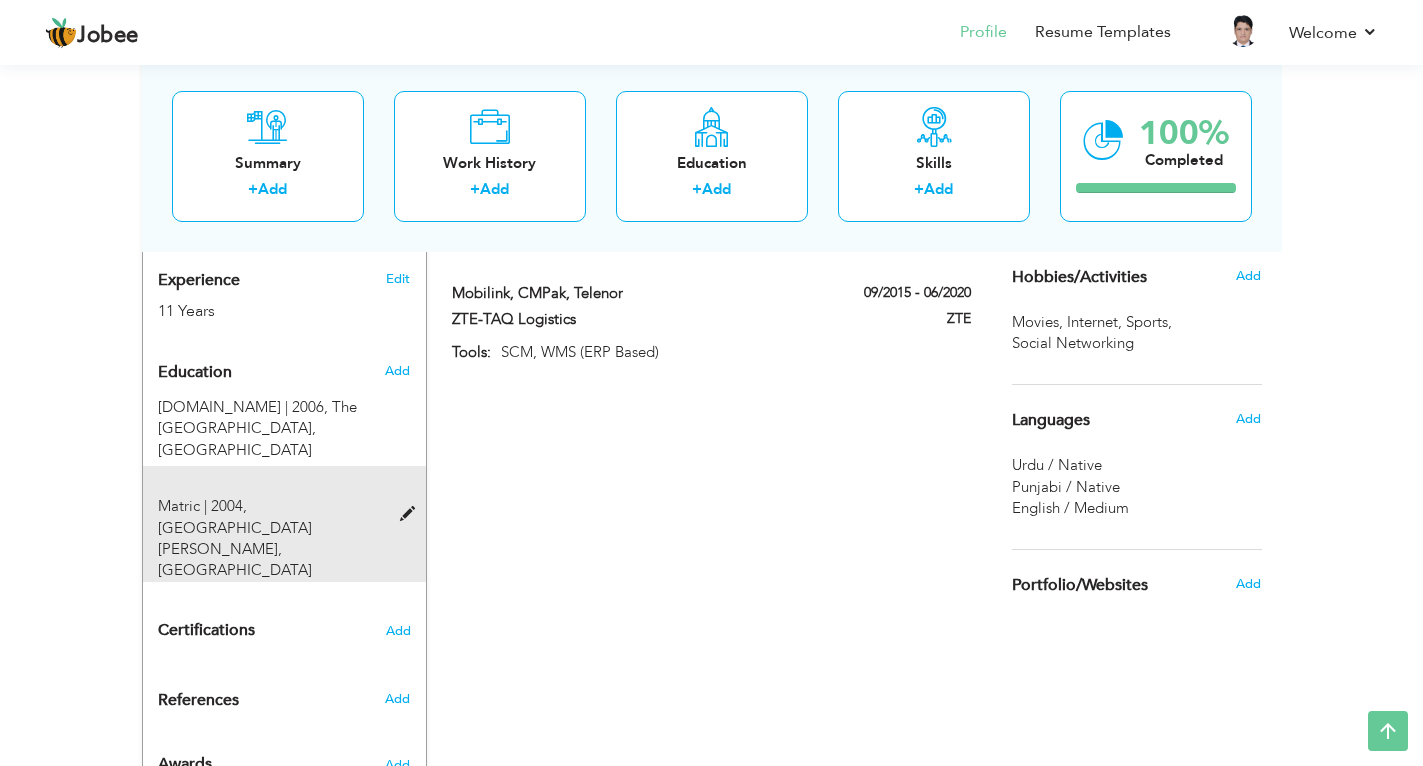 click at bounding box center [412, 514] 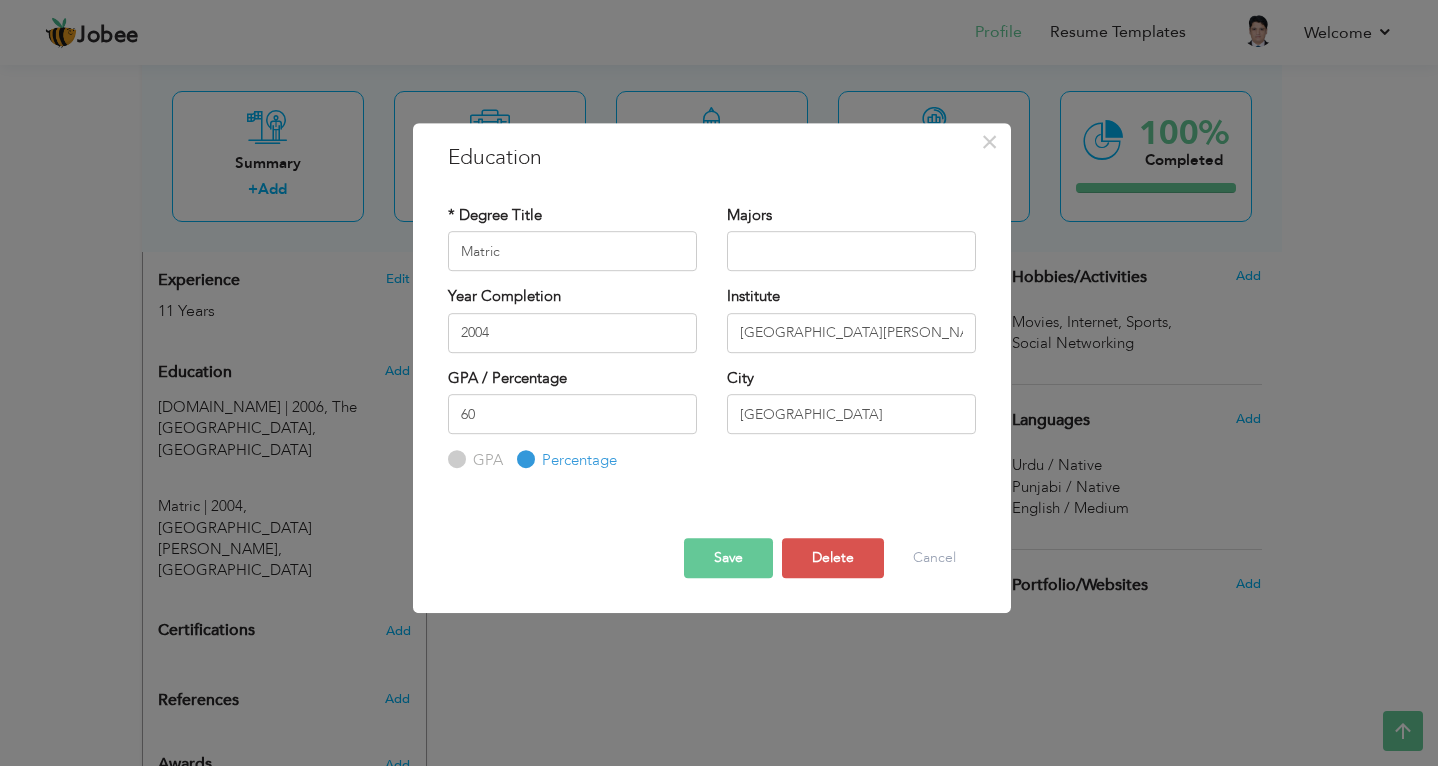 click on "Save
Save and Continue
Delete
Cancel" at bounding box center [712, 540] 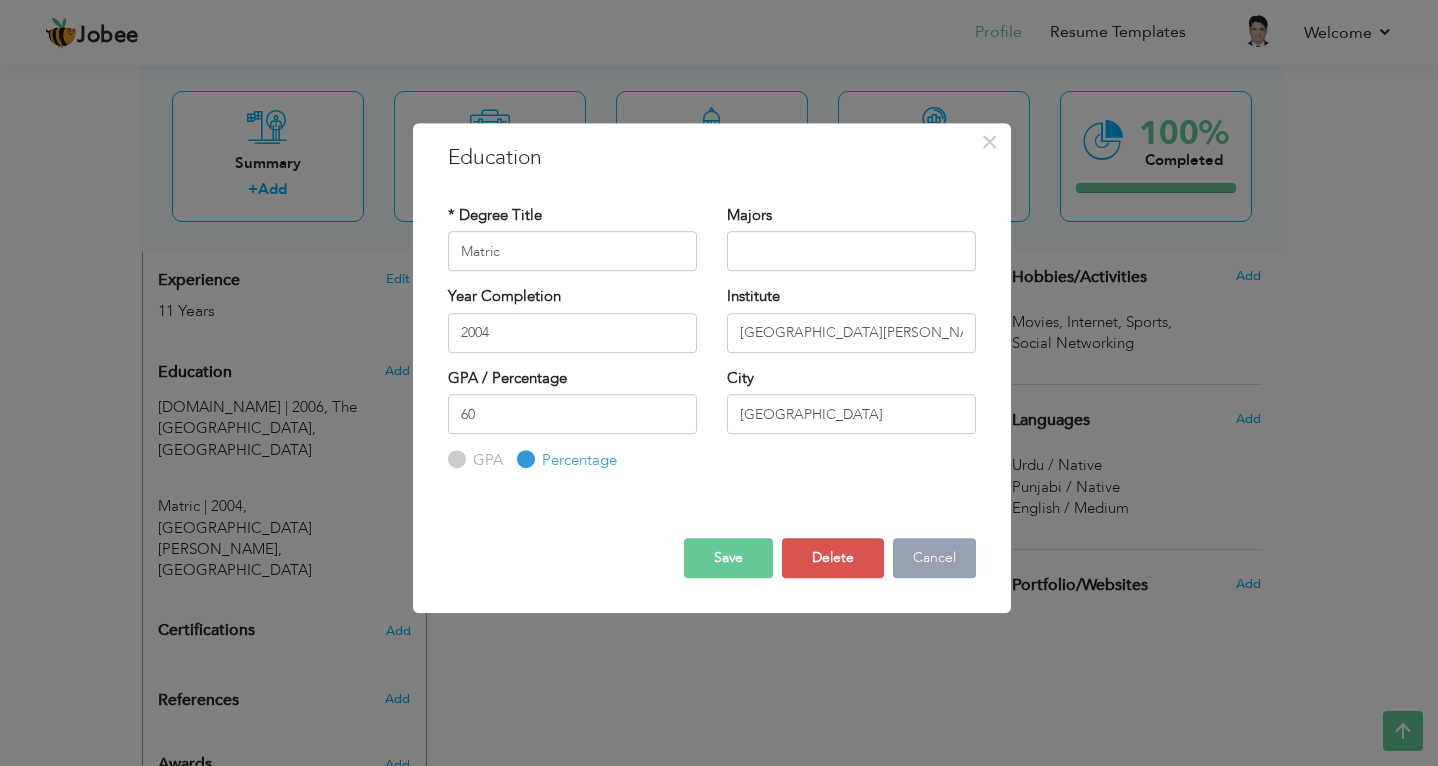 click on "Cancel" at bounding box center (934, 558) 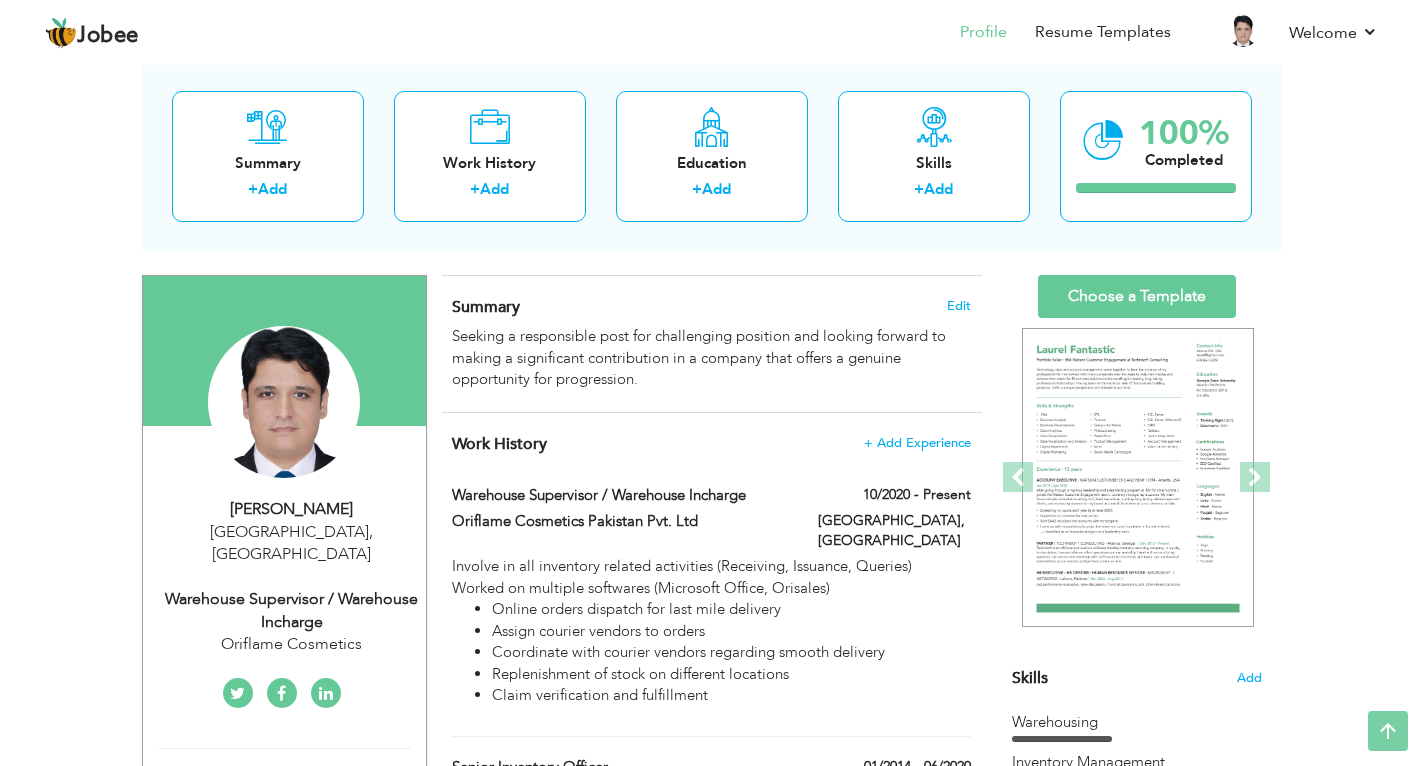 scroll, scrollTop: 0, scrollLeft: 0, axis: both 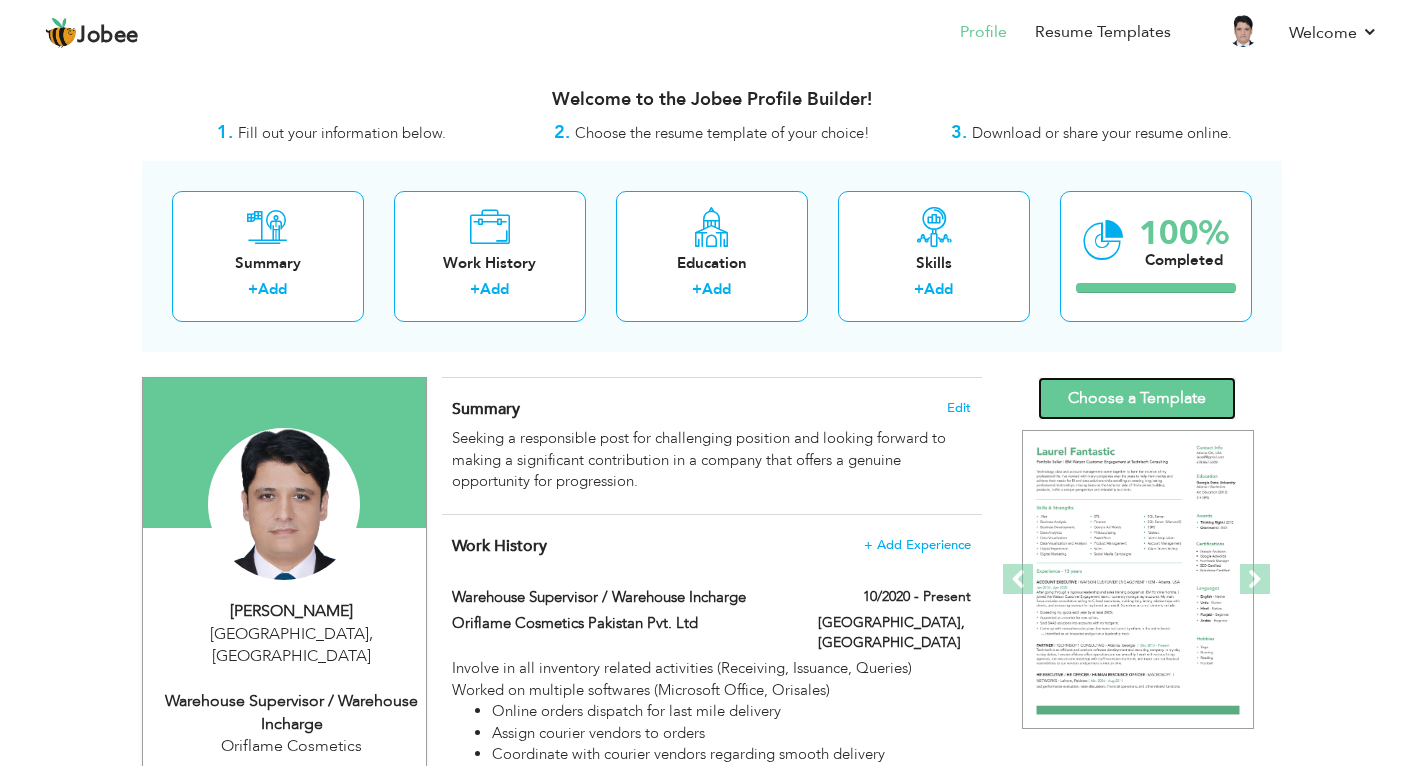 click on "Choose a Template" at bounding box center (1137, 398) 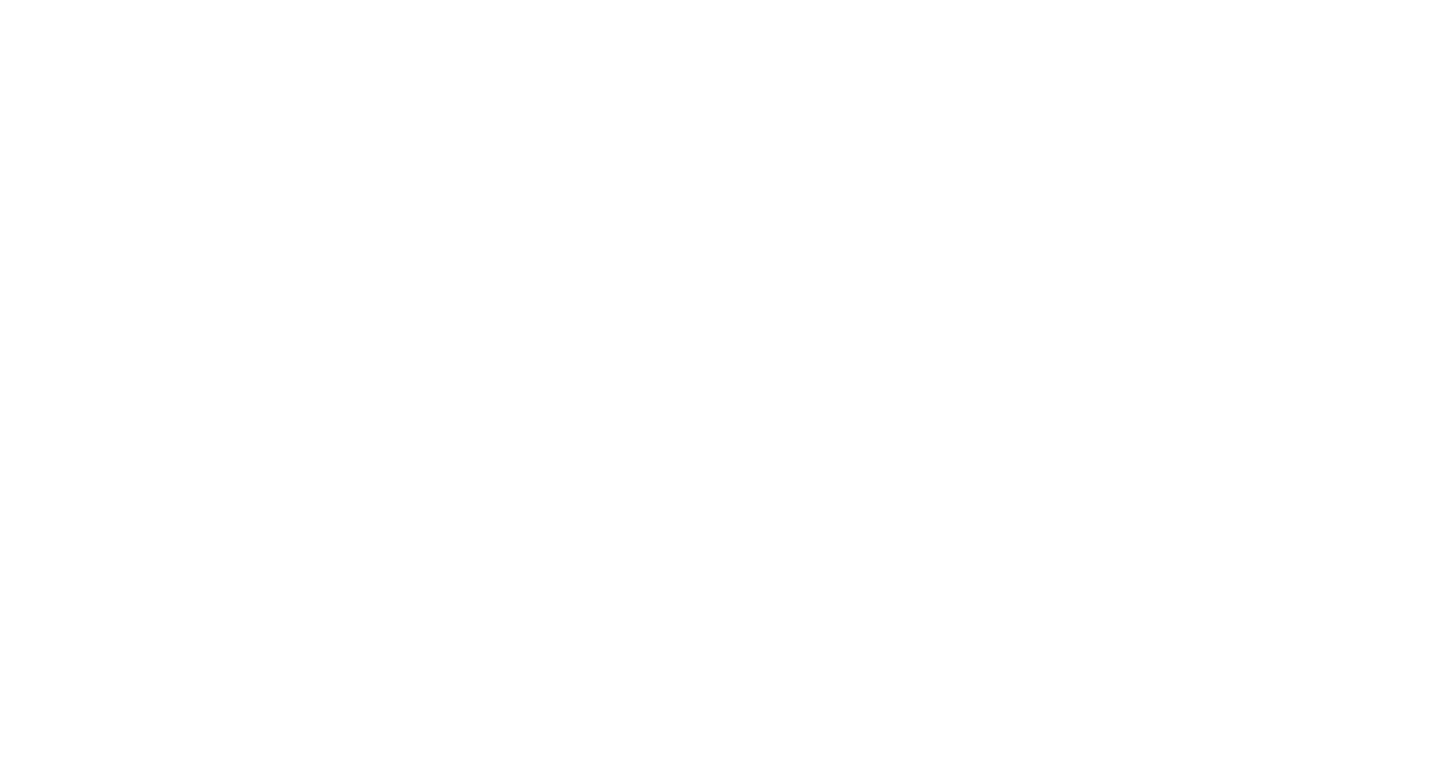 scroll, scrollTop: 0, scrollLeft: 0, axis: both 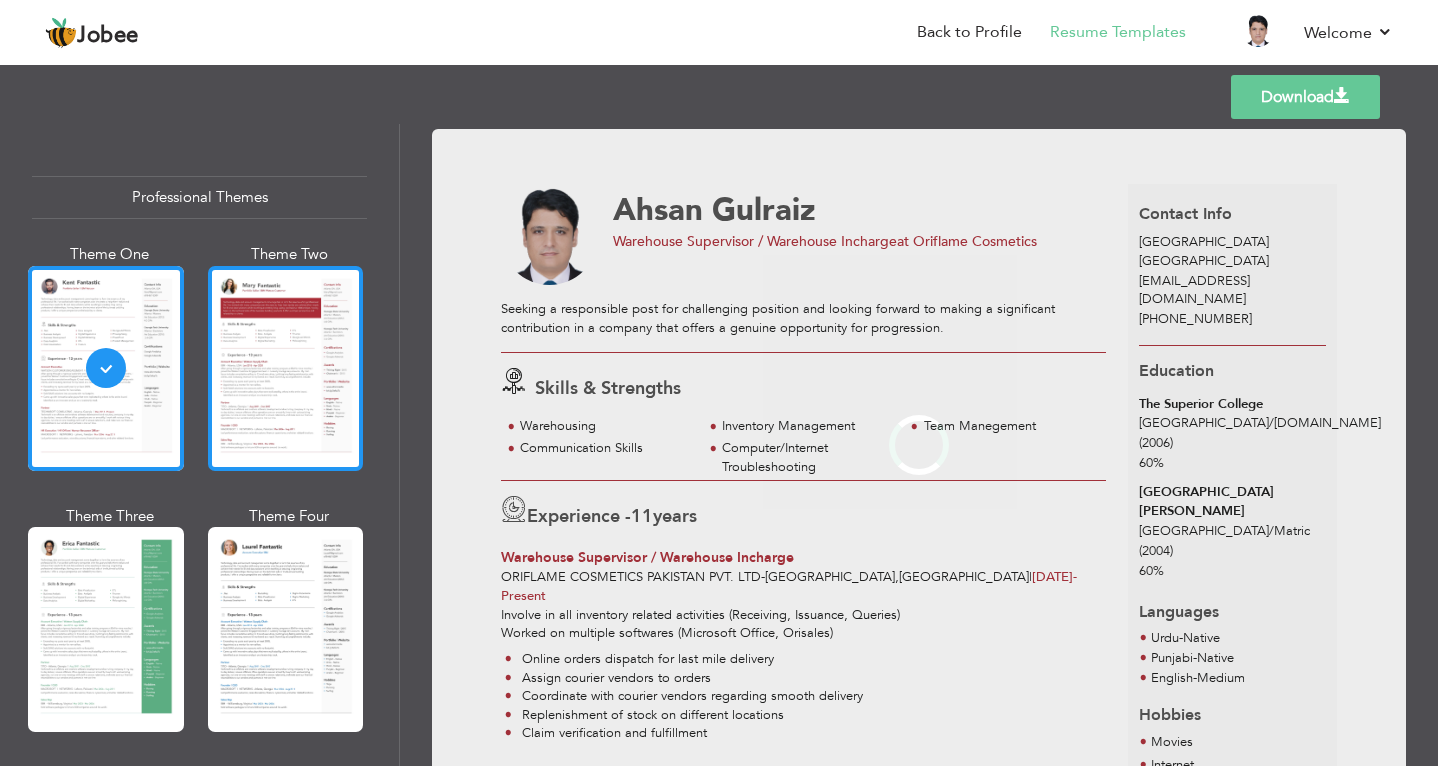 click at bounding box center (286, 368) 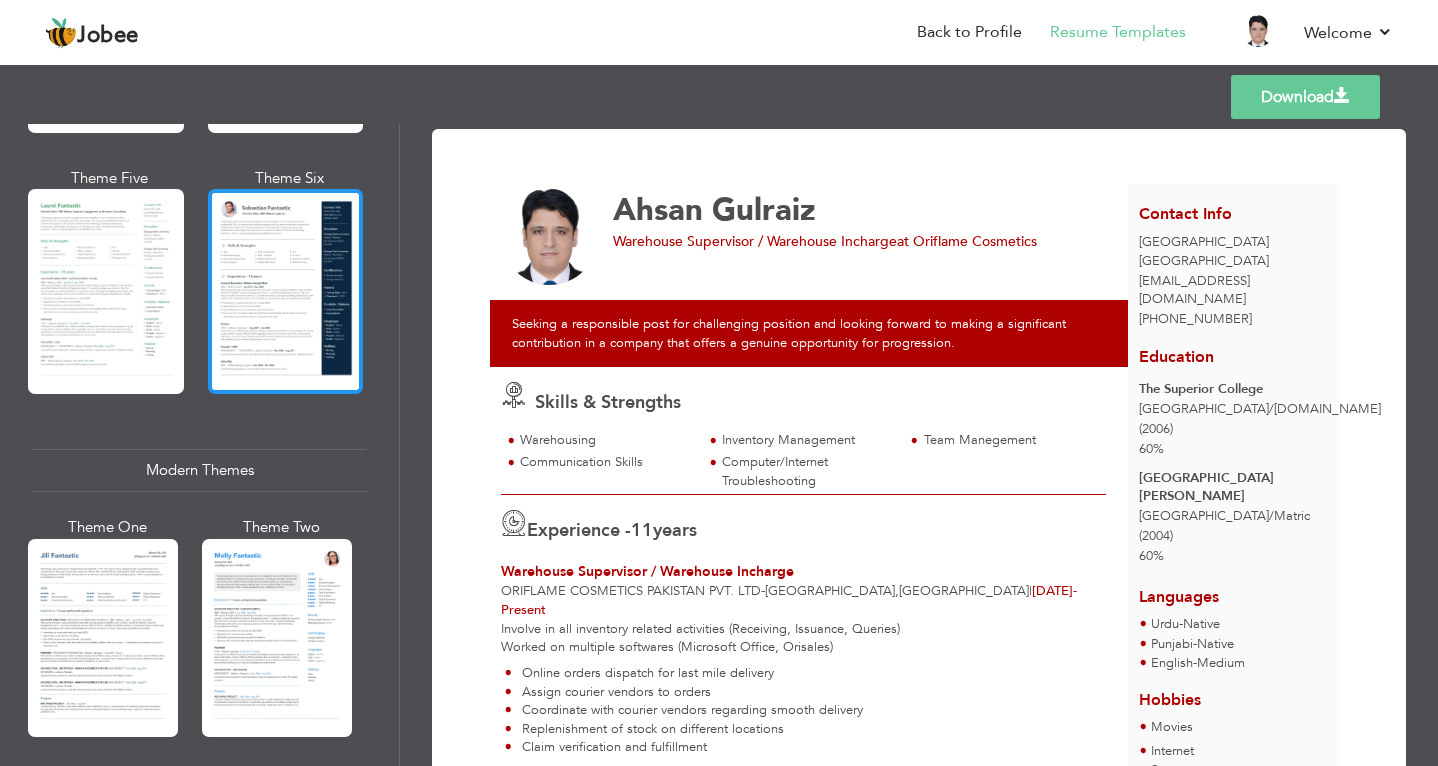 scroll, scrollTop: 600, scrollLeft: 0, axis: vertical 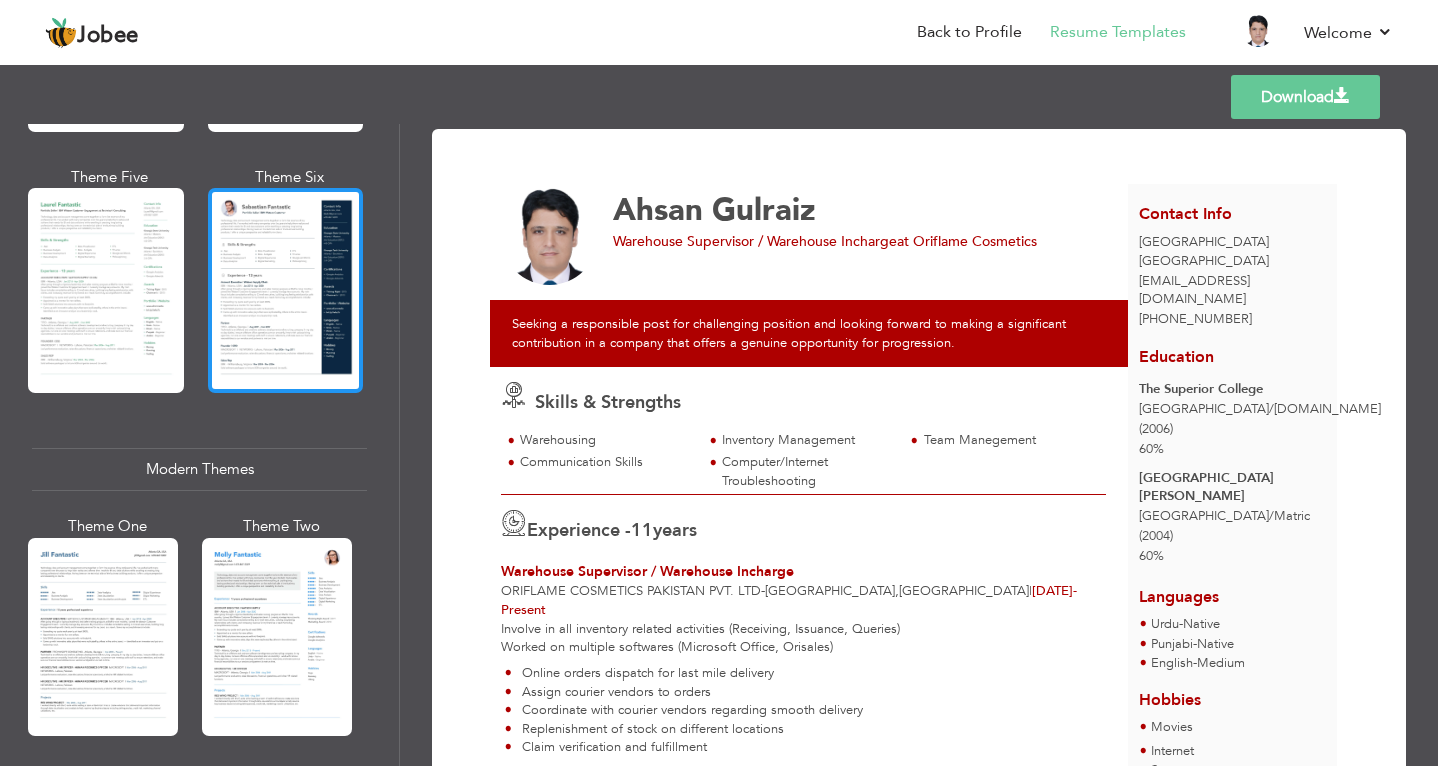 click at bounding box center [286, 290] 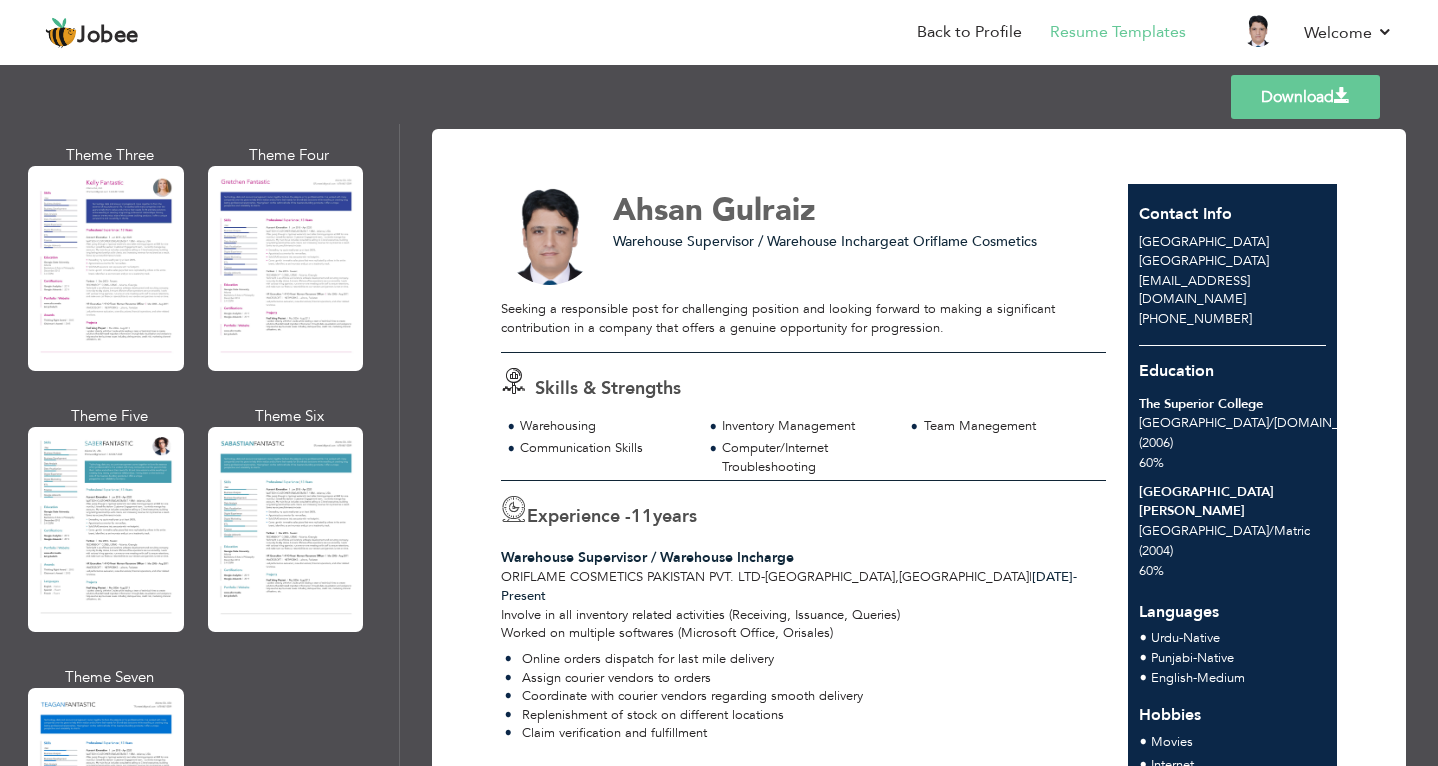 scroll, scrollTop: 3435, scrollLeft: 0, axis: vertical 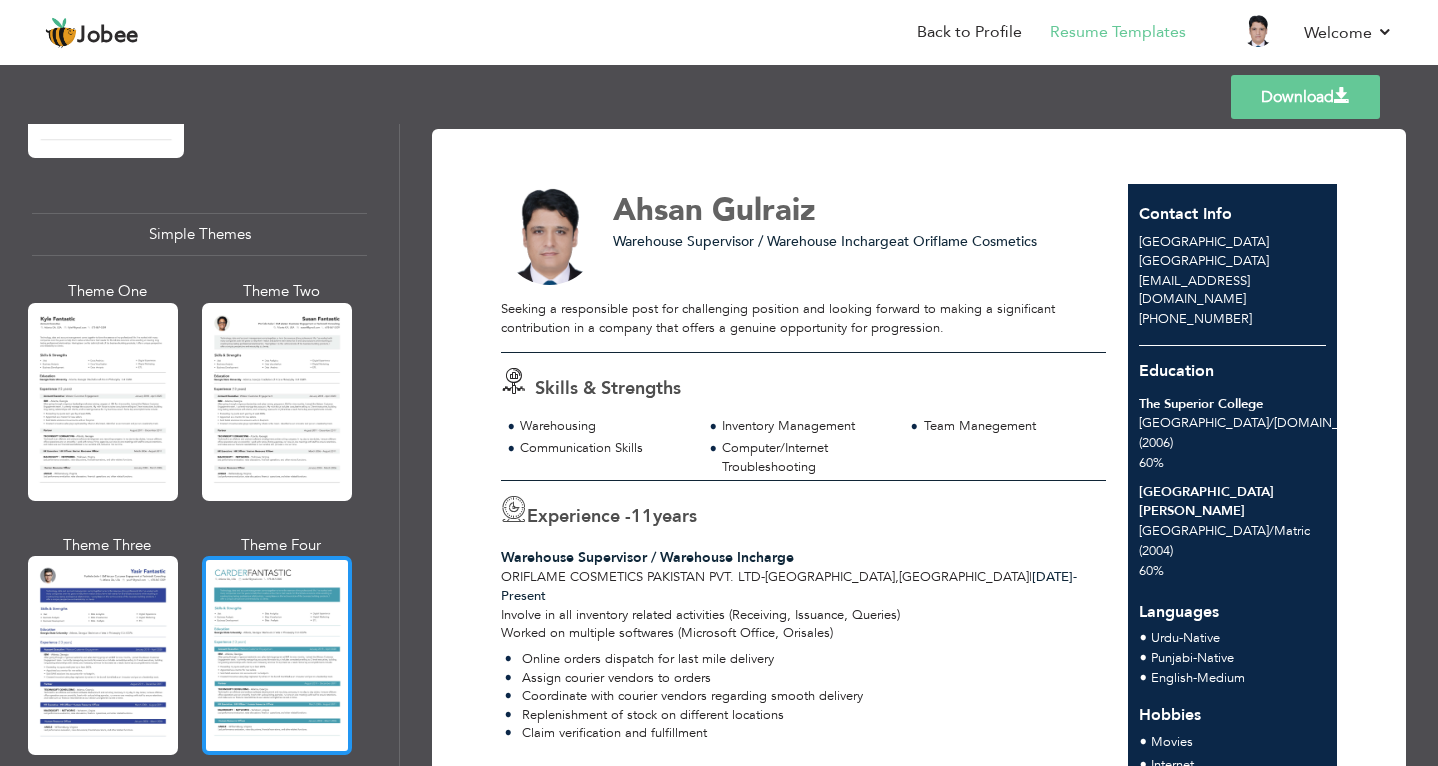 click at bounding box center [277, 655] 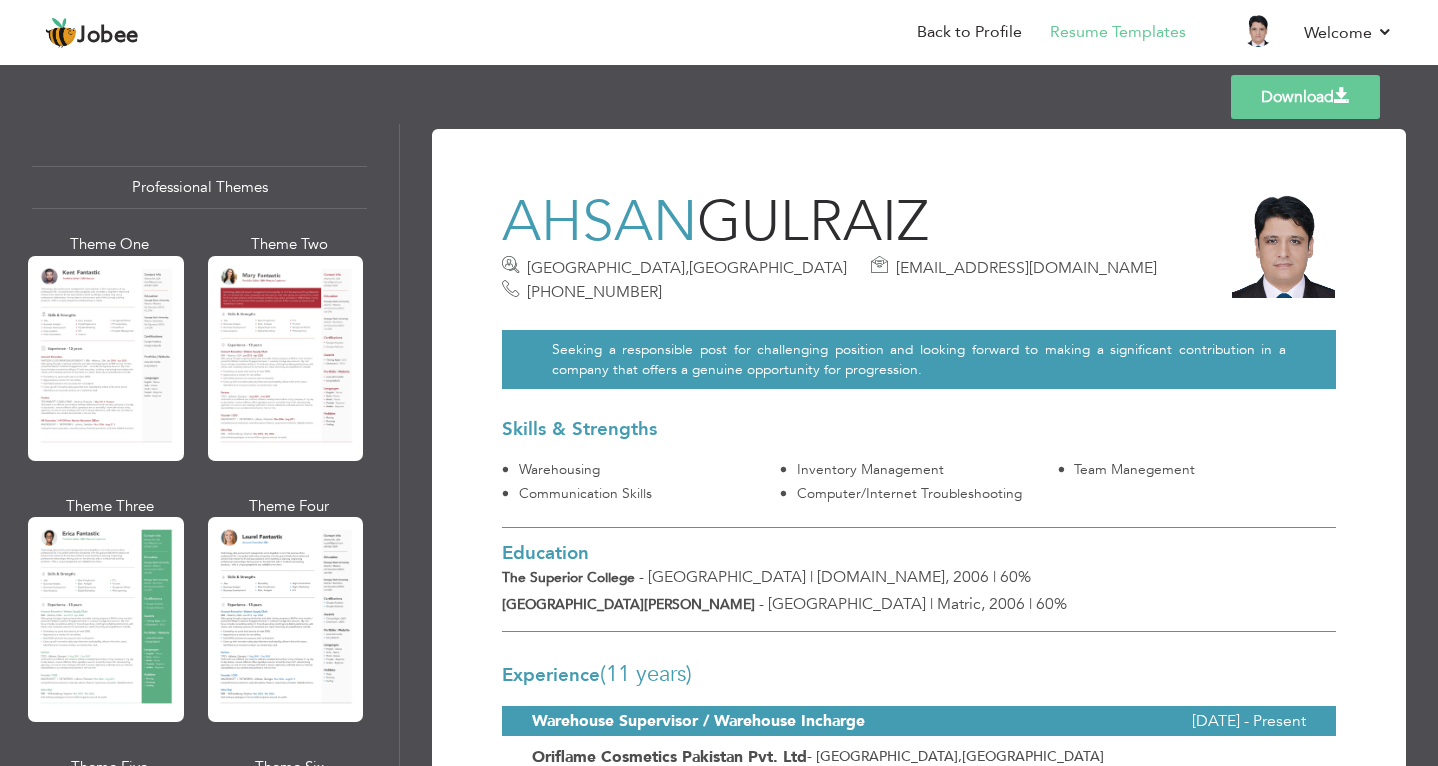 scroll, scrollTop: 0, scrollLeft: 0, axis: both 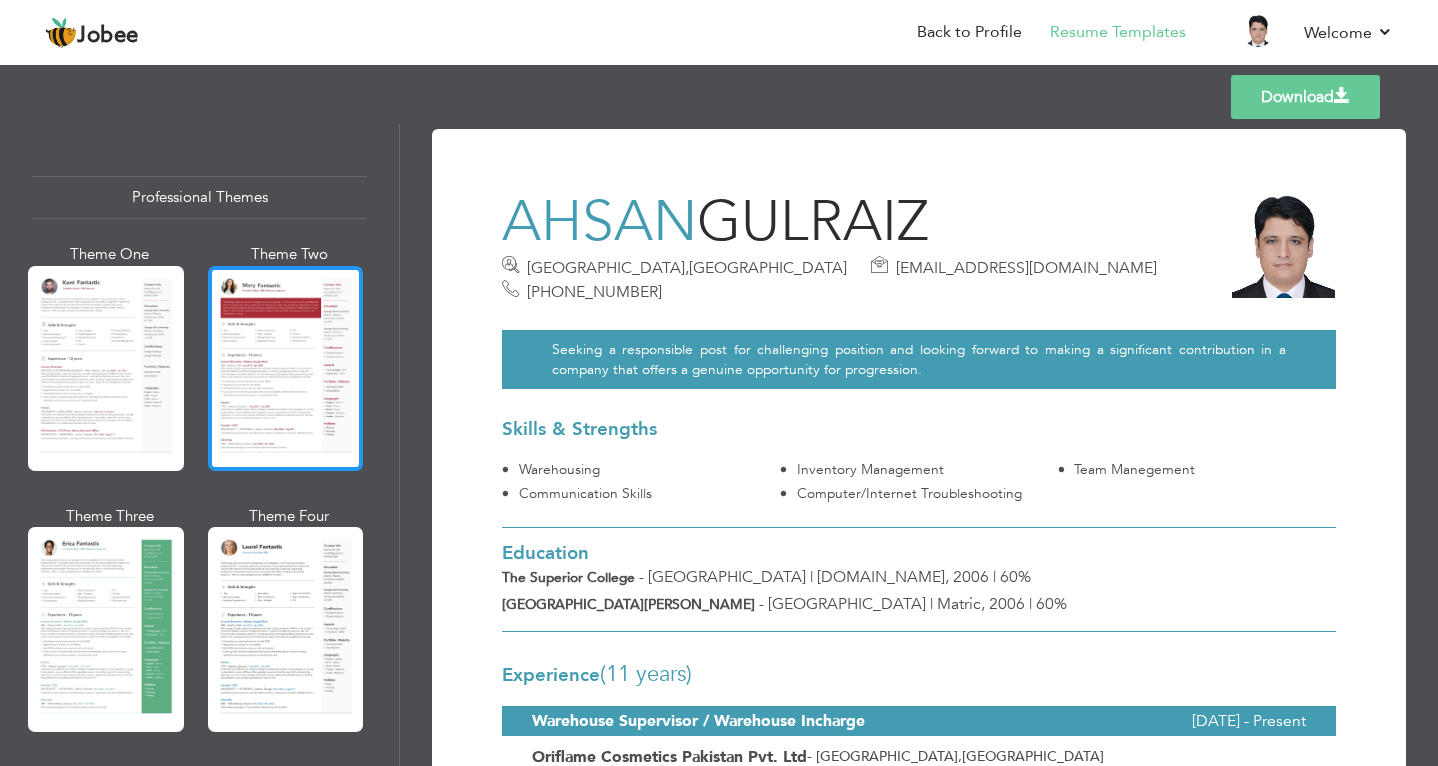 click at bounding box center (286, 368) 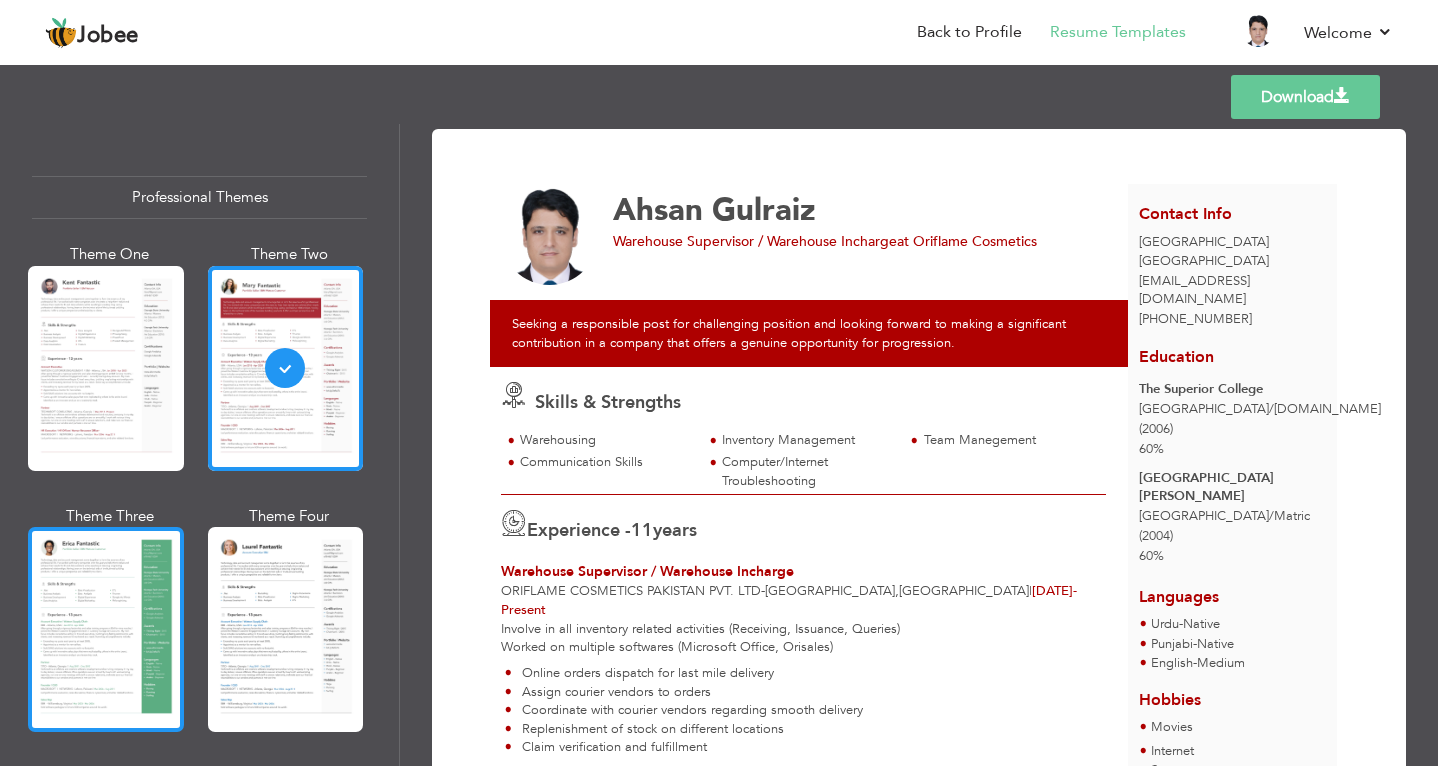 click at bounding box center [106, 629] 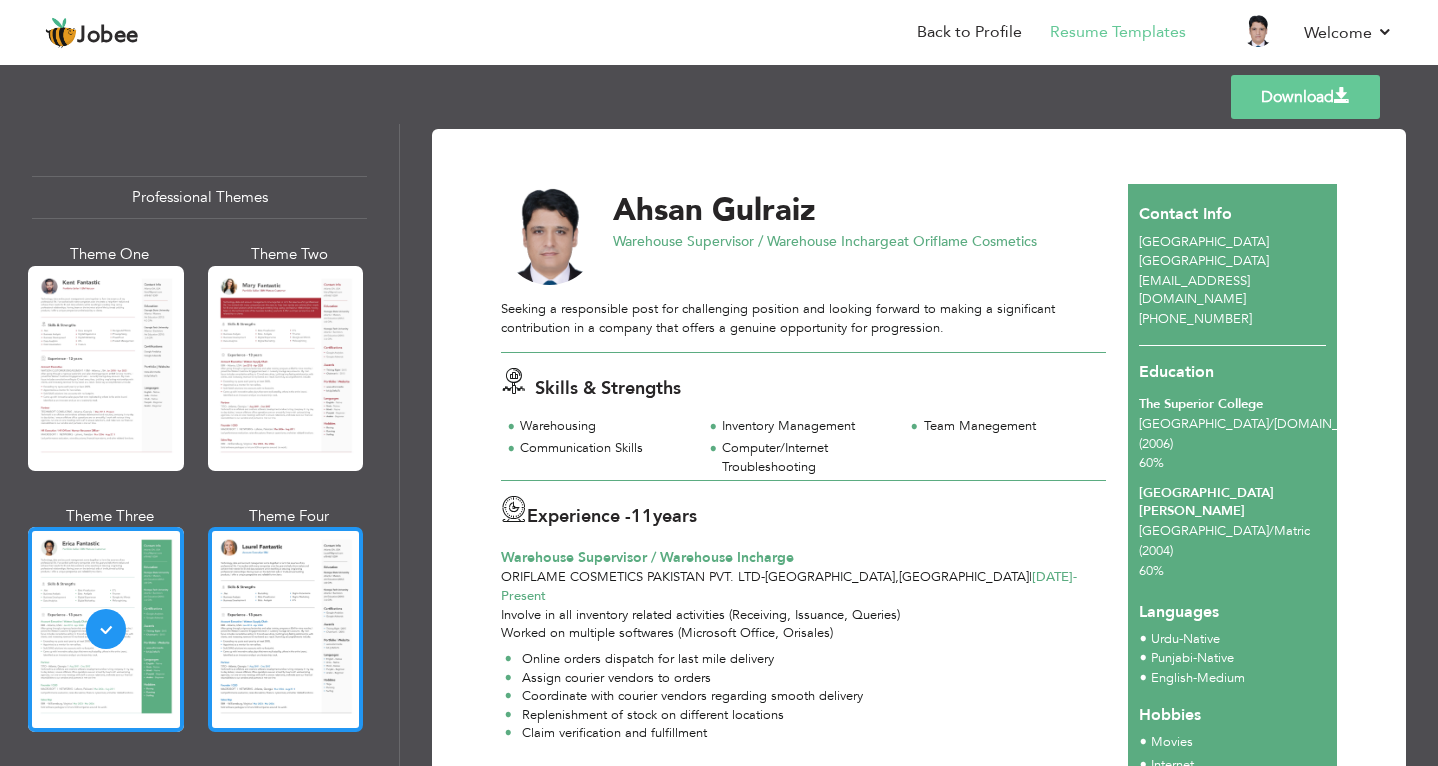 click at bounding box center [286, 629] 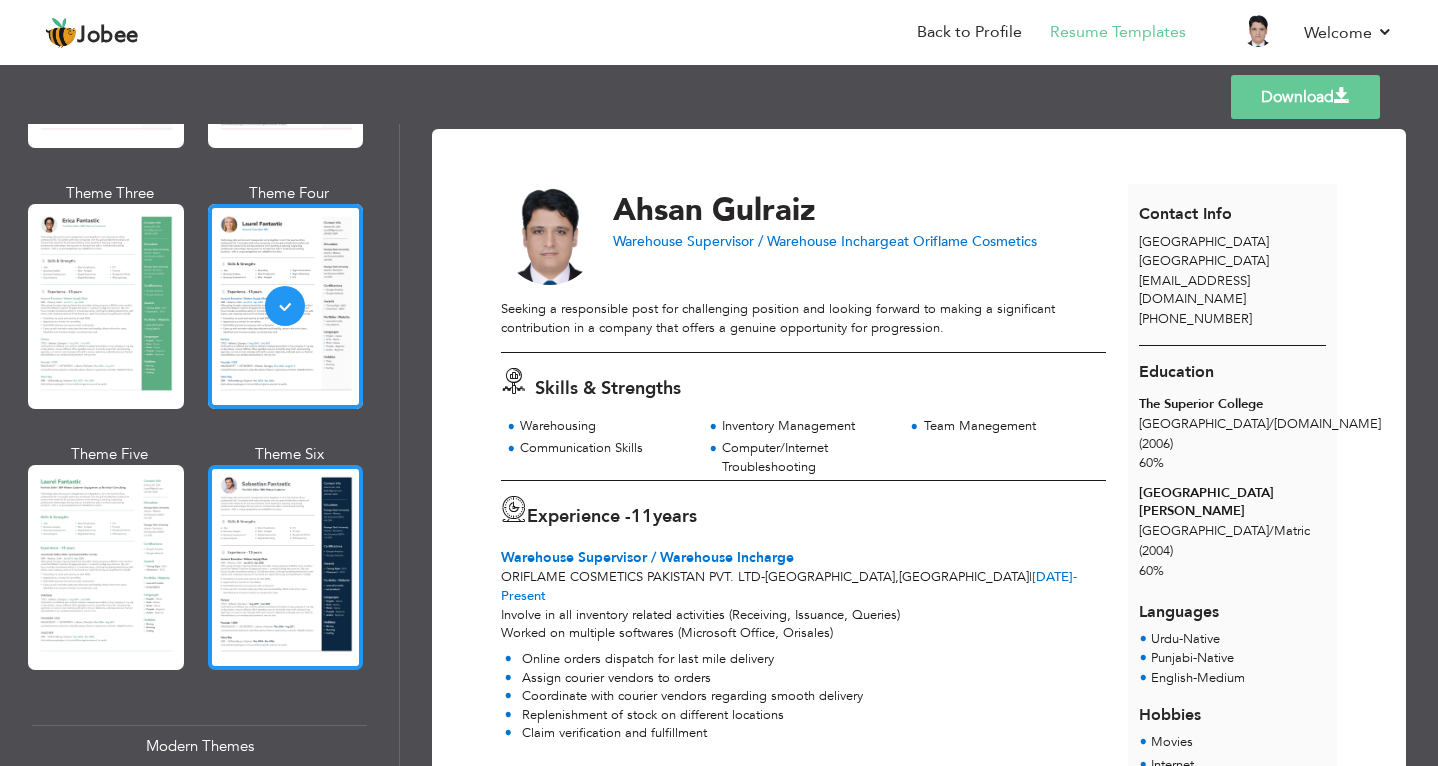 scroll, scrollTop: 400, scrollLeft: 0, axis: vertical 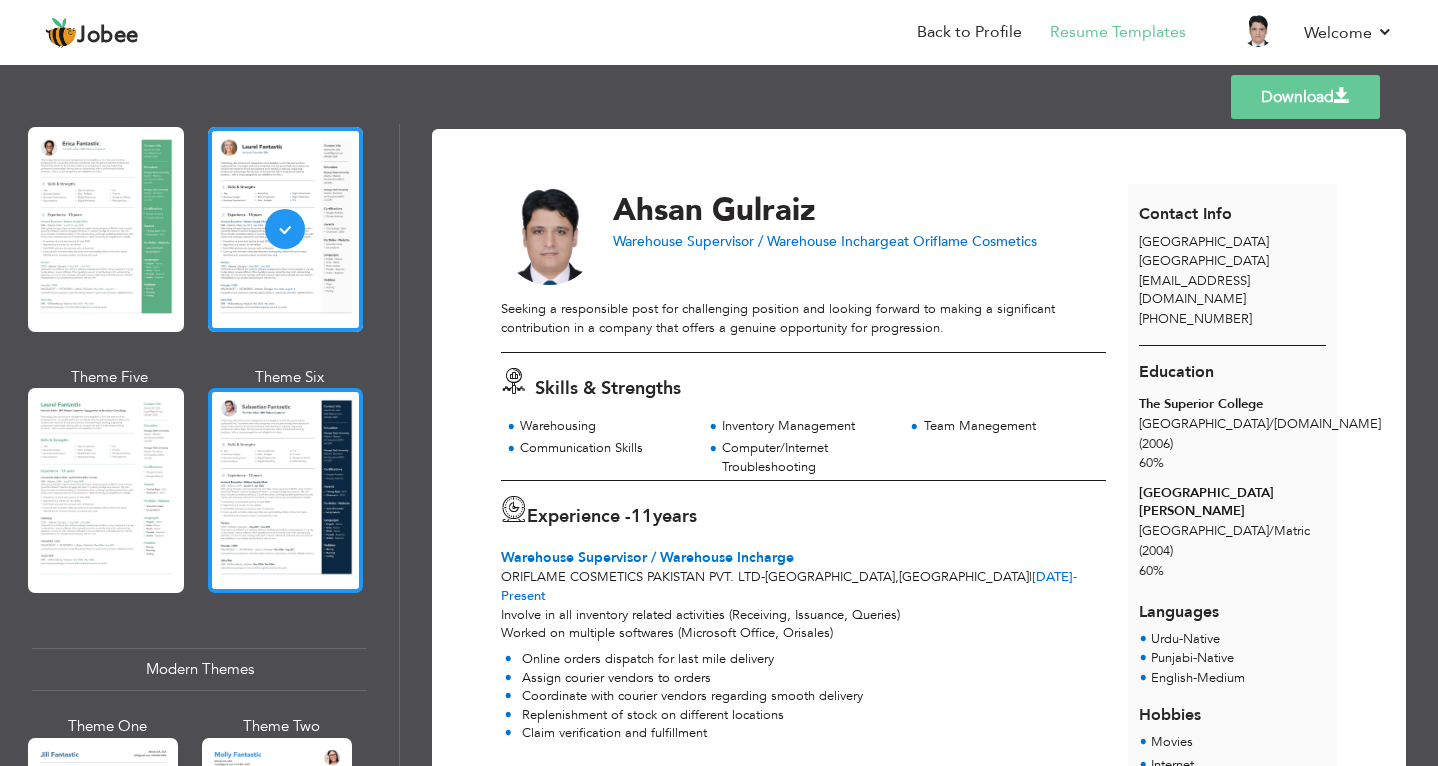 click at bounding box center (286, 490) 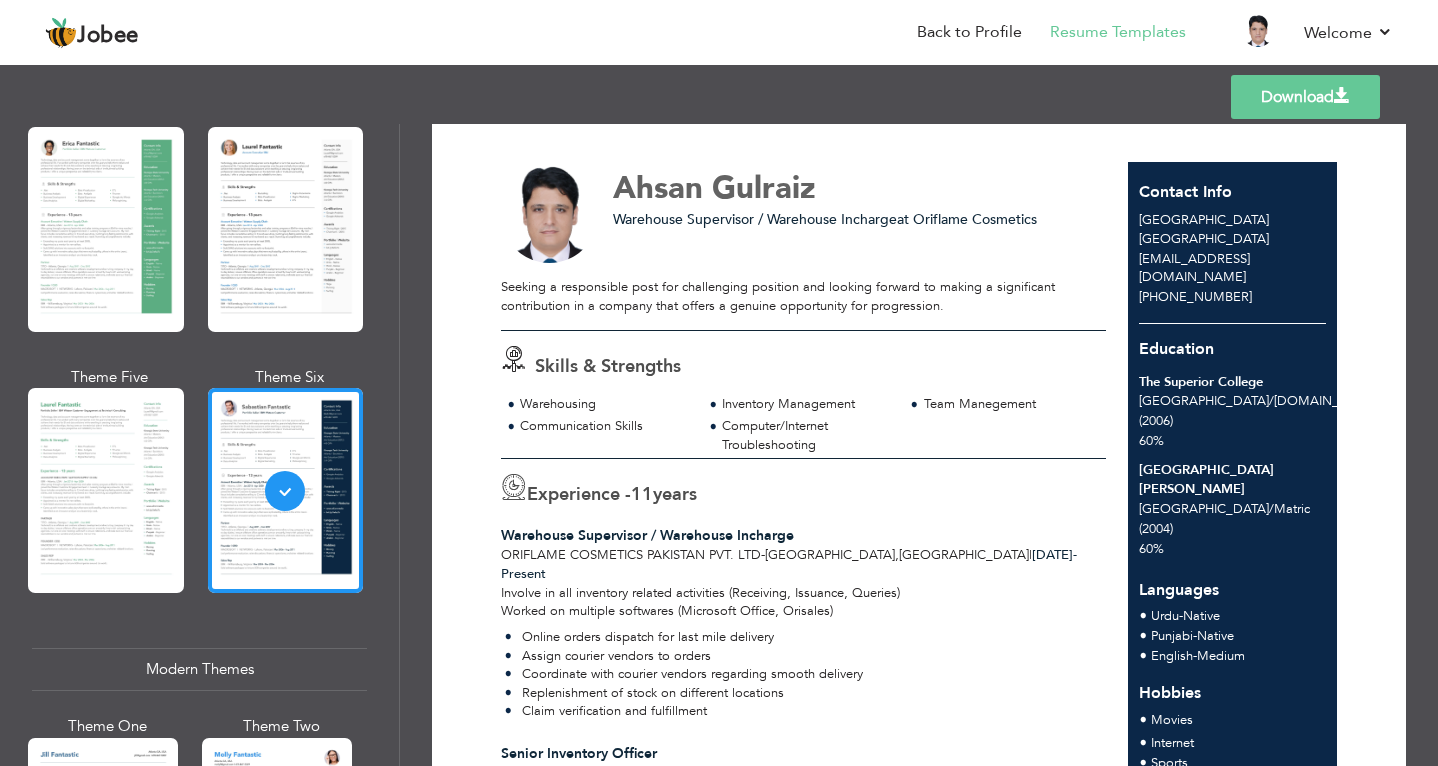 scroll, scrollTop: 0, scrollLeft: 0, axis: both 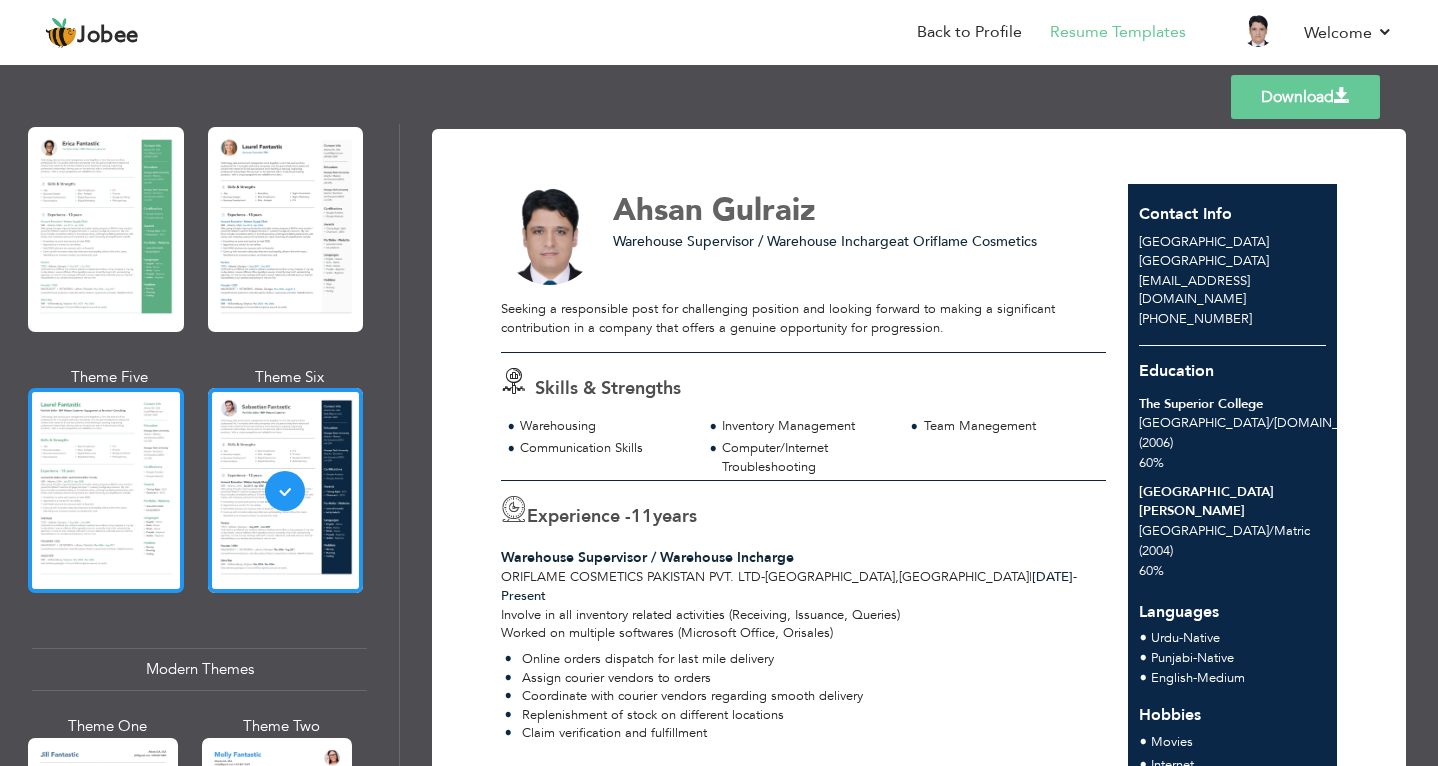 click at bounding box center (106, 490) 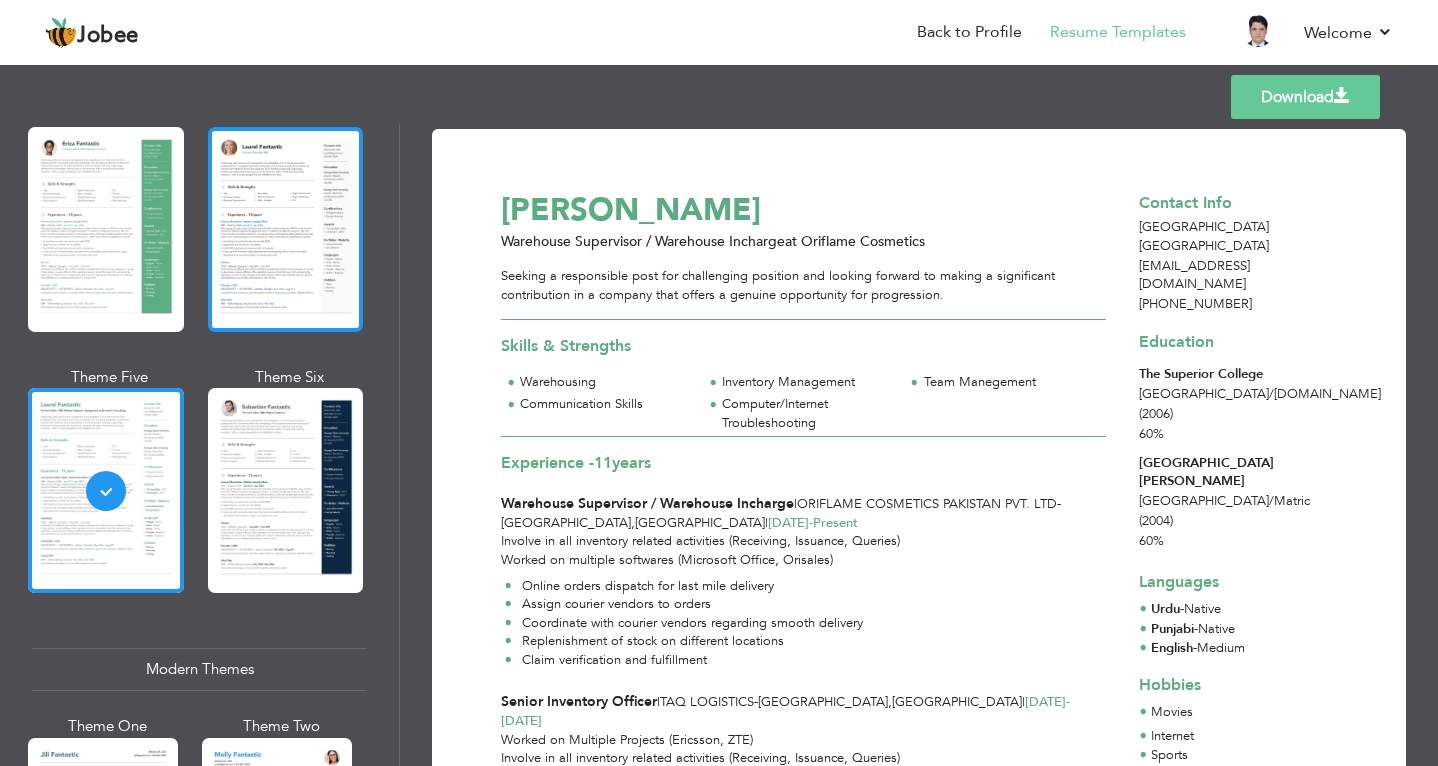 click at bounding box center (286, 229) 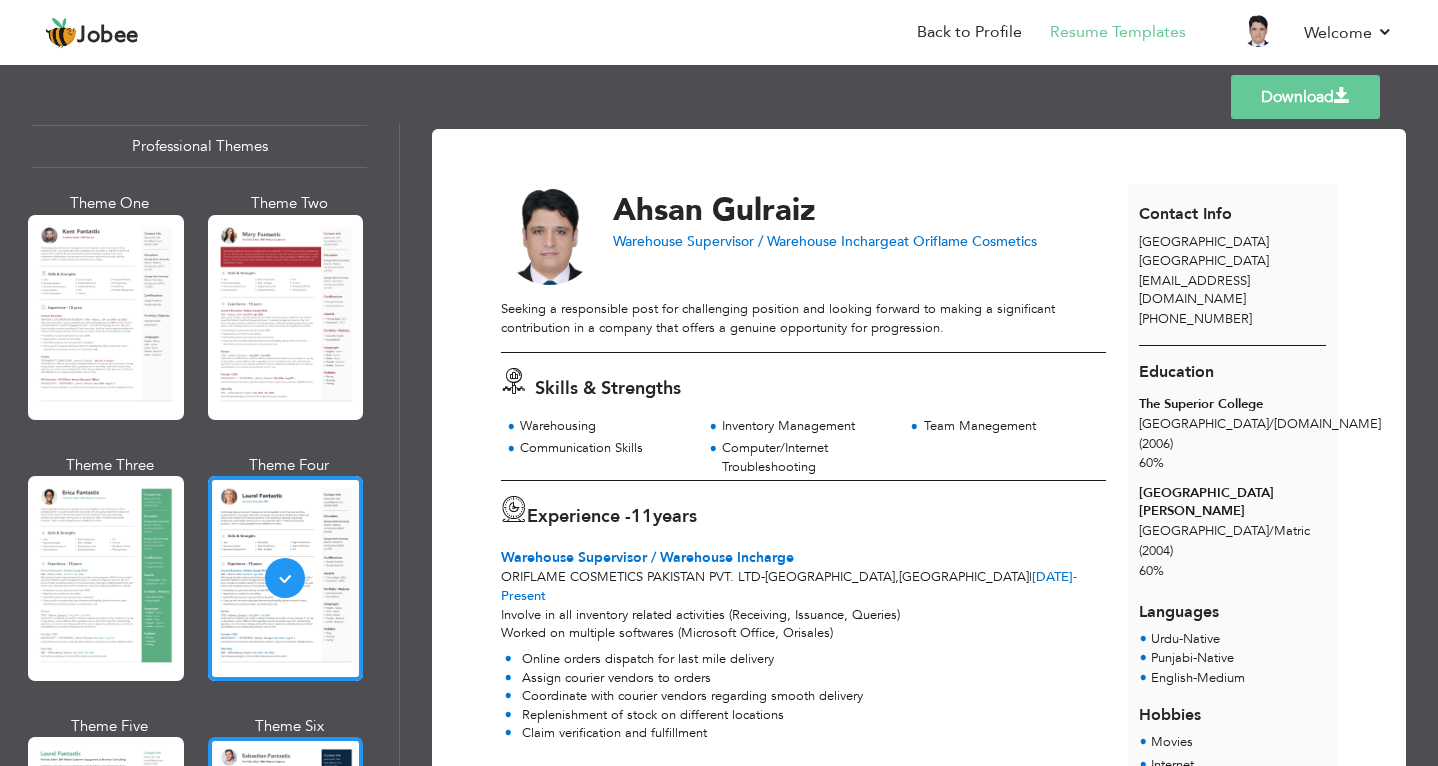 scroll, scrollTop: 0, scrollLeft: 0, axis: both 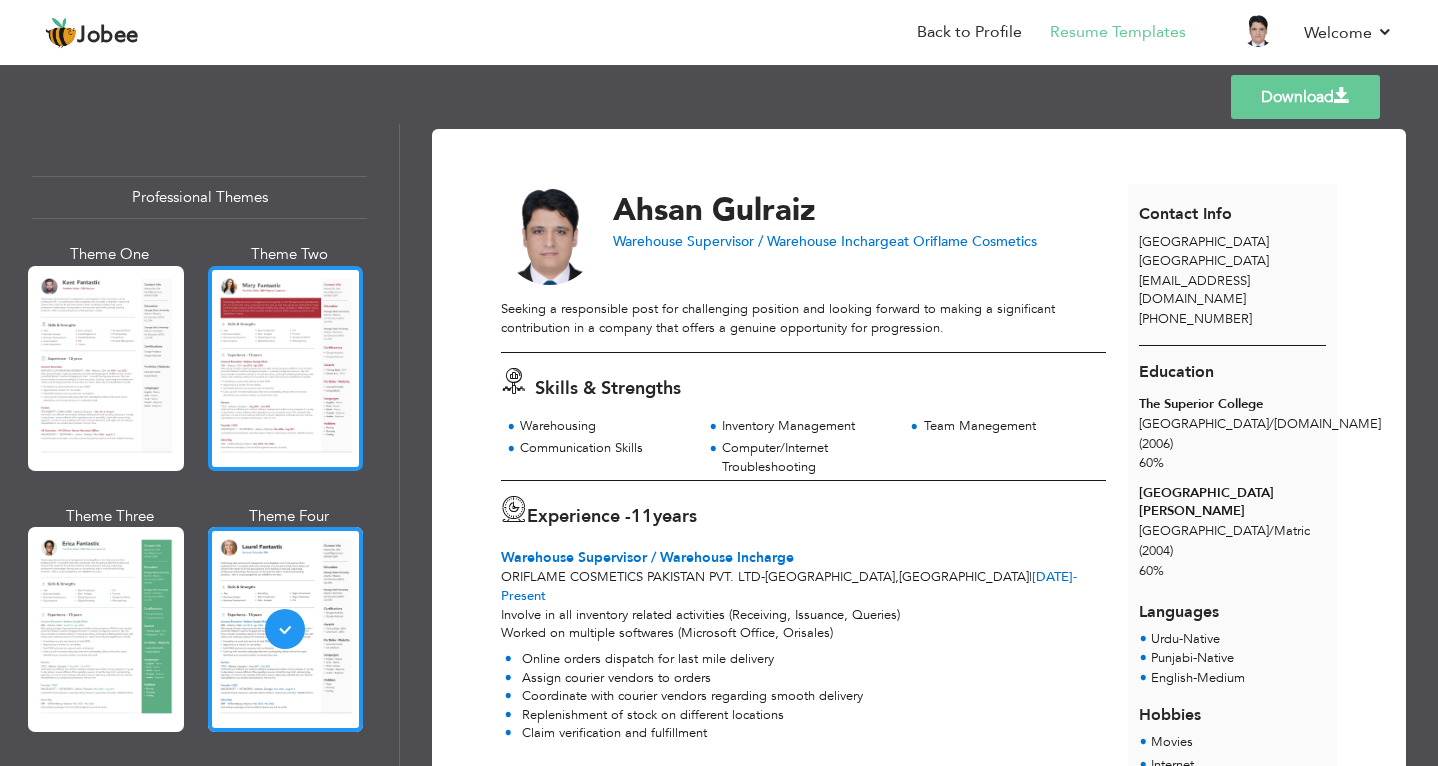 click at bounding box center [286, 368] 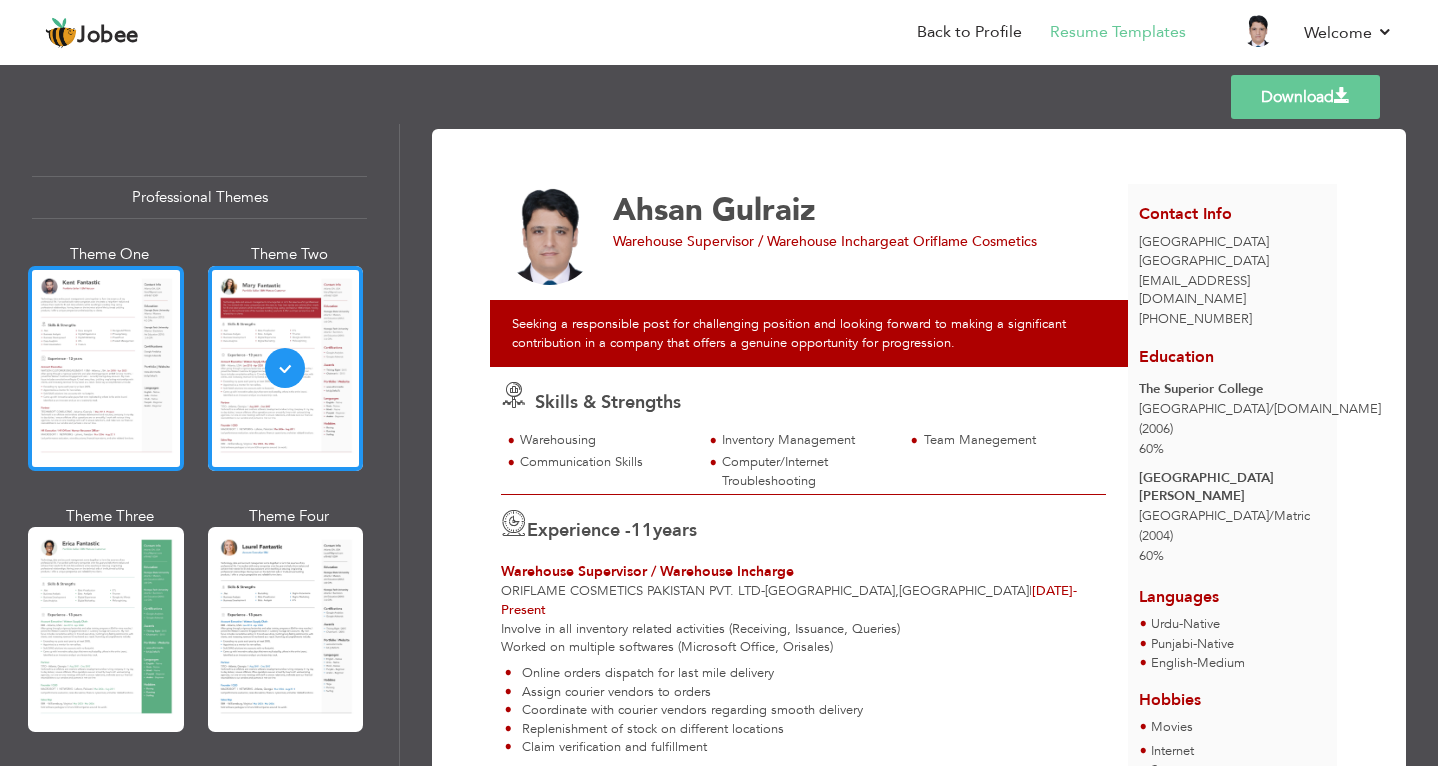 click at bounding box center [106, 368] 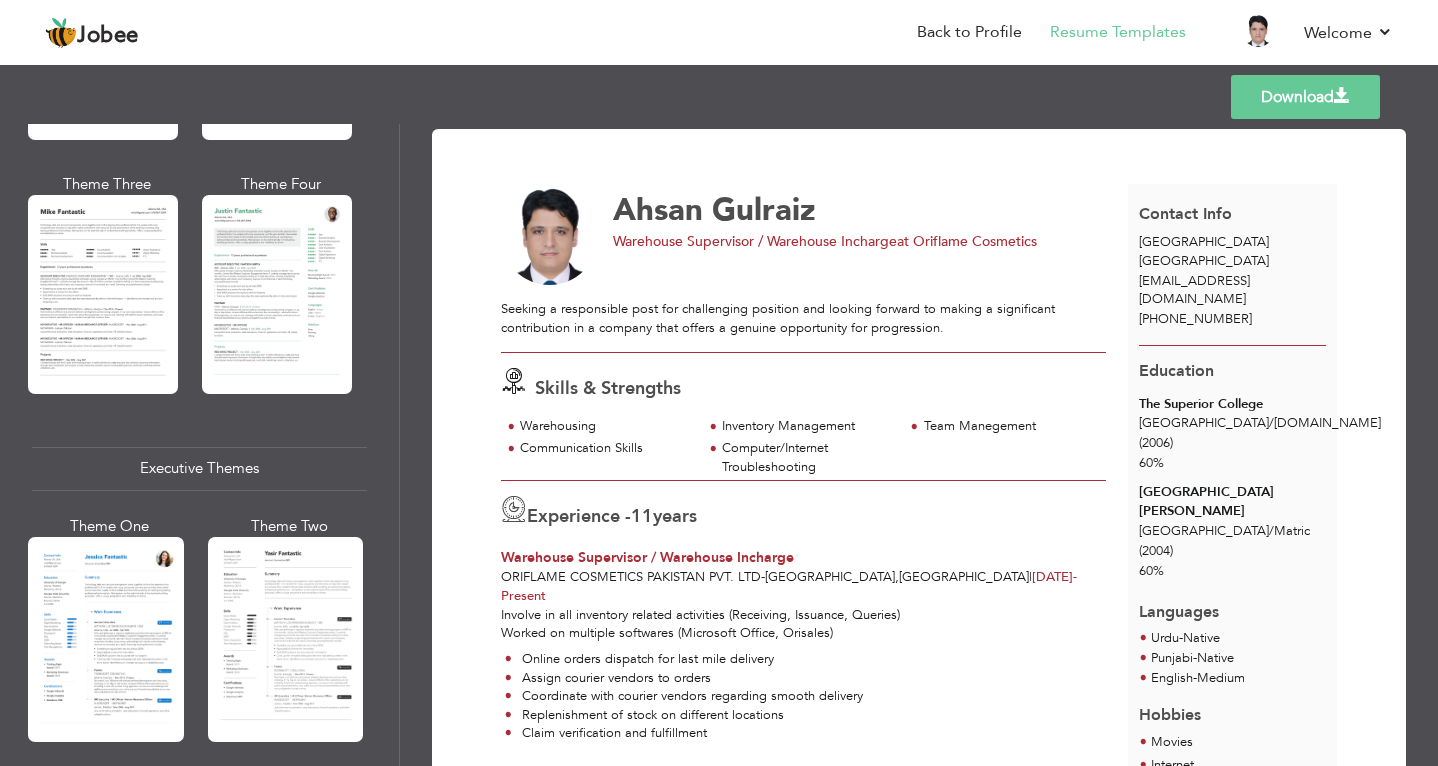 scroll, scrollTop: 1200, scrollLeft: 0, axis: vertical 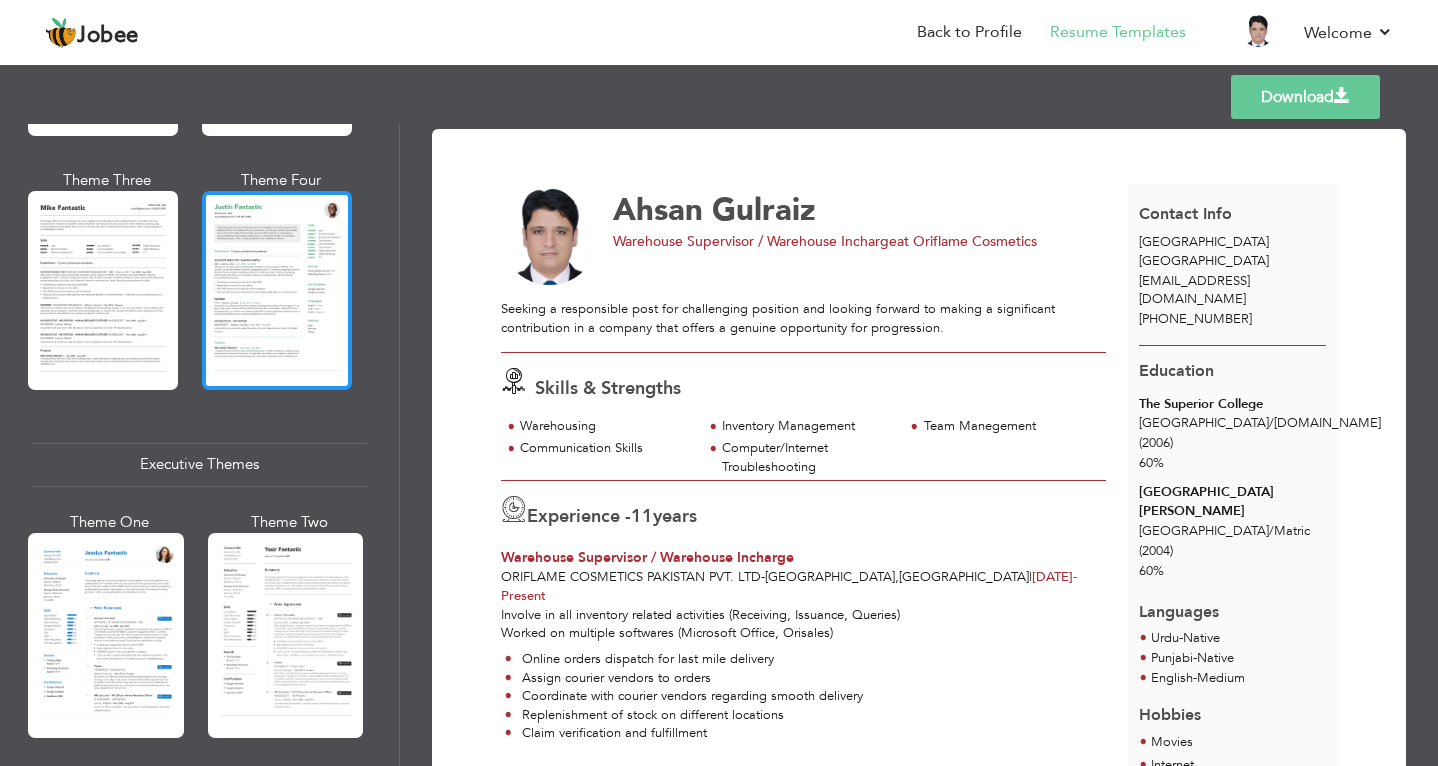 click at bounding box center [277, 290] 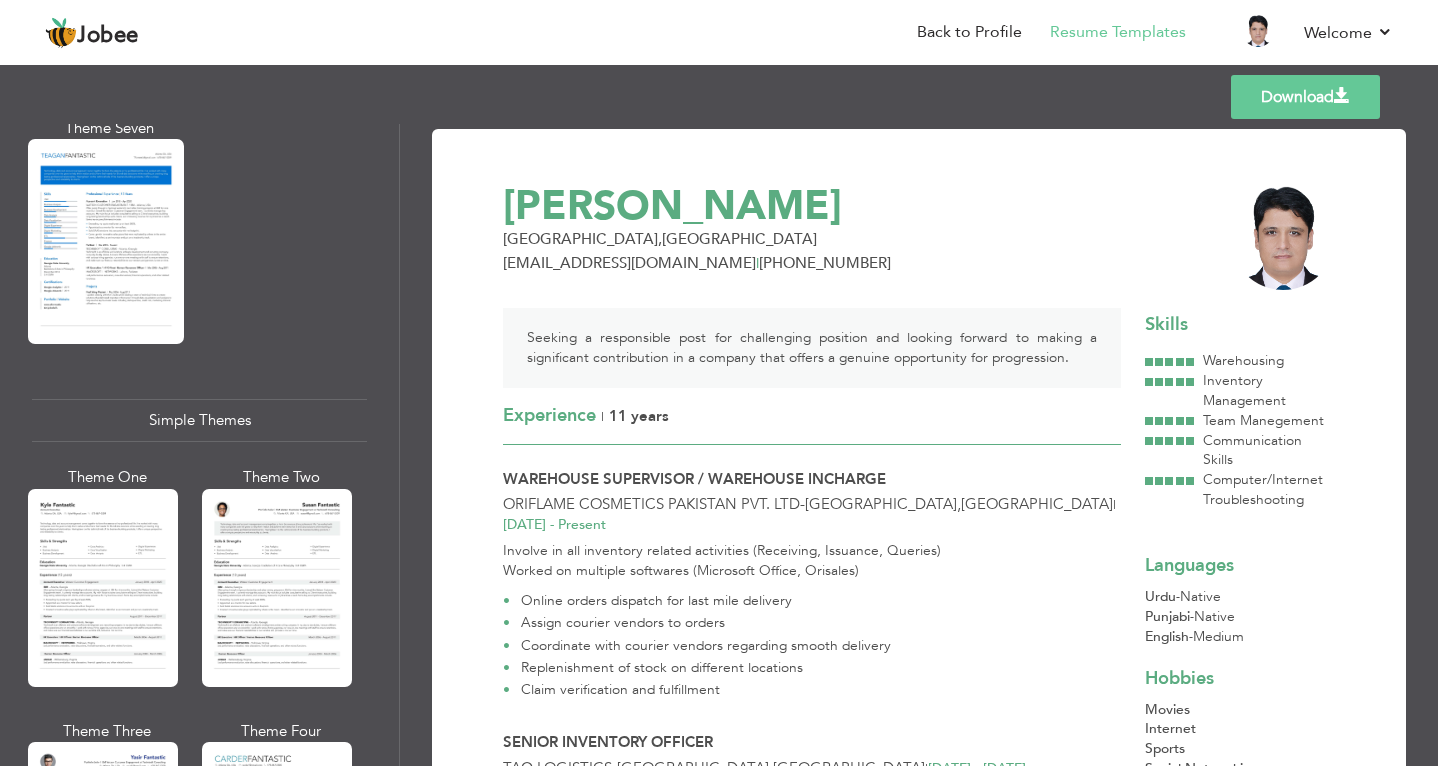 scroll, scrollTop: 3435, scrollLeft: 0, axis: vertical 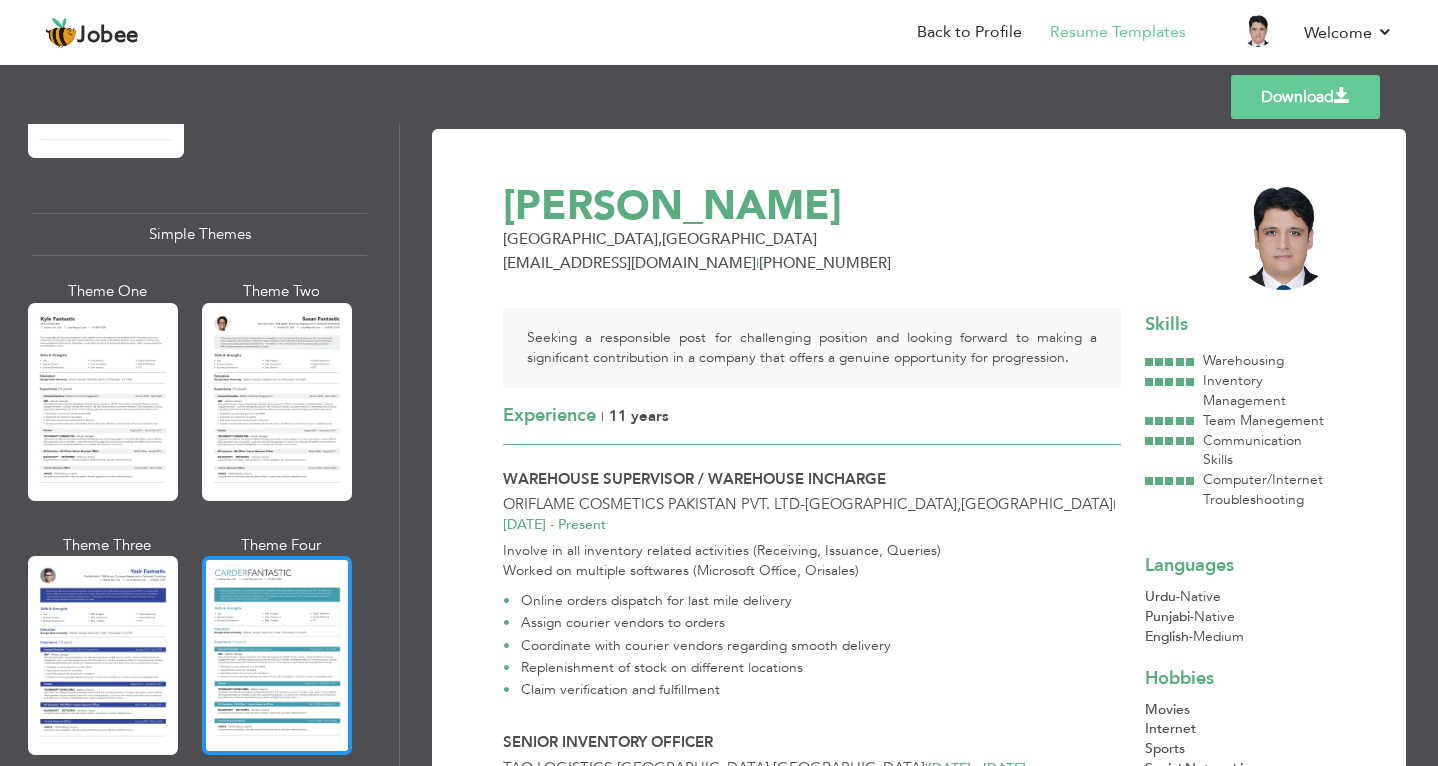 click at bounding box center (277, 655) 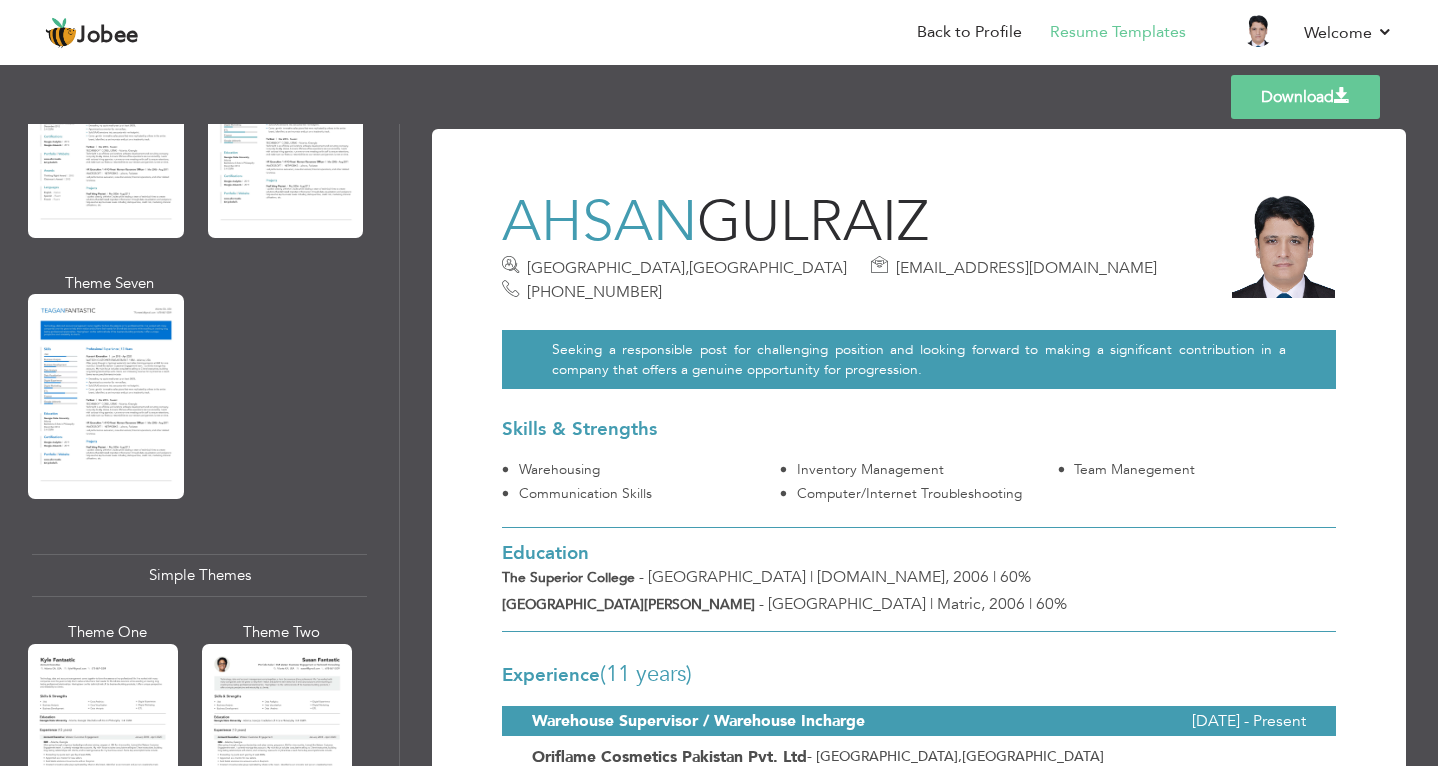scroll, scrollTop: 2935, scrollLeft: 0, axis: vertical 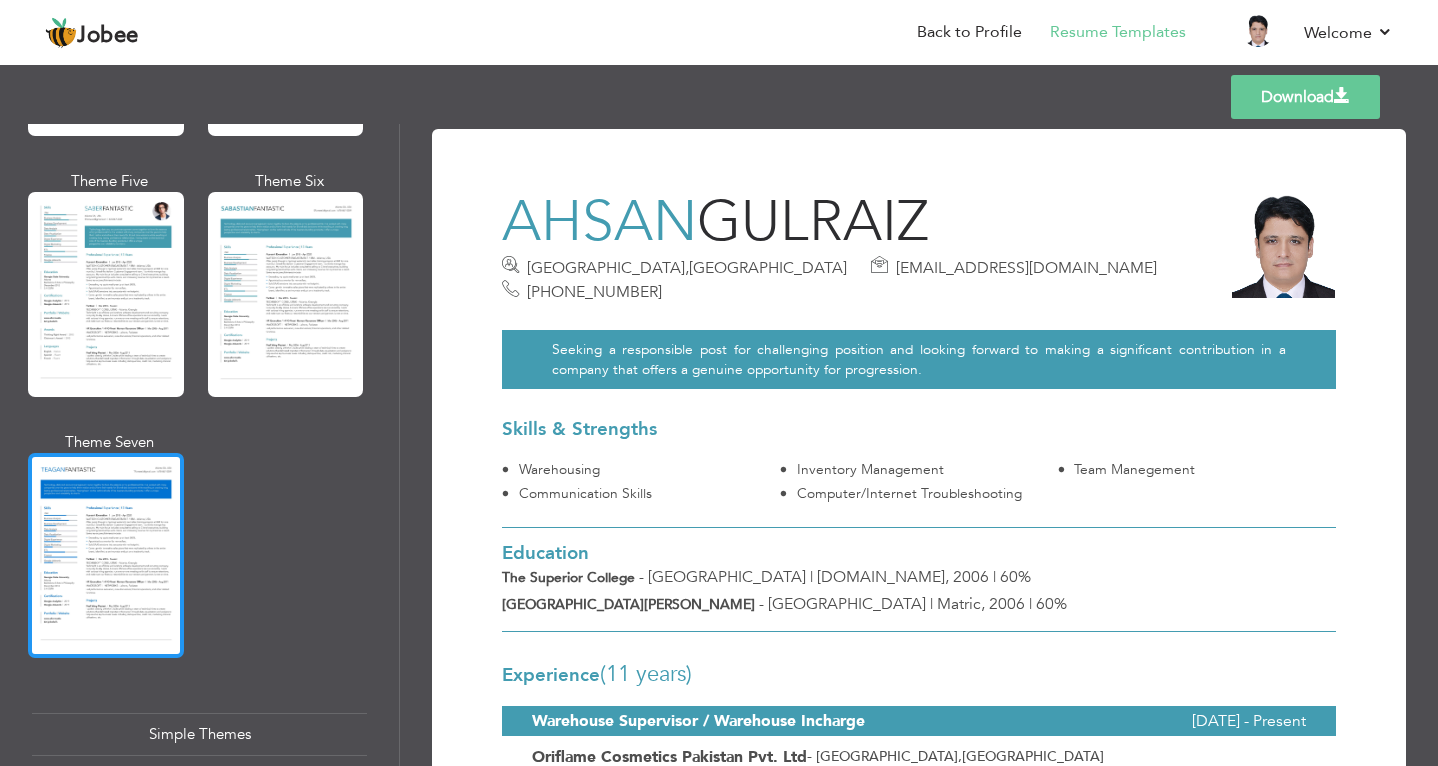 click at bounding box center [106, 555] 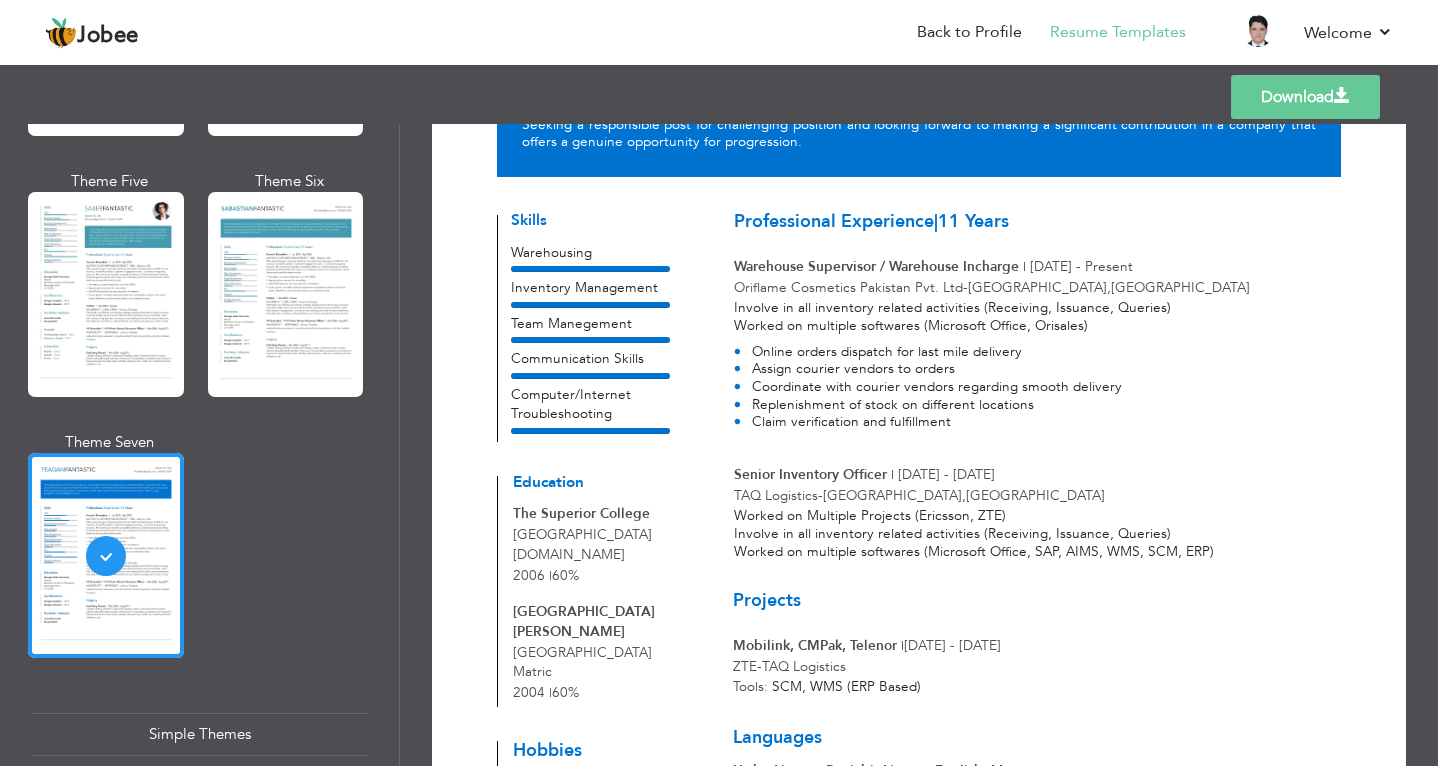 scroll, scrollTop: 200, scrollLeft: 0, axis: vertical 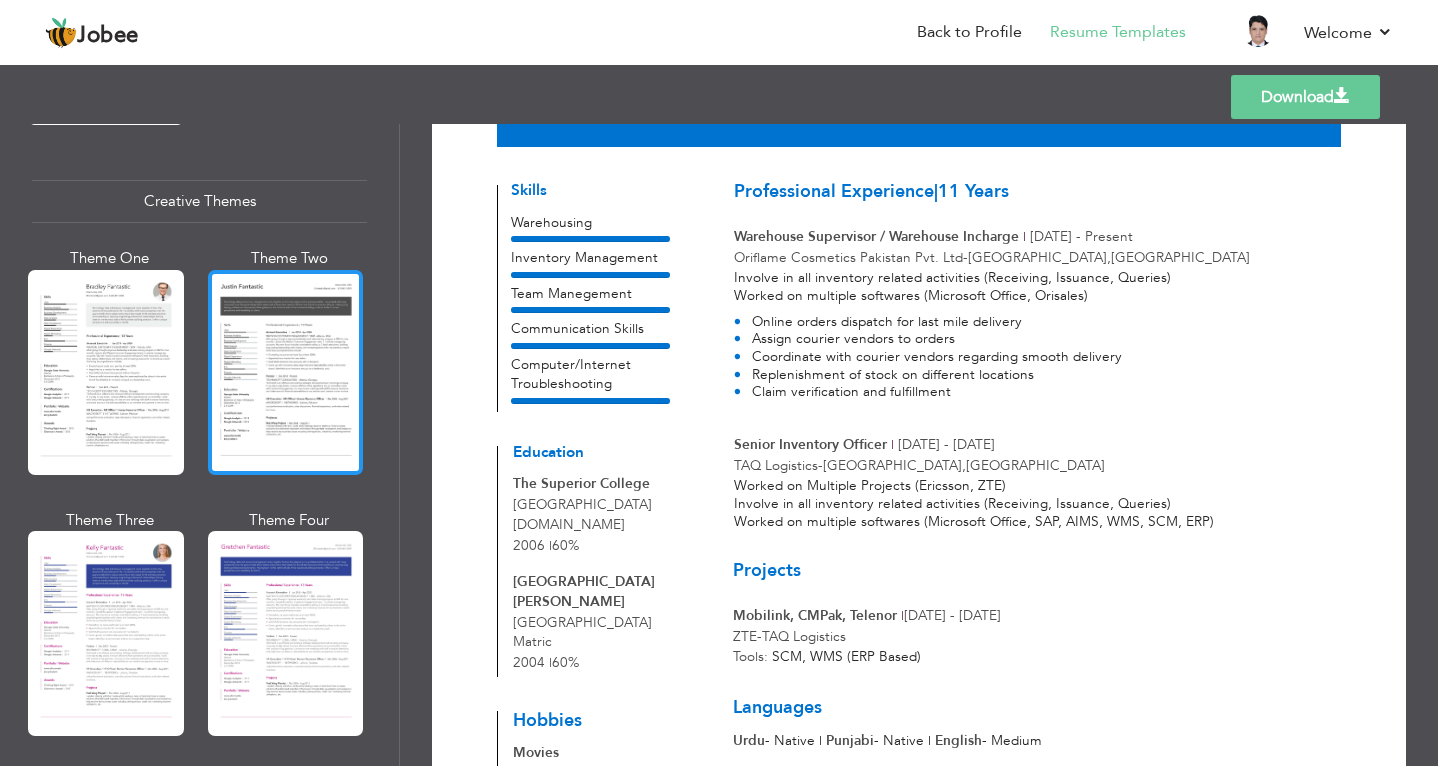 click at bounding box center [286, 372] 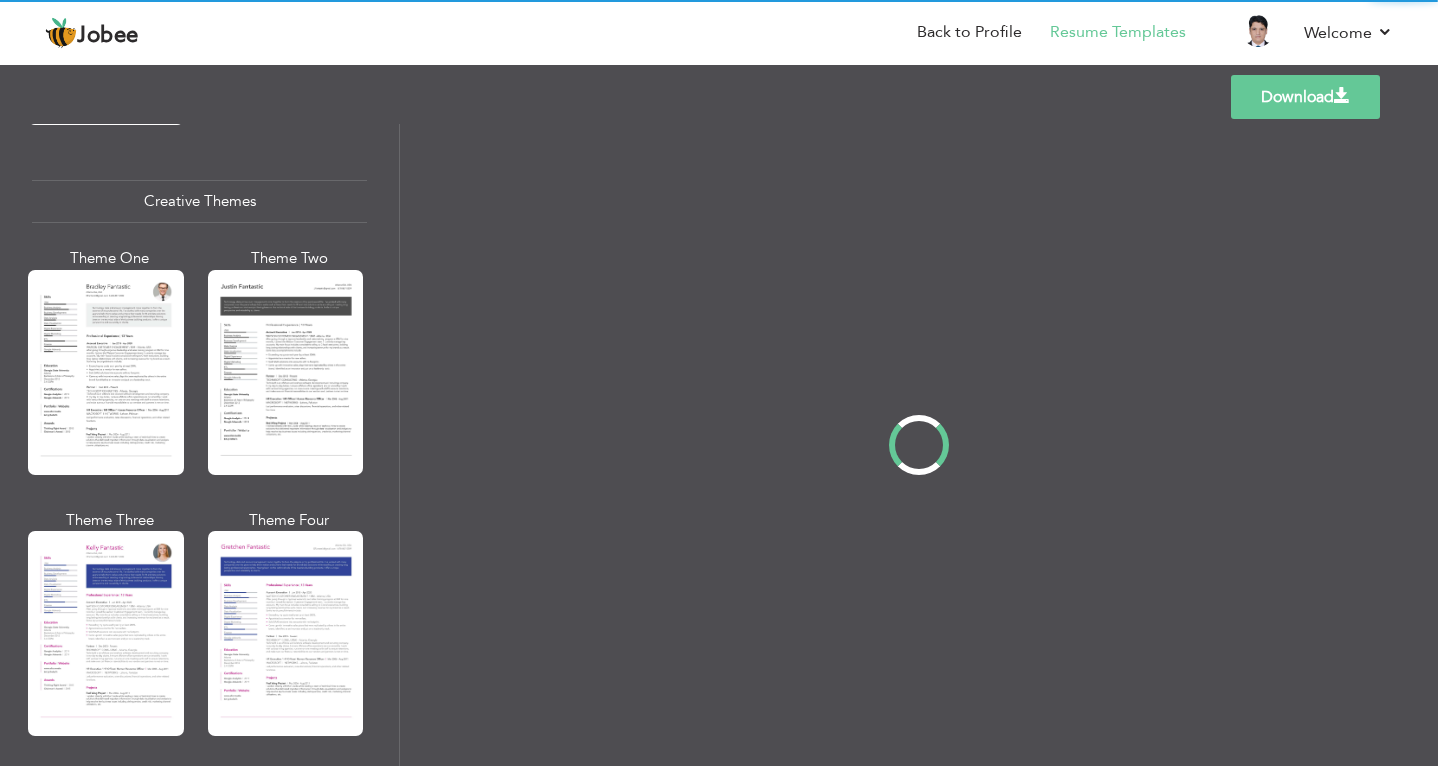 scroll, scrollTop: 0, scrollLeft: 0, axis: both 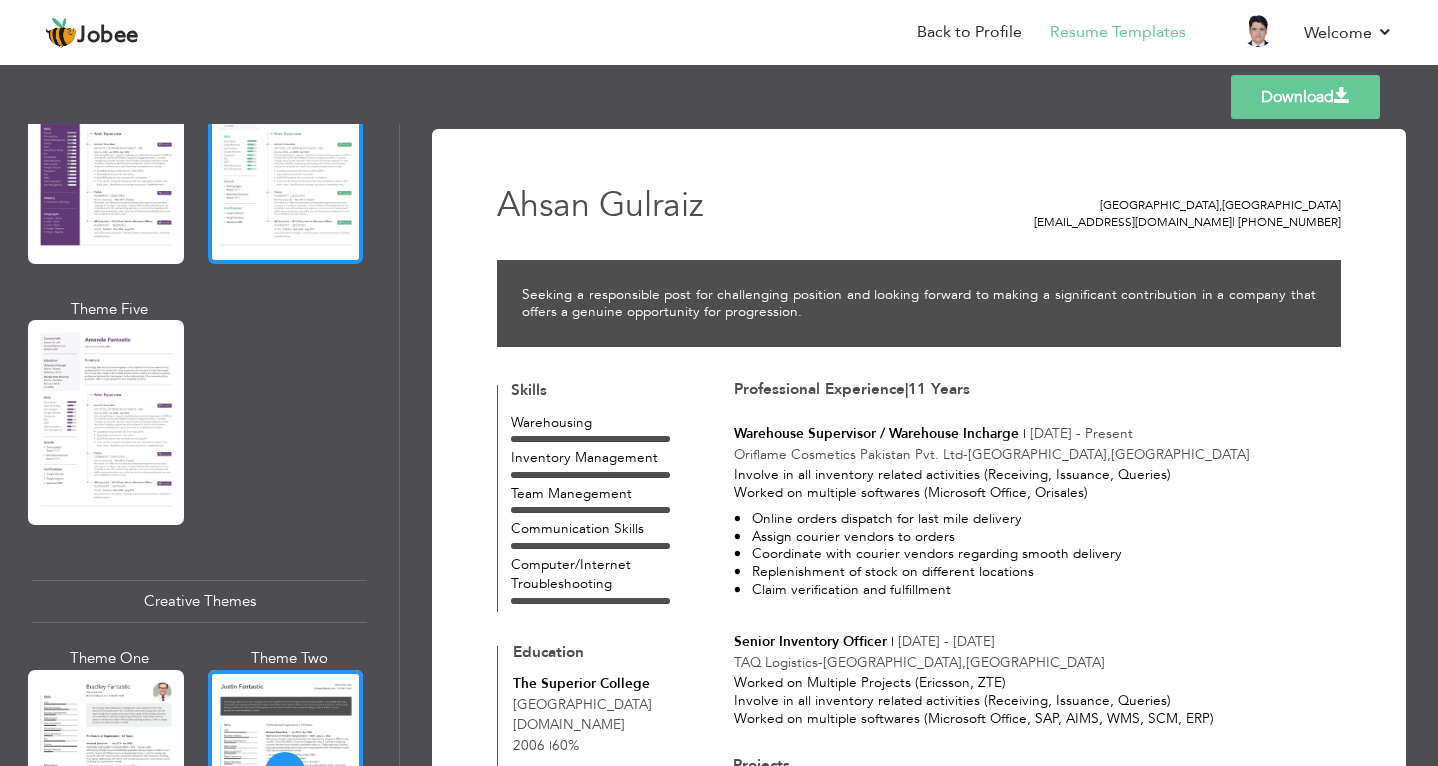 click at bounding box center [286, 161] 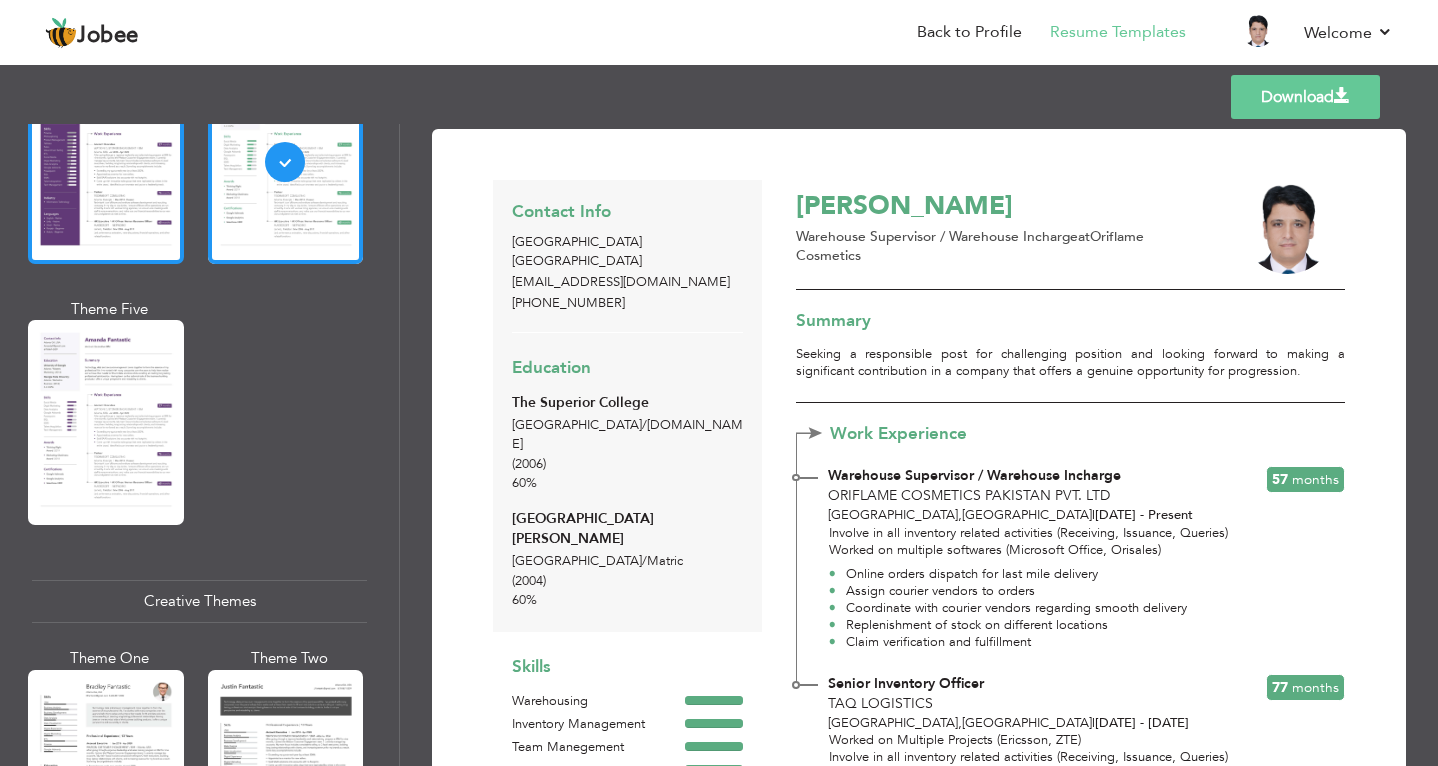 click at bounding box center (106, 161) 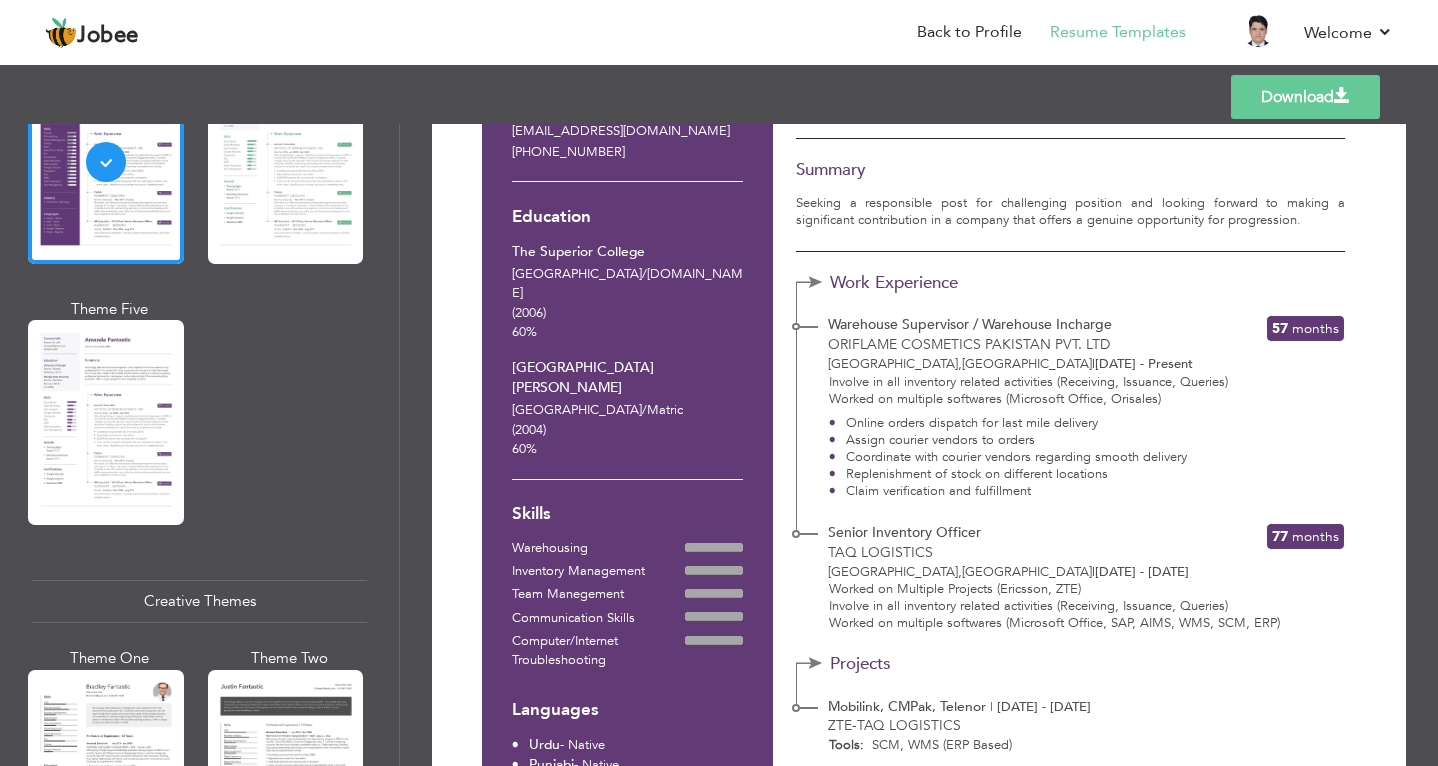 scroll, scrollTop: 200, scrollLeft: 0, axis: vertical 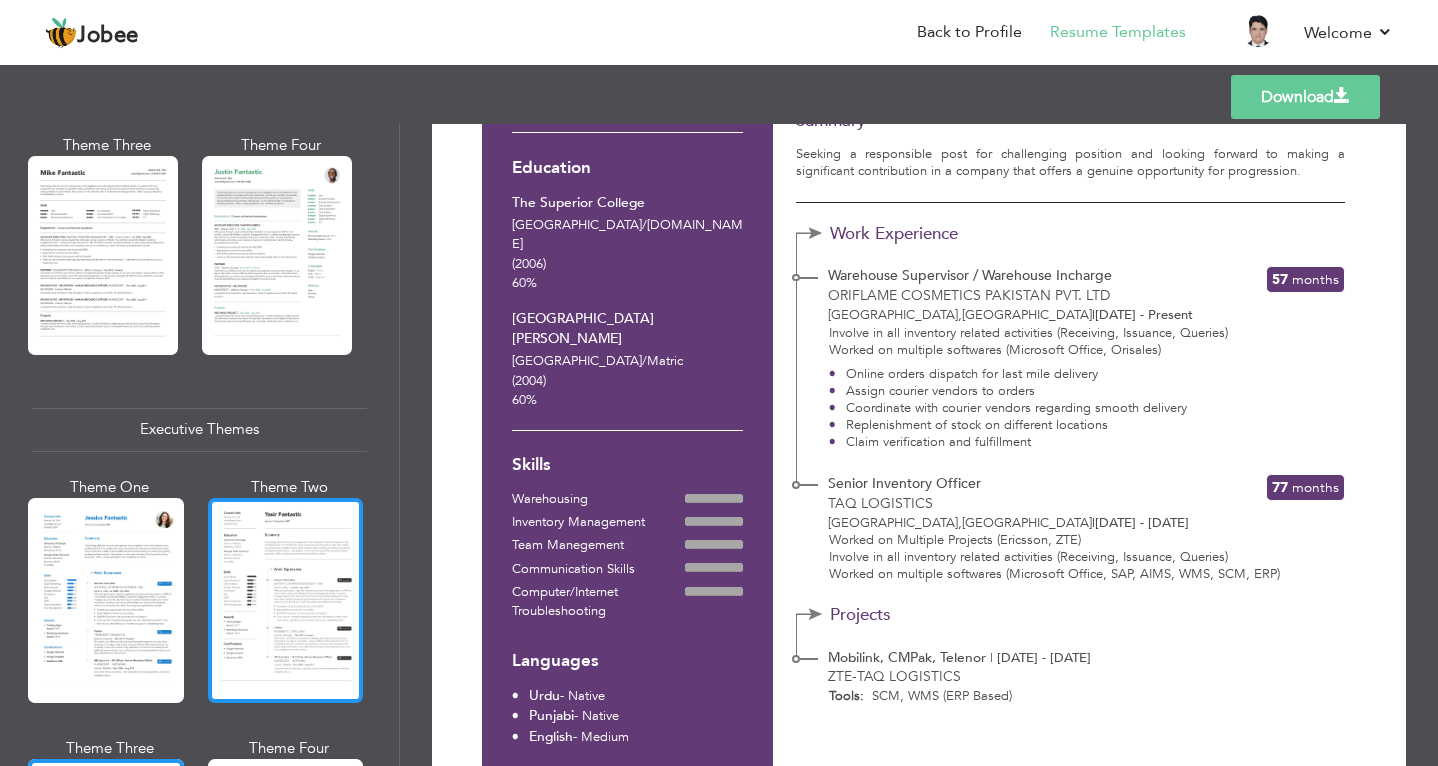 click at bounding box center [286, 600] 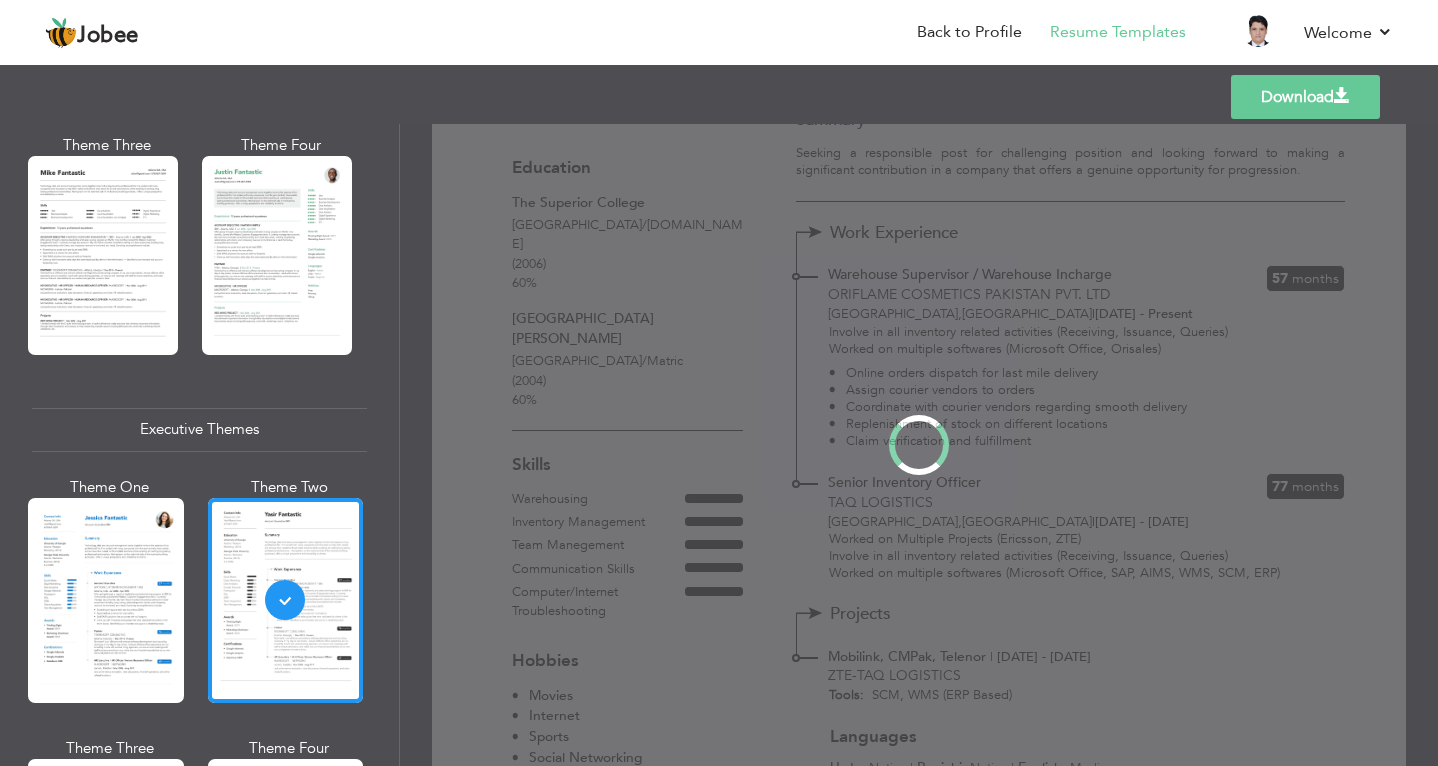 scroll, scrollTop: 0, scrollLeft: 0, axis: both 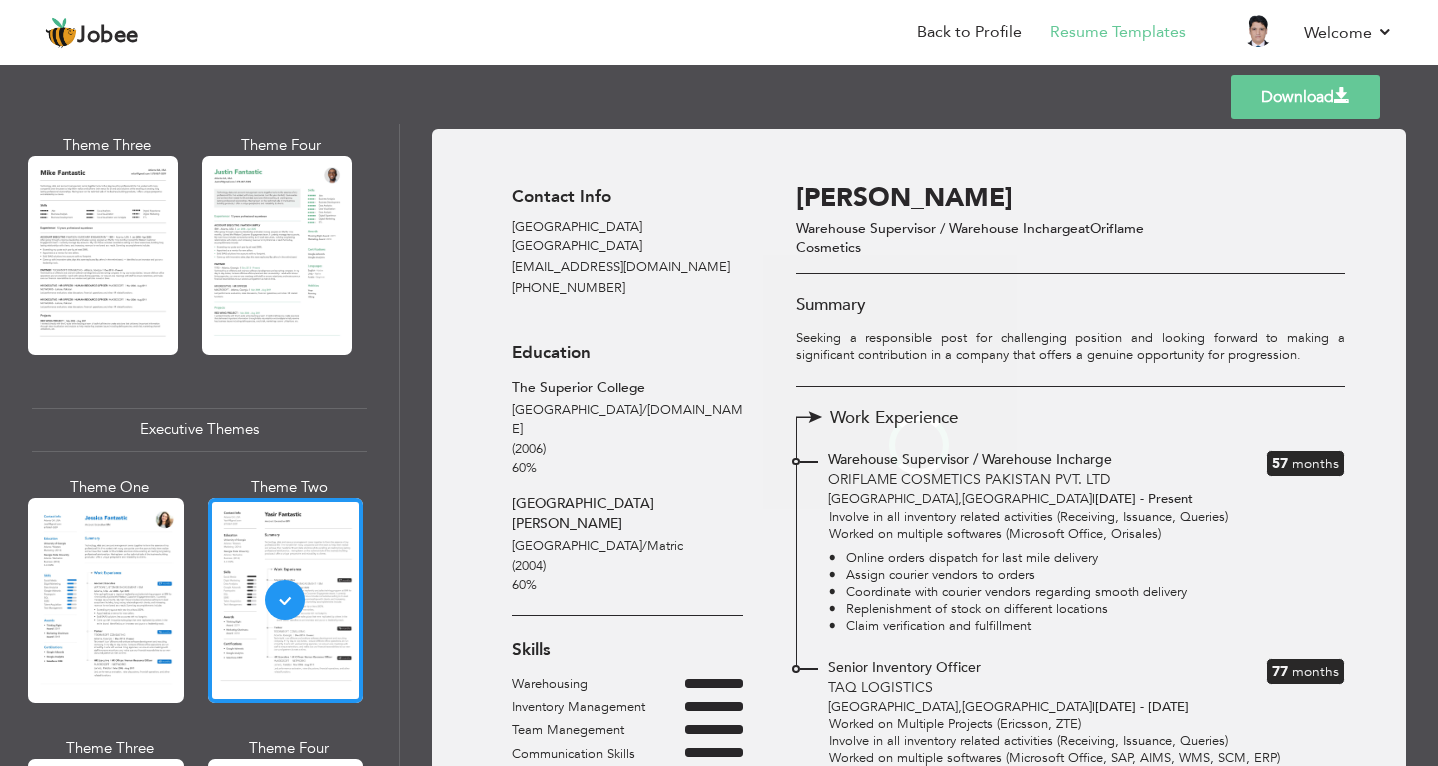 click at bounding box center (106, 600) 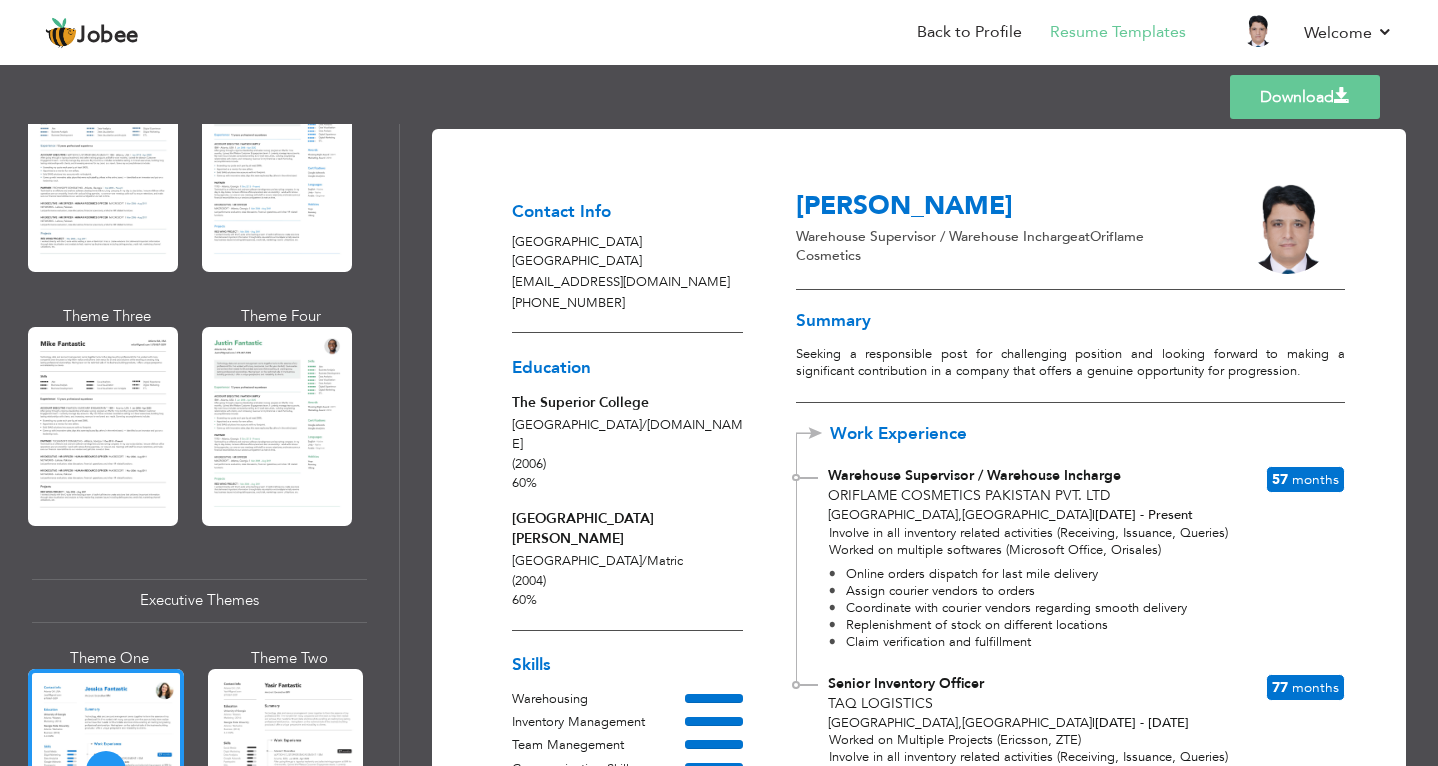 scroll, scrollTop: 1034, scrollLeft: 0, axis: vertical 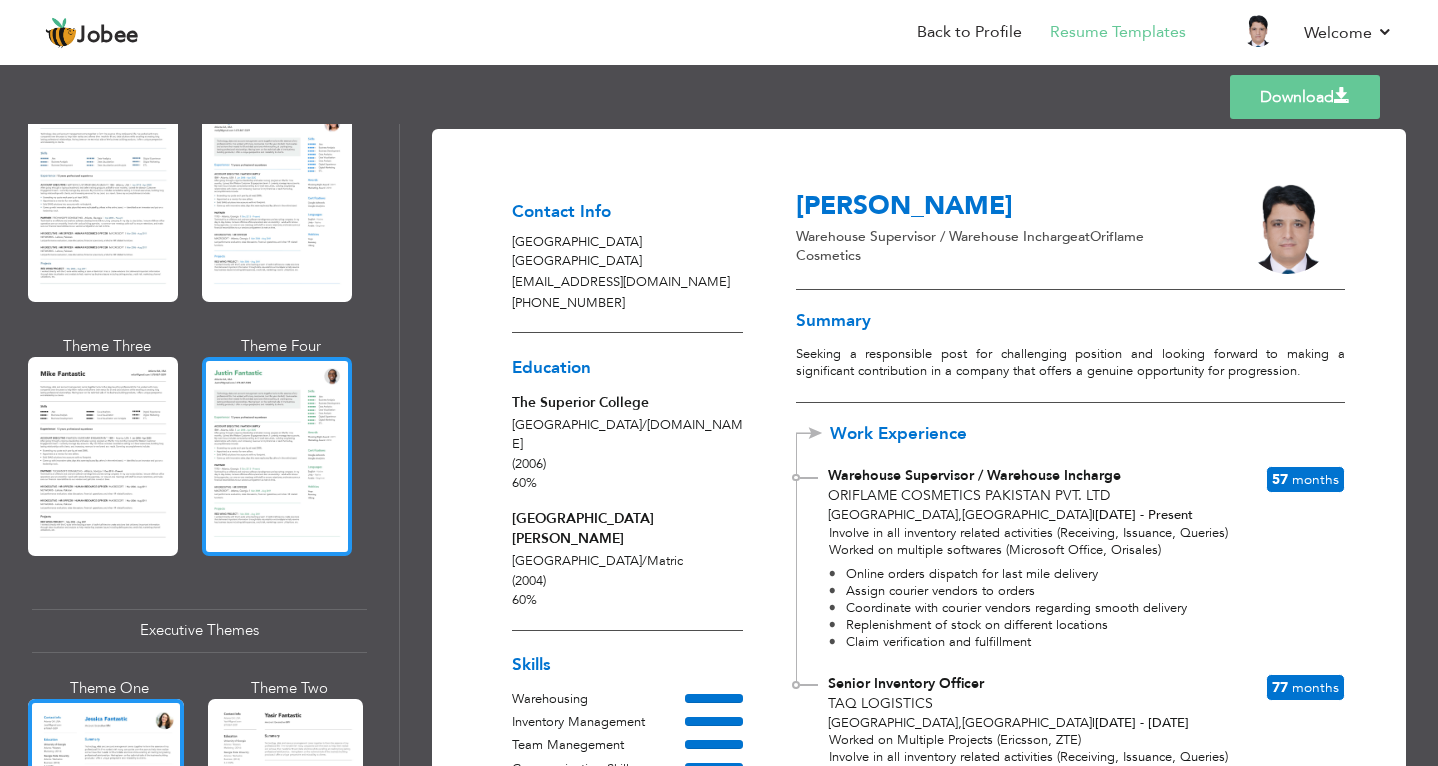 click at bounding box center (277, 456) 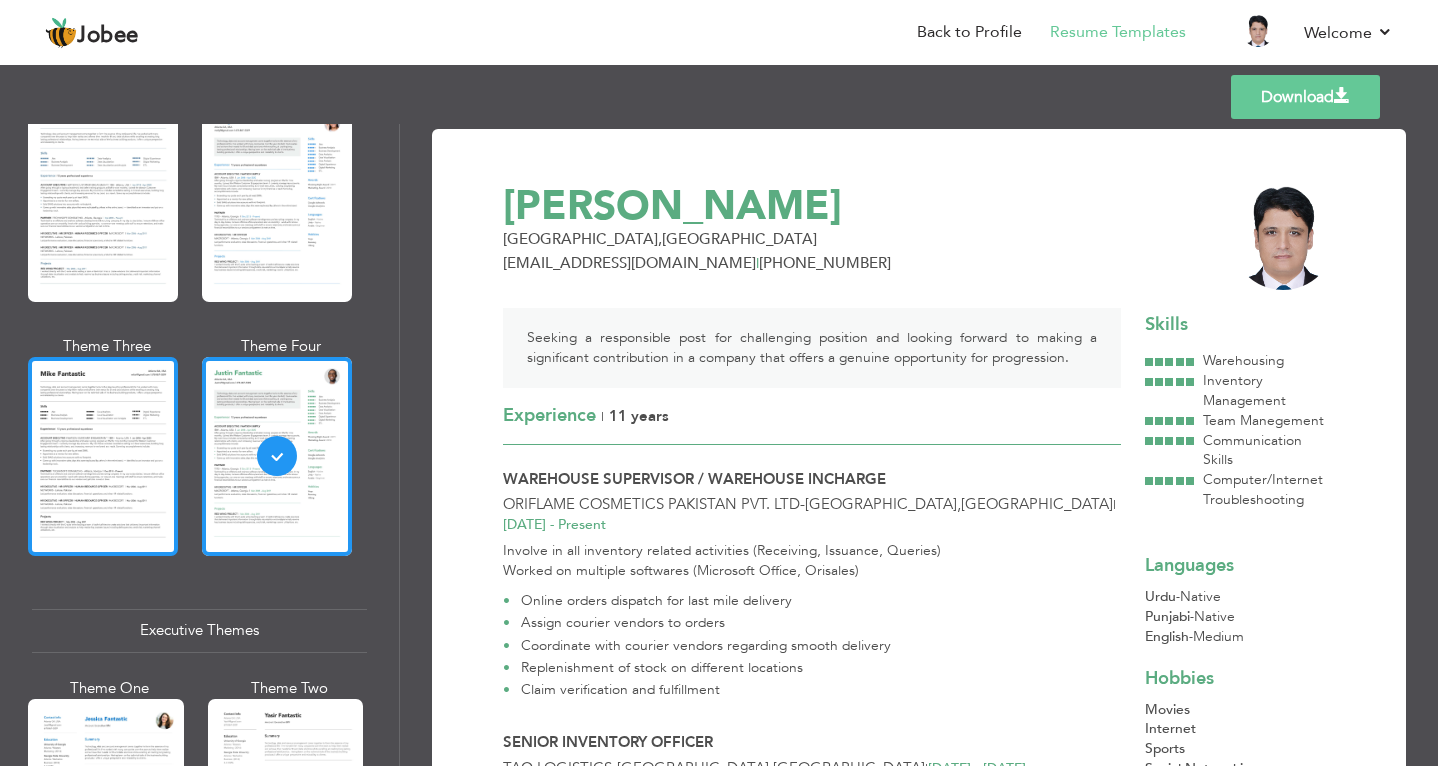 click at bounding box center [103, 456] 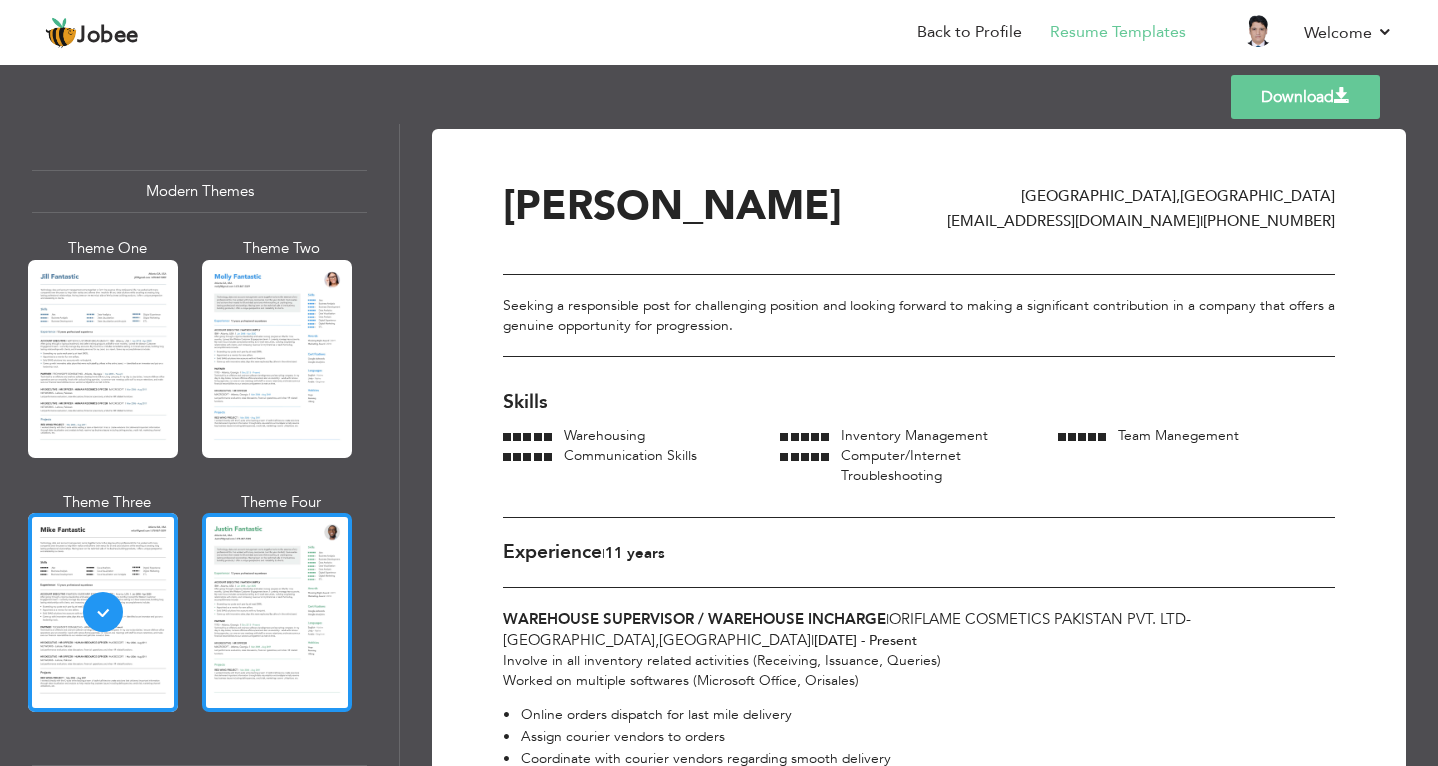 scroll, scrollTop: 834, scrollLeft: 0, axis: vertical 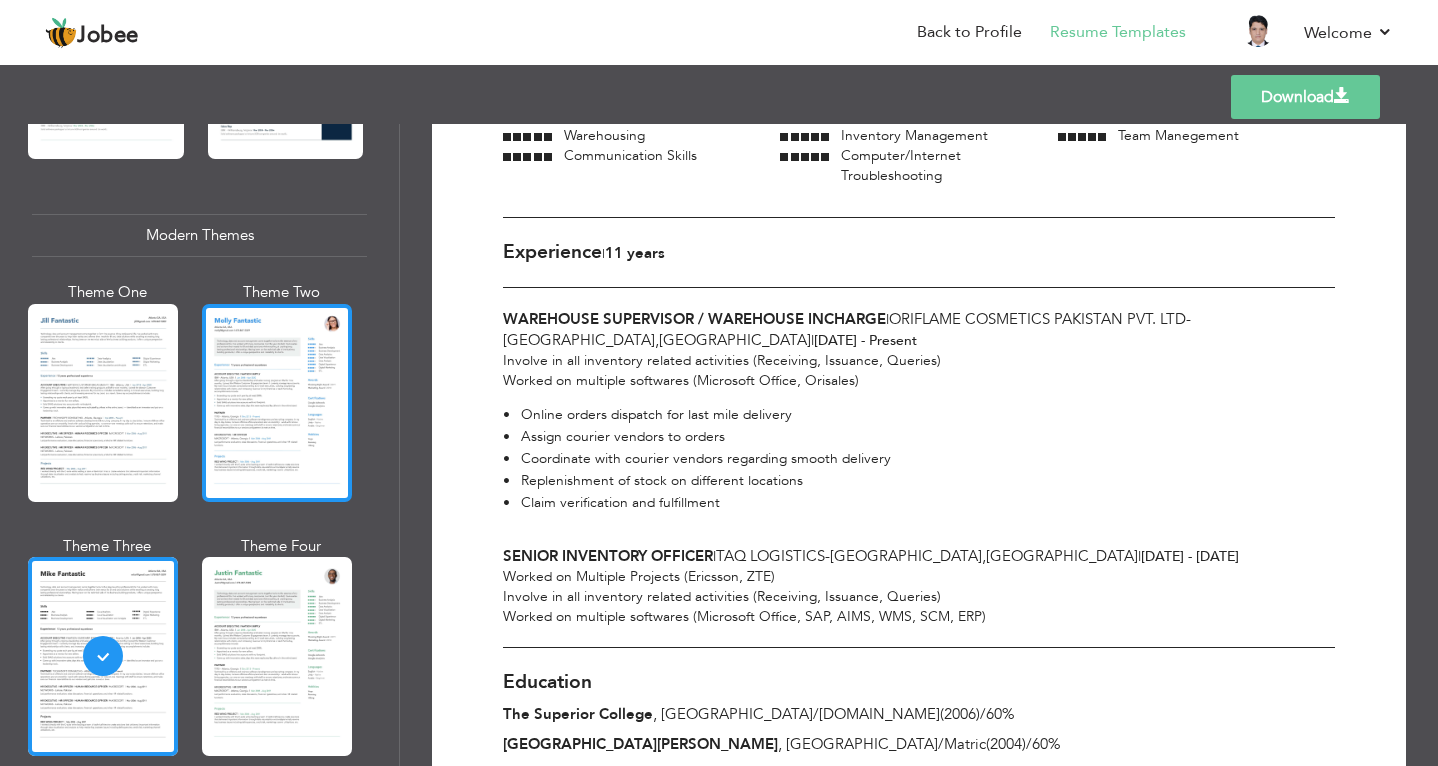 click at bounding box center (277, 403) 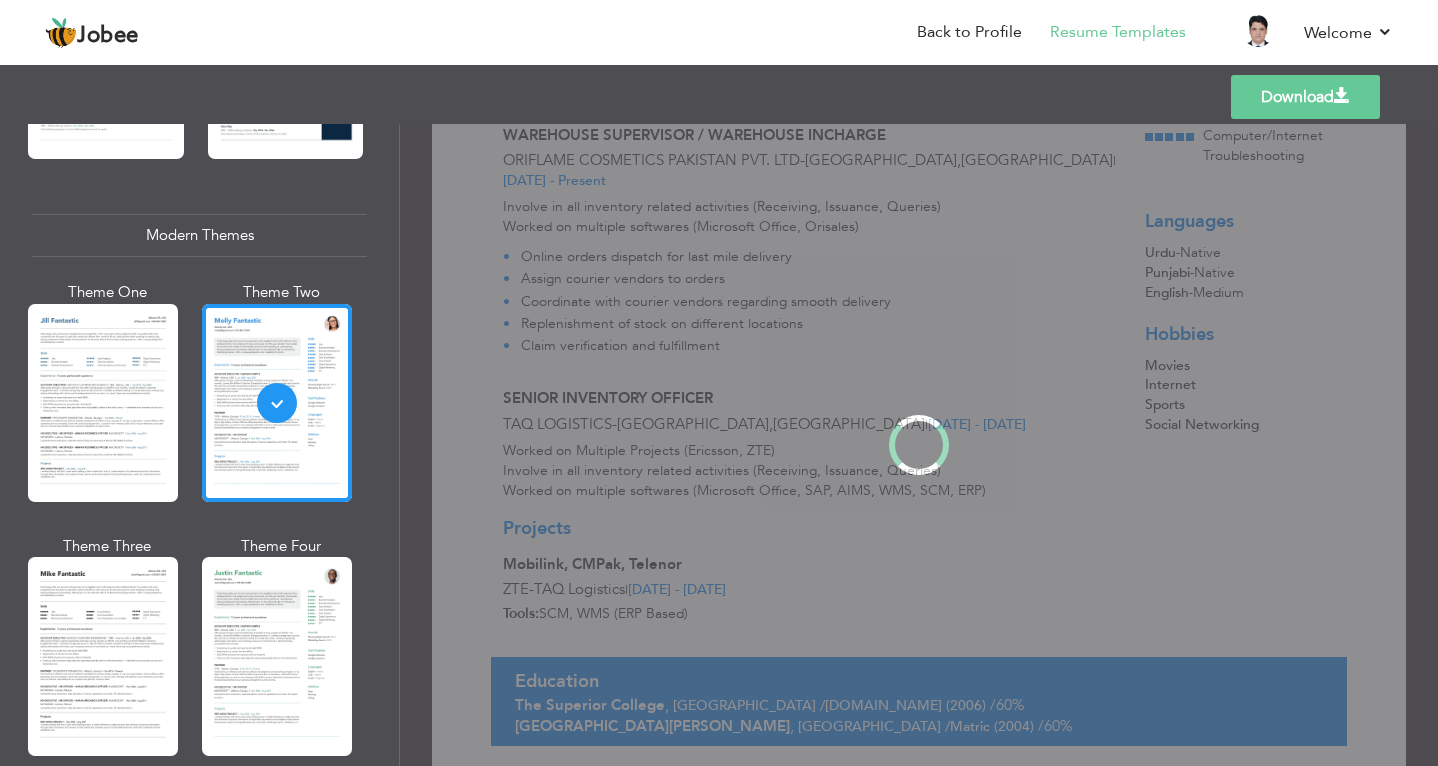 scroll, scrollTop: 0, scrollLeft: 0, axis: both 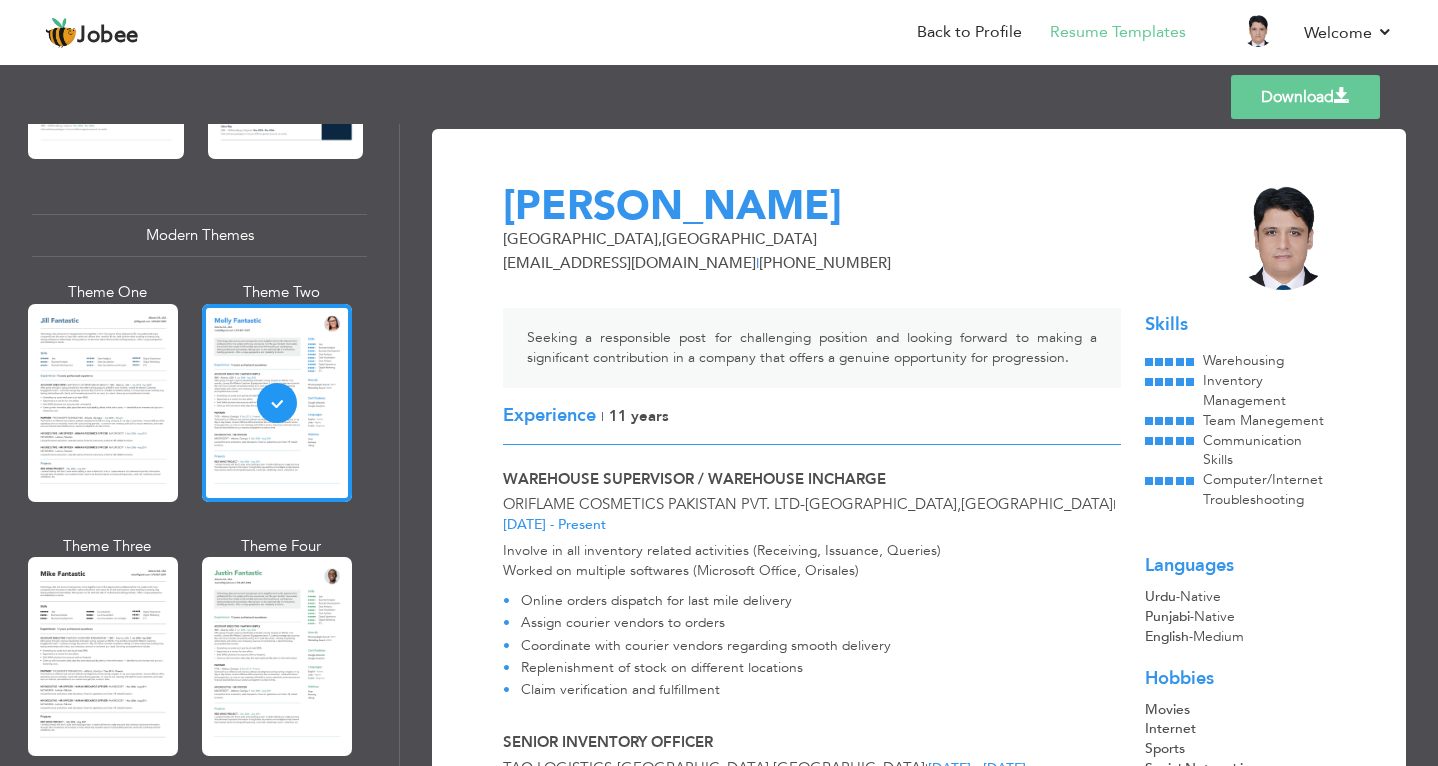 click at bounding box center [103, 403] 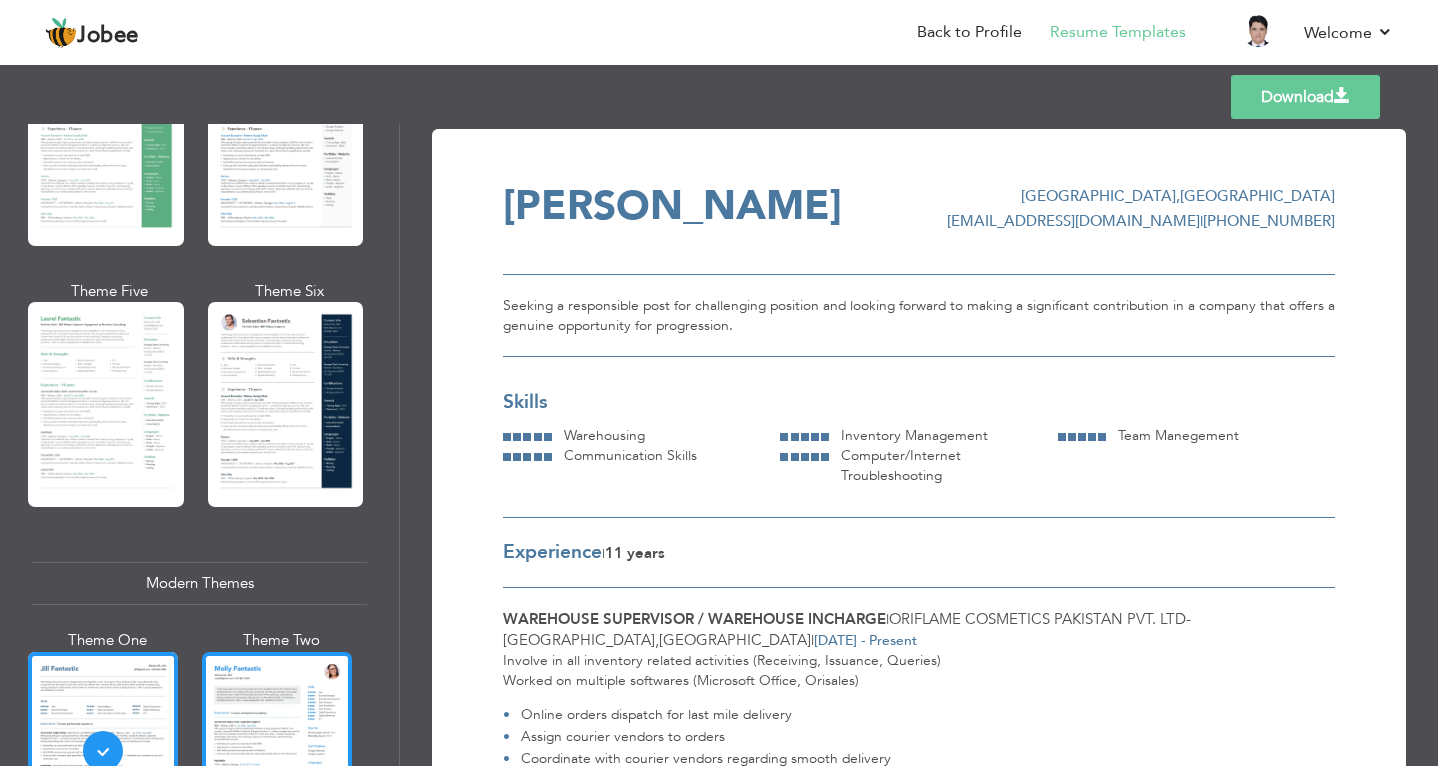 scroll, scrollTop: 434, scrollLeft: 0, axis: vertical 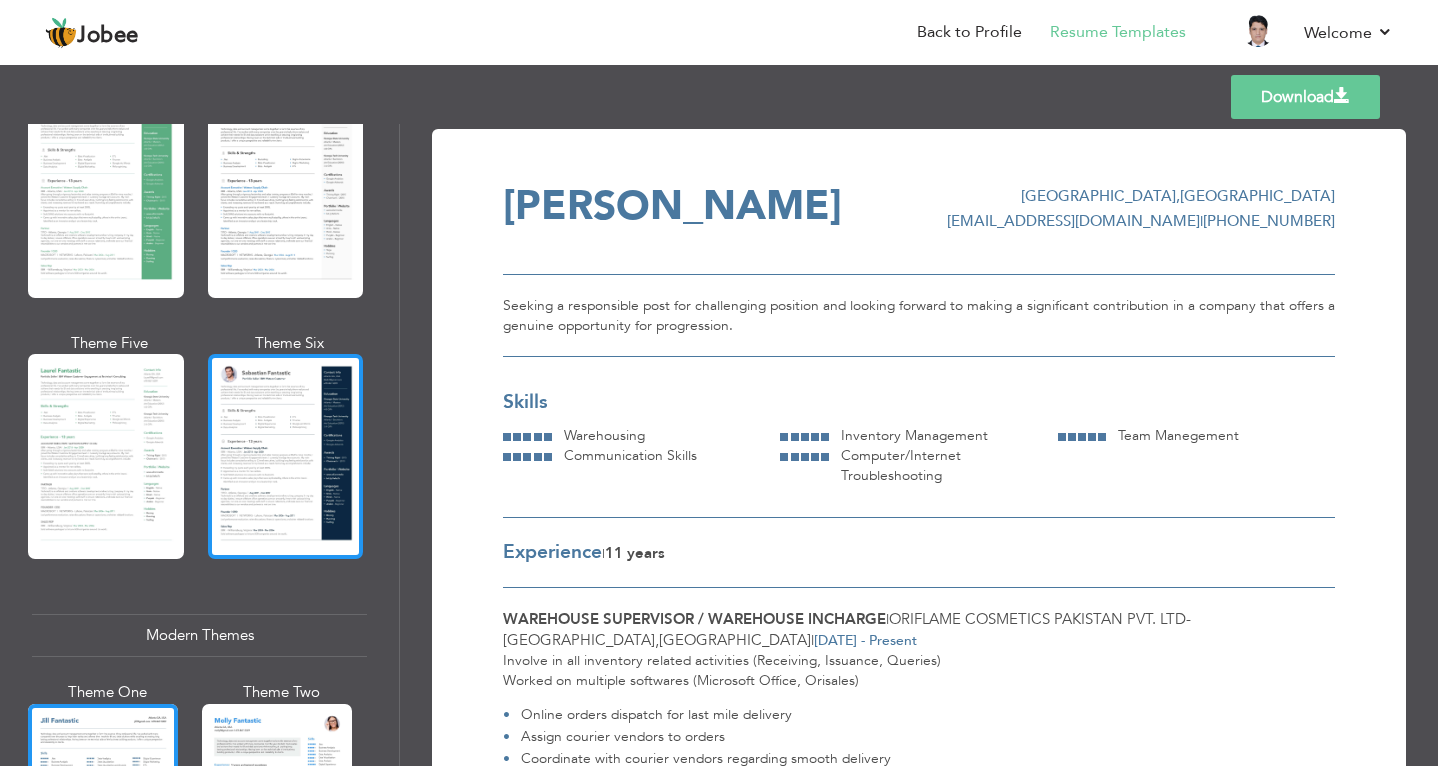 click at bounding box center (286, 456) 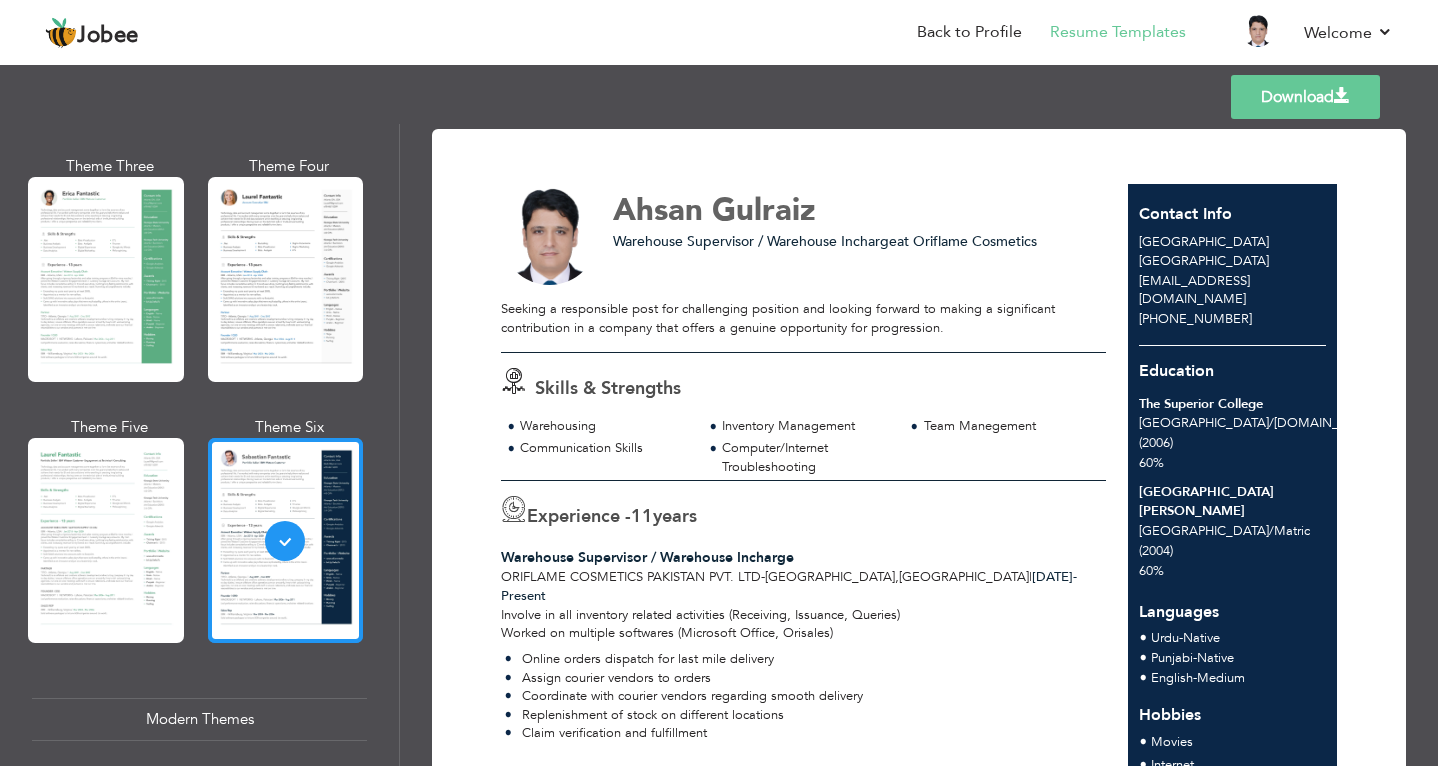 scroll, scrollTop: 400, scrollLeft: 0, axis: vertical 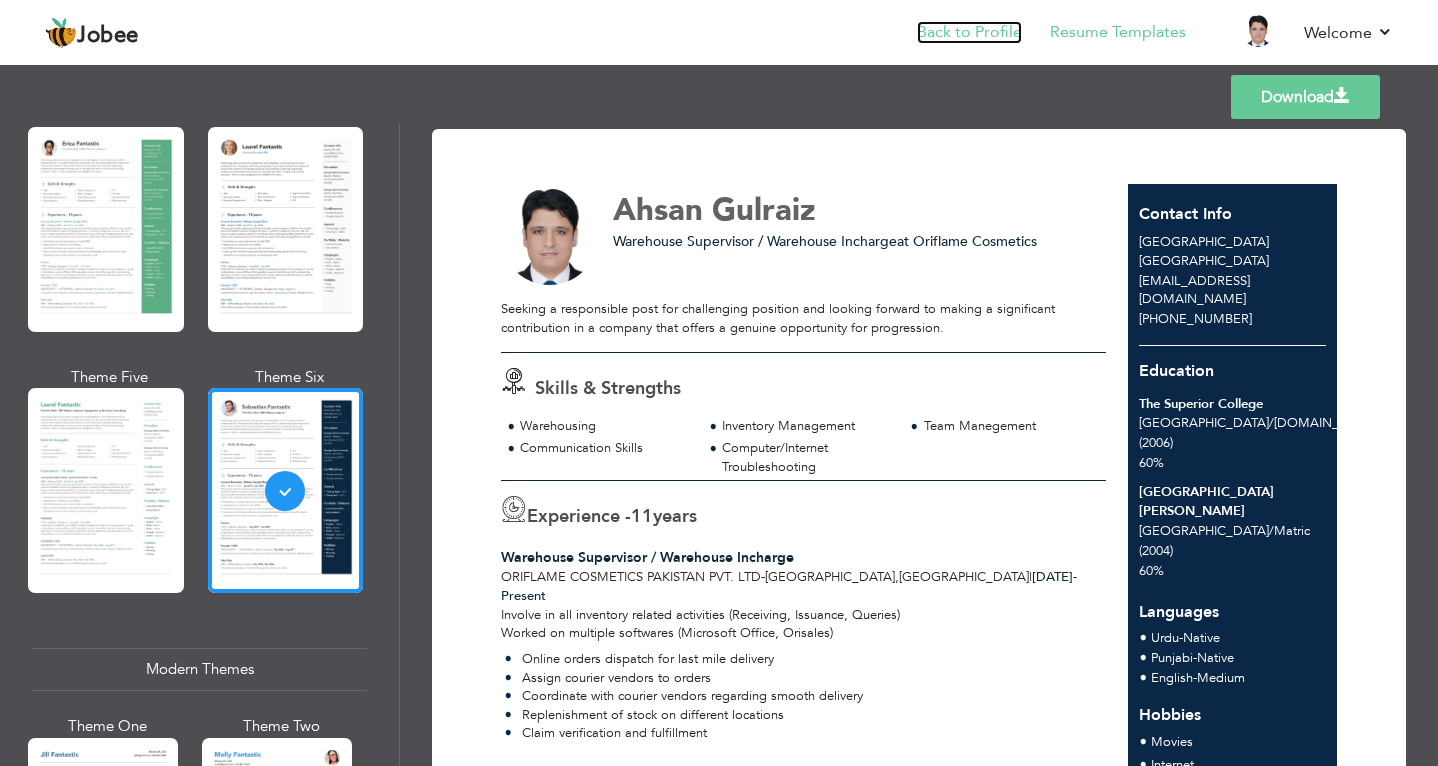 click on "Back to Profile" at bounding box center [969, 32] 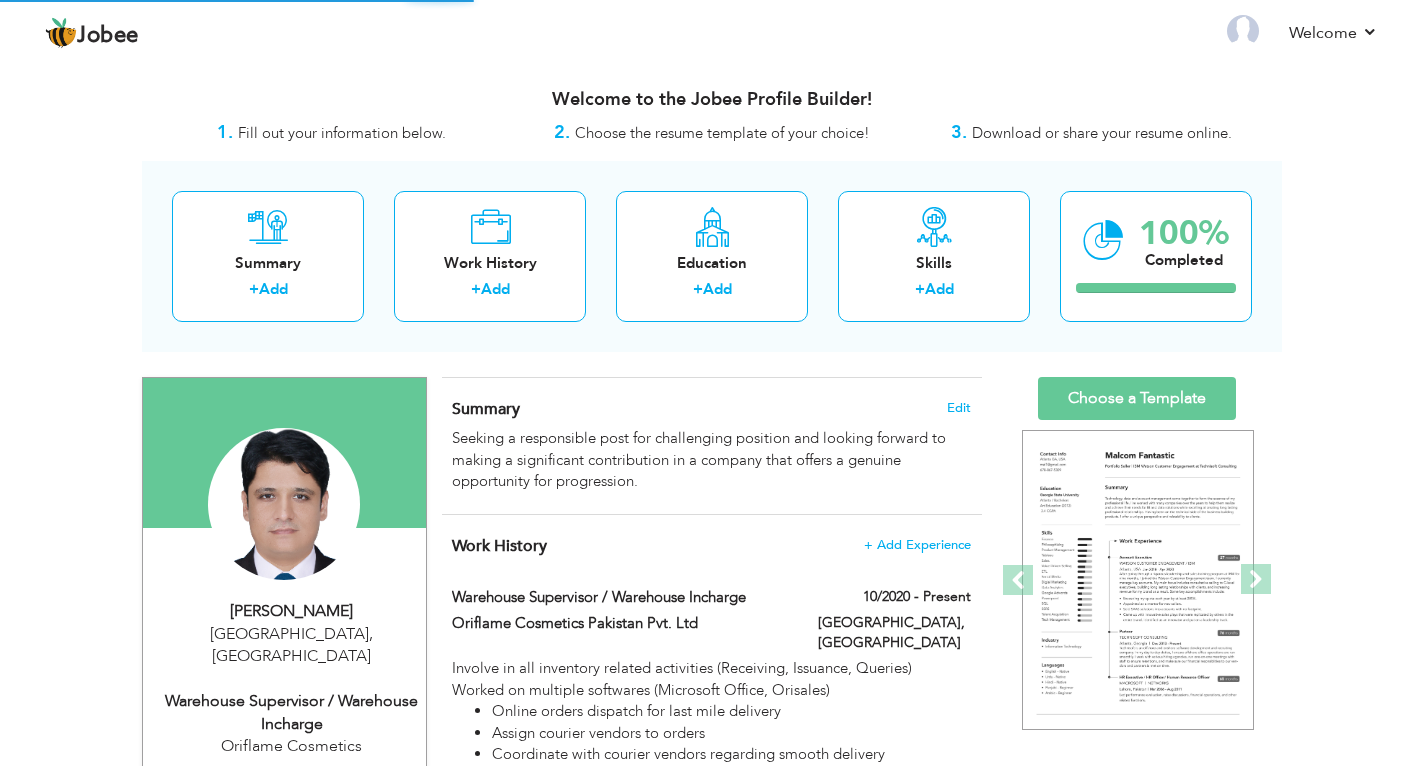 scroll, scrollTop: 0, scrollLeft: 0, axis: both 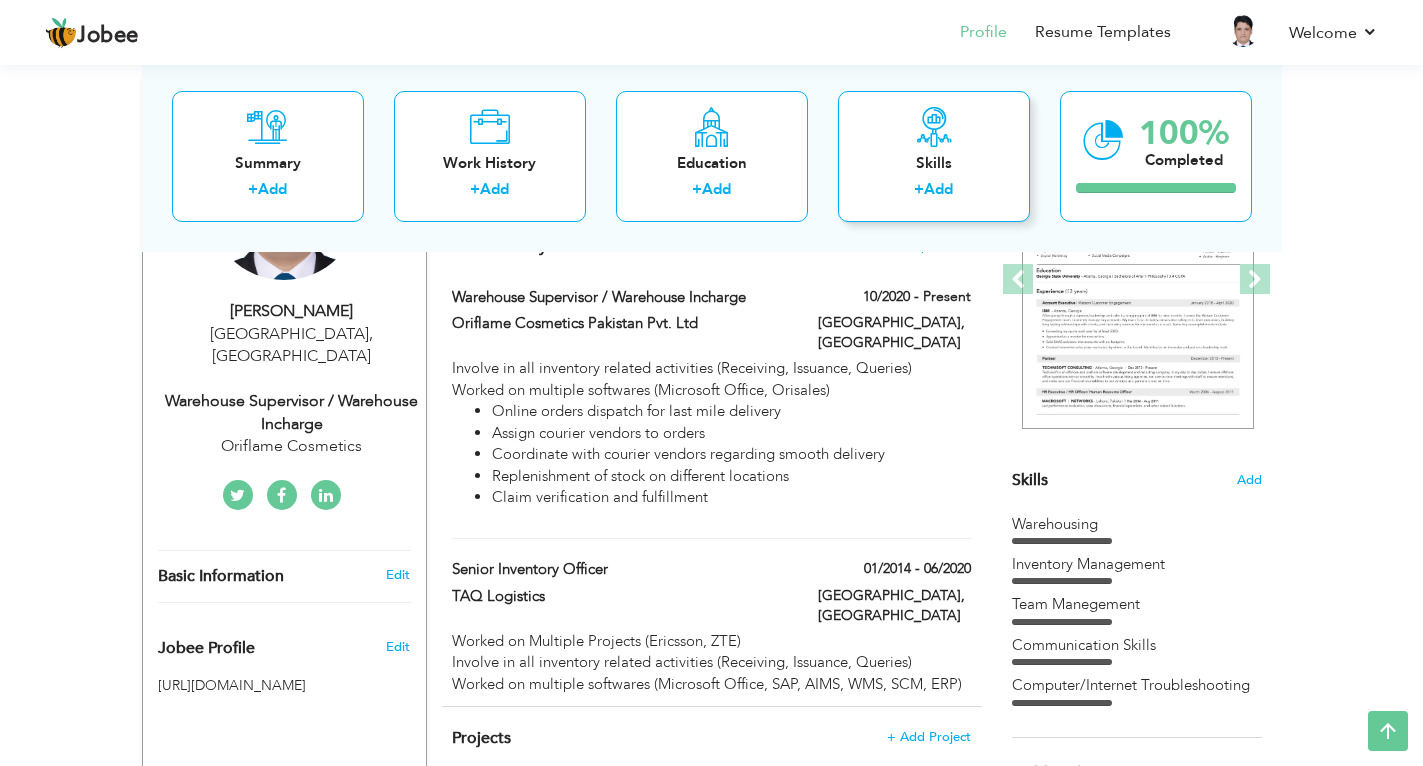 click on "Skills
+  Add" at bounding box center (934, 155) 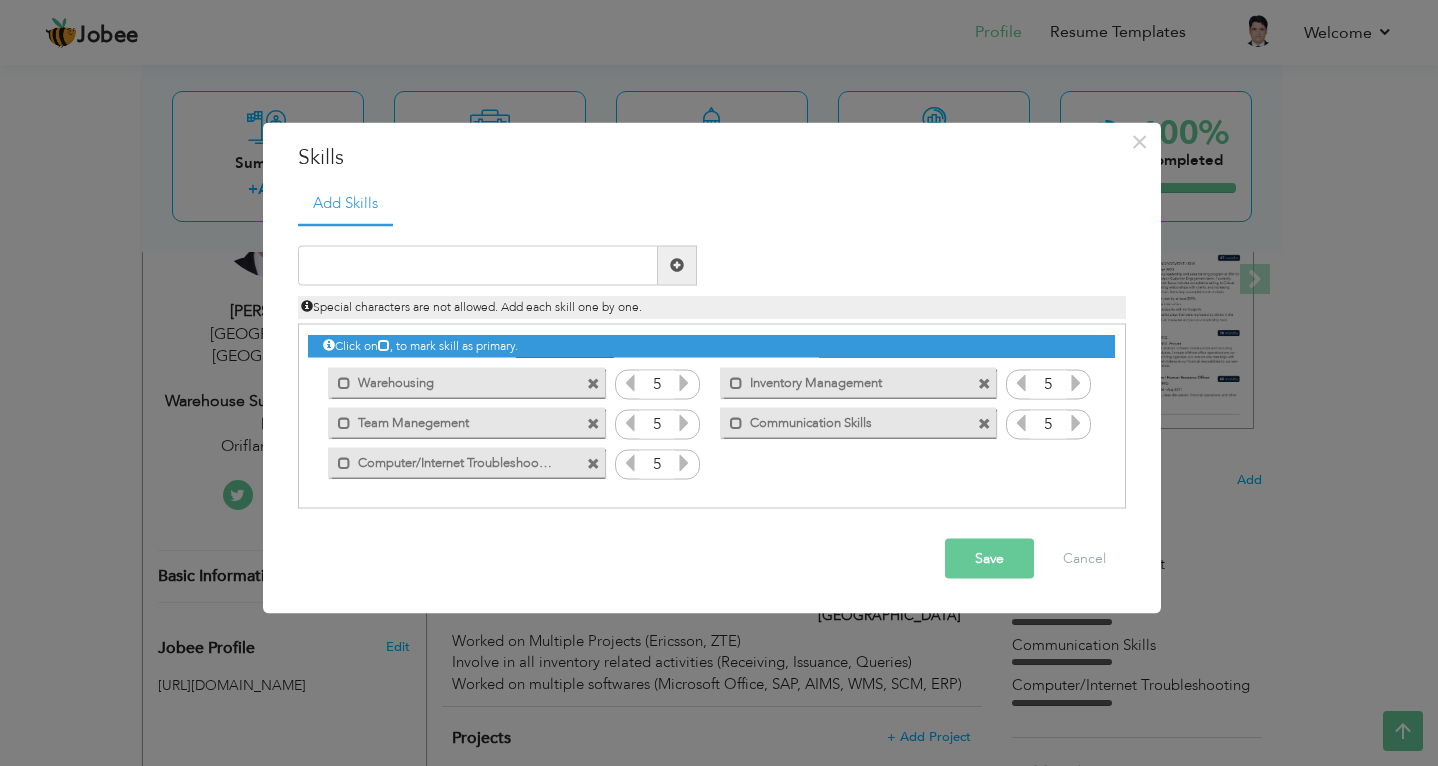 click at bounding box center [593, 464] 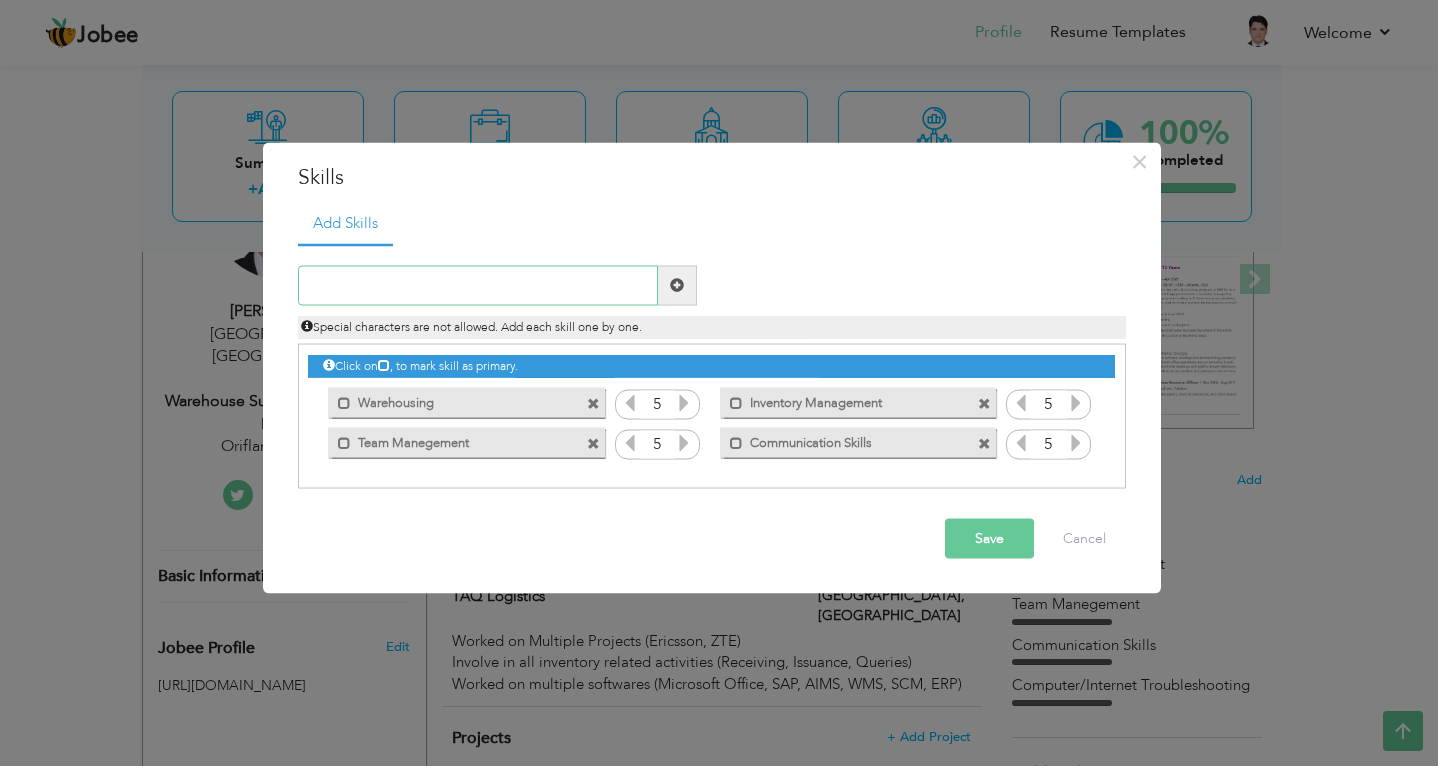 click at bounding box center (478, 285) 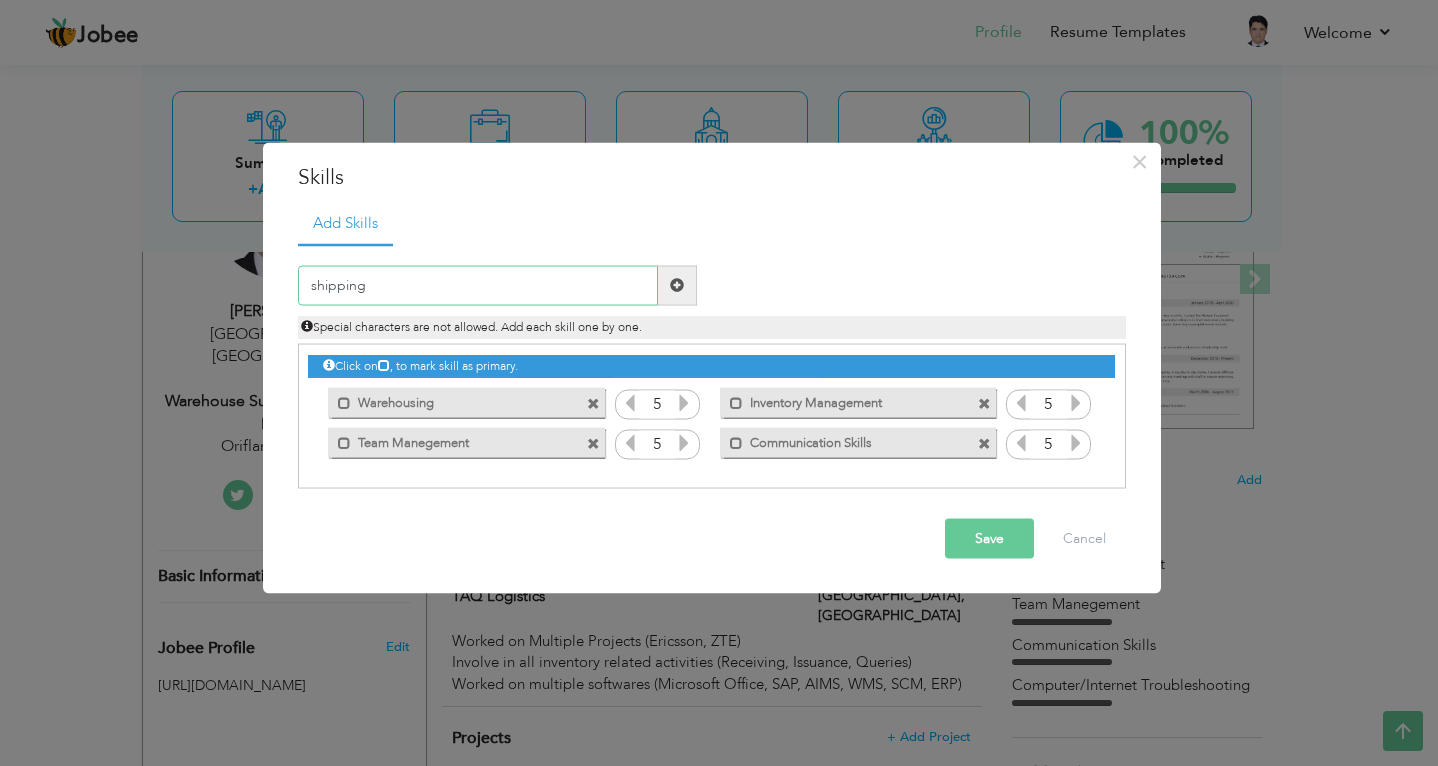 paste on "Shipping and Receiving:" 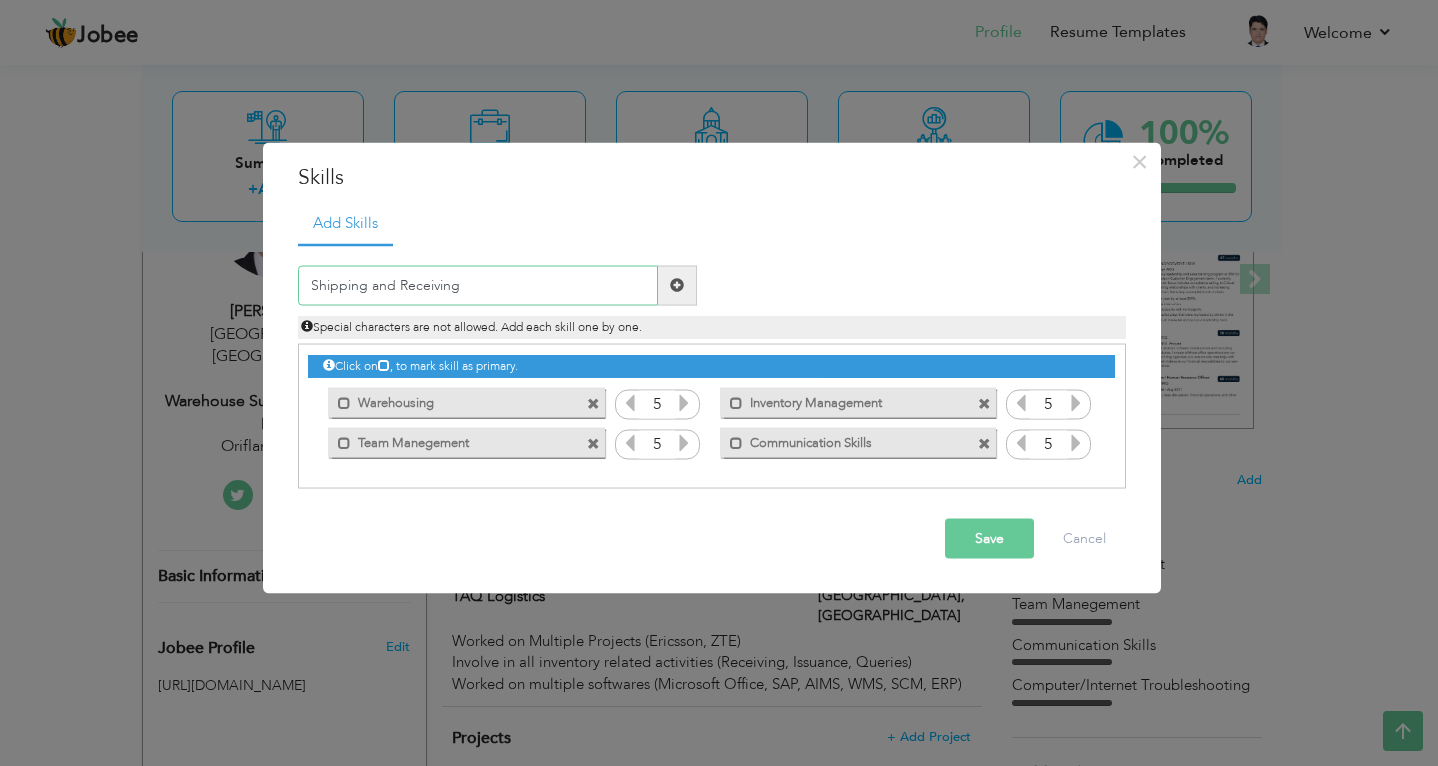 type on "Shipping and Receiving" 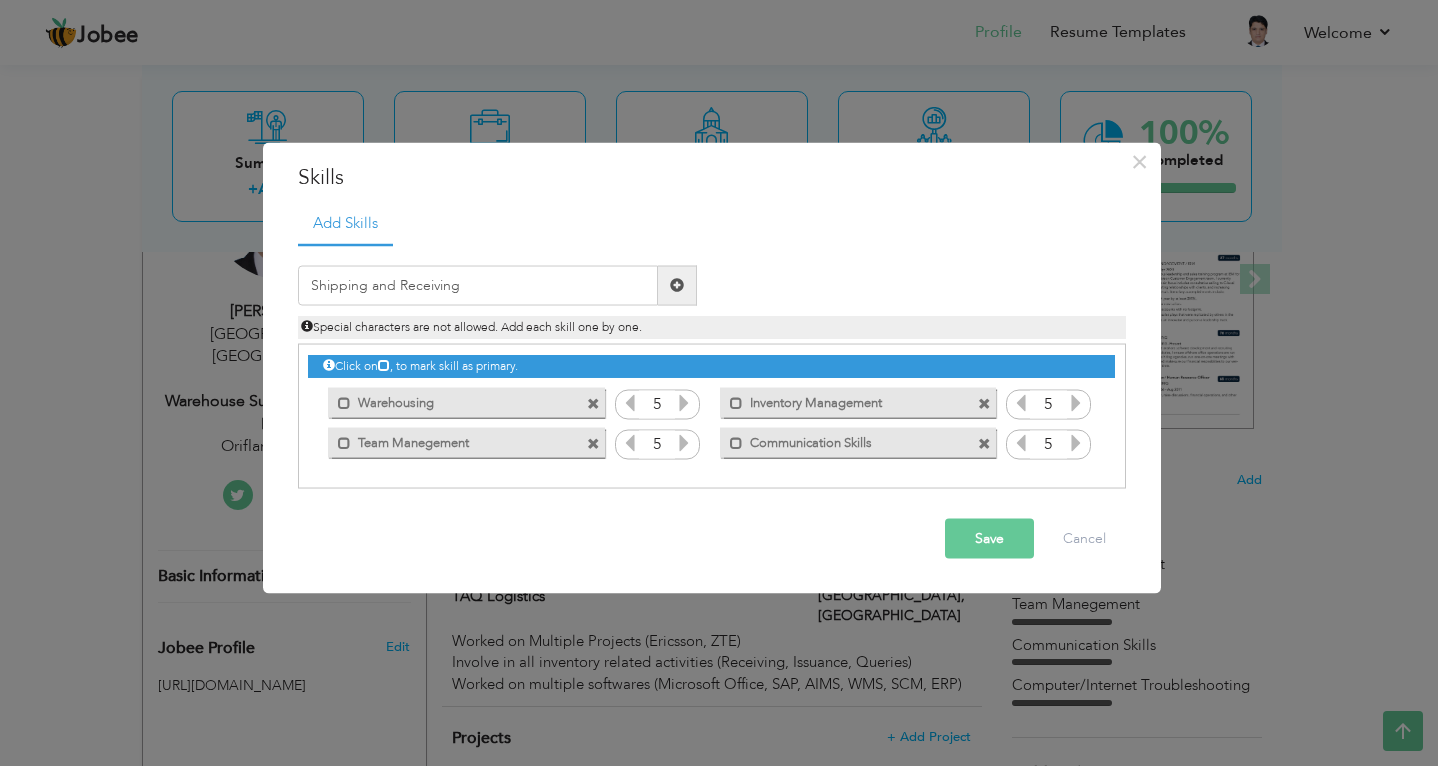 click at bounding box center [677, 285] 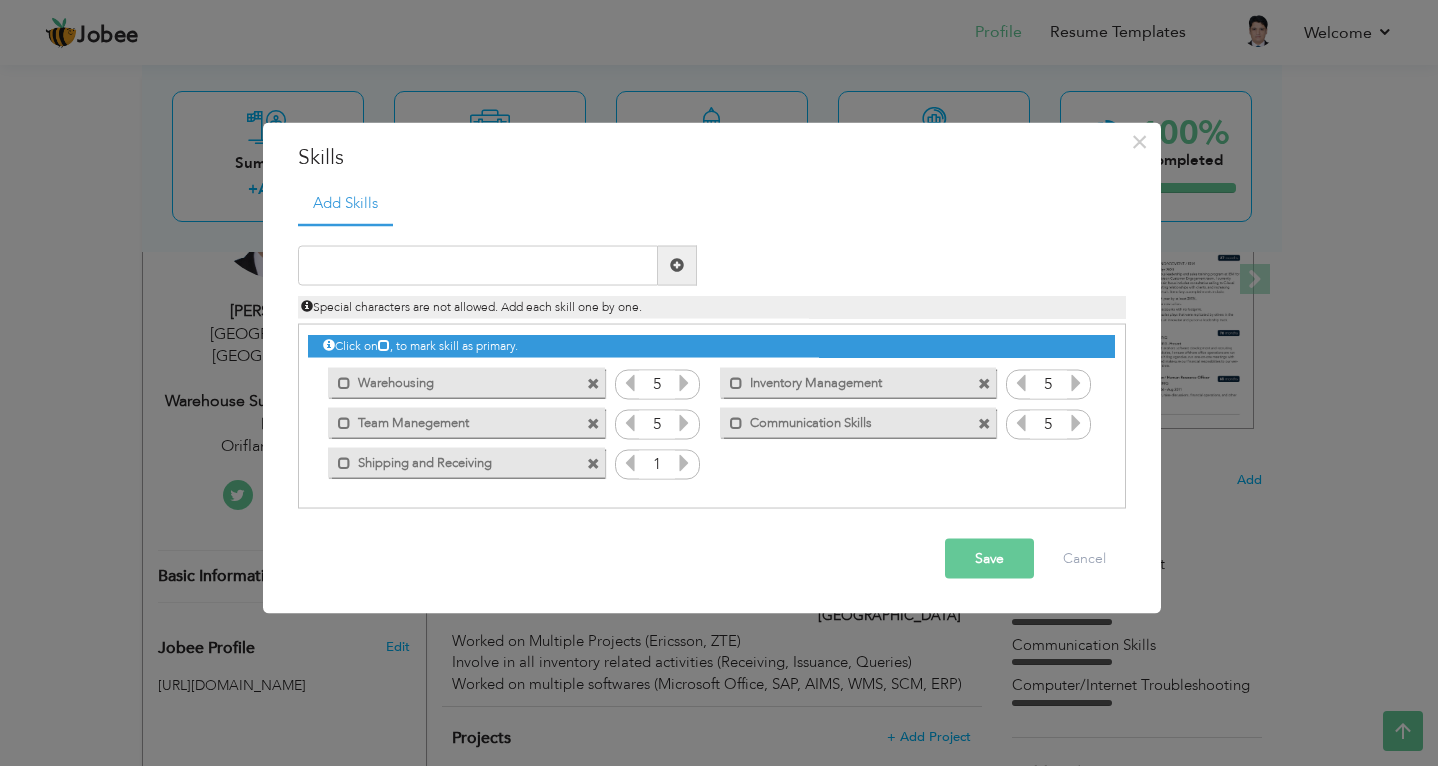 click at bounding box center [684, 462] 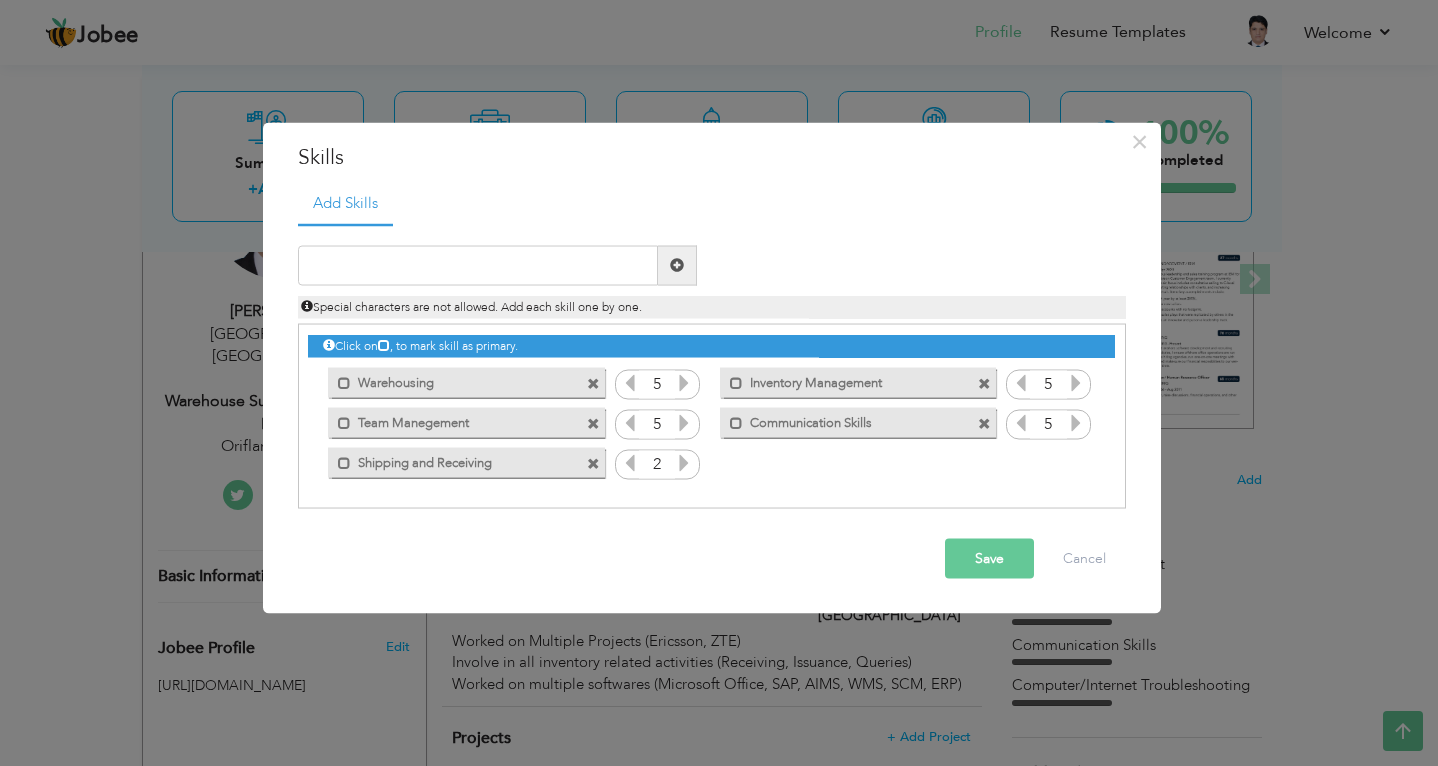 click at bounding box center (684, 462) 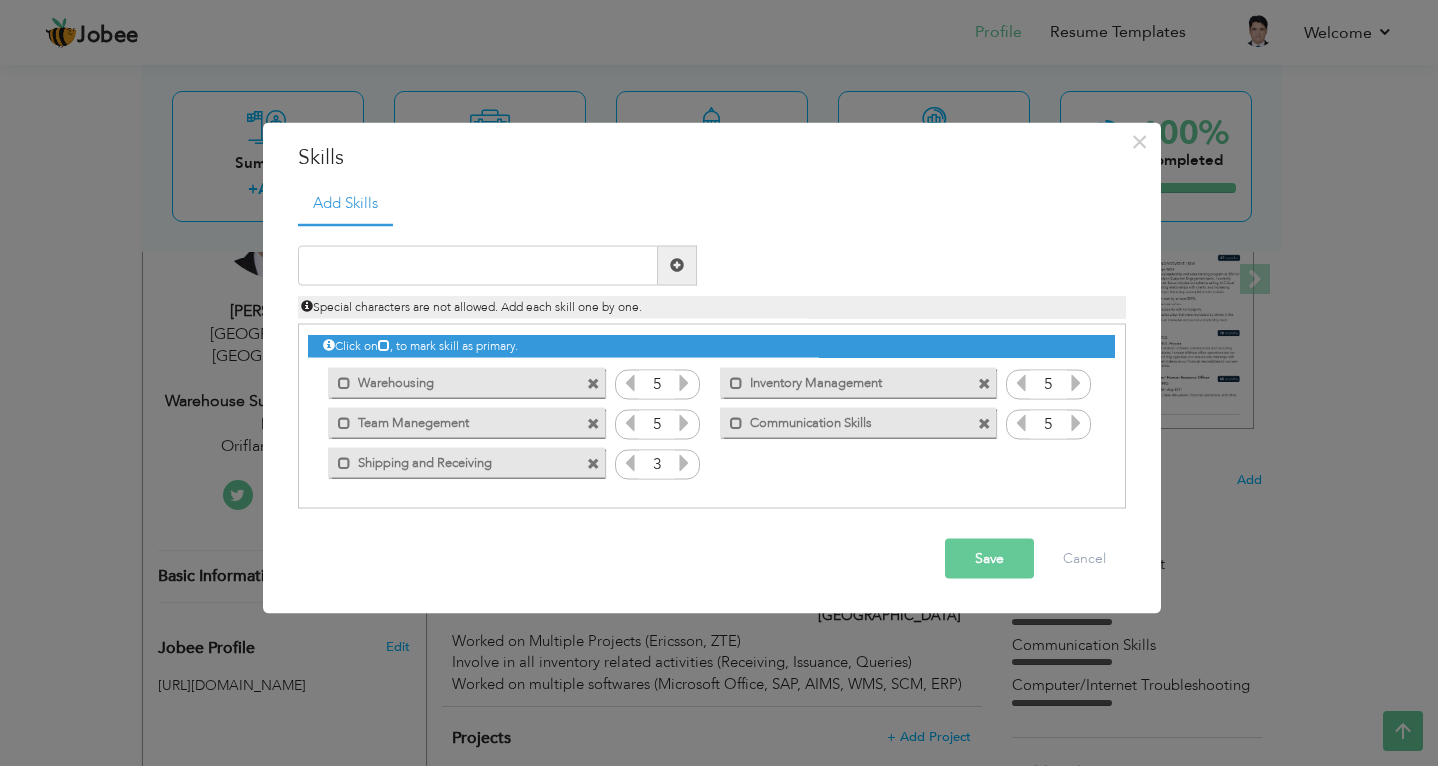 click at bounding box center (684, 462) 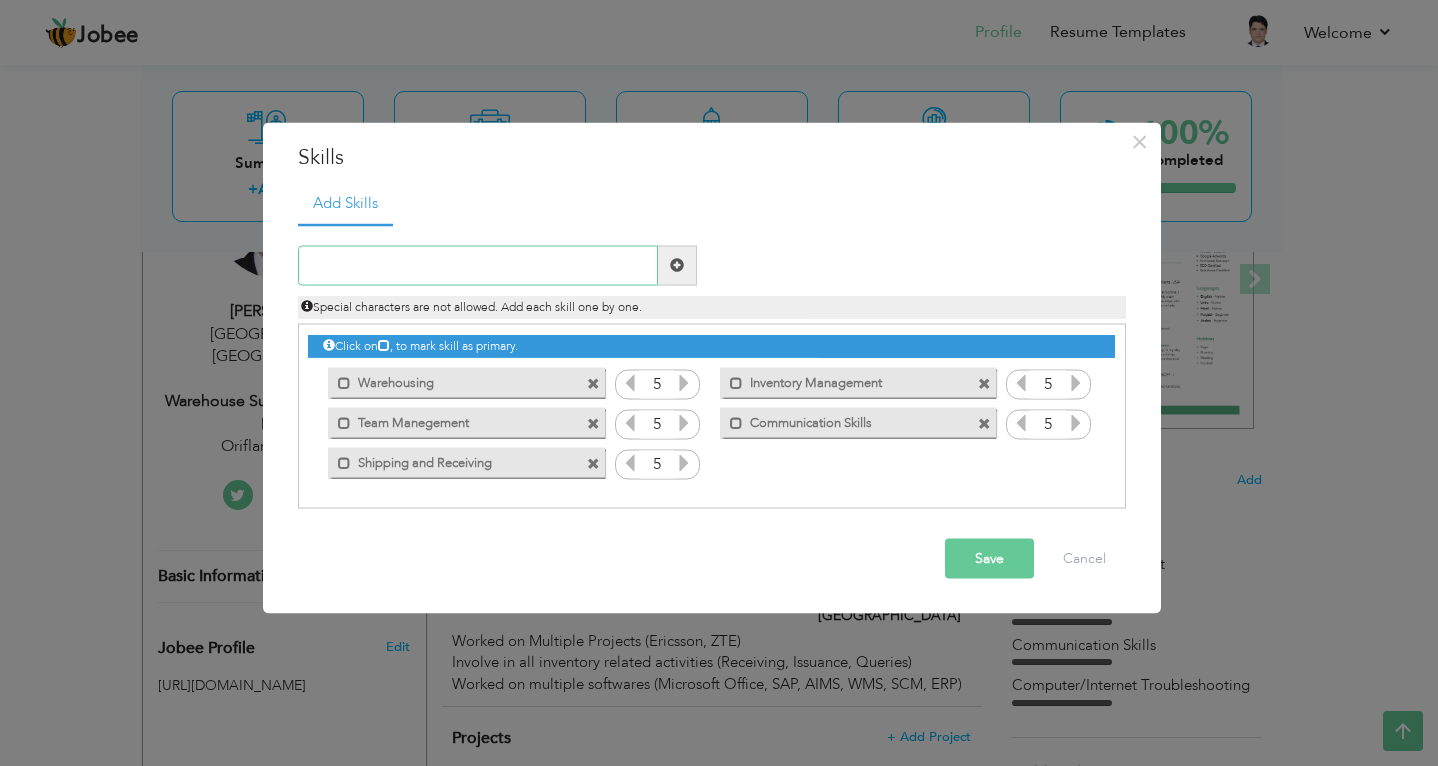 click at bounding box center [478, 265] 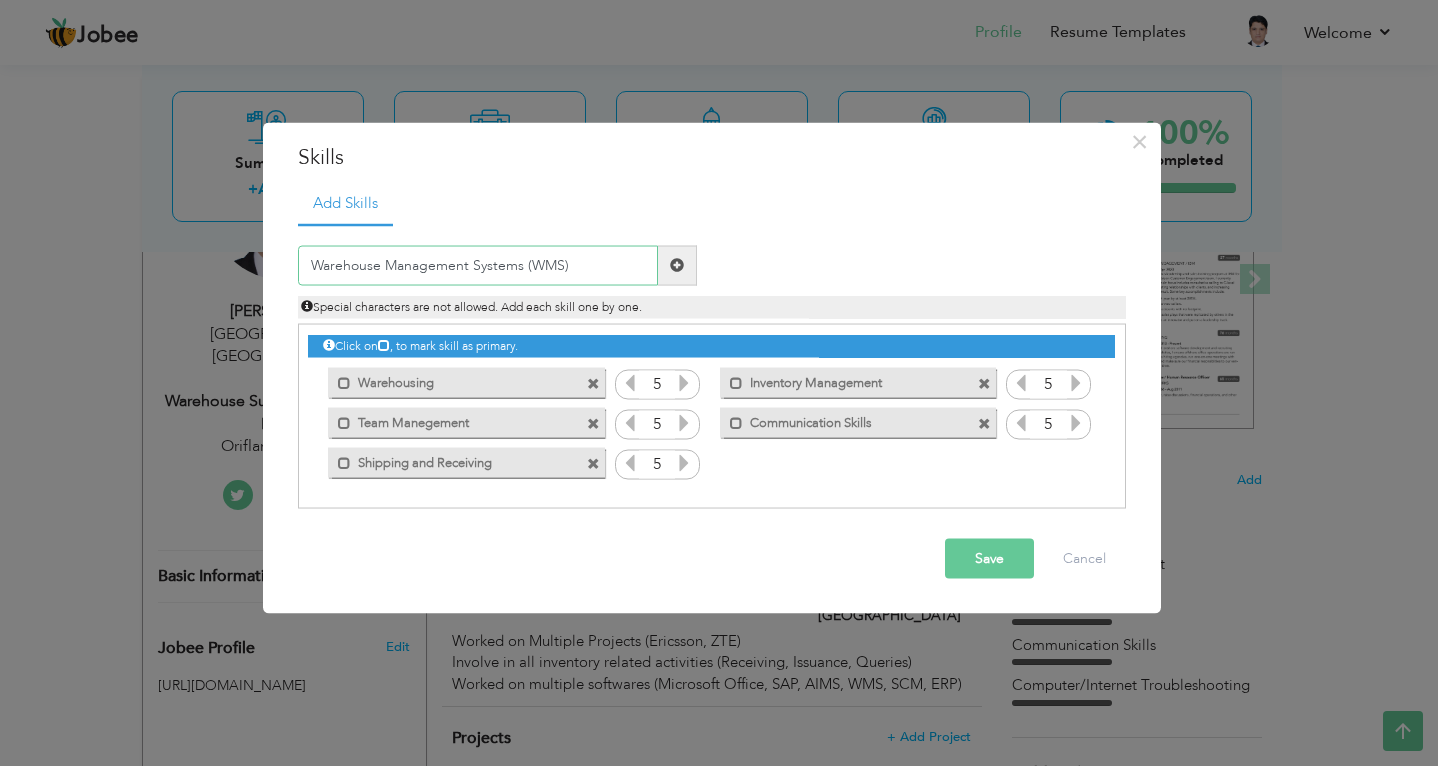 type on "Warehouse Management Systems (WMS)" 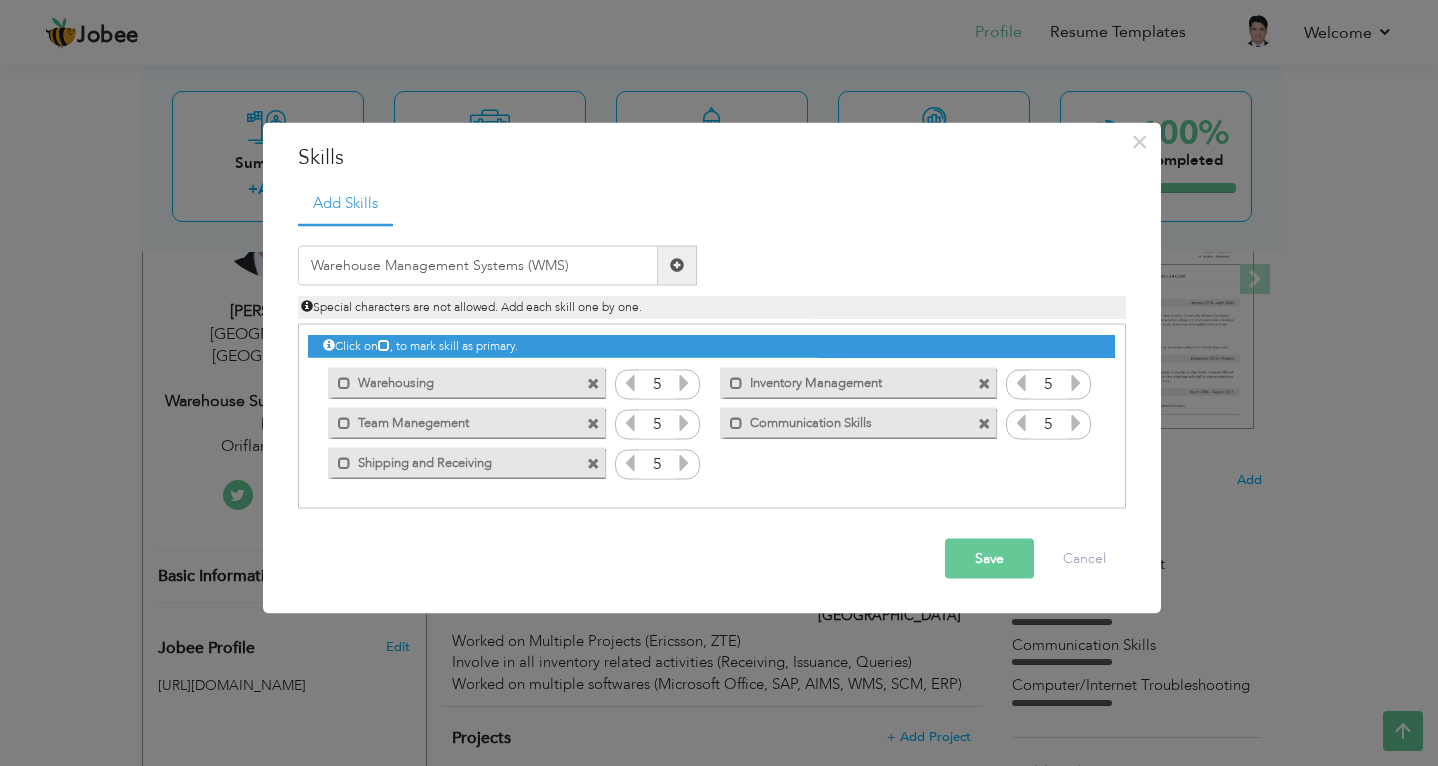 click at bounding box center (677, 265) 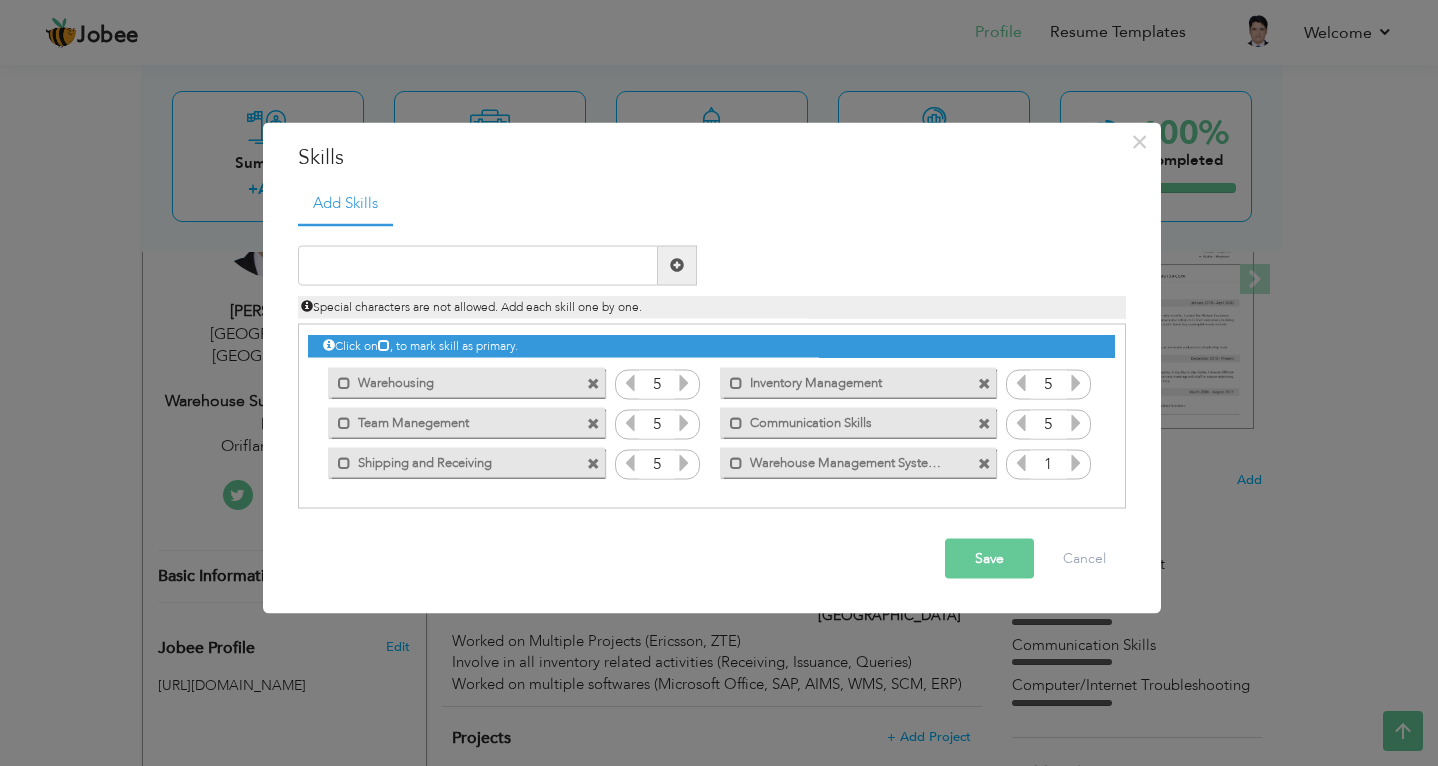 click at bounding box center (1076, 462) 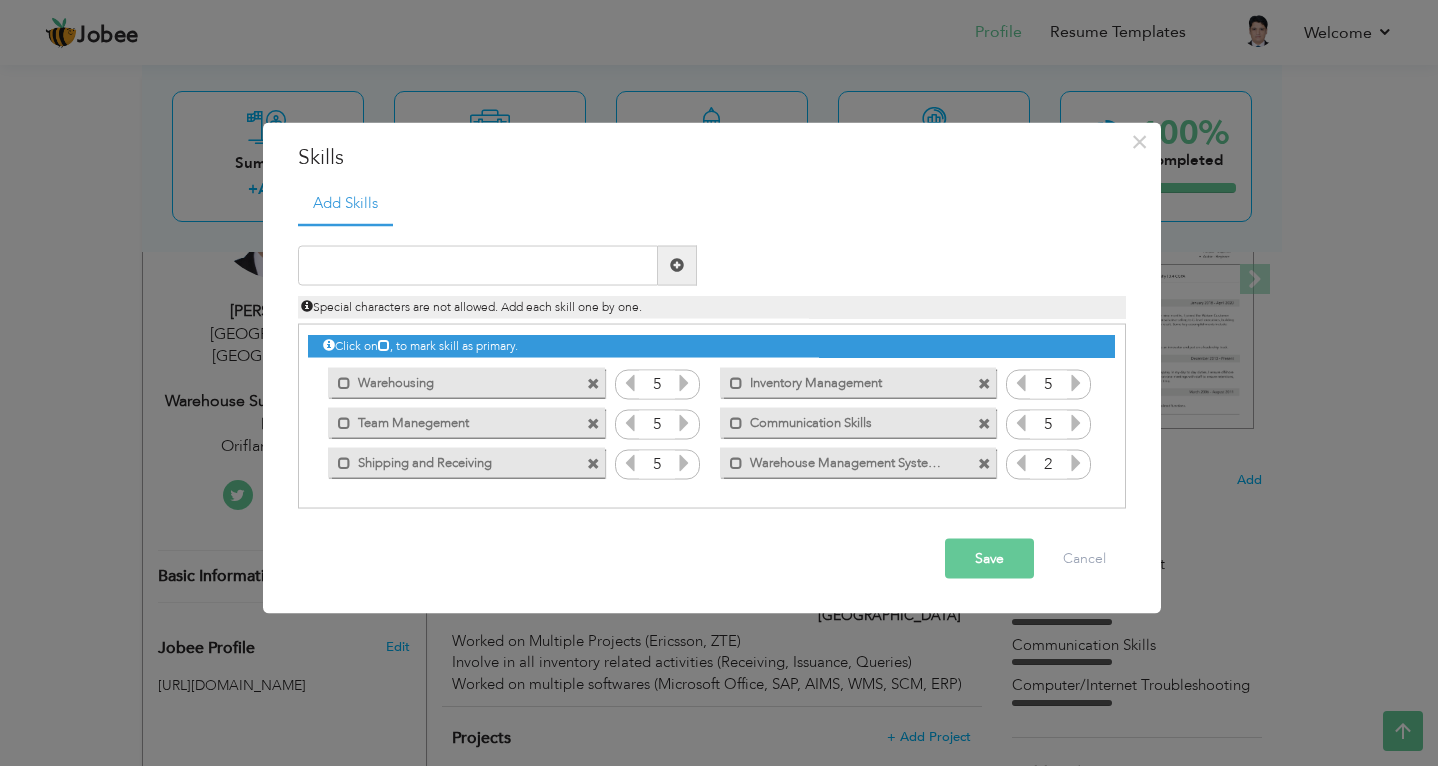 click at bounding box center (1076, 462) 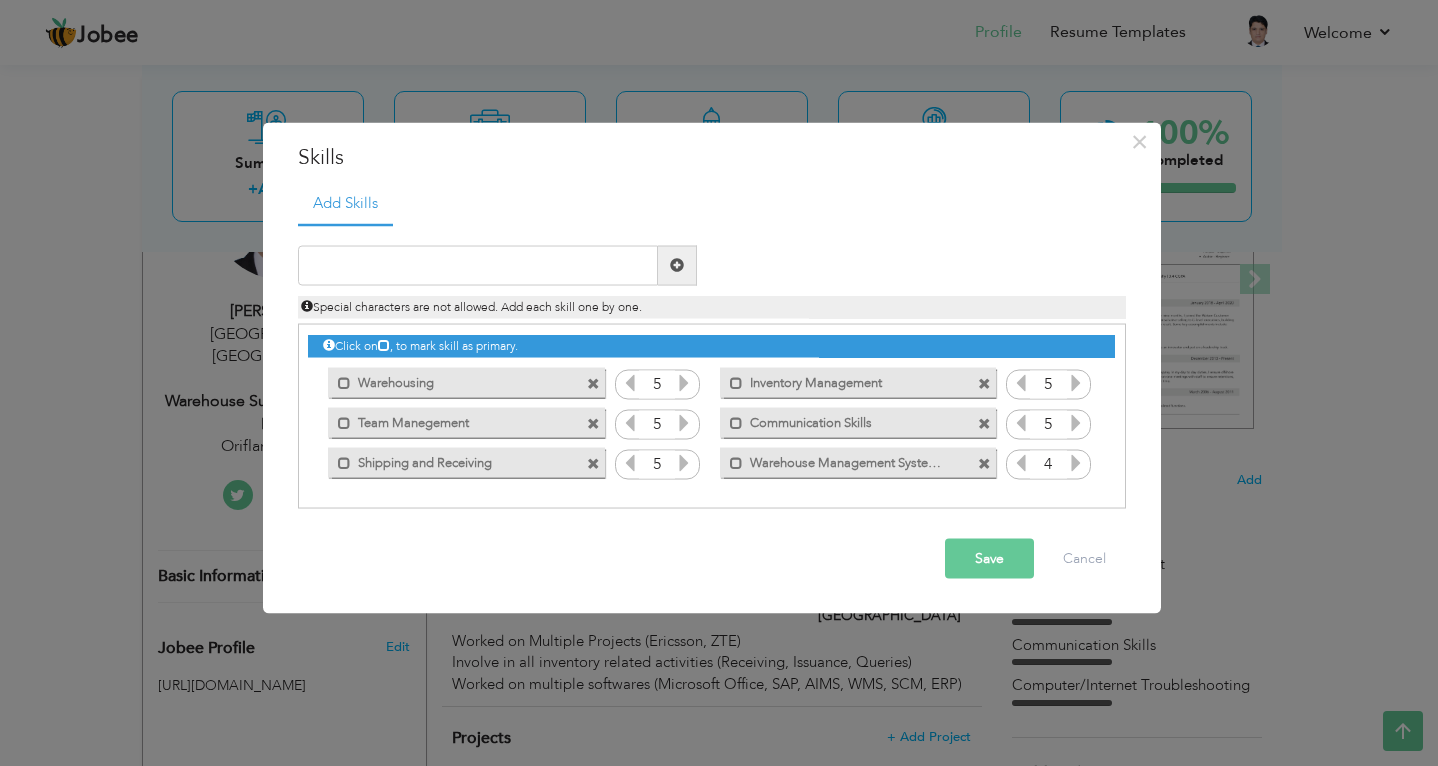 click at bounding box center [1076, 462] 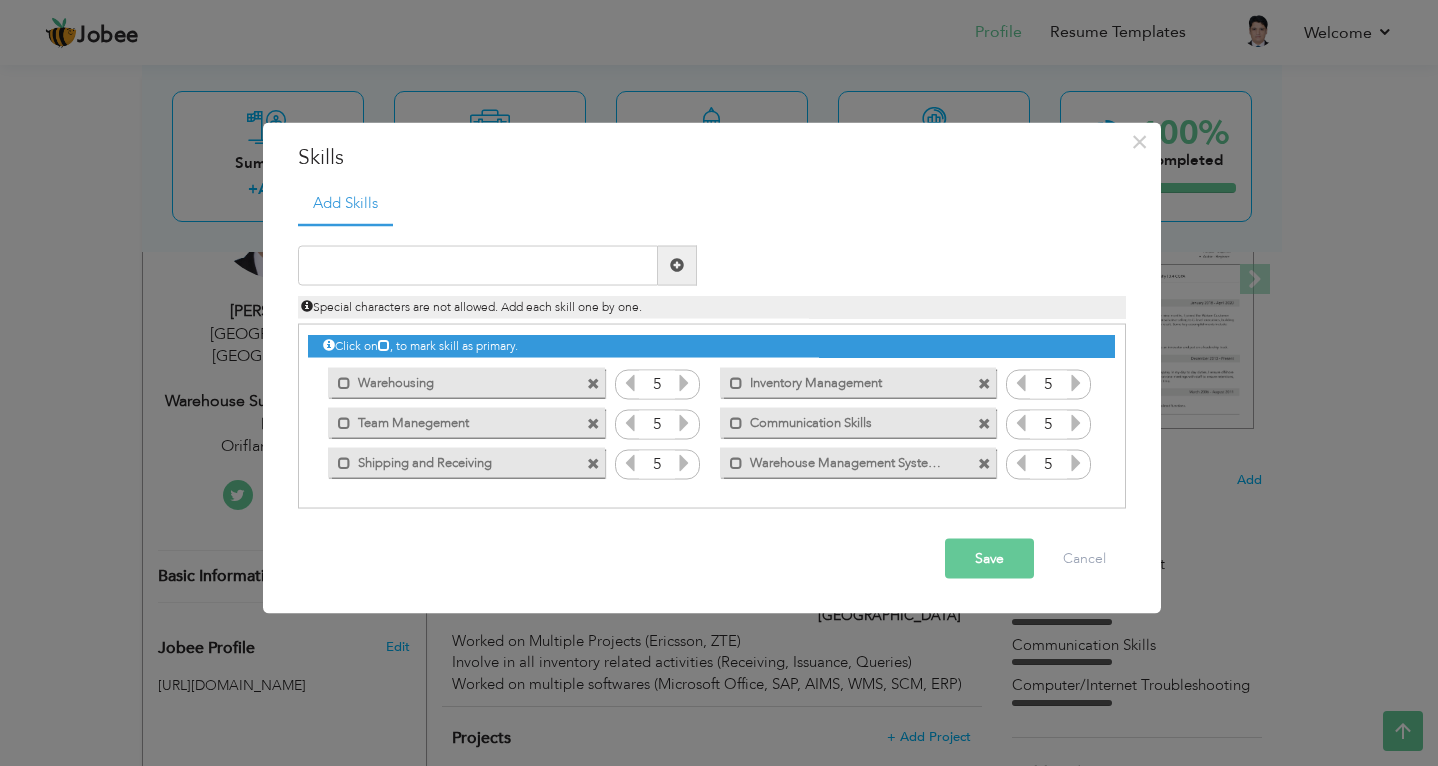 click at bounding box center [1076, 462] 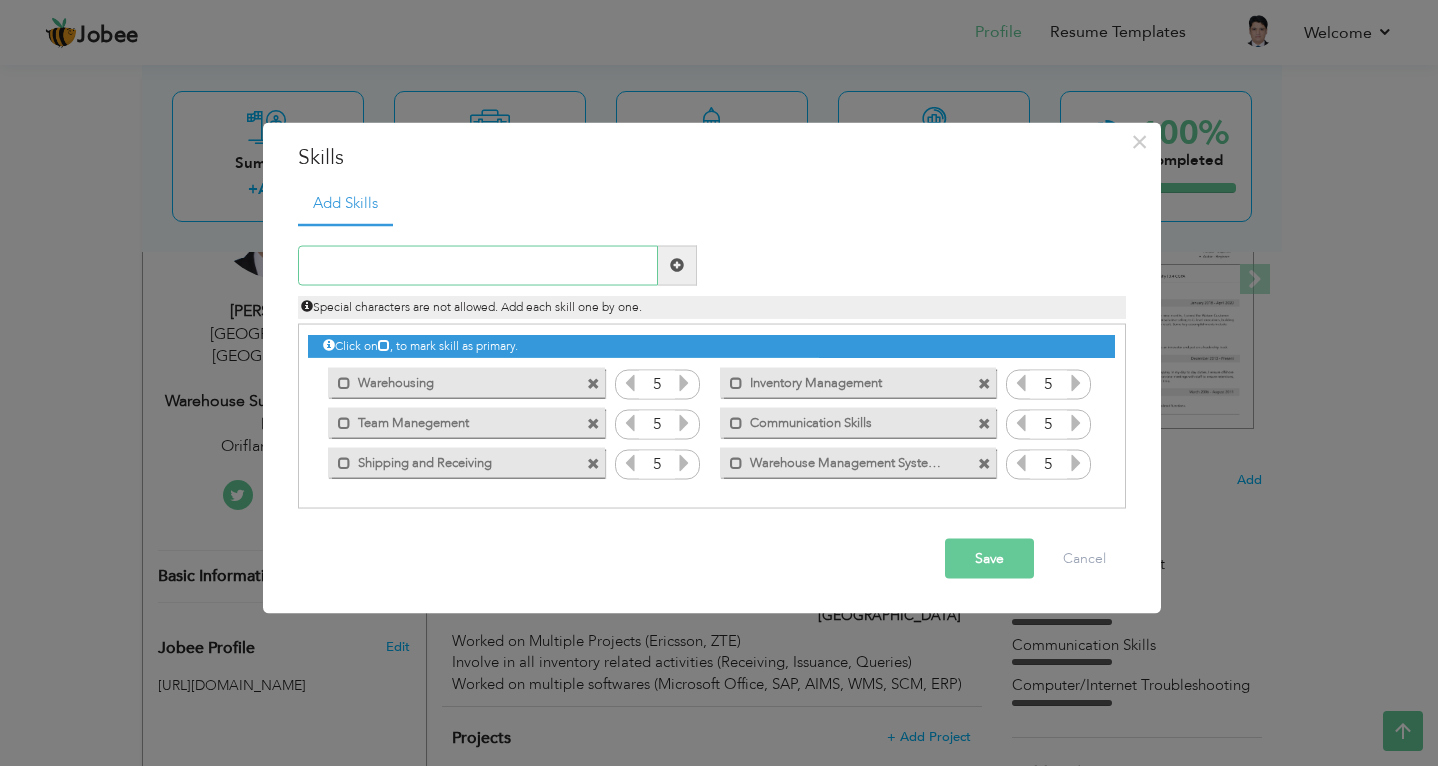 click at bounding box center (478, 265) 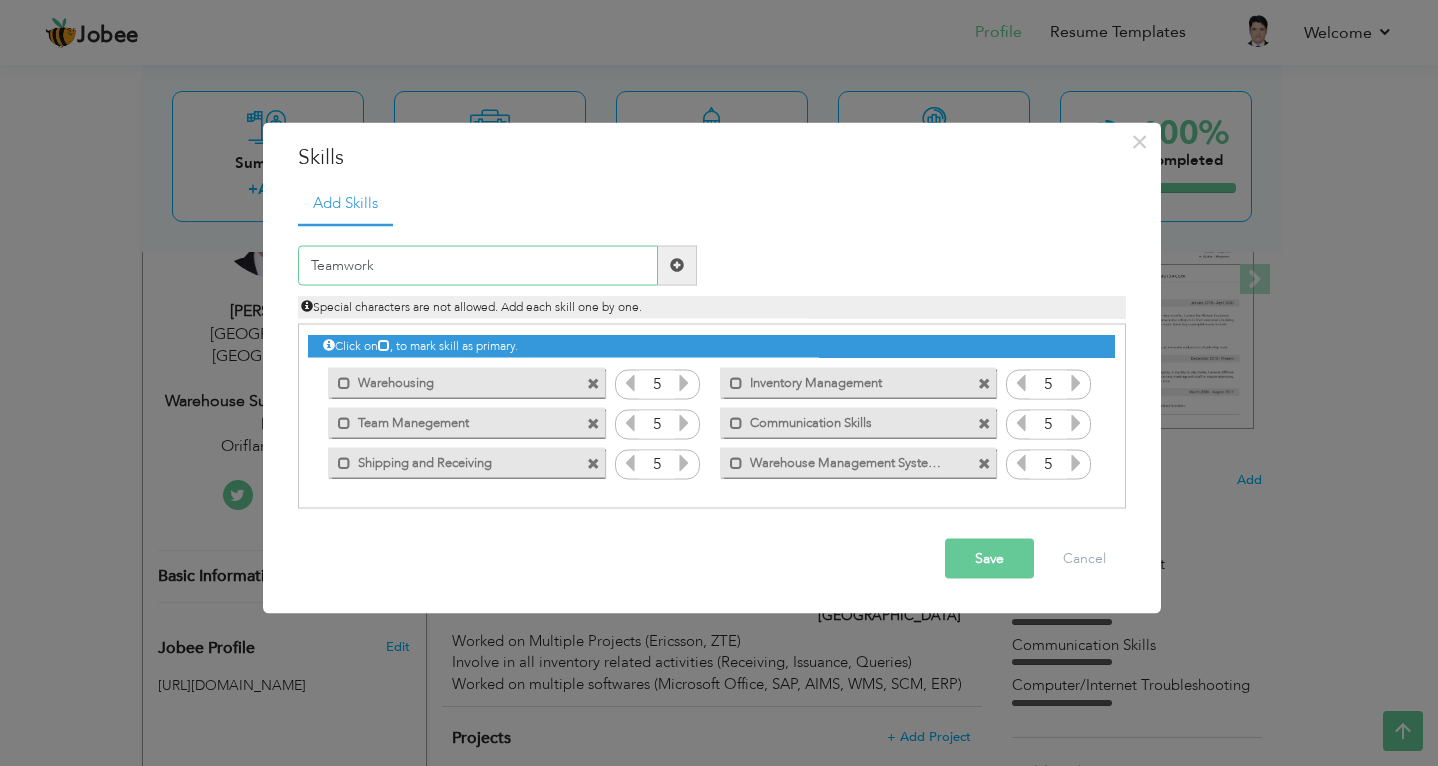 type on "Teamwork" 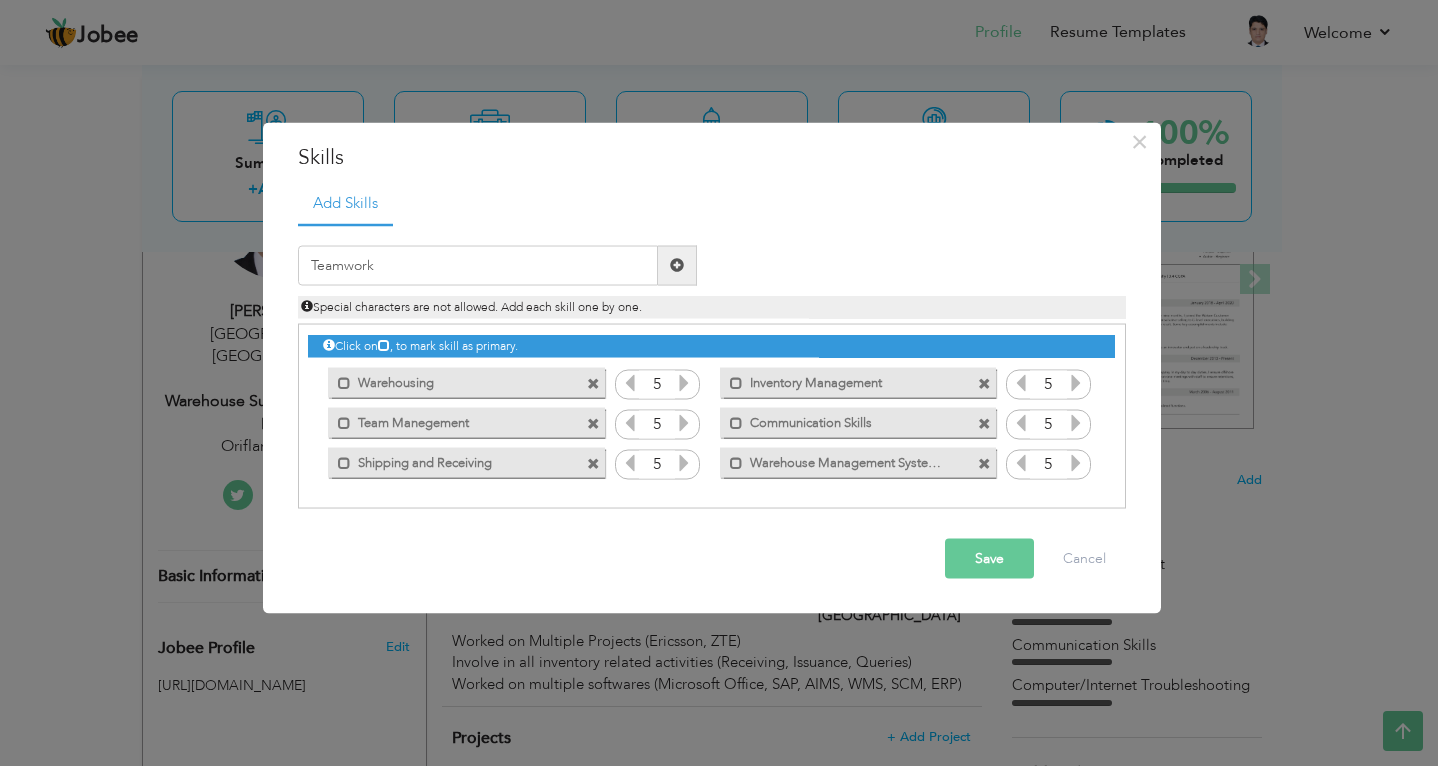 click at bounding box center (677, 265) 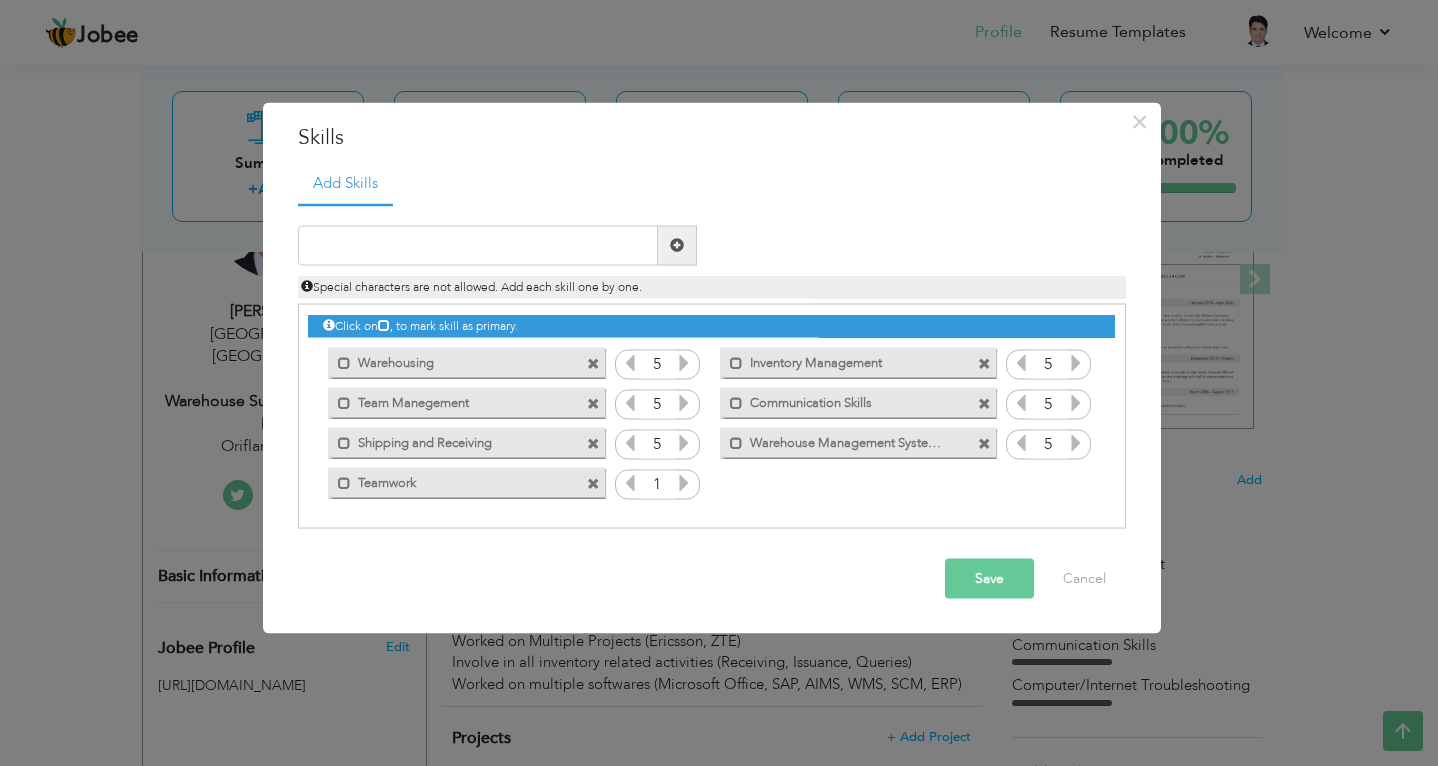click at bounding box center [684, 482] 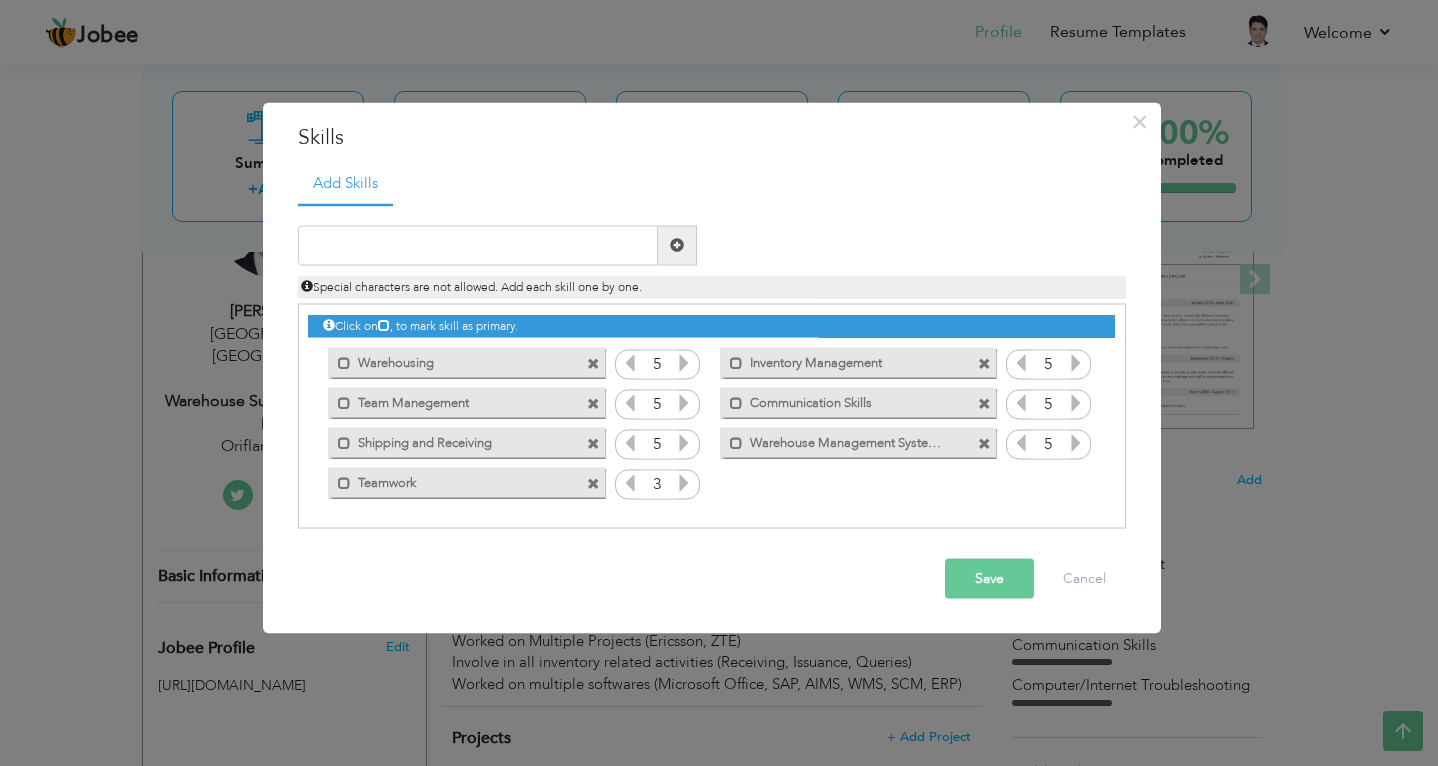 click at bounding box center (684, 482) 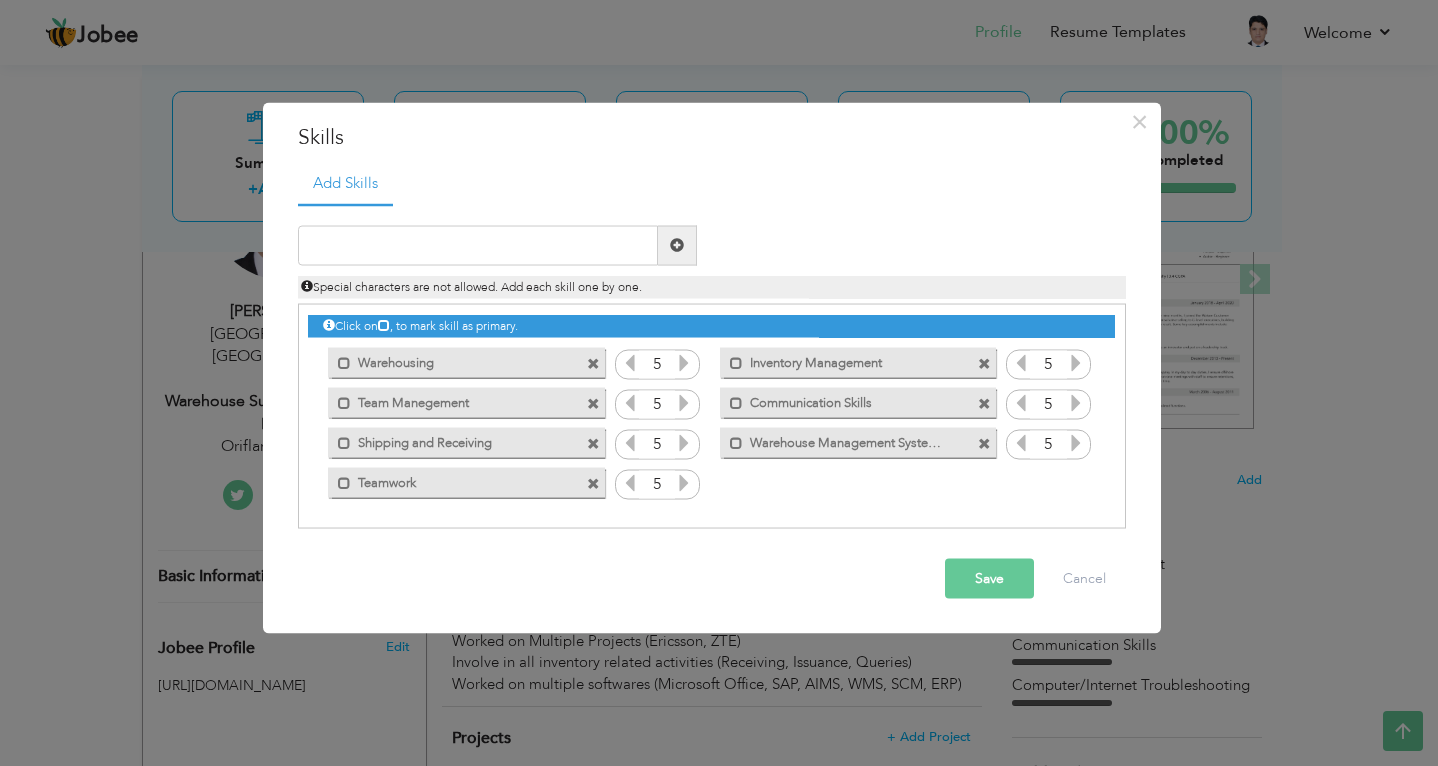 click at bounding box center [684, 482] 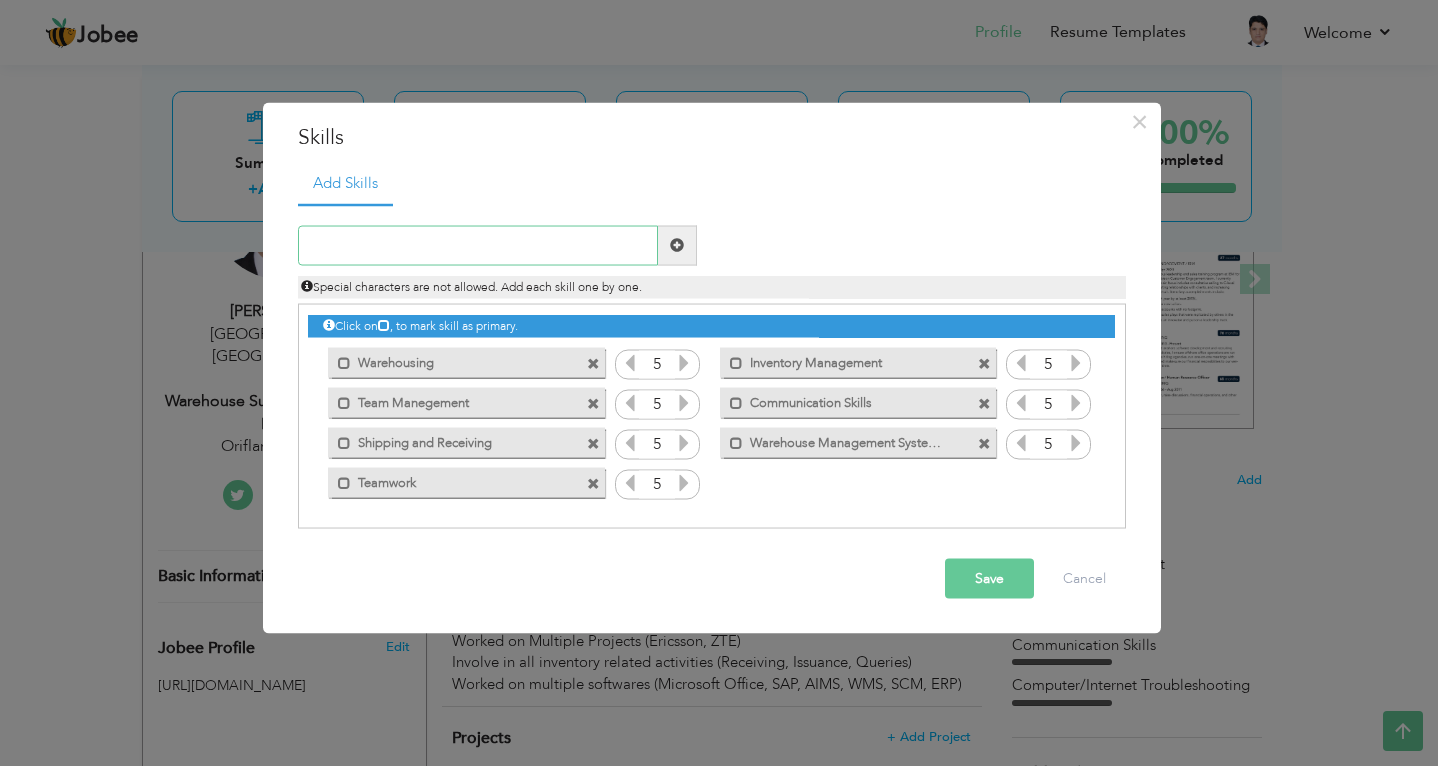 click at bounding box center [478, 245] 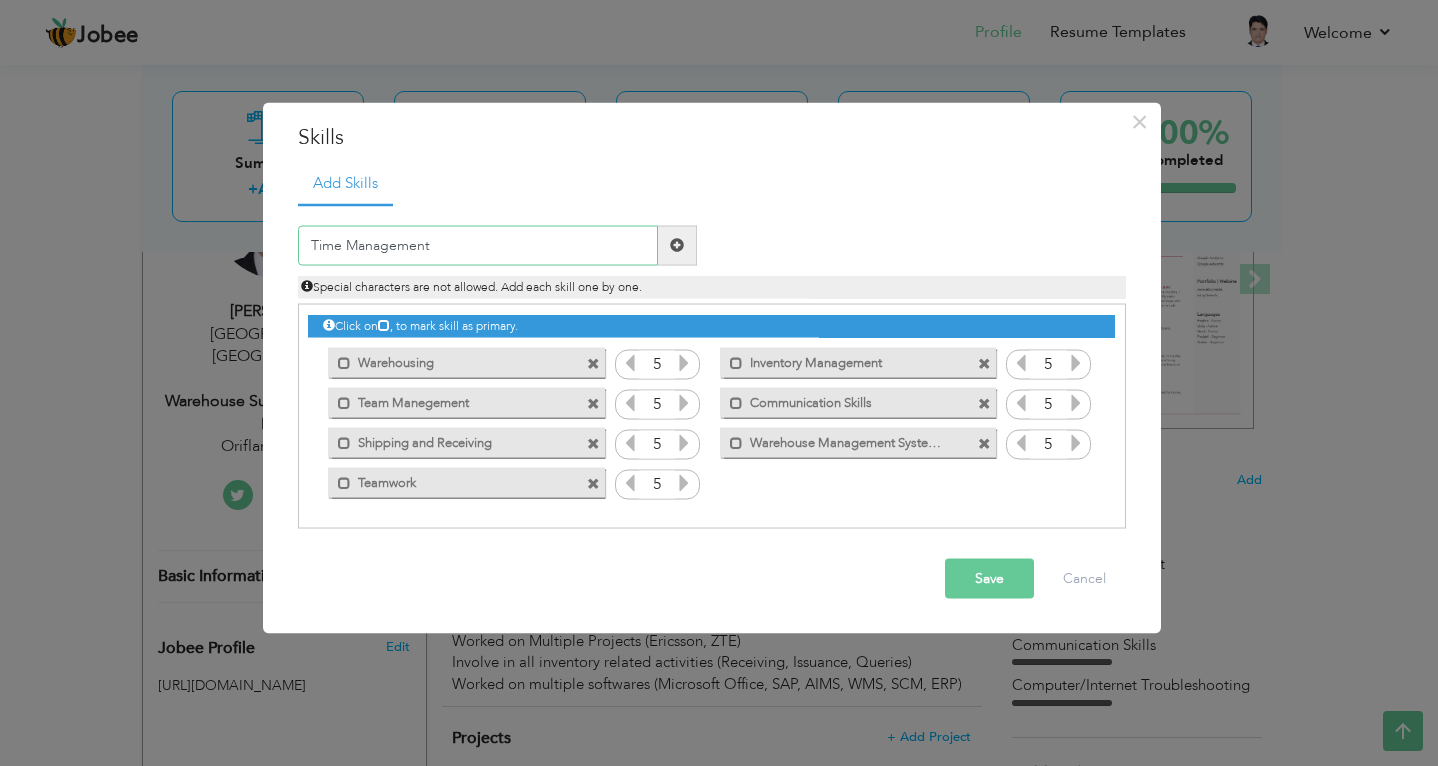 type on "Time Management" 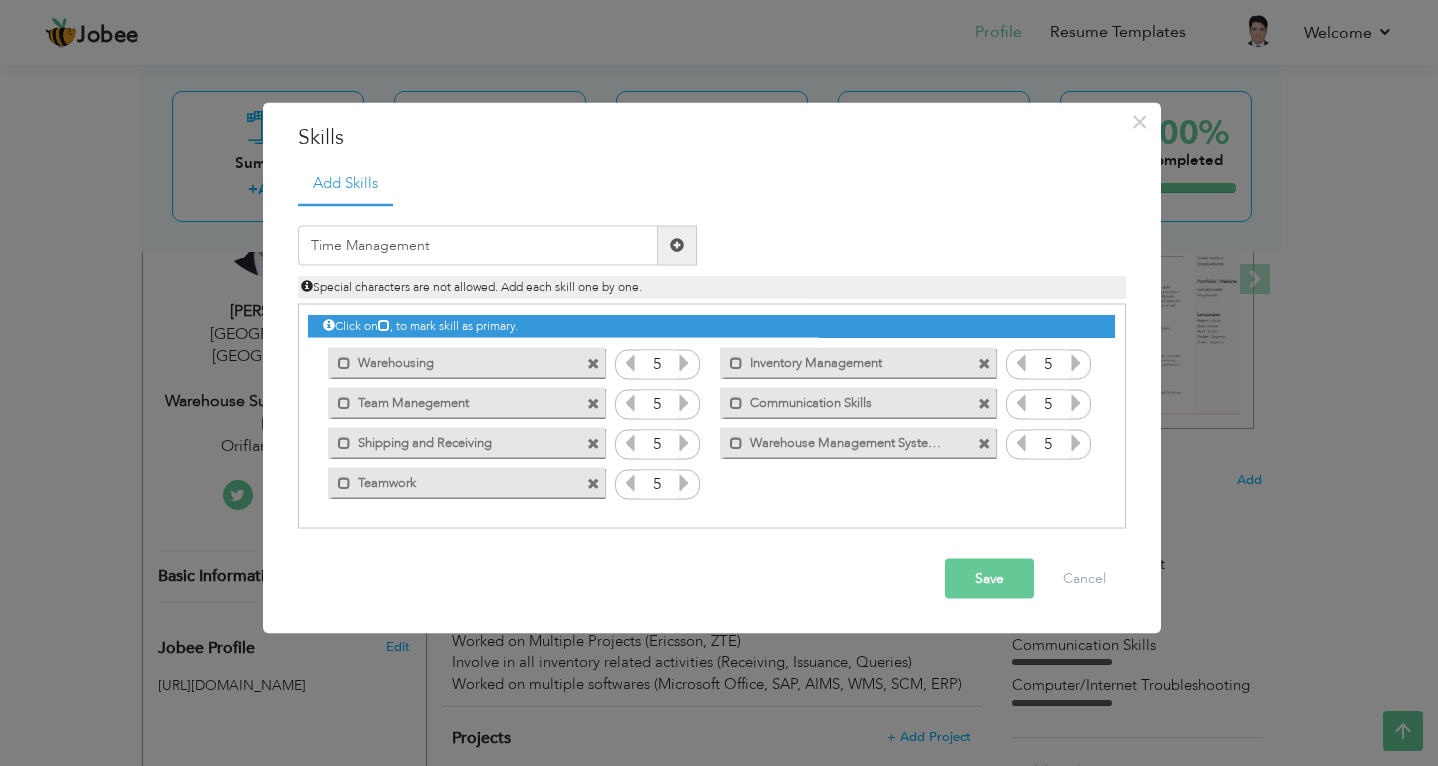 click at bounding box center [677, 245] 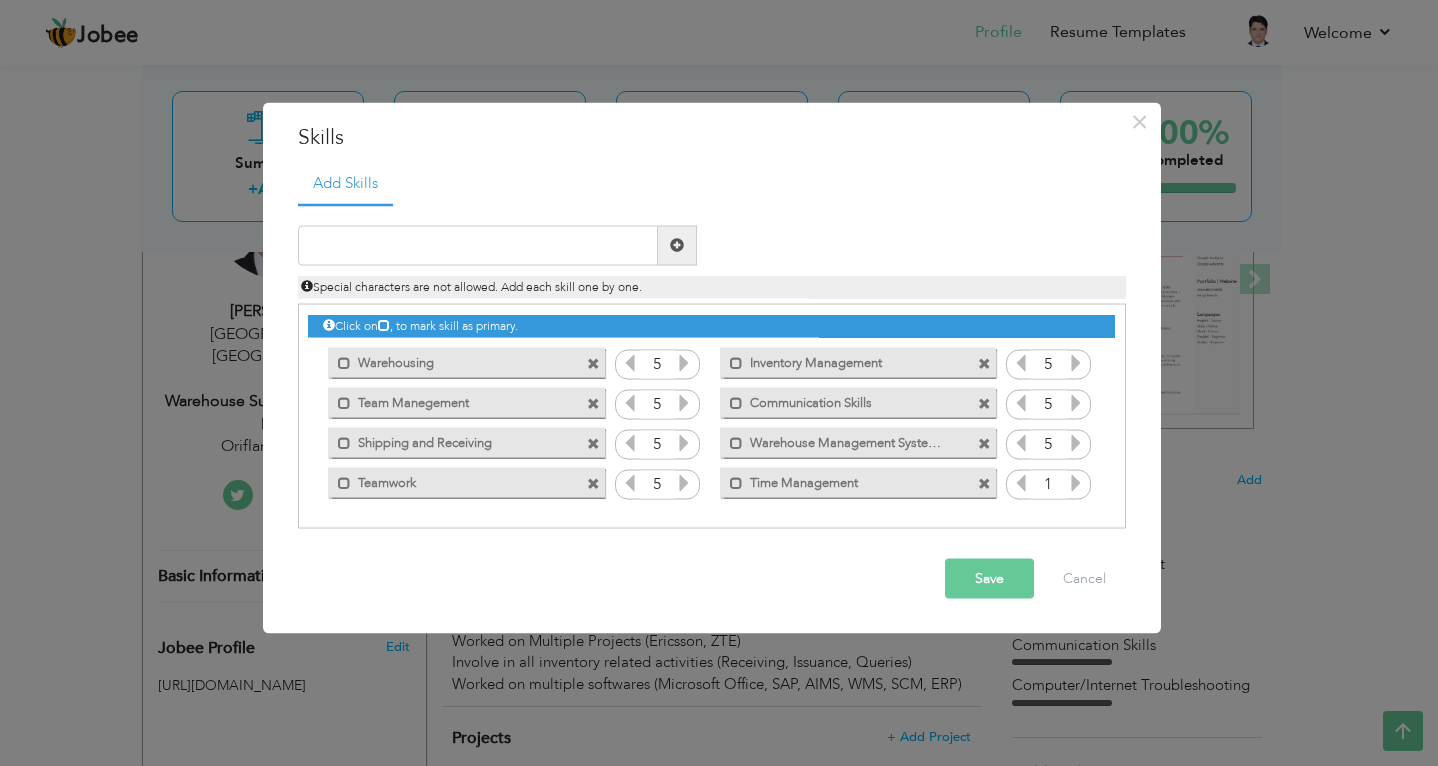 click at bounding box center [1076, 482] 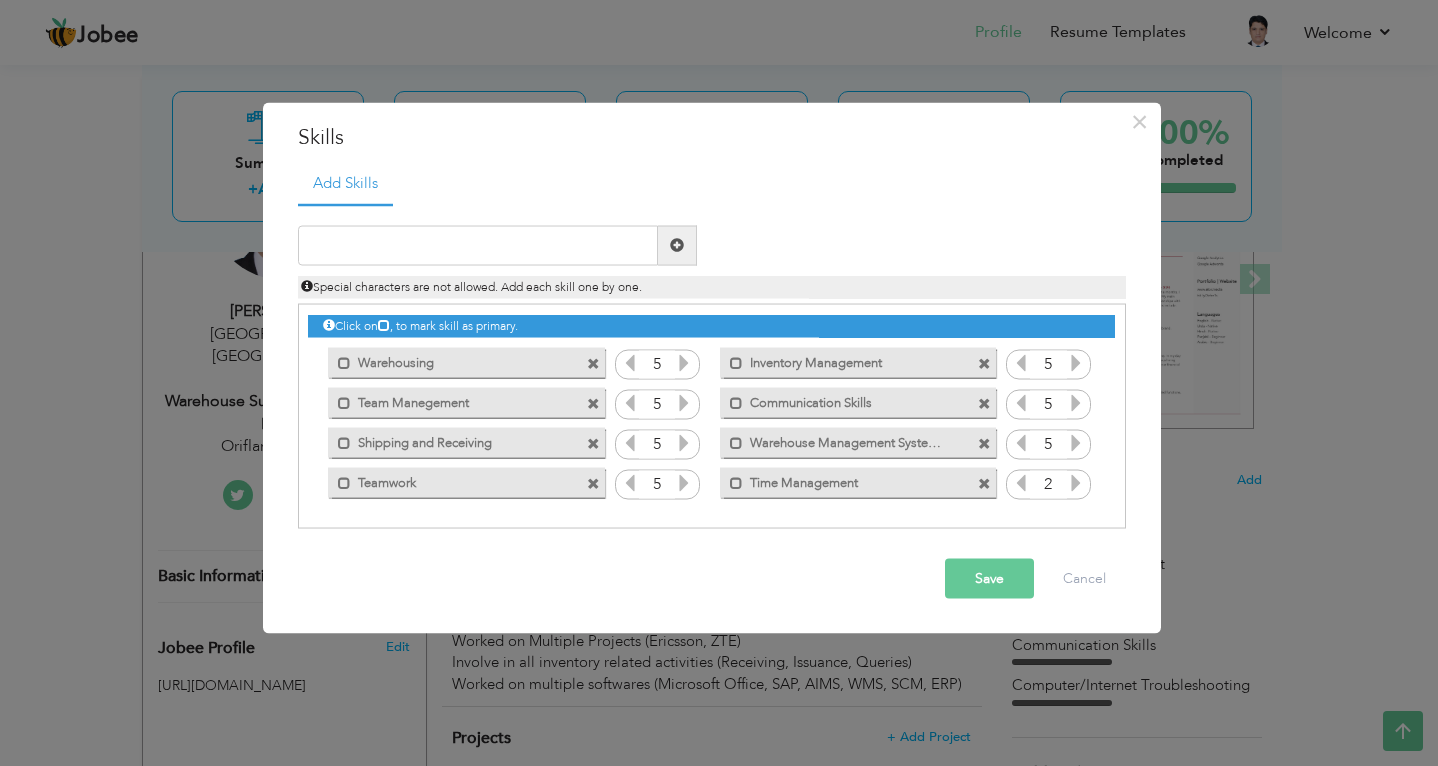 click at bounding box center [1076, 482] 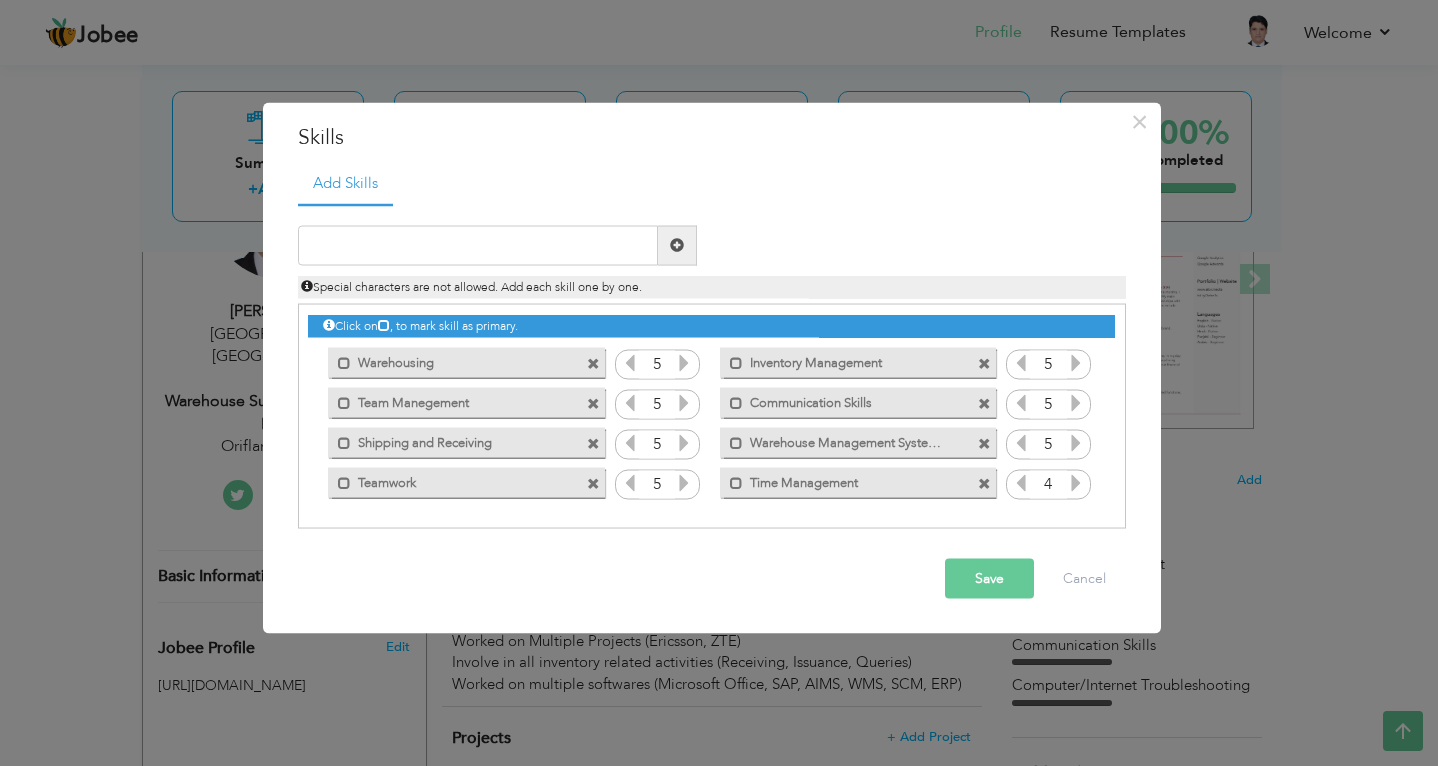 click at bounding box center [1076, 482] 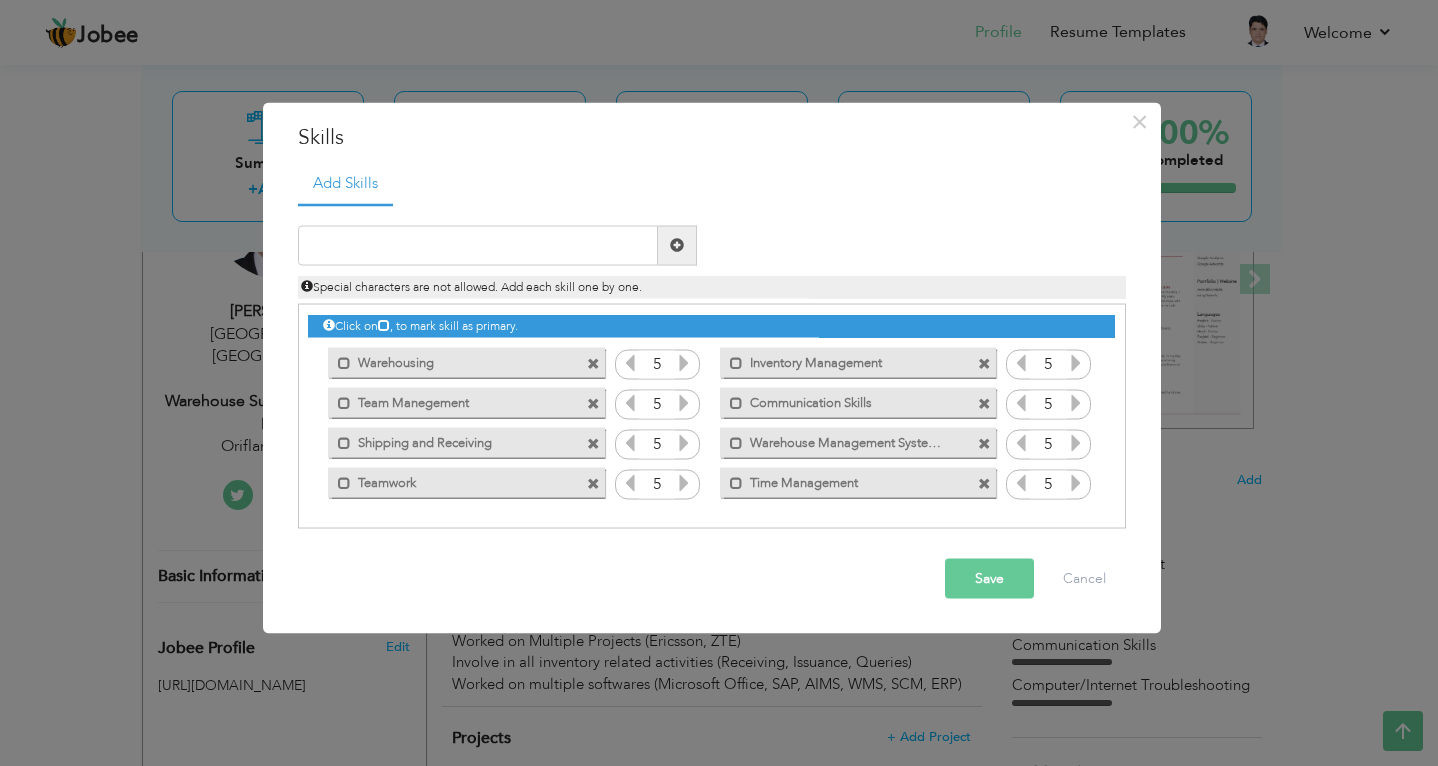 click on "Save" at bounding box center [989, 578] 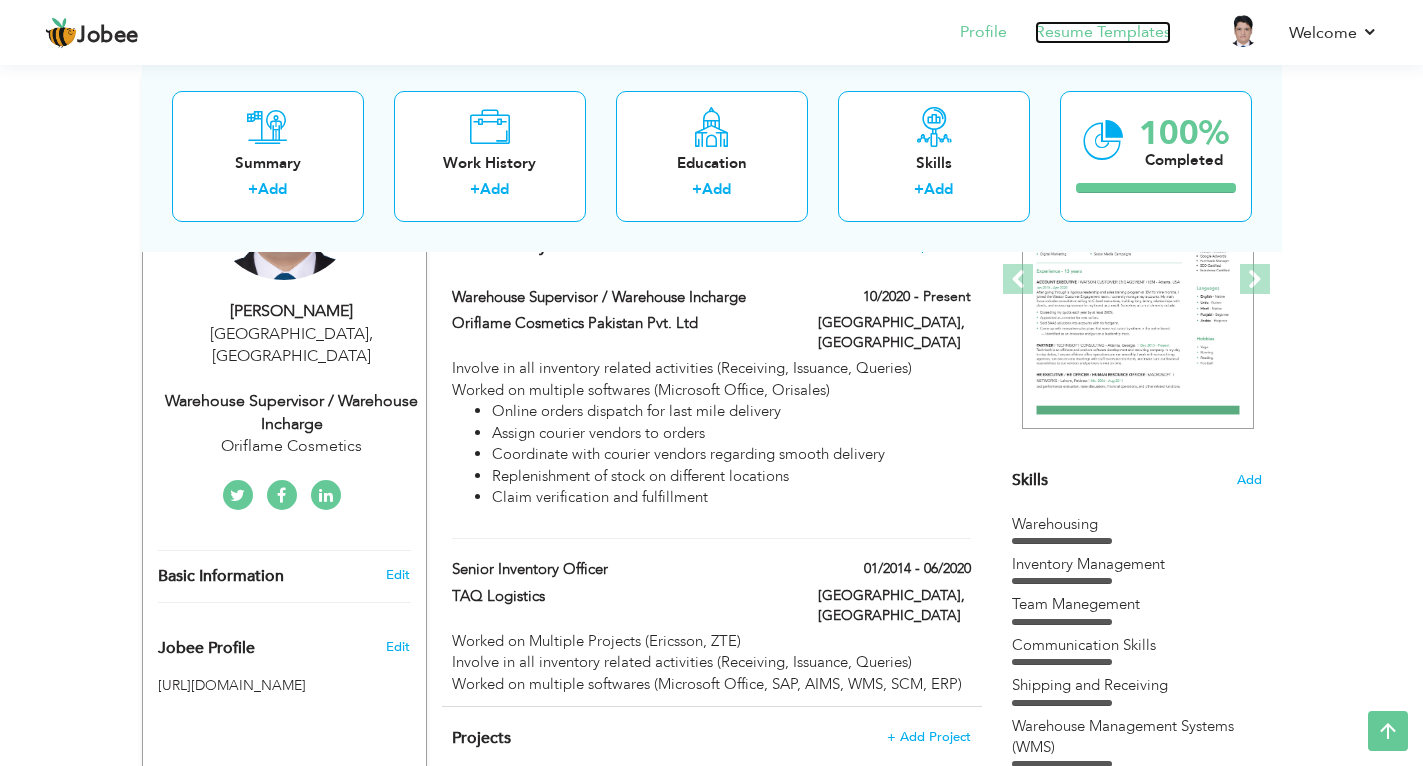 click on "Resume Templates" at bounding box center [1103, 32] 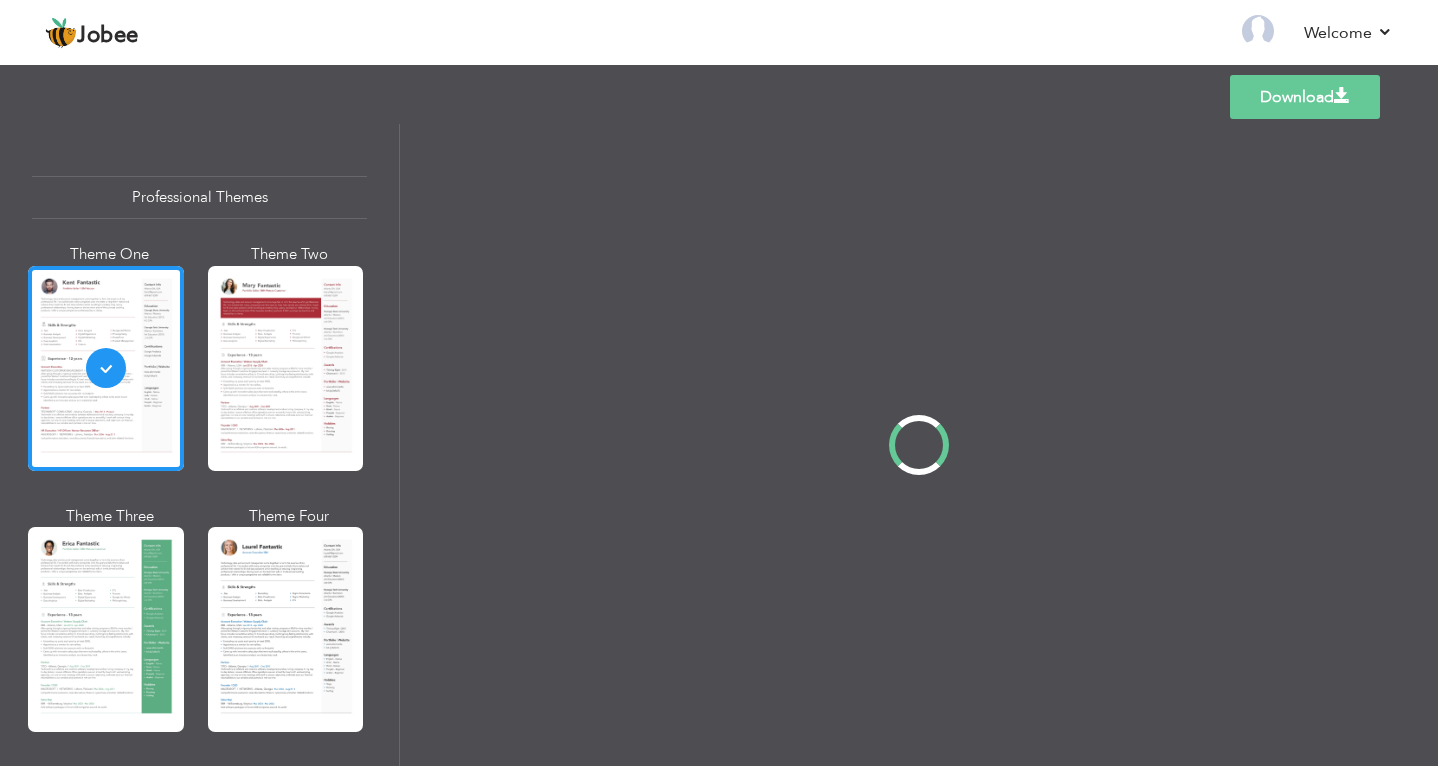 scroll, scrollTop: 0, scrollLeft: 0, axis: both 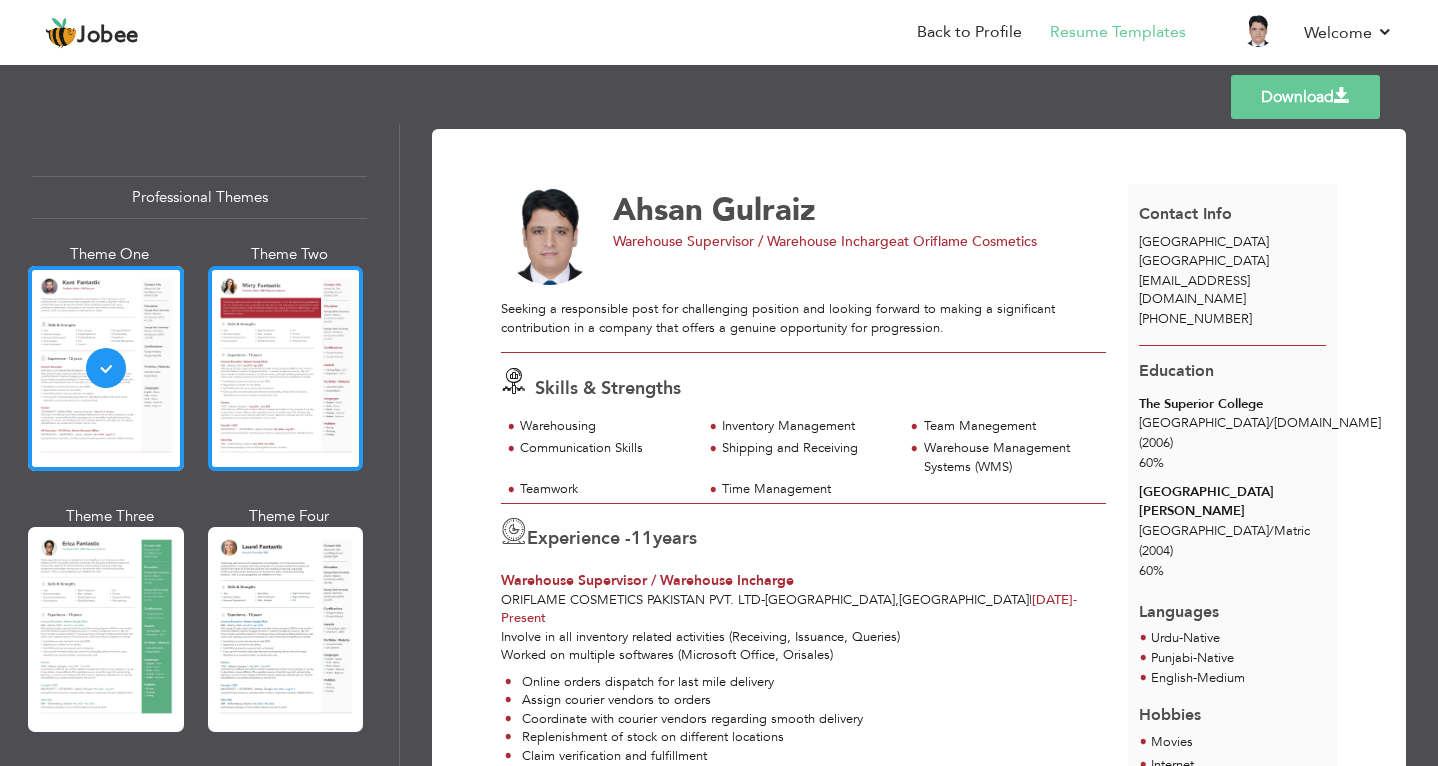 click at bounding box center (286, 368) 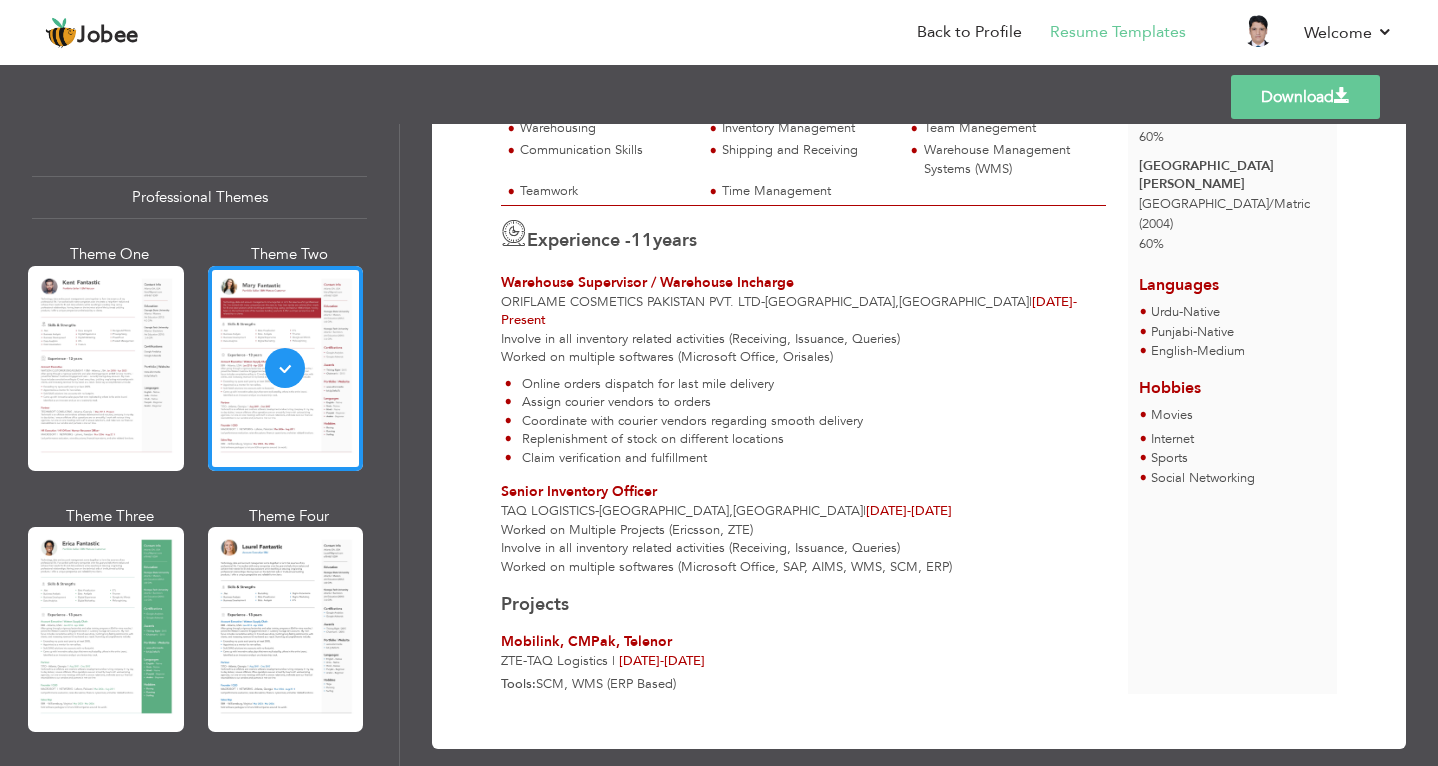 scroll, scrollTop: 318, scrollLeft: 0, axis: vertical 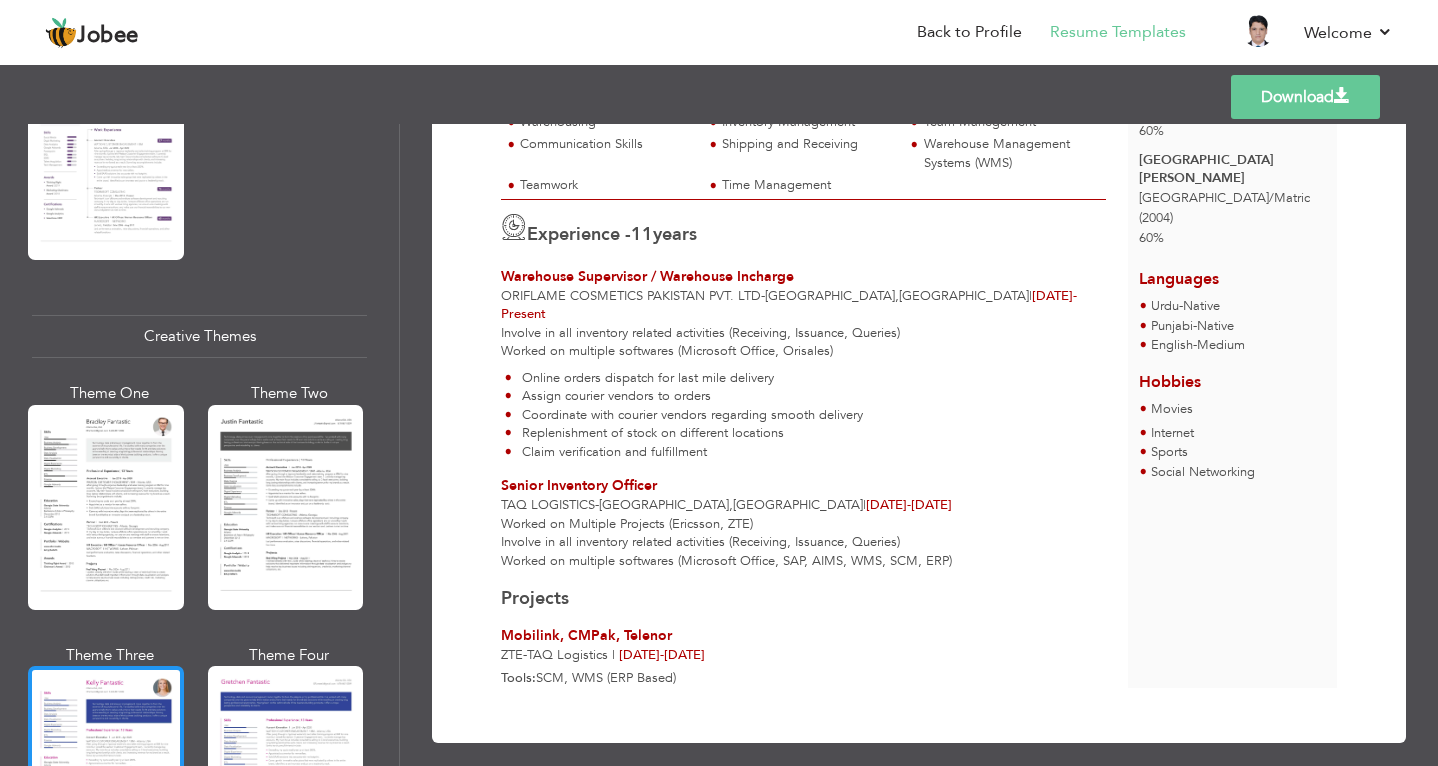 click at bounding box center (106, 768) 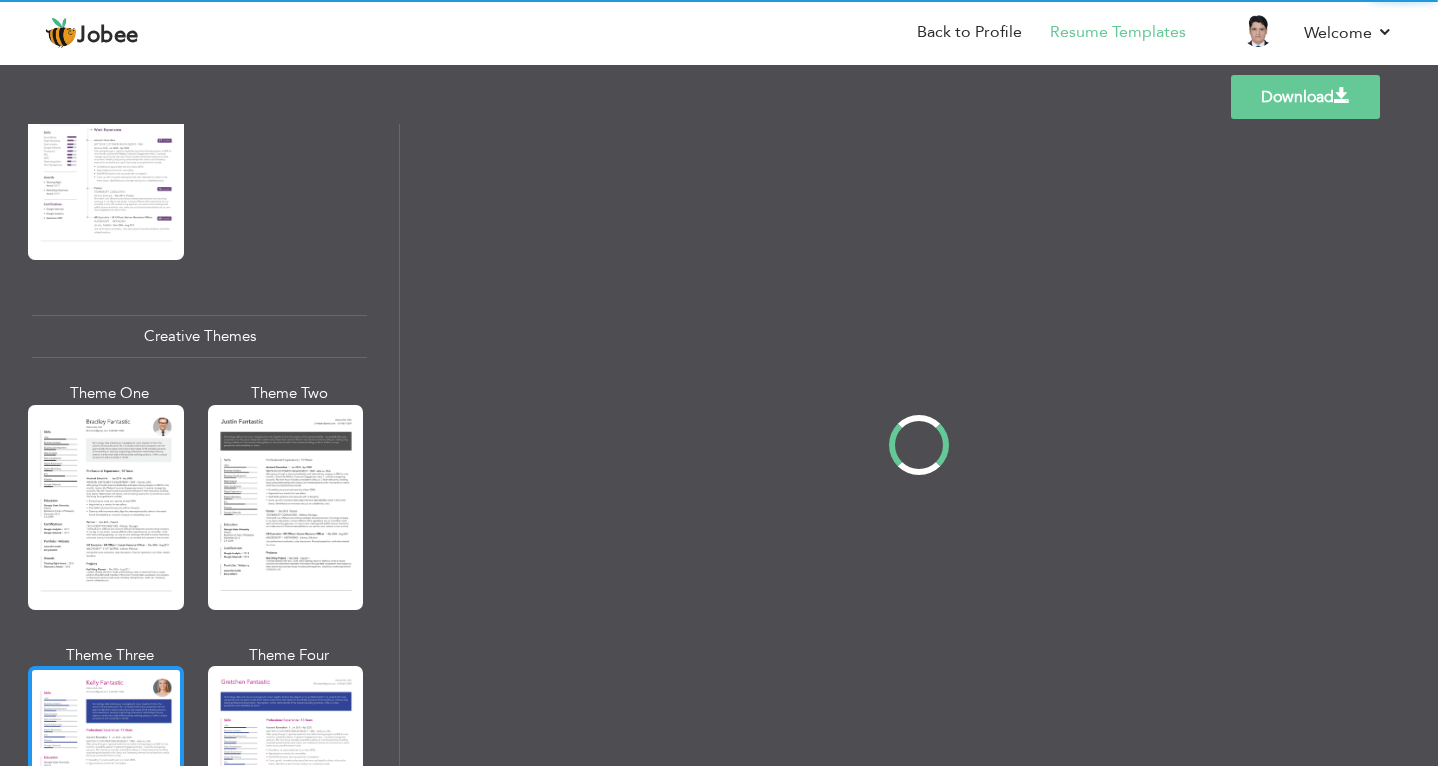 scroll, scrollTop: 0, scrollLeft: 0, axis: both 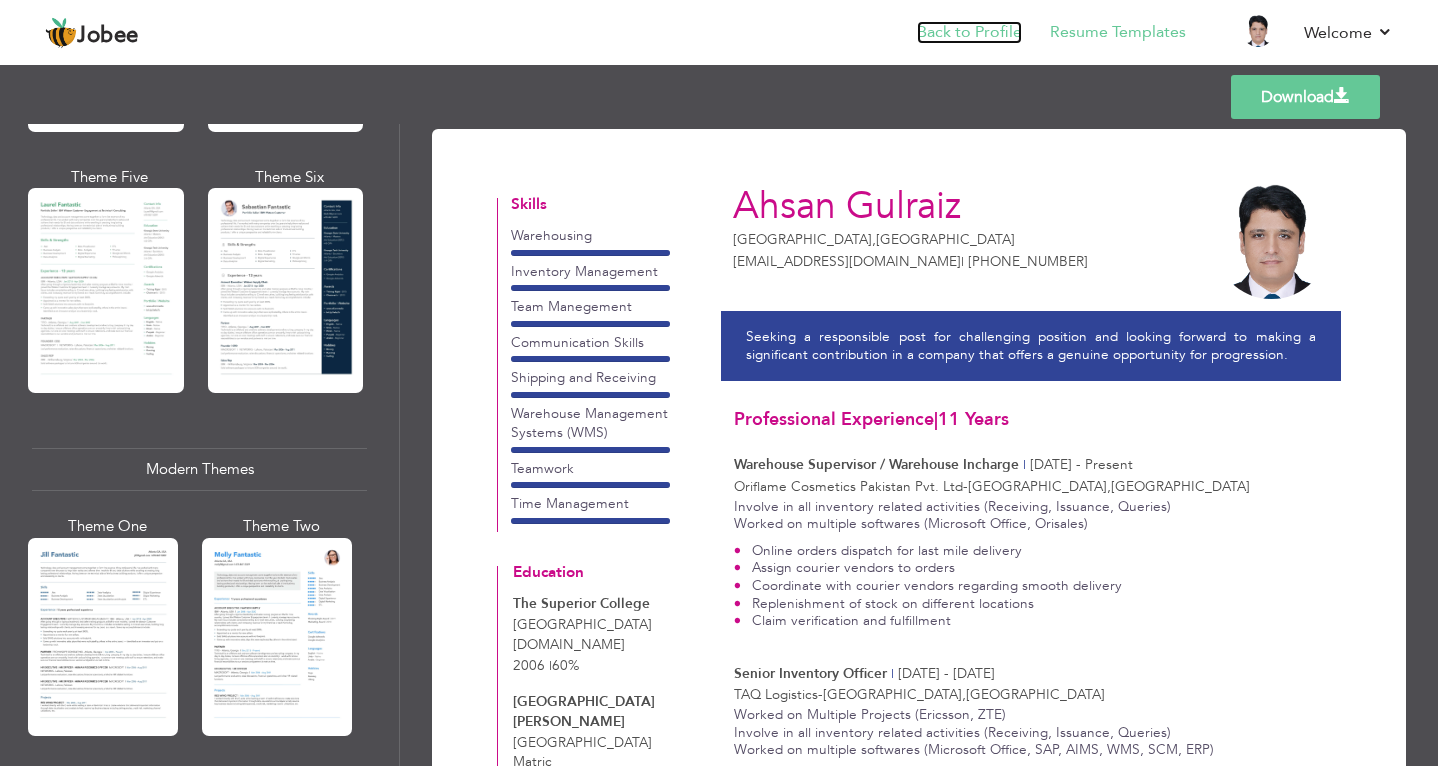 click on "Back to Profile" at bounding box center [969, 32] 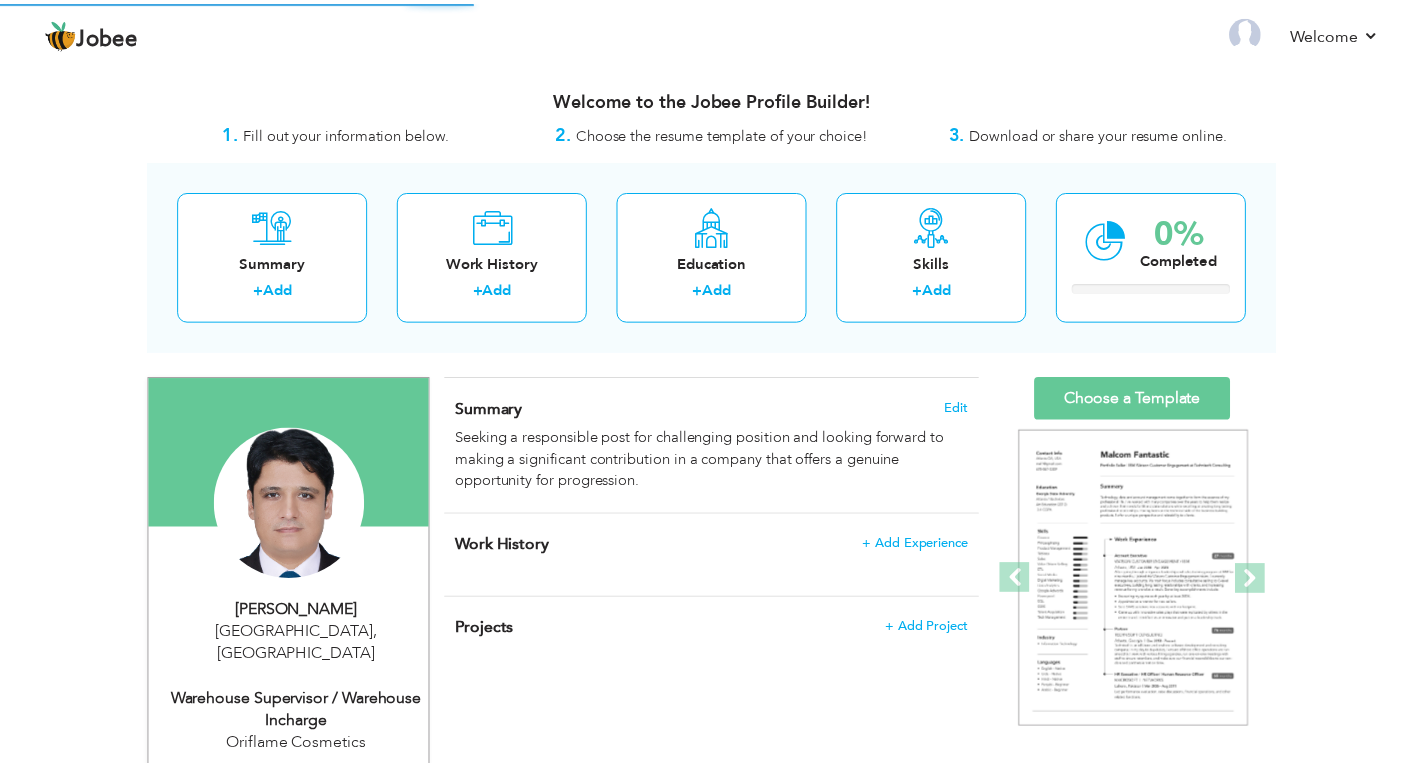 scroll, scrollTop: 0, scrollLeft: 0, axis: both 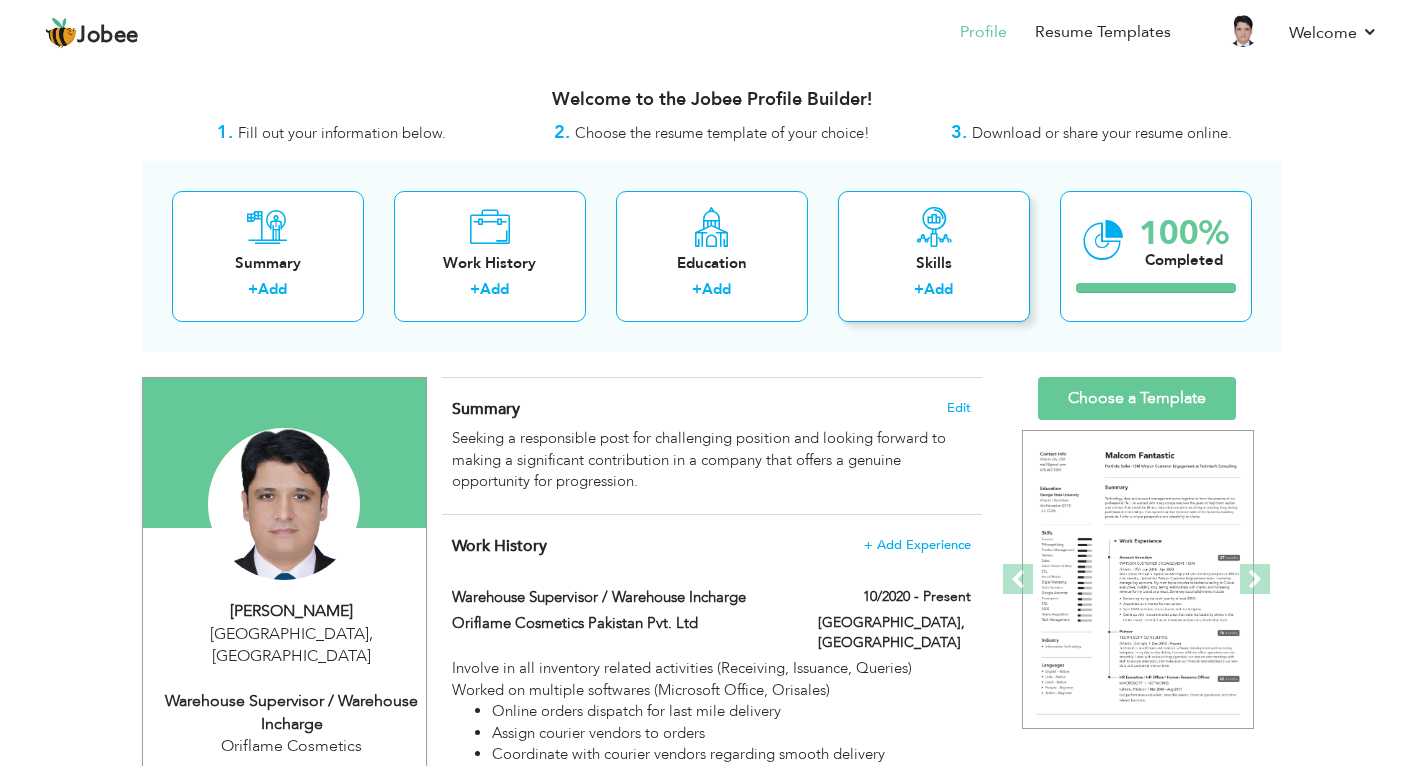 click on "Skills
+  Add" at bounding box center [934, 256] 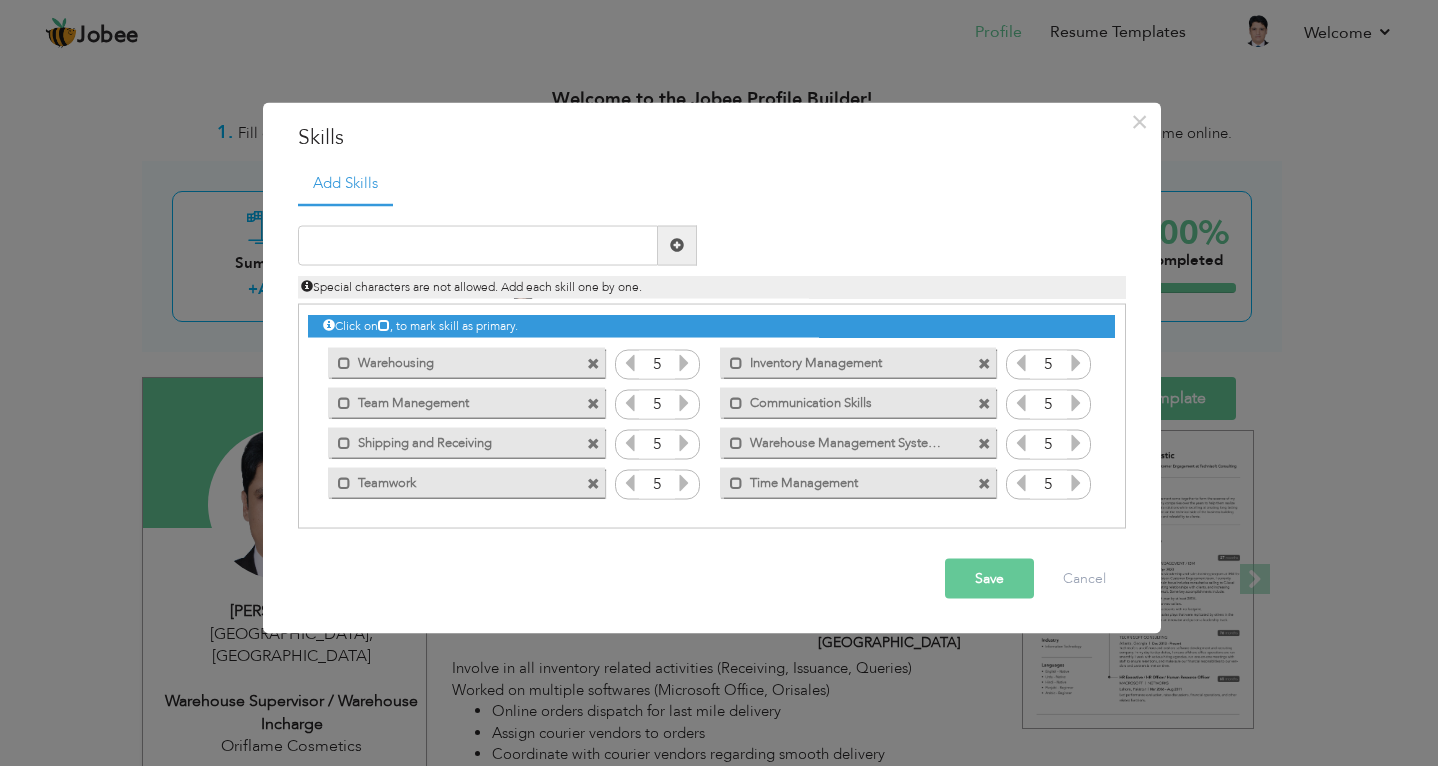 click at bounding box center [984, 444] 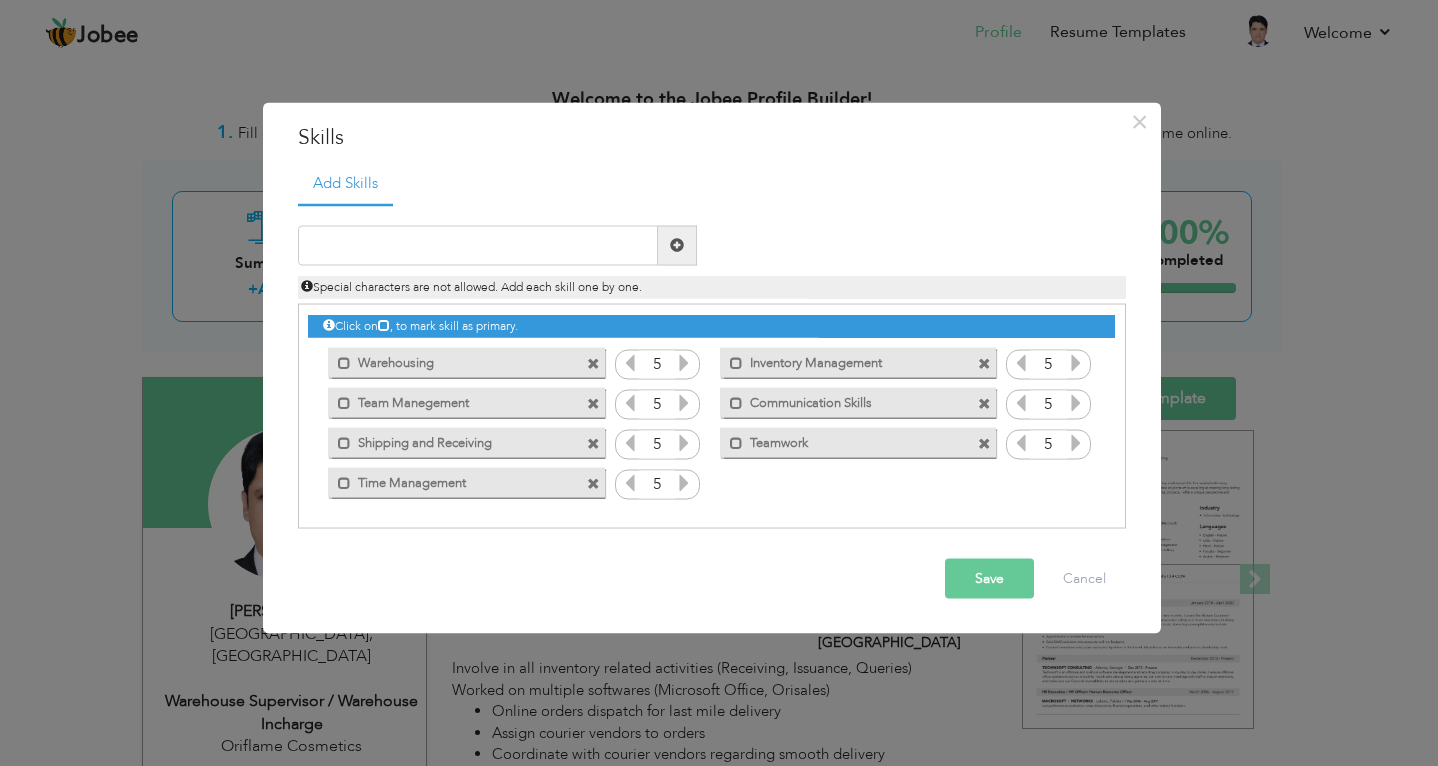 click on "Save" at bounding box center [989, 578] 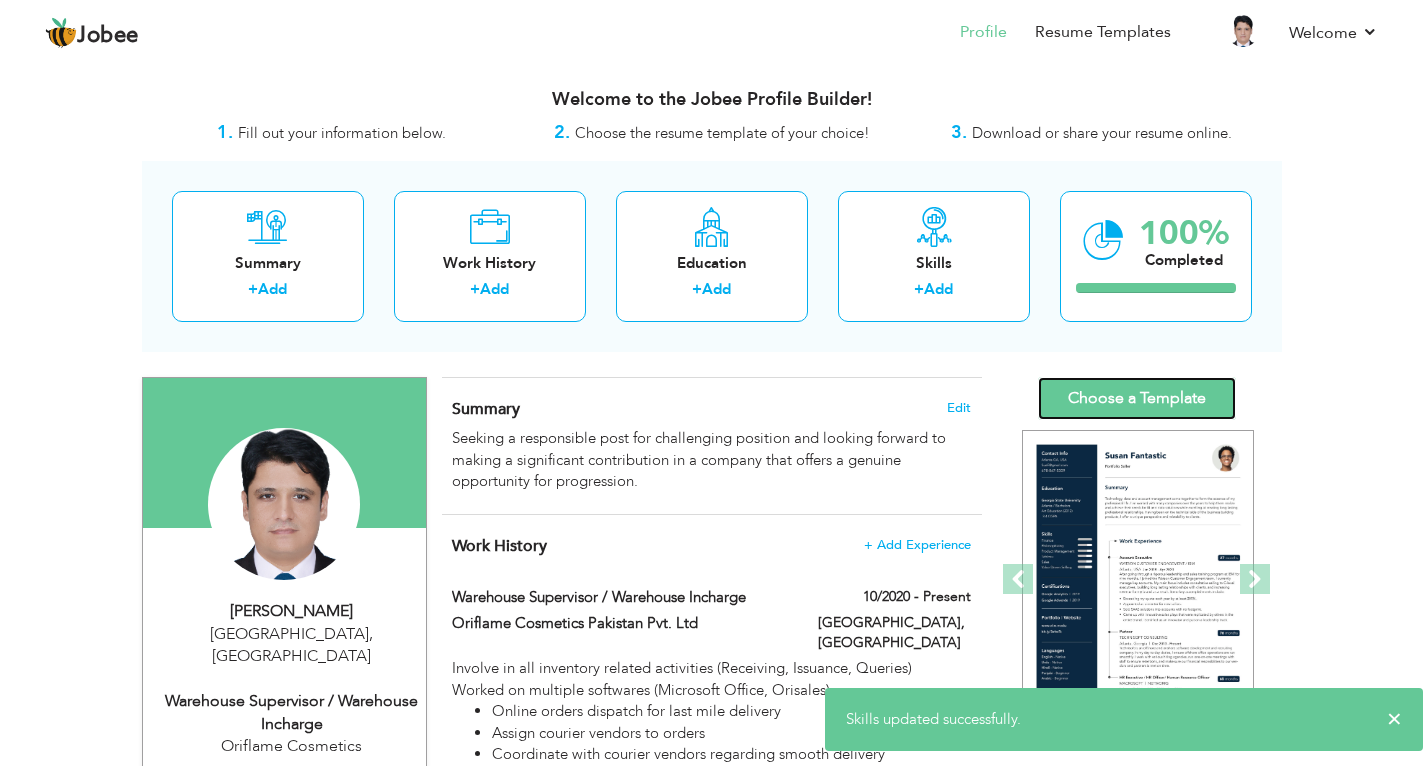 click on "Choose a Template" at bounding box center (1137, 398) 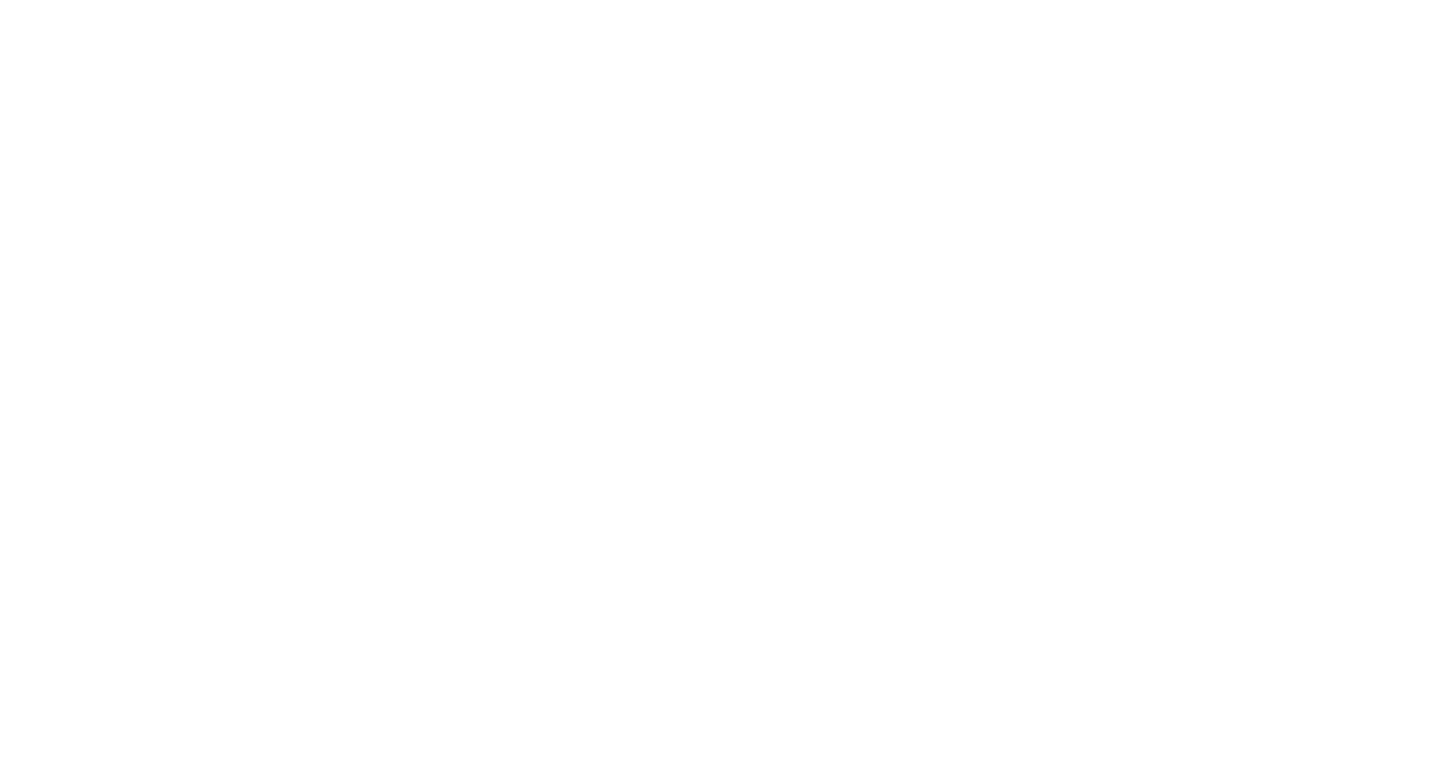 scroll, scrollTop: 0, scrollLeft: 0, axis: both 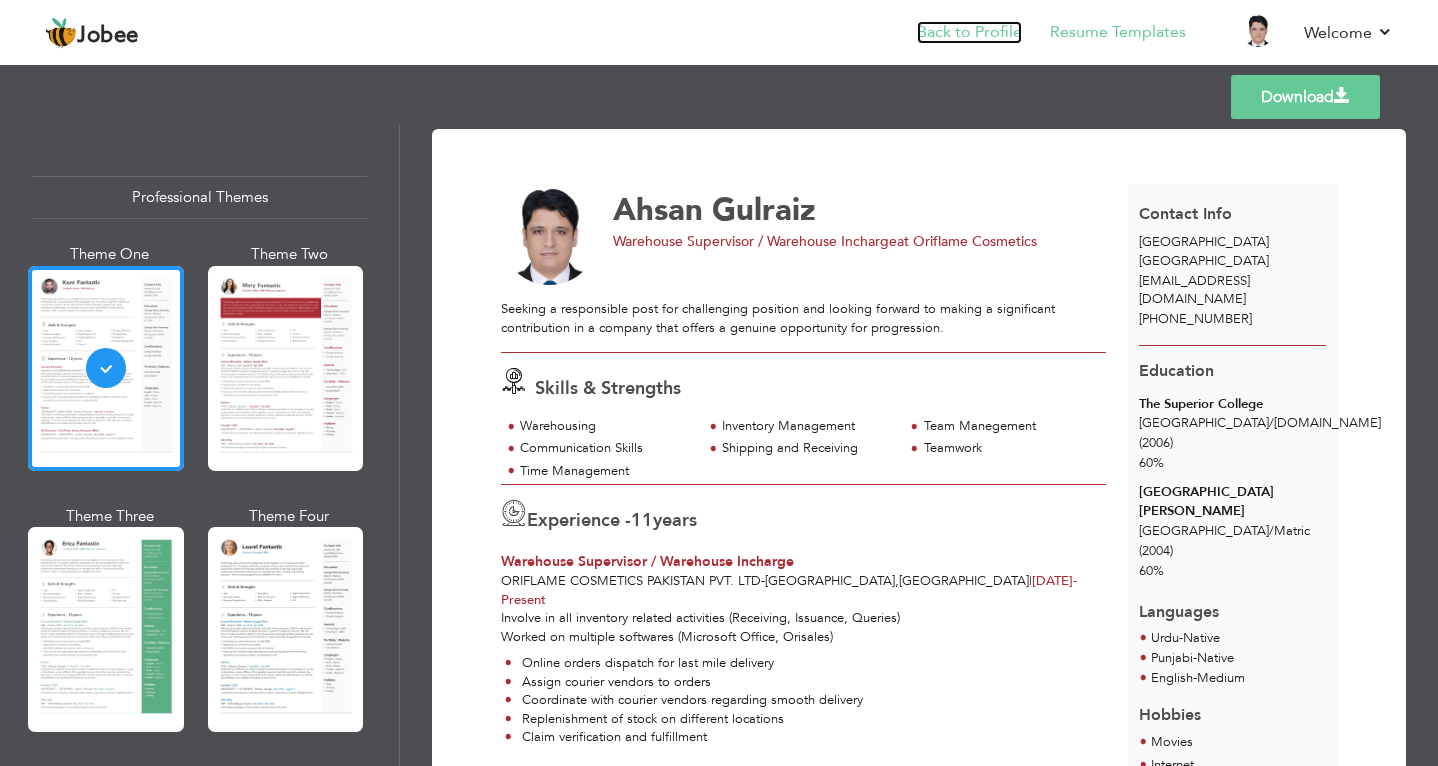click on "Back to Profile" at bounding box center (969, 32) 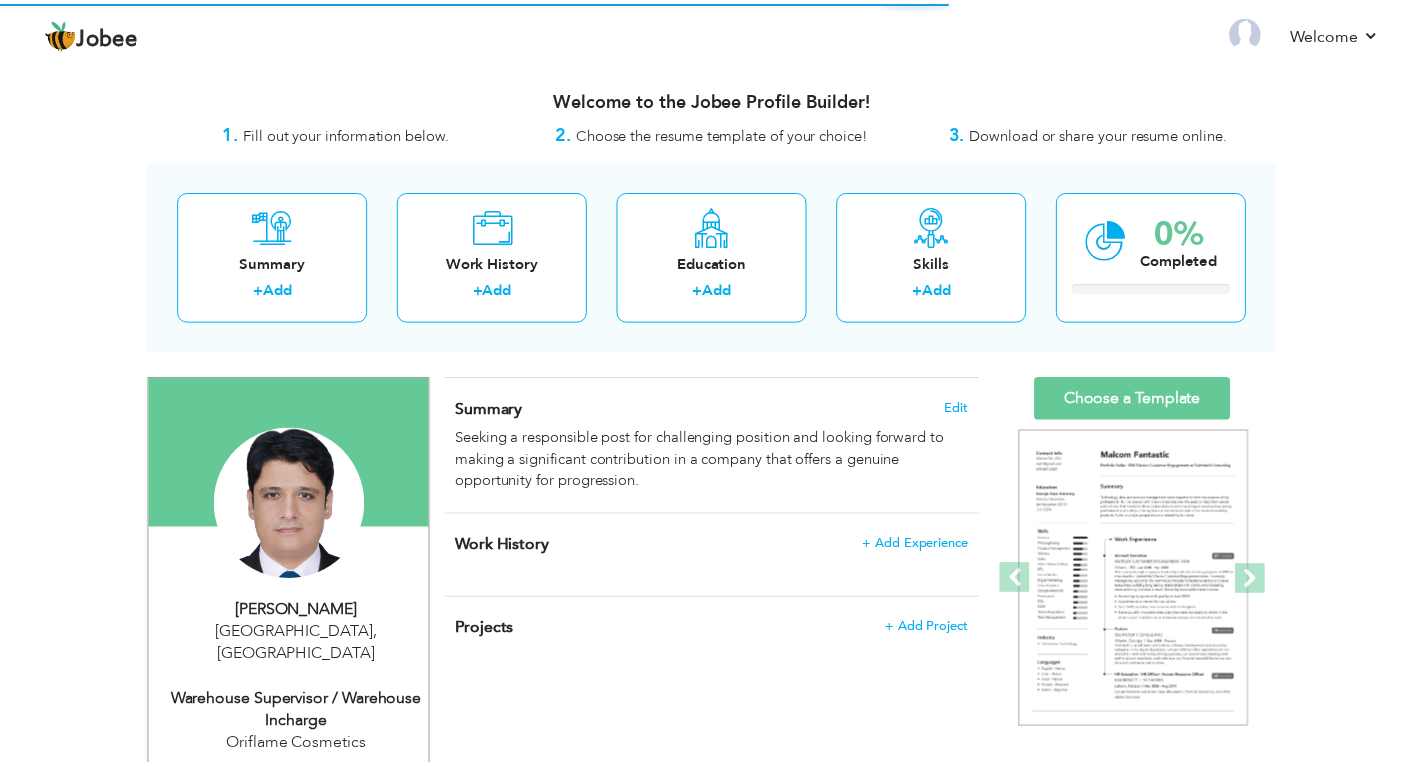 scroll, scrollTop: 0, scrollLeft: 0, axis: both 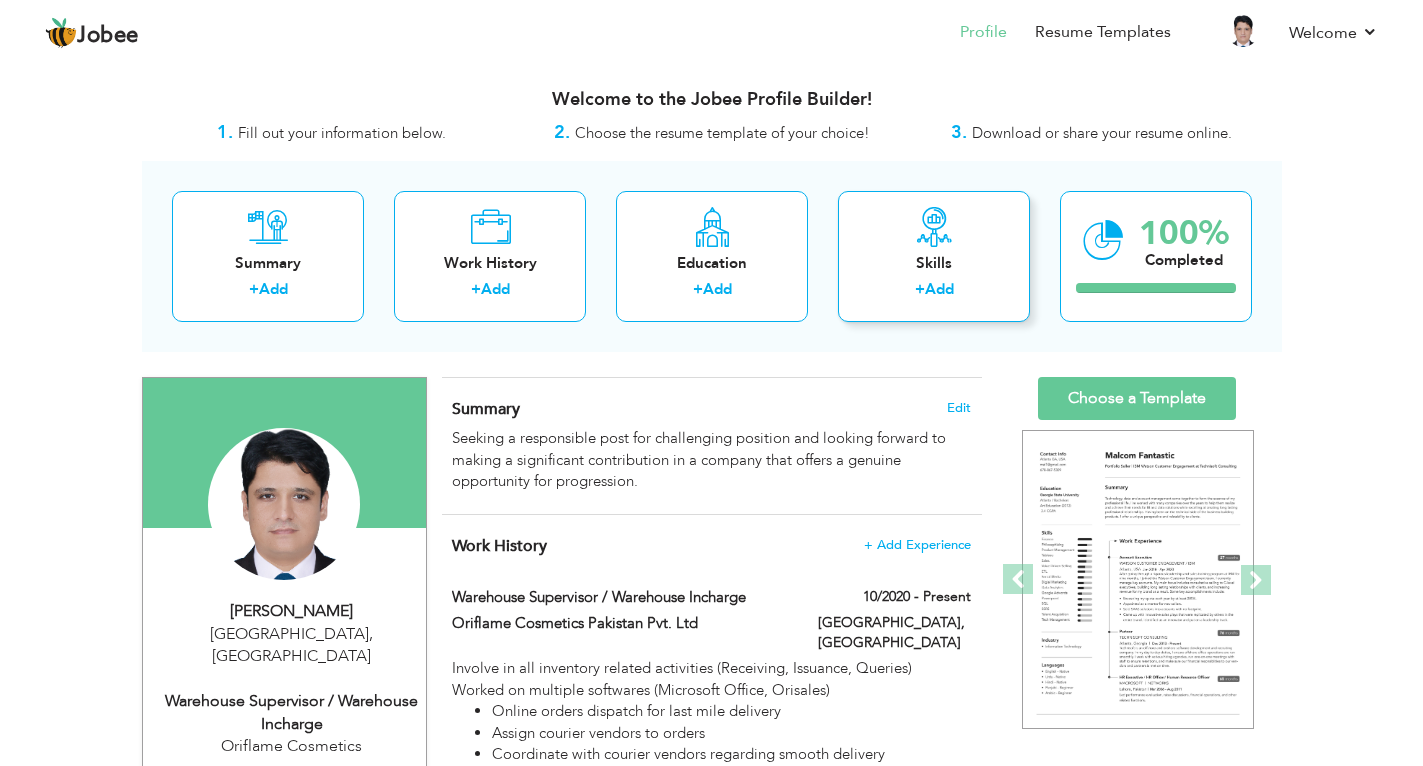 click at bounding box center (934, 227) 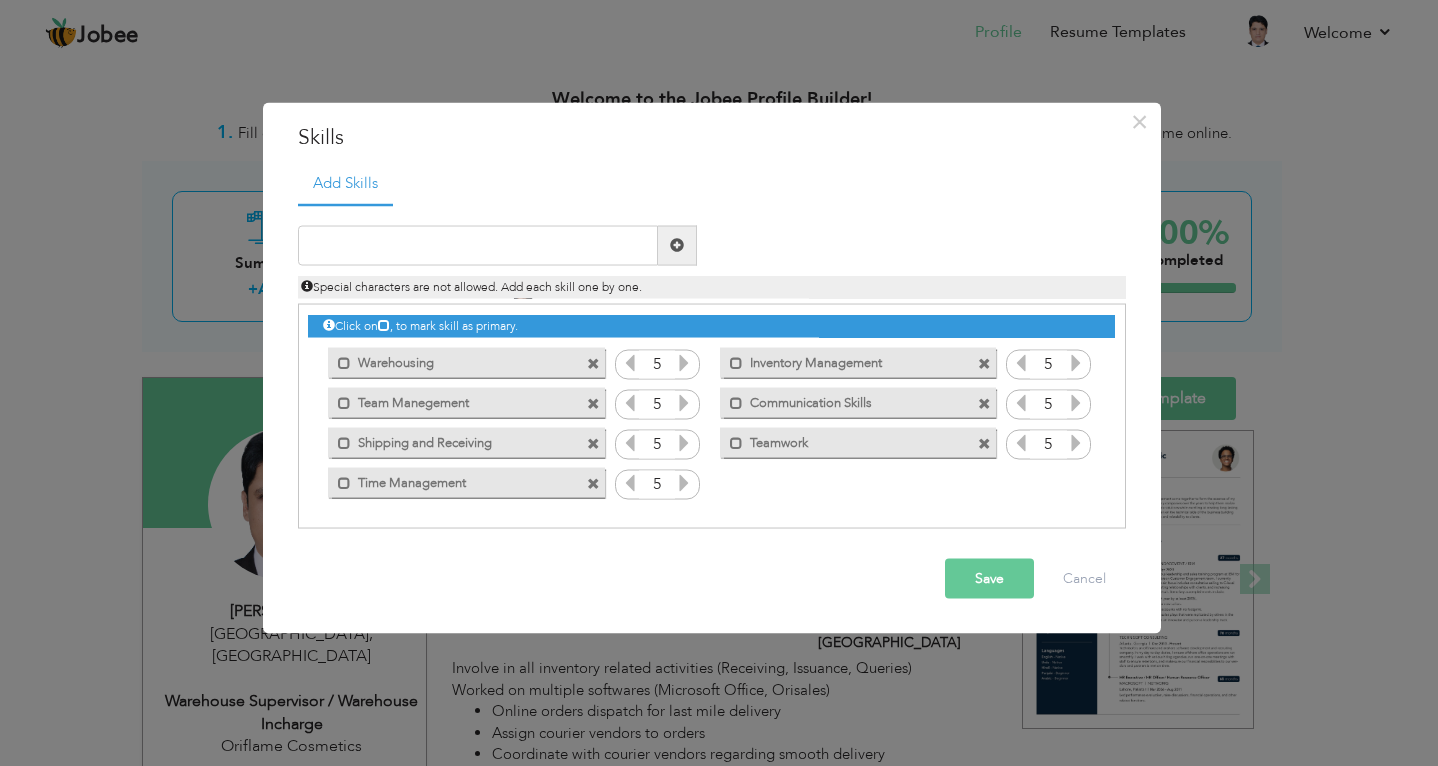 click at bounding box center (593, 364) 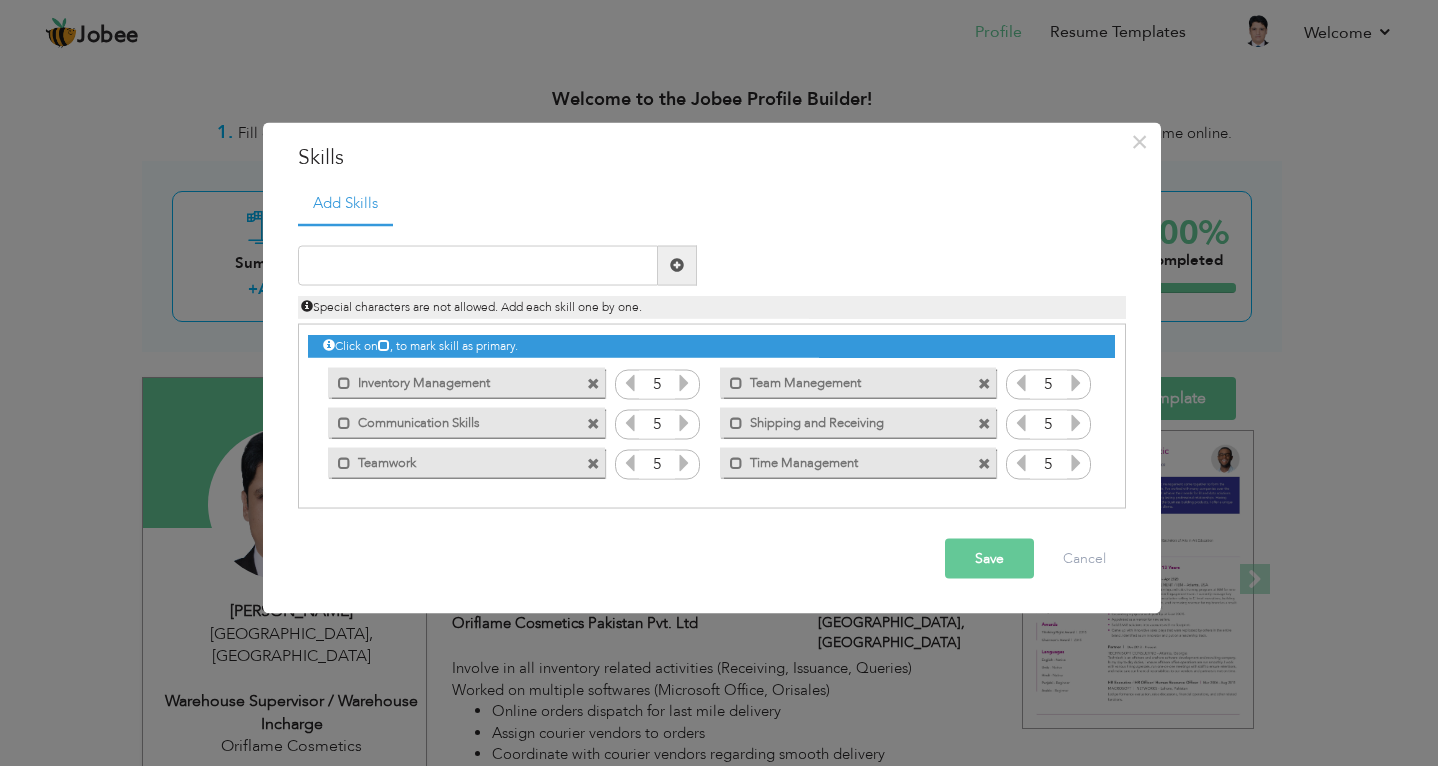 click on "Save" at bounding box center (989, 558) 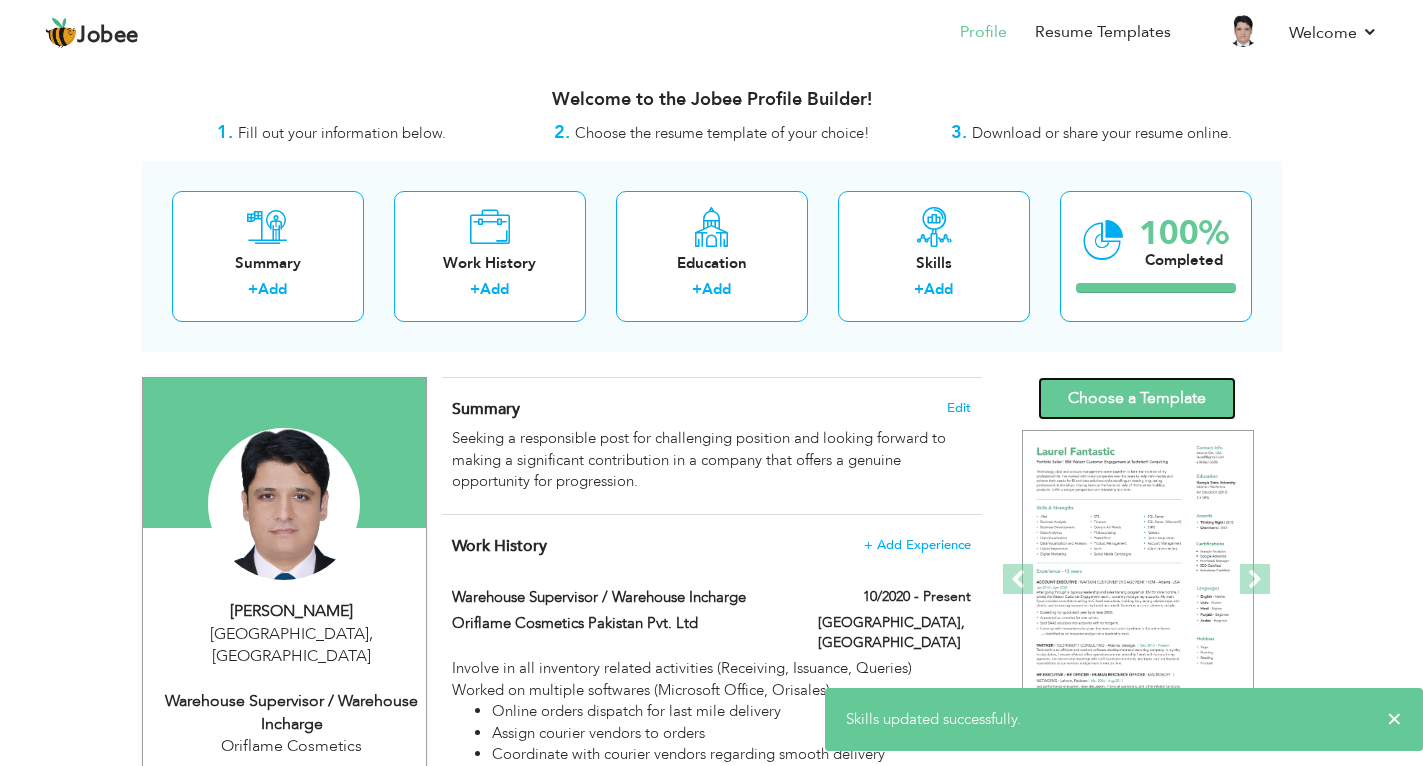 click on "Choose a Template" at bounding box center [1137, 398] 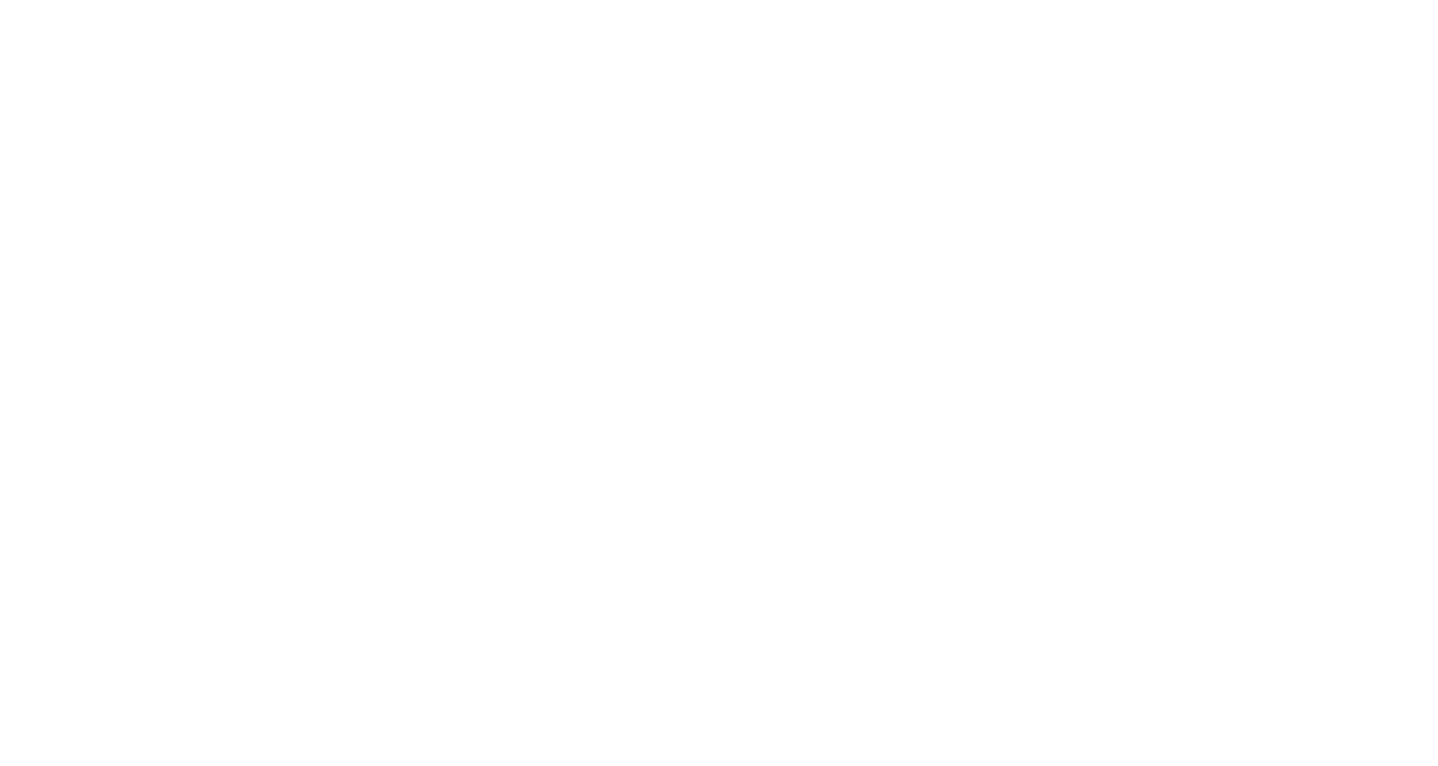 scroll, scrollTop: 0, scrollLeft: 0, axis: both 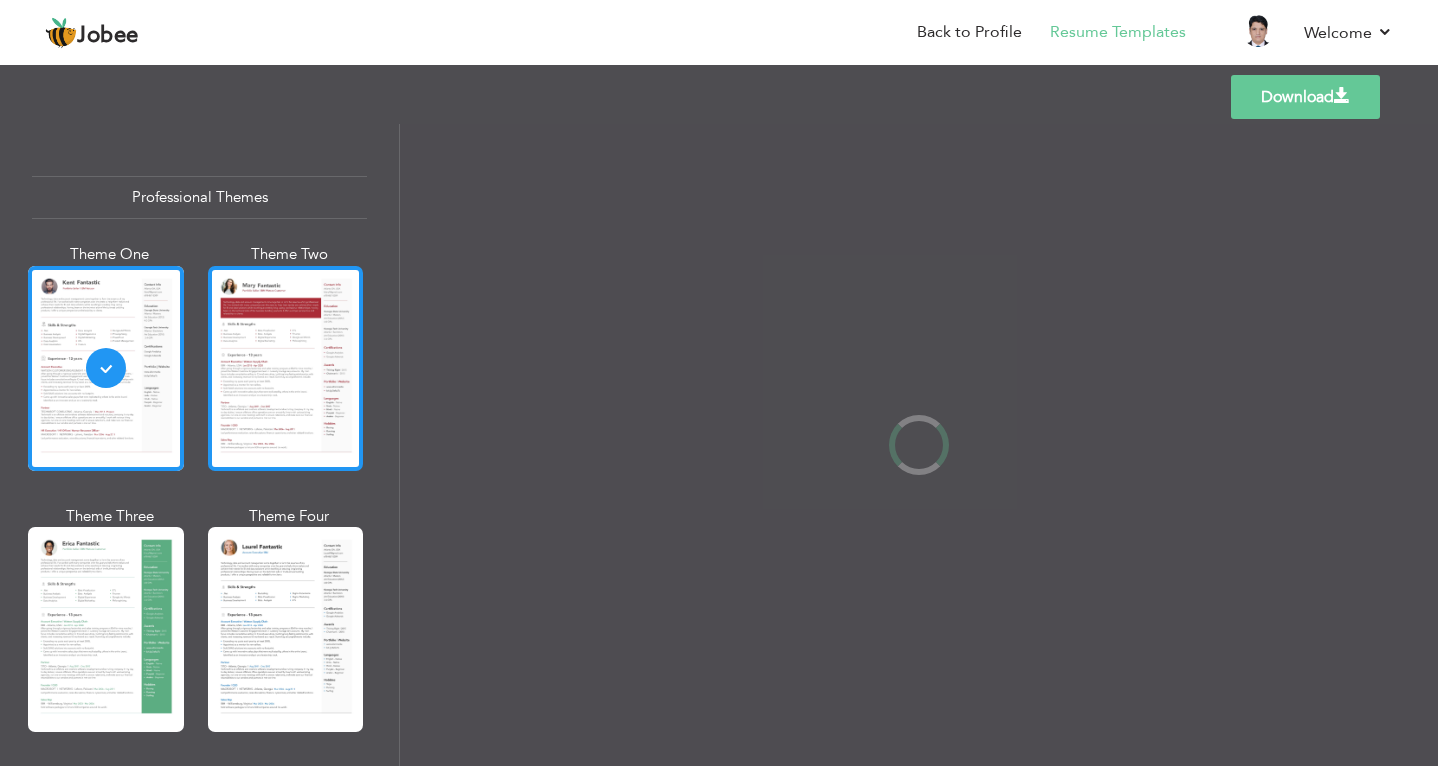 click at bounding box center (286, 368) 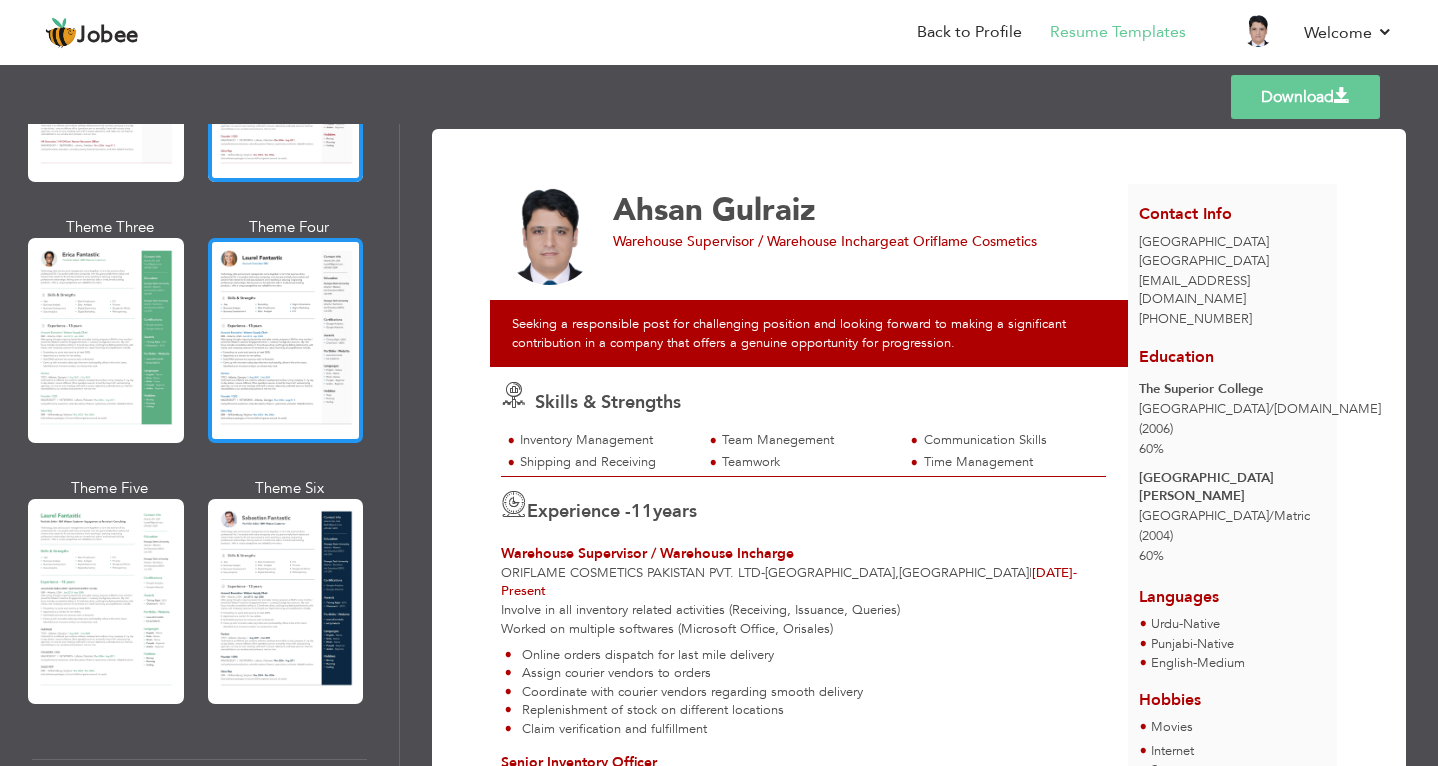 scroll, scrollTop: 300, scrollLeft: 0, axis: vertical 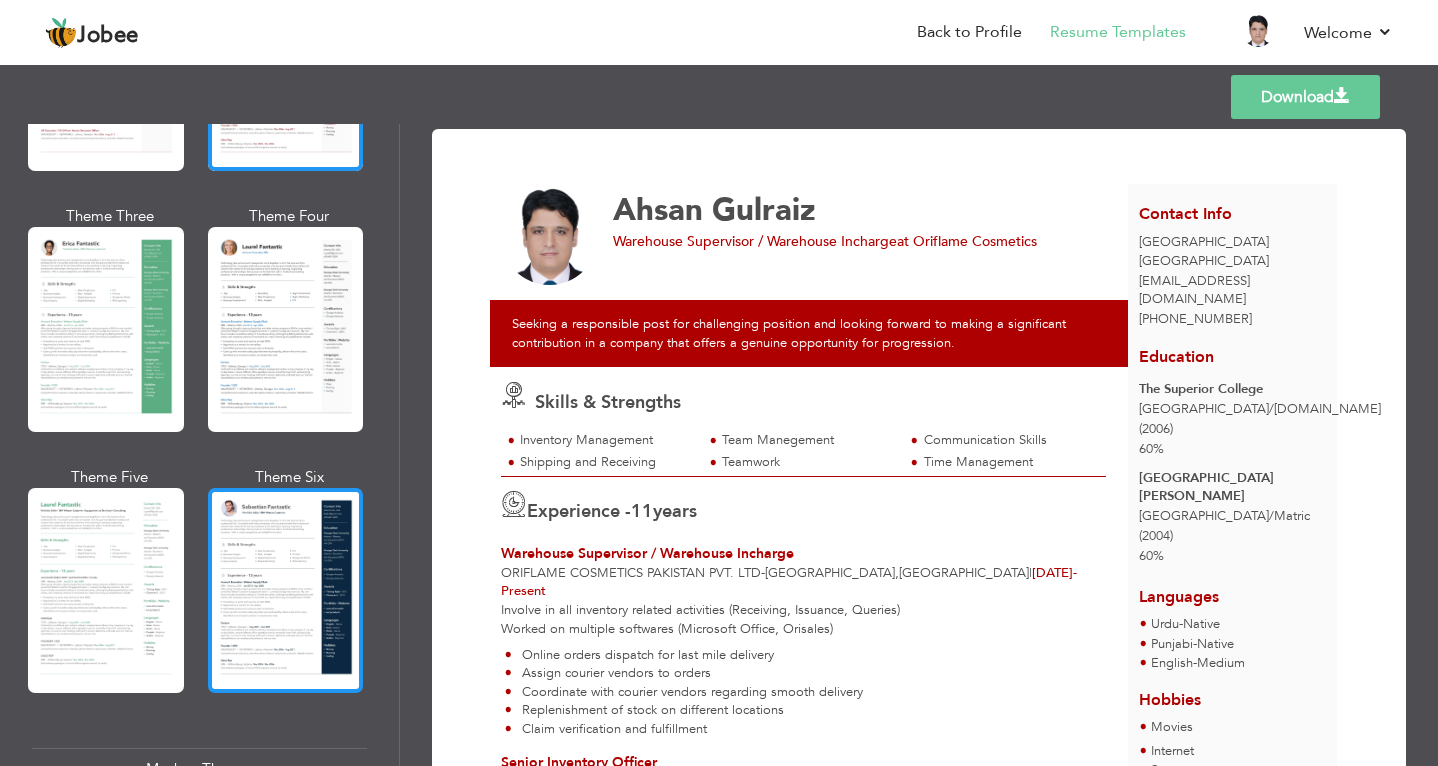 click at bounding box center [286, 590] 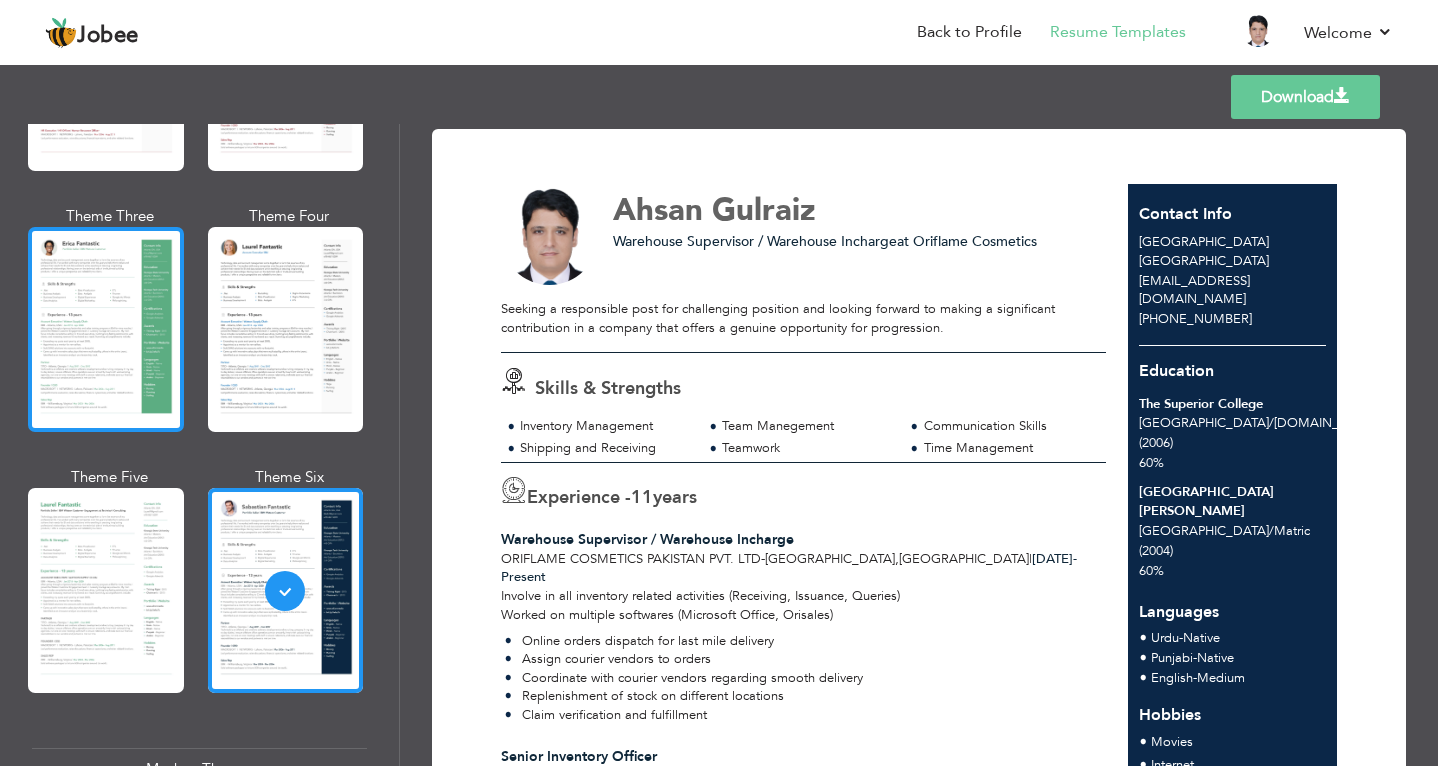 click at bounding box center [106, 329] 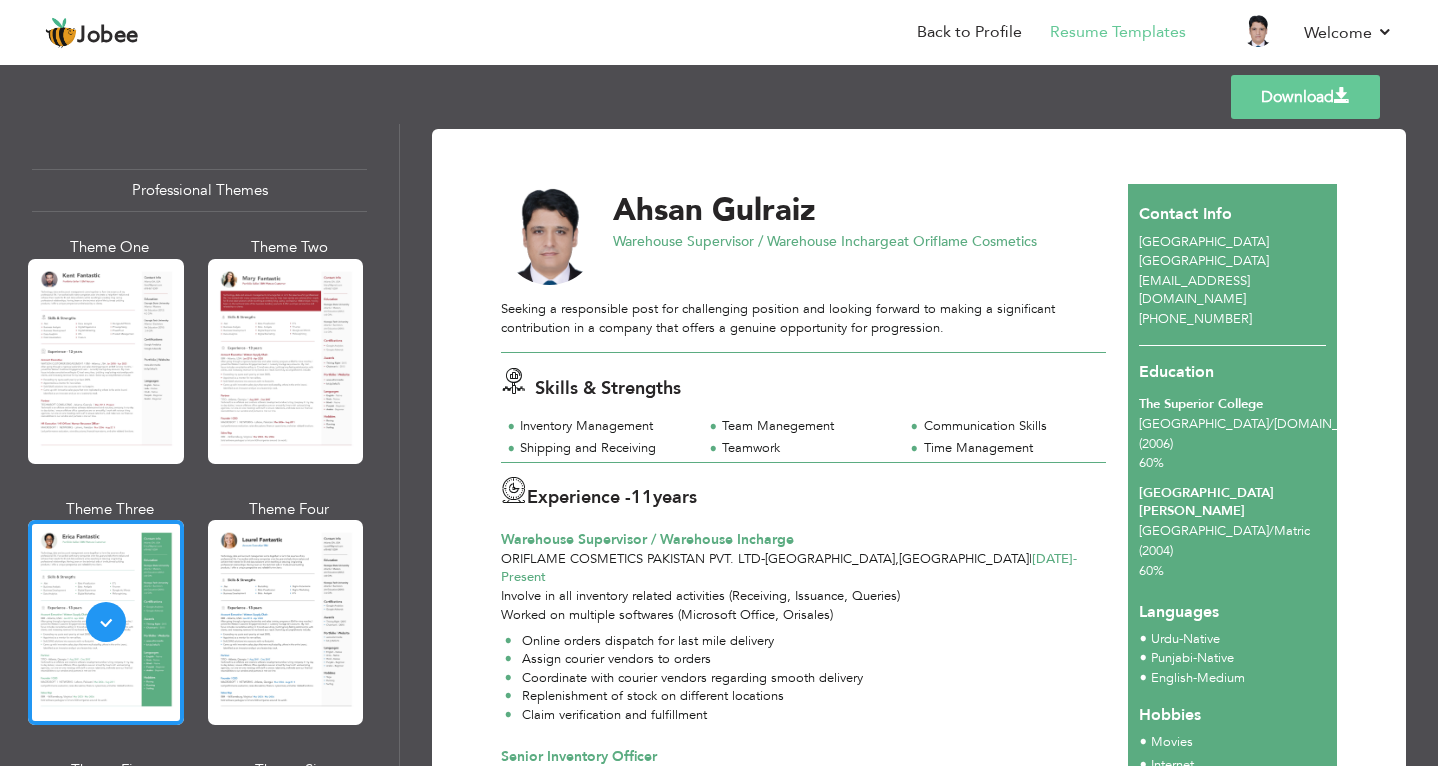 scroll, scrollTop: 0, scrollLeft: 0, axis: both 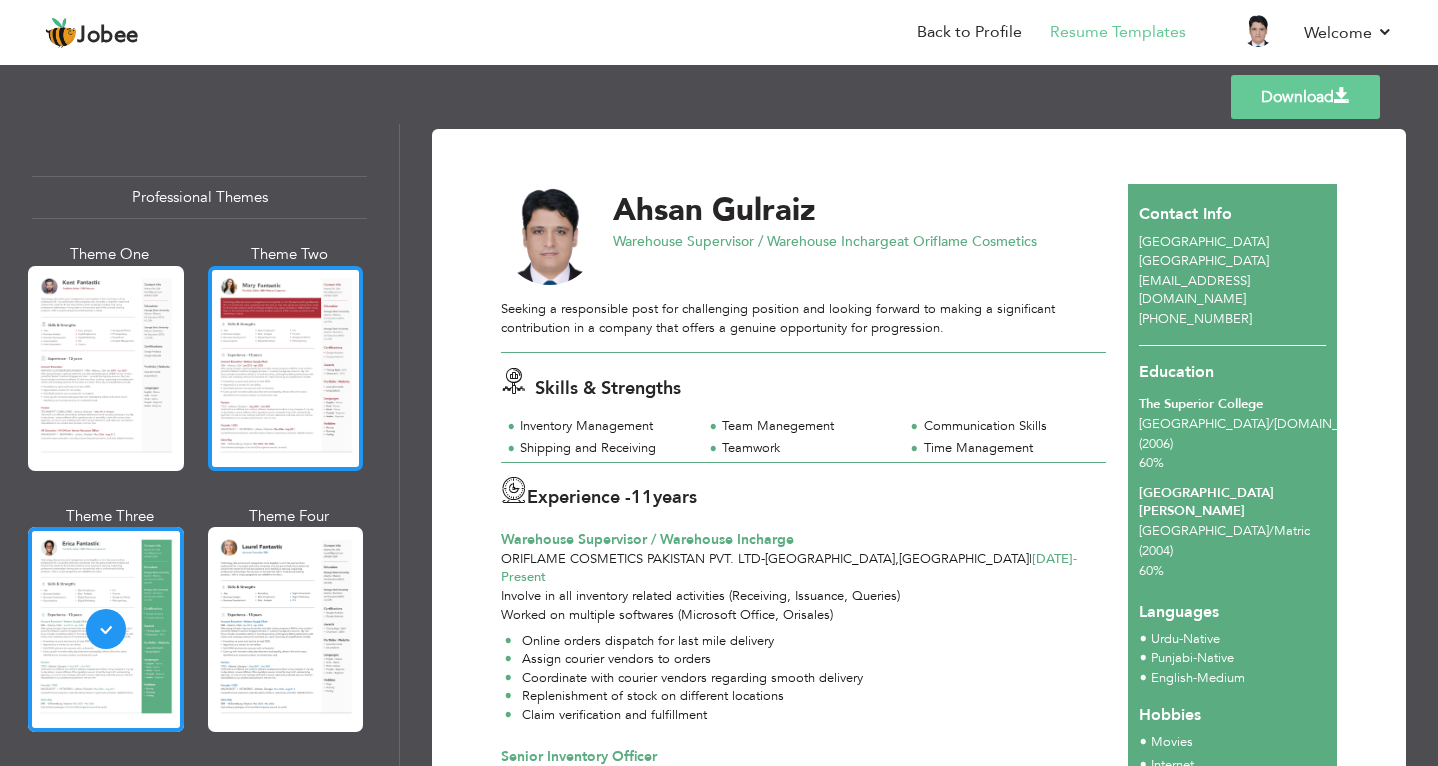 click at bounding box center [286, 368] 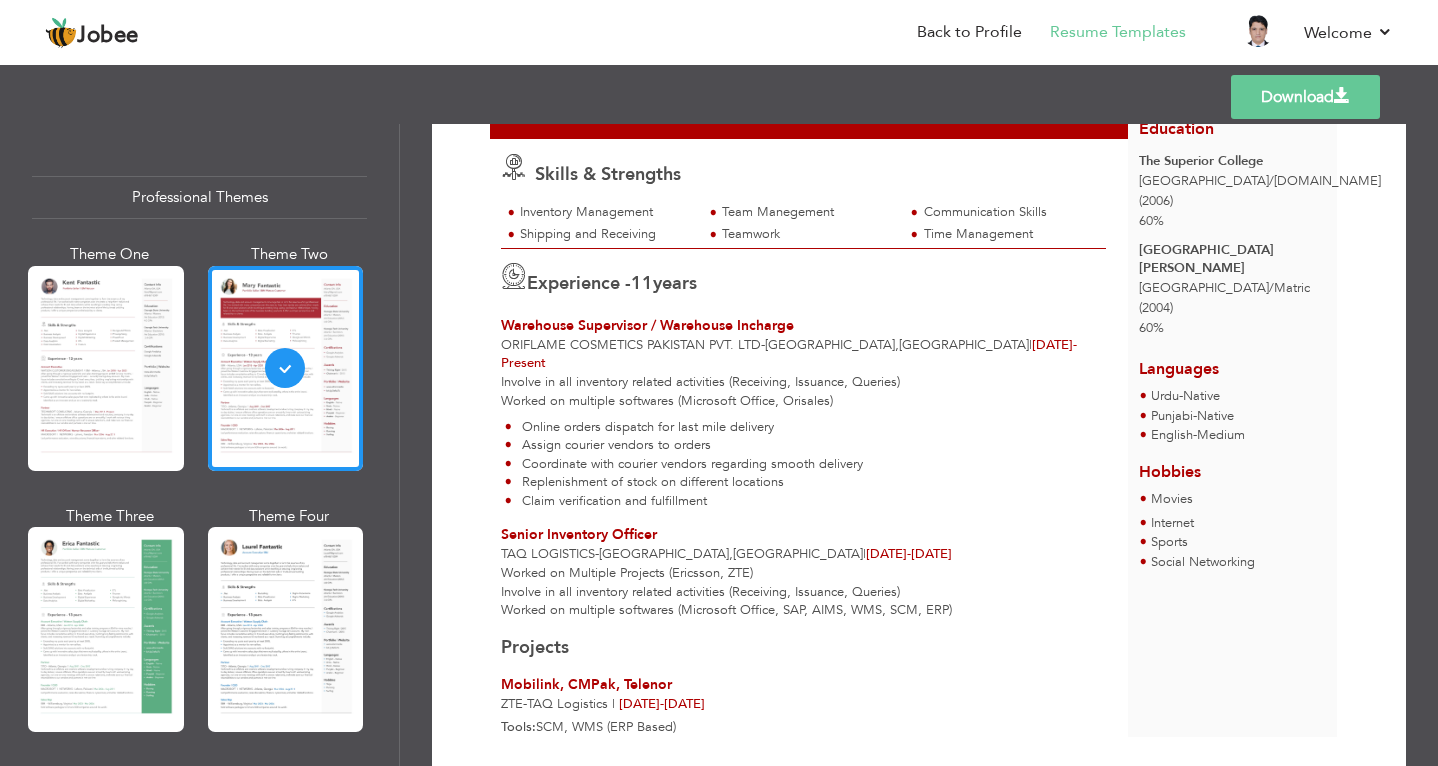 scroll, scrollTop: 277, scrollLeft: 0, axis: vertical 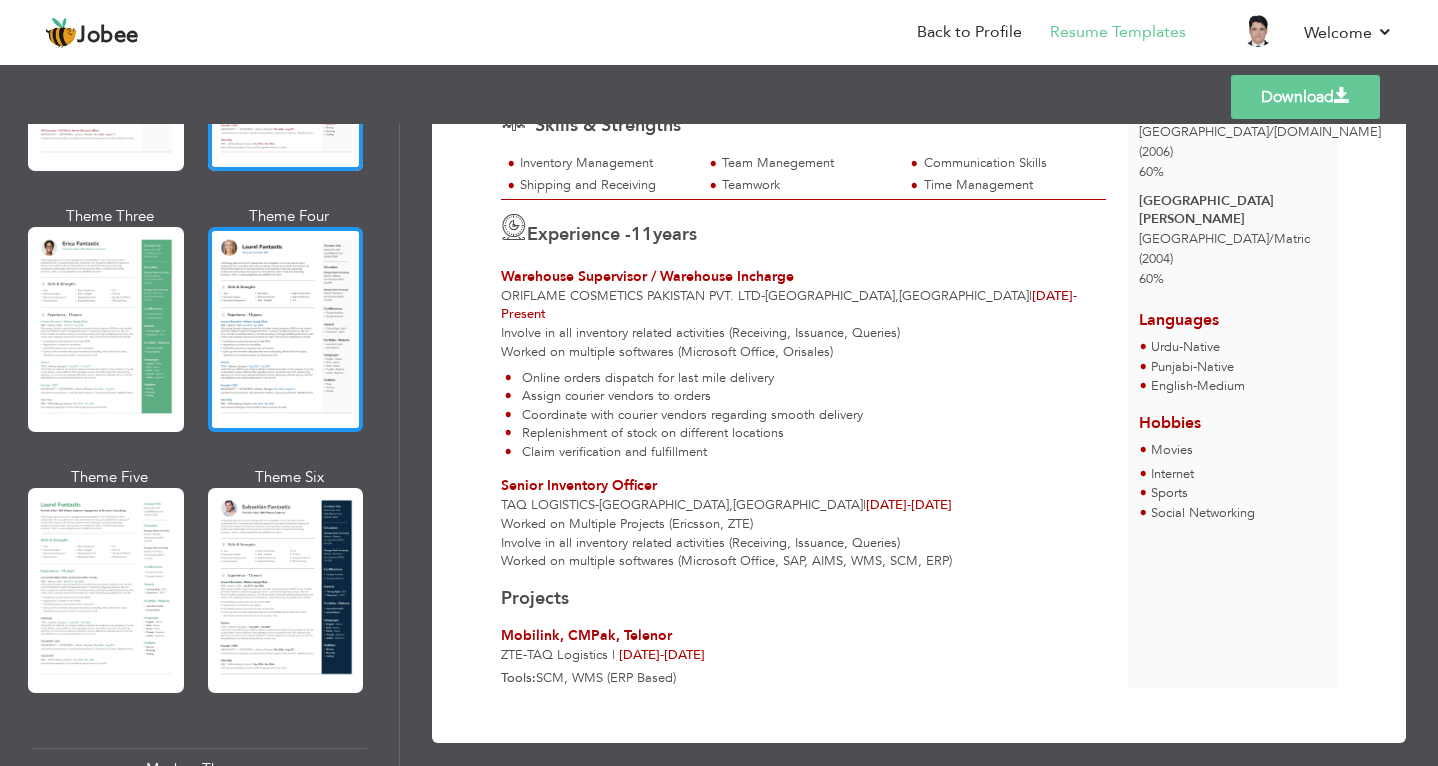 click at bounding box center (286, 590) 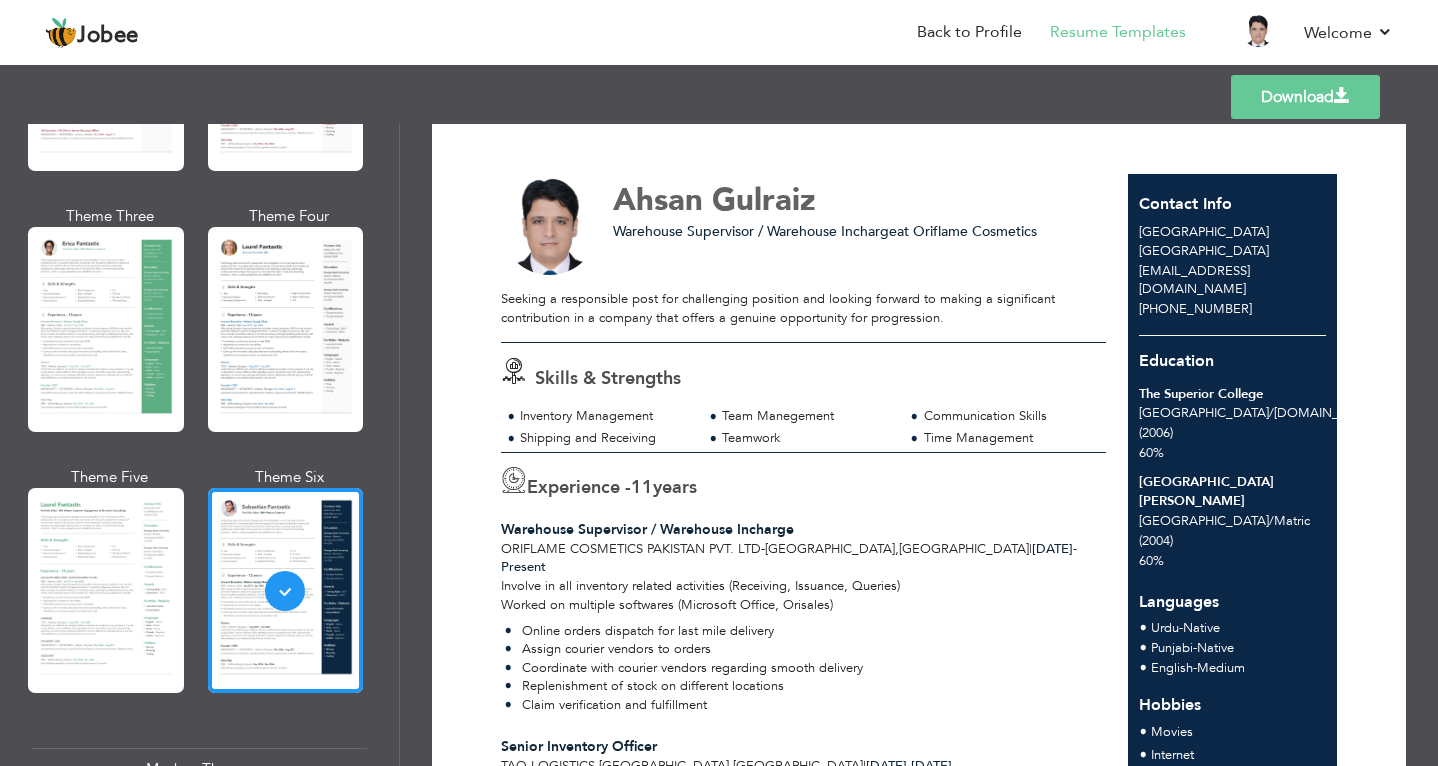scroll, scrollTop: 0, scrollLeft: 0, axis: both 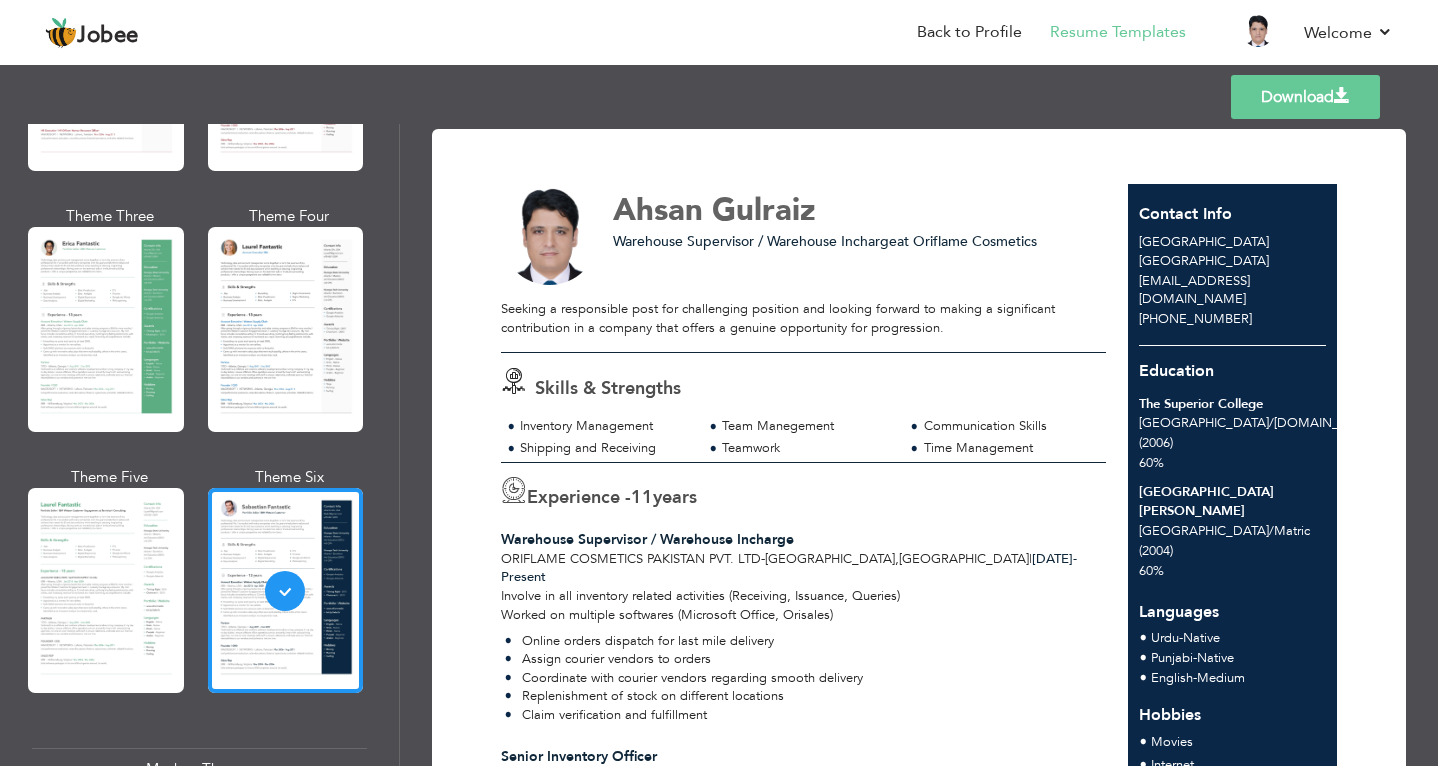 click on "Download" at bounding box center (1305, 97) 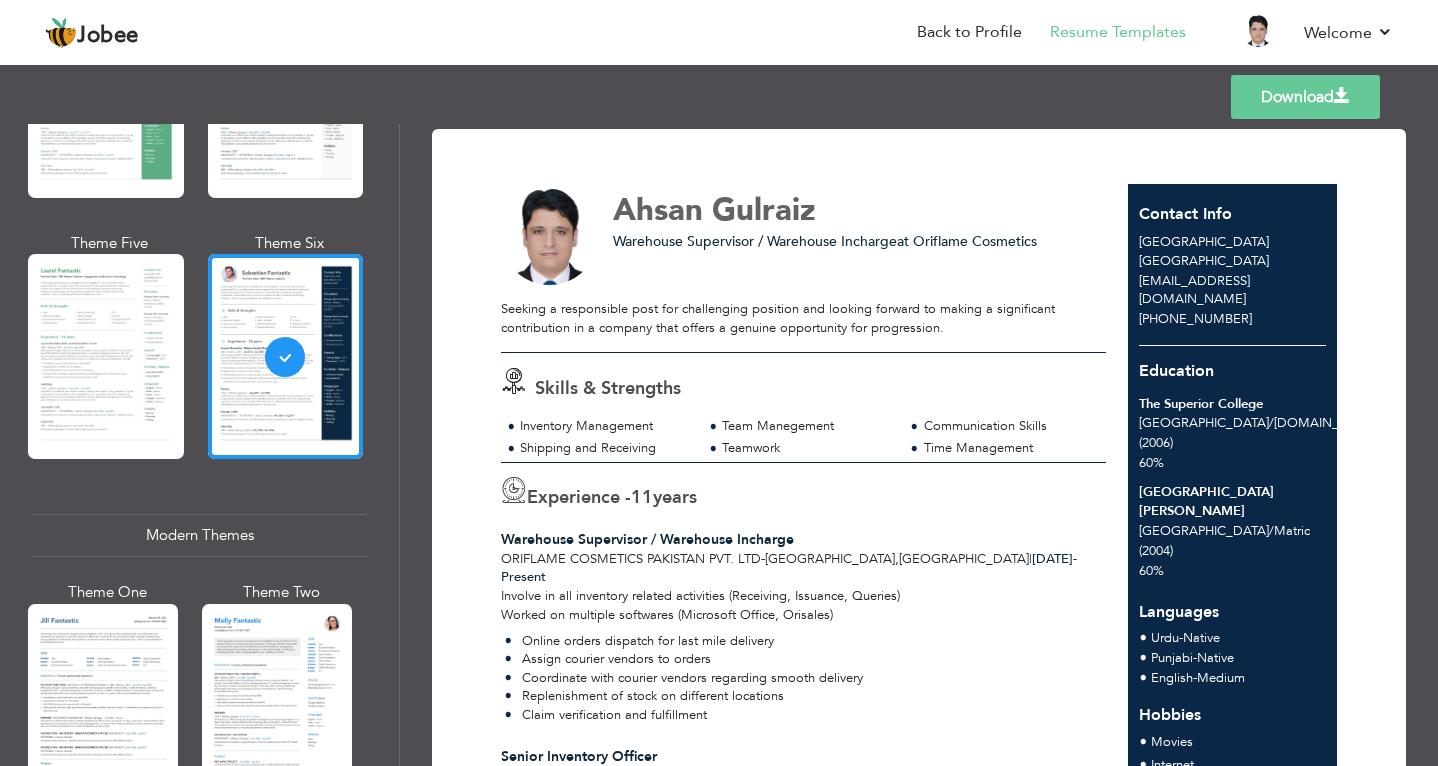 scroll, scrollTop: 600, scrollLeft: 0, axis: vertical 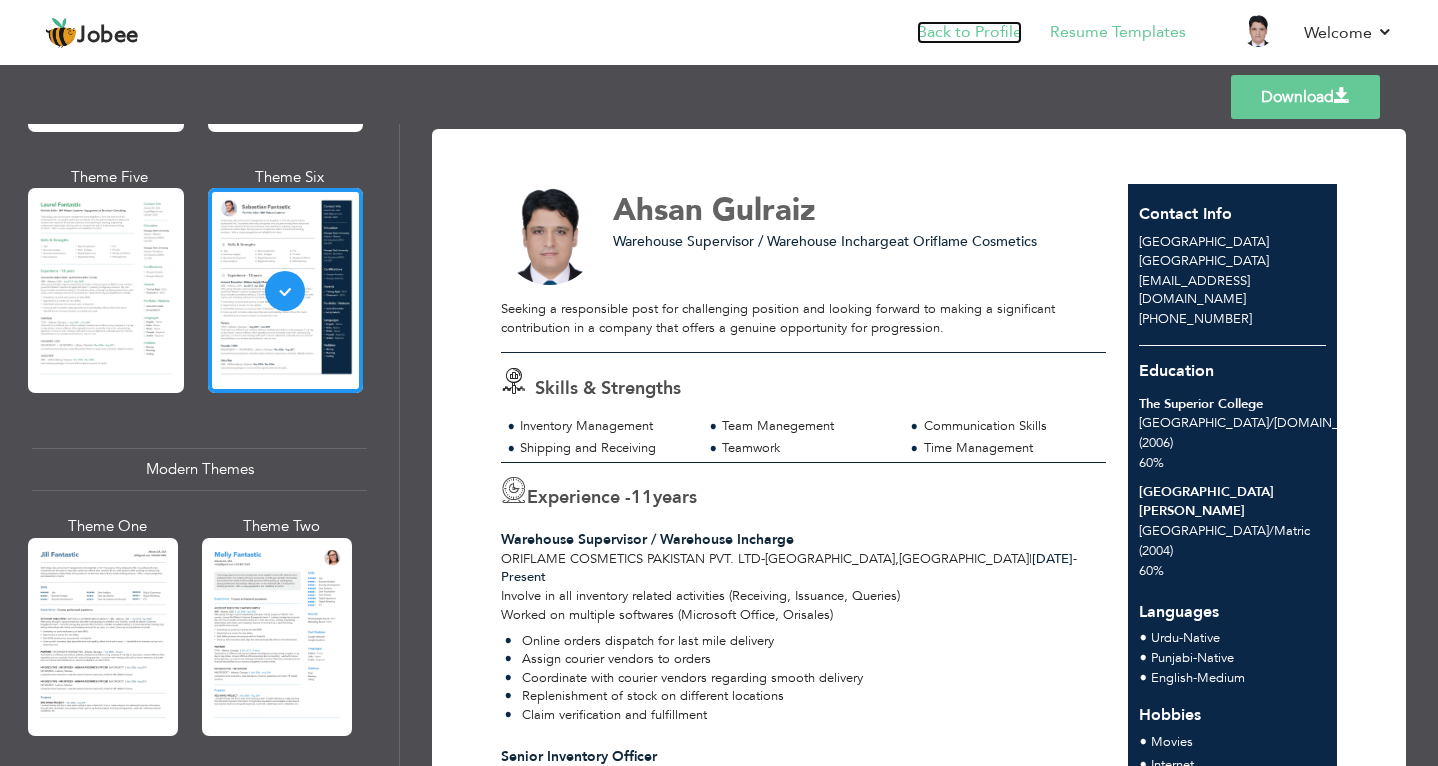 click on "Back to Profile" at bounding box center [969, 32] 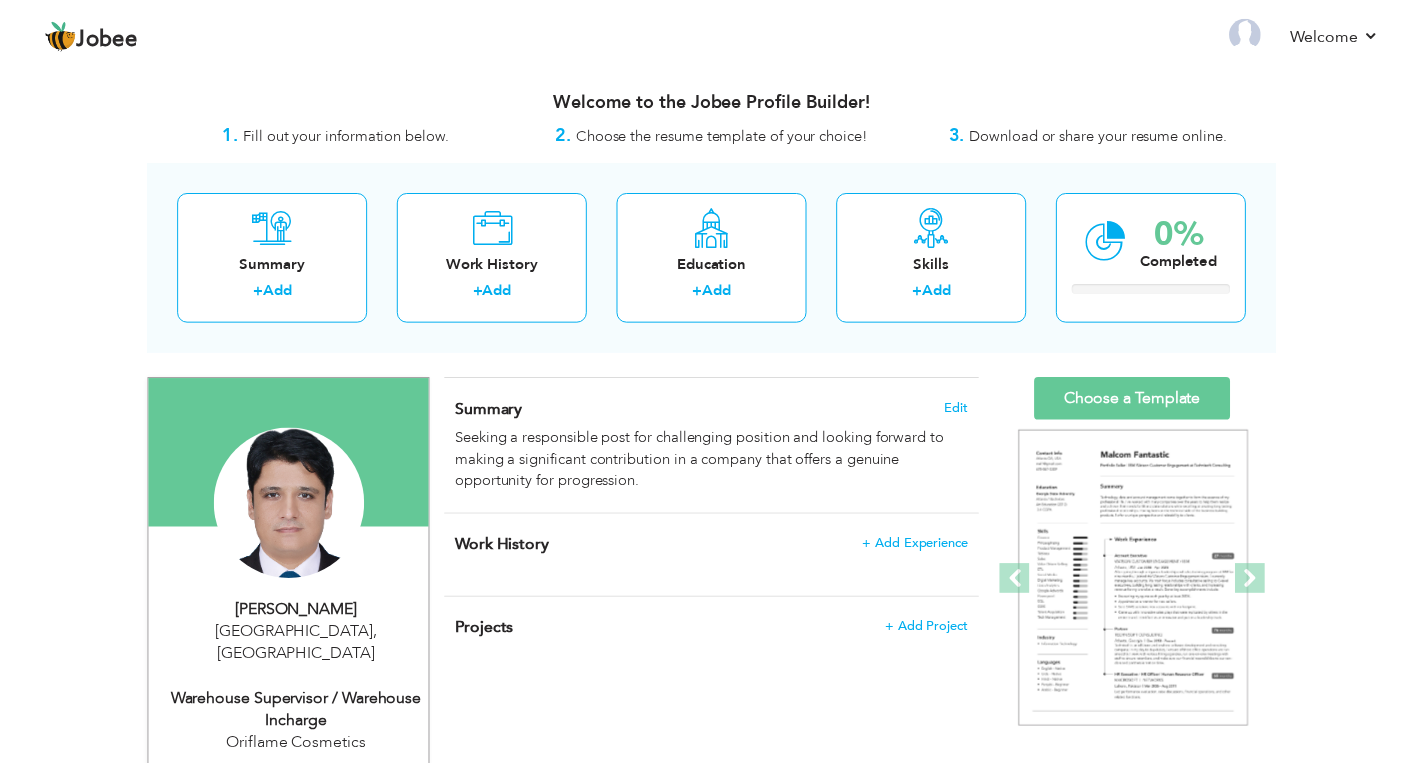 scroll, scrollTop: 0, scrollLeft: 0, axis: both 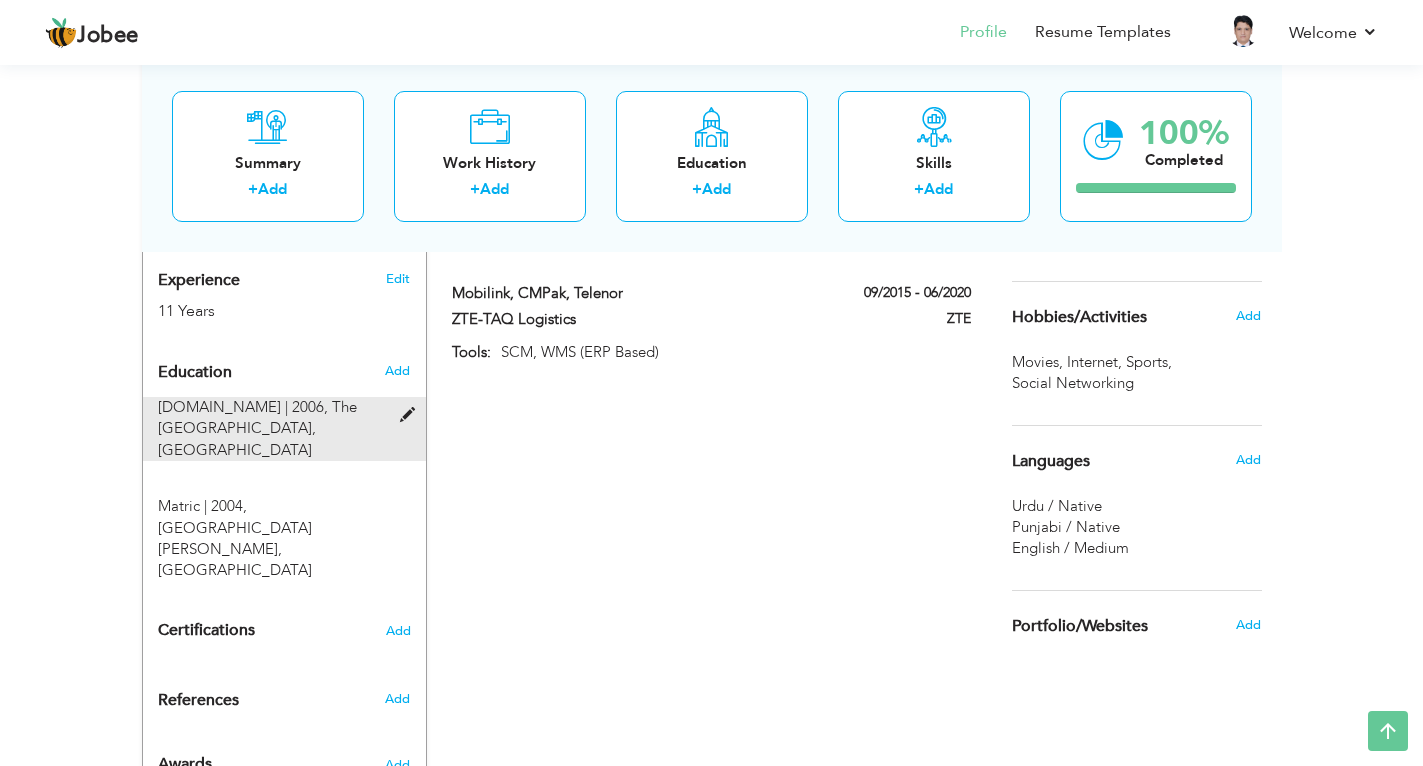 click at bounding box center (412, 415) 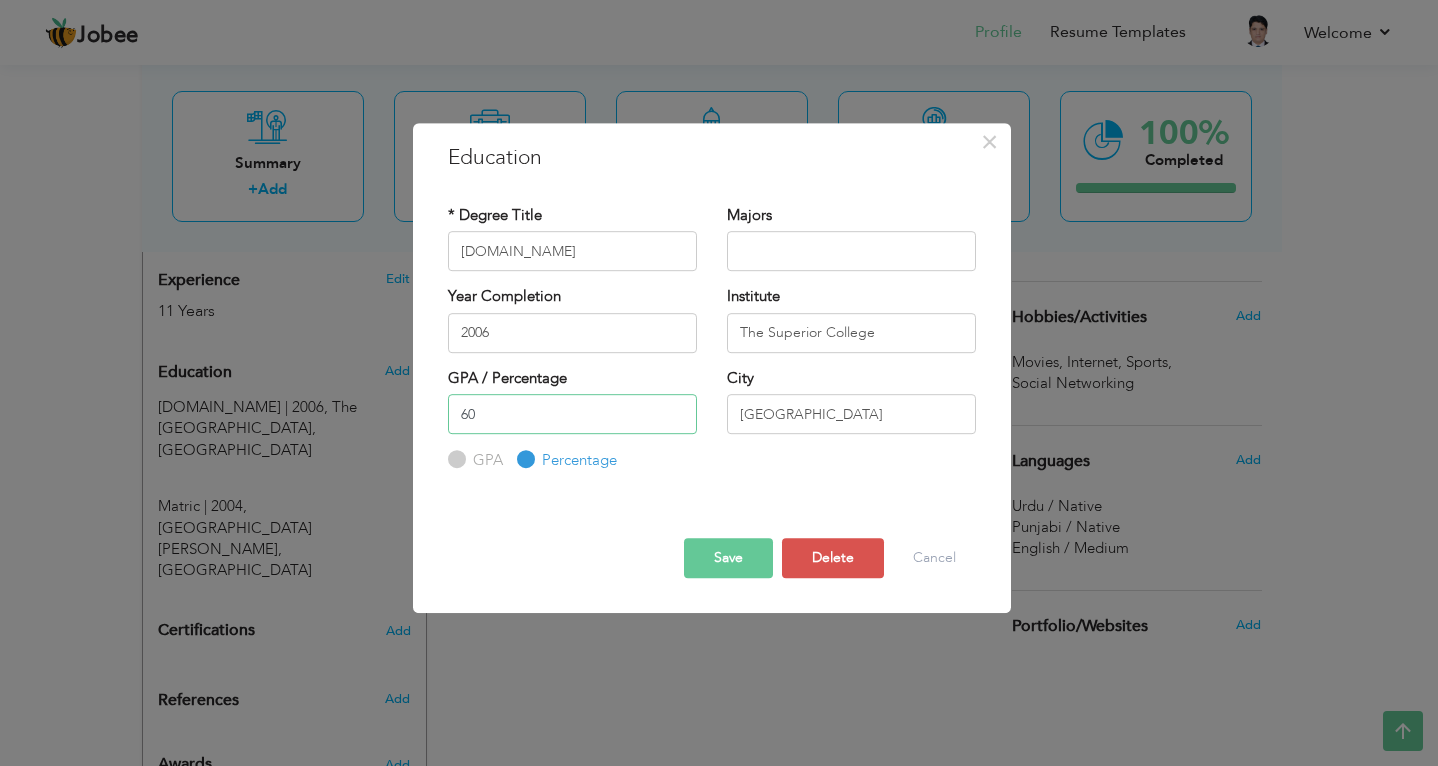 click on "60" at bounding box center [572, 414] 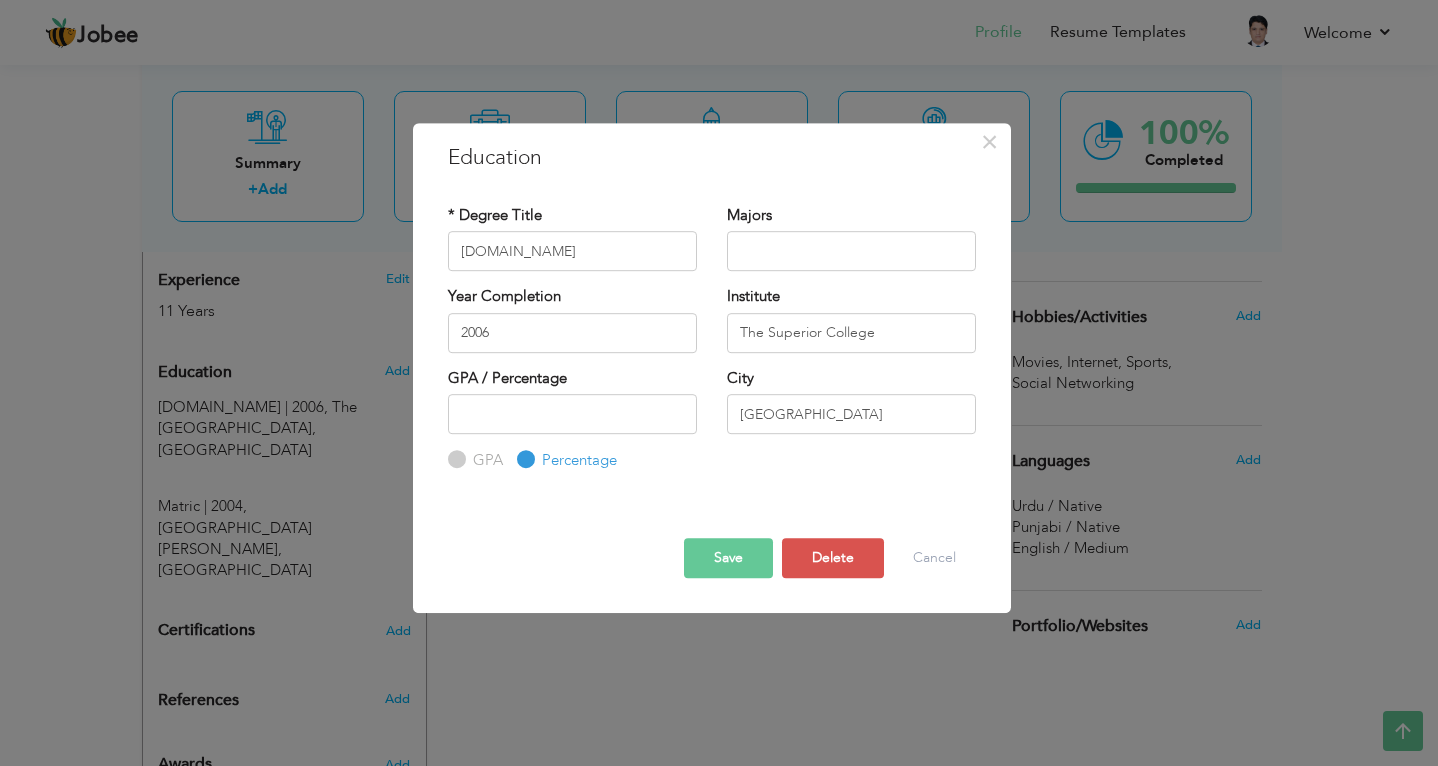 click at bounding box center [712, 505] 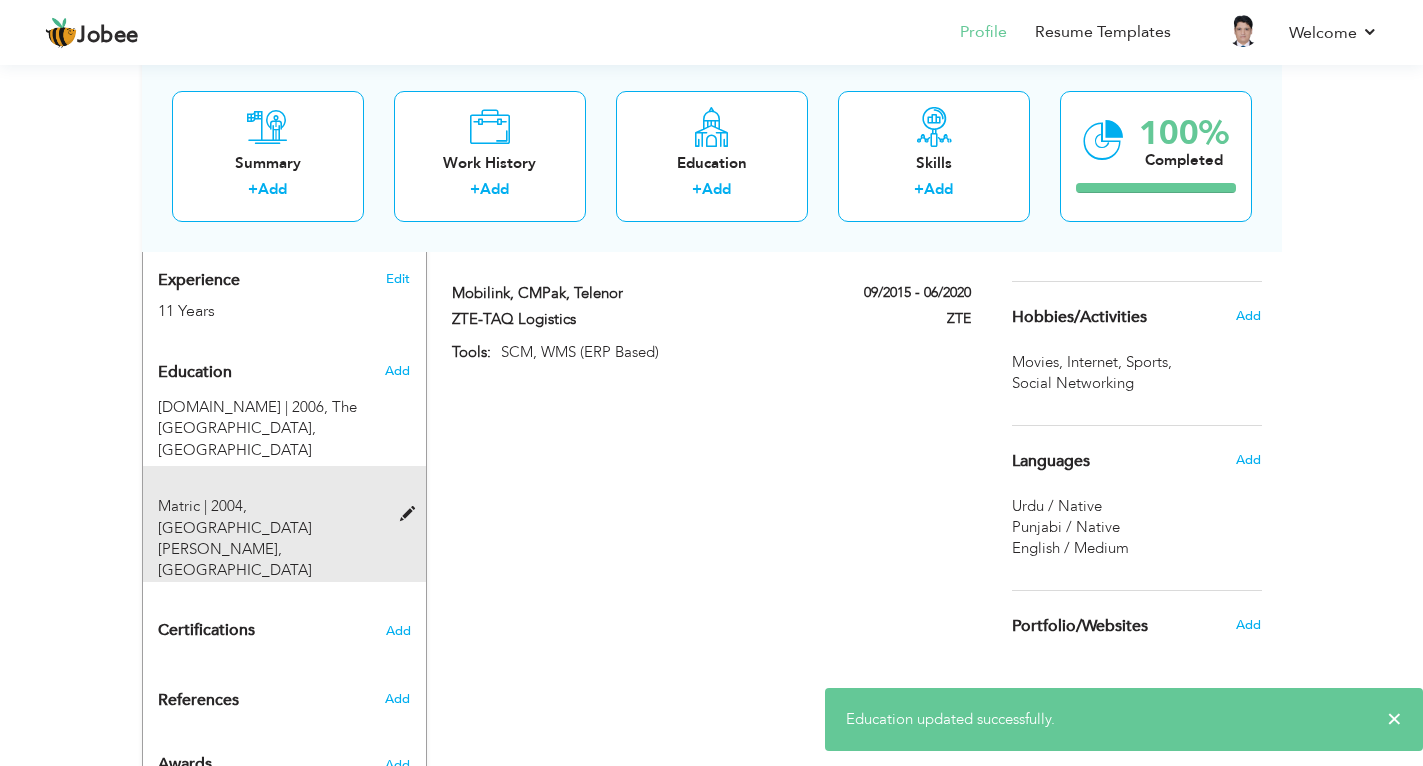 click at bounding box center (412, 514) 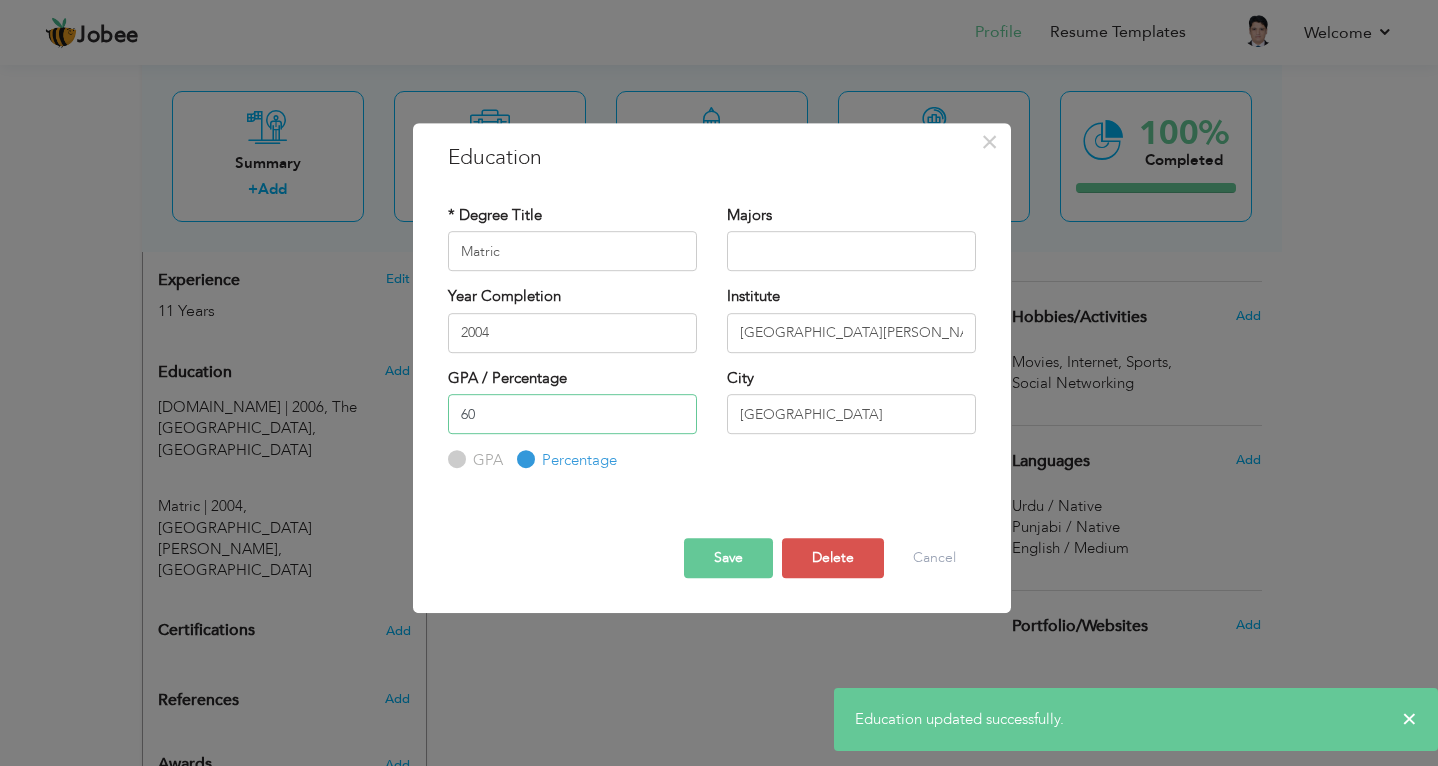 click on "60" at bounding box center [572, 414] 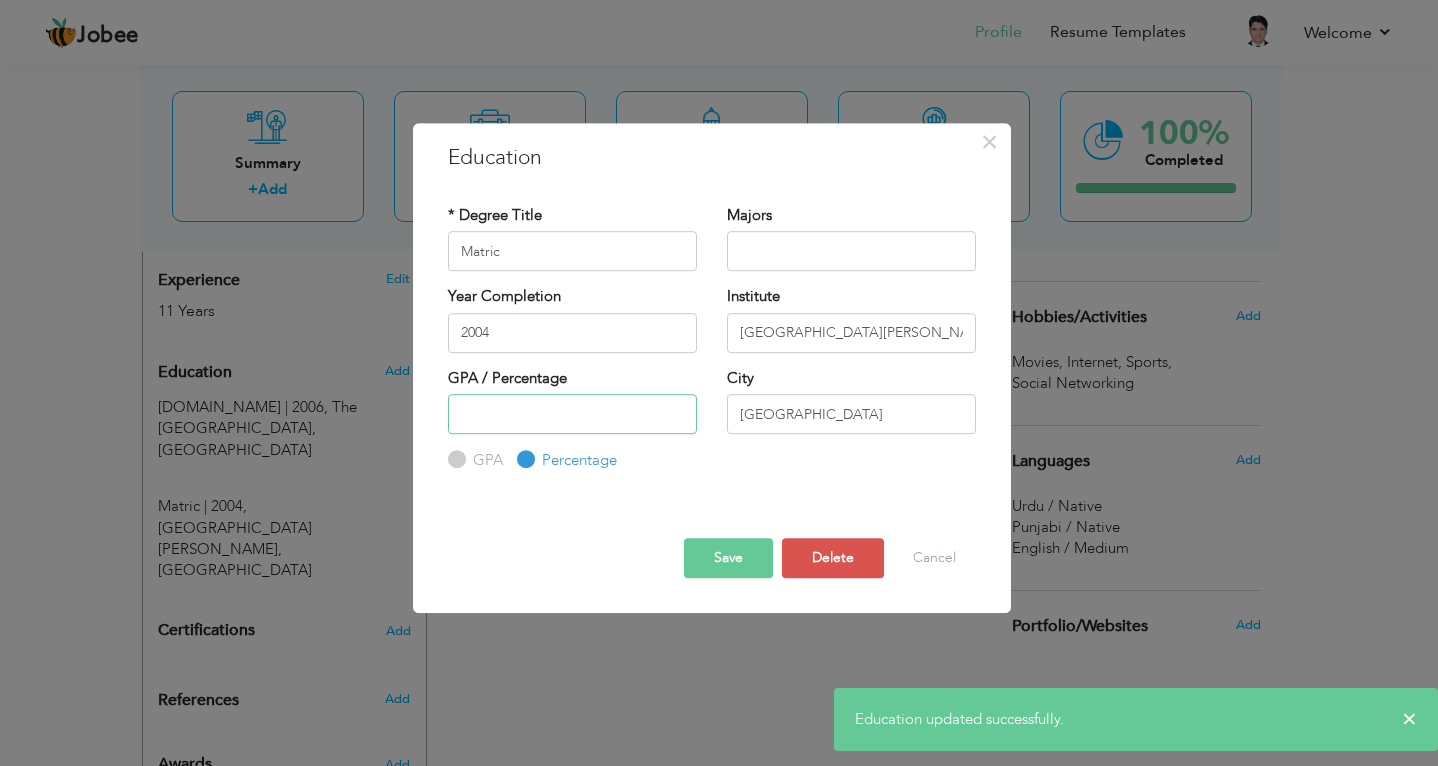 type 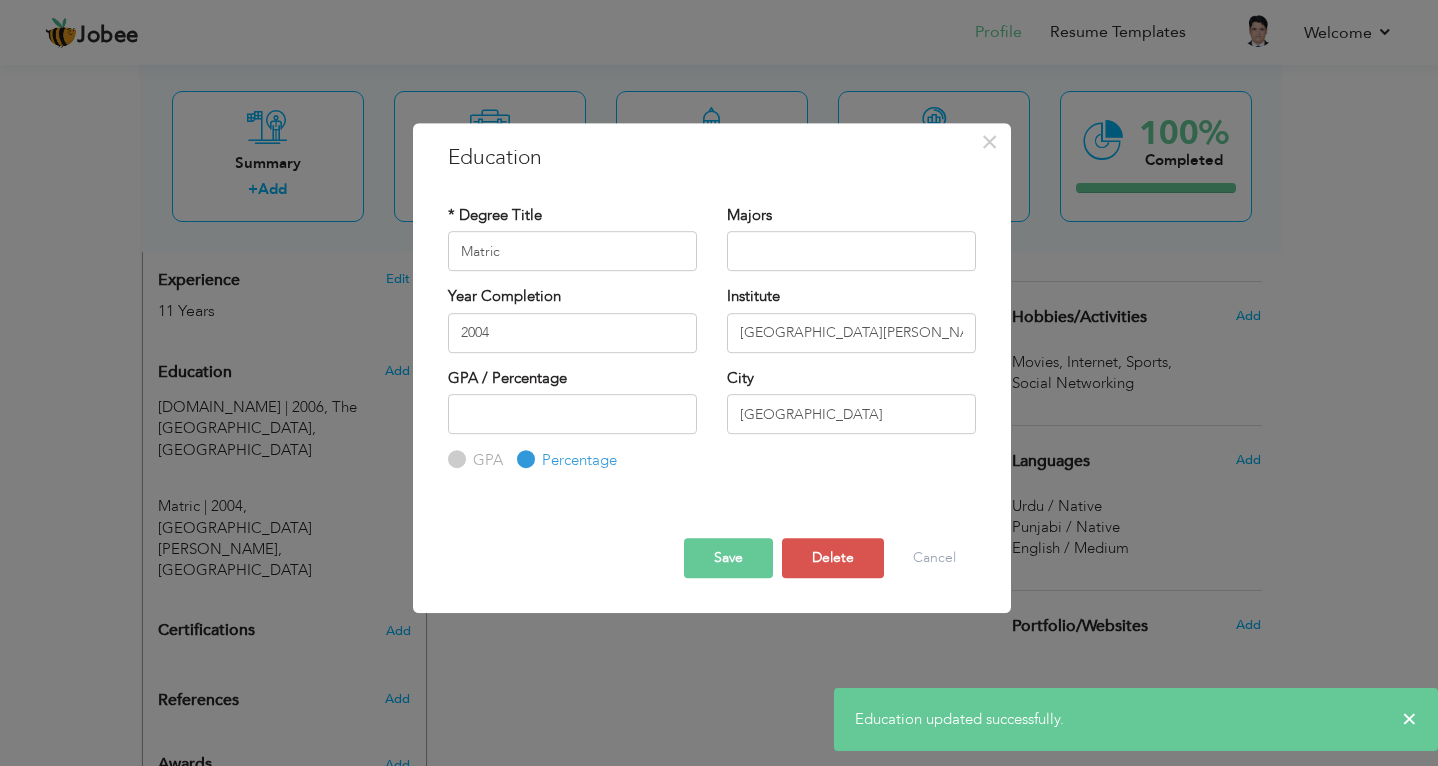 click on "Save" at bounding box center [728, 558] 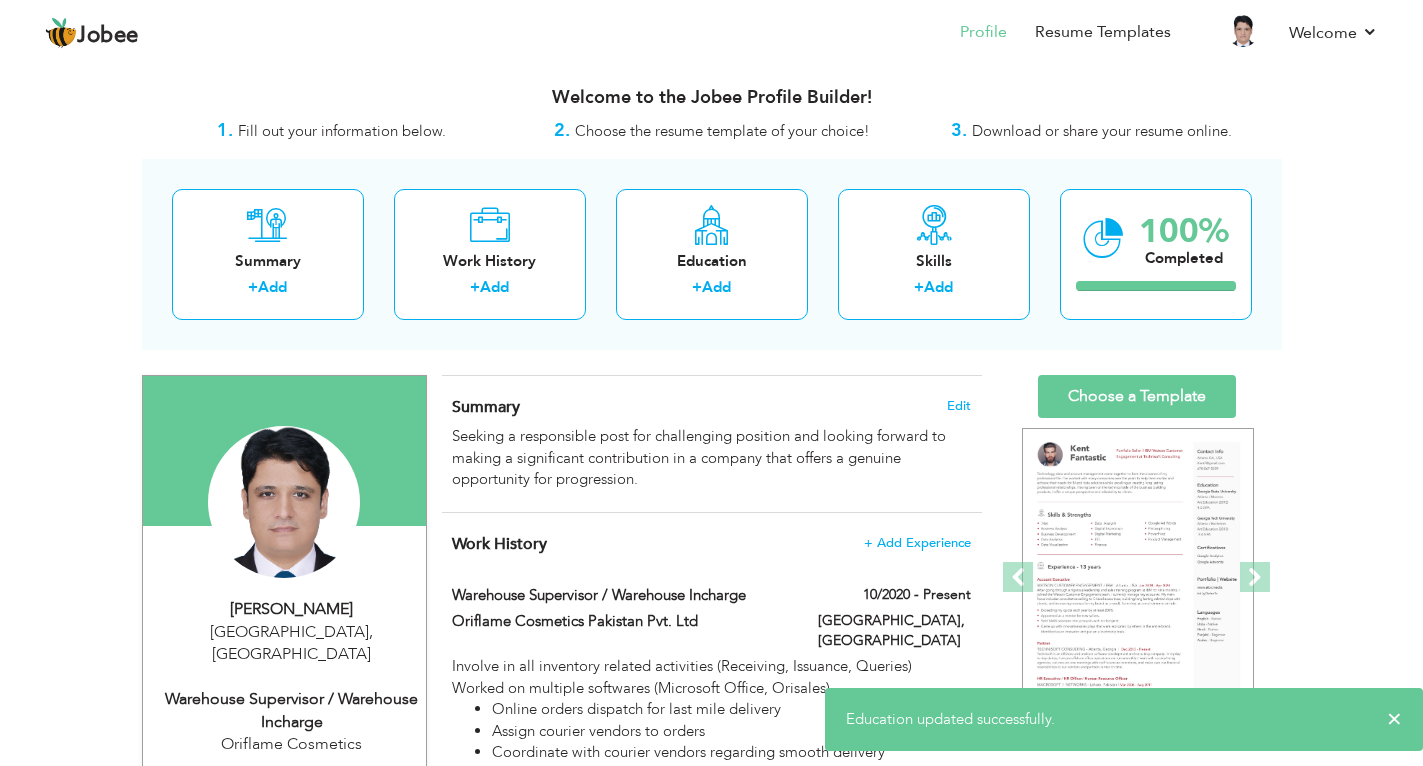 scroll, scrollTop: 0, scrollLeft: 0, axis: both 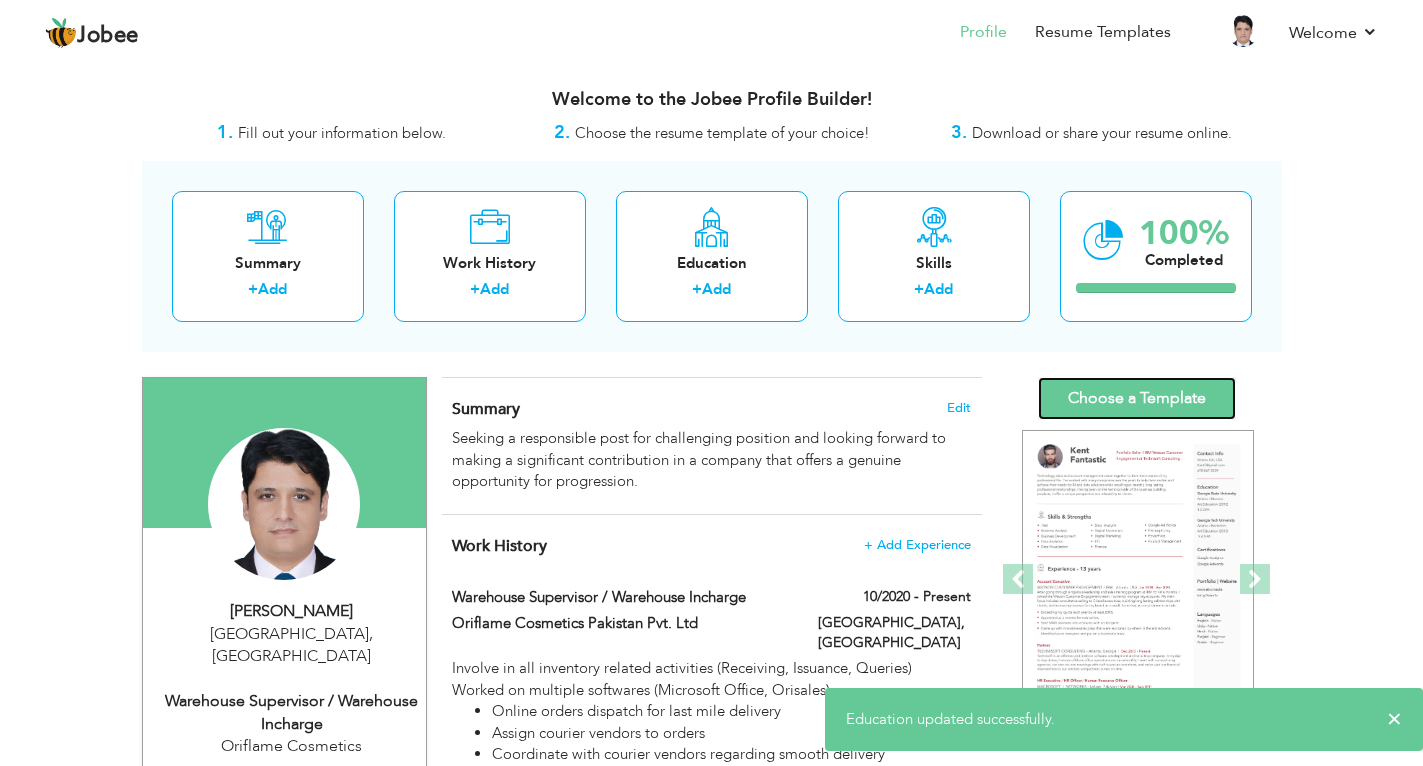 click on "Choose a Template" at bounding box center (1137, 398) 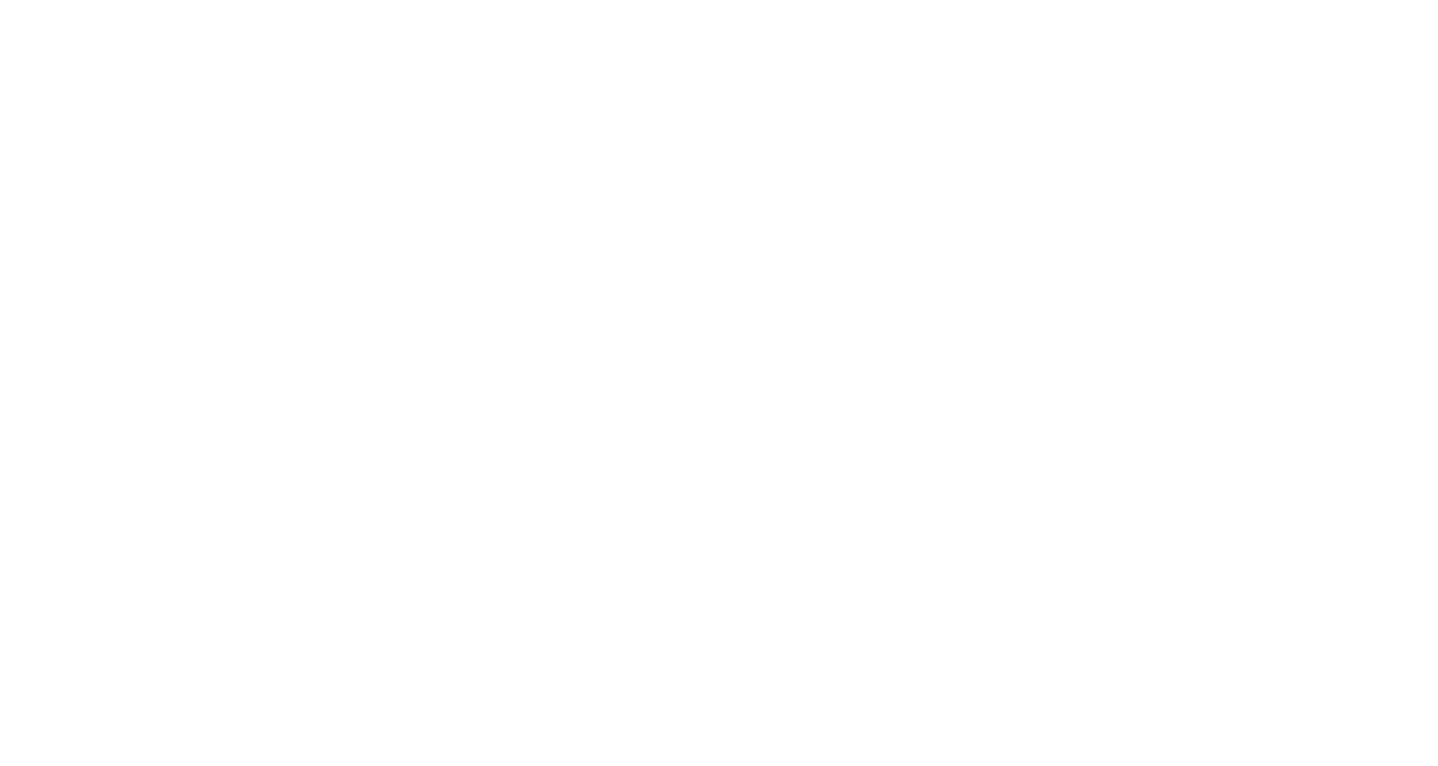 scroll, scrollTop: 0, scrollLeft: 0, axis: both 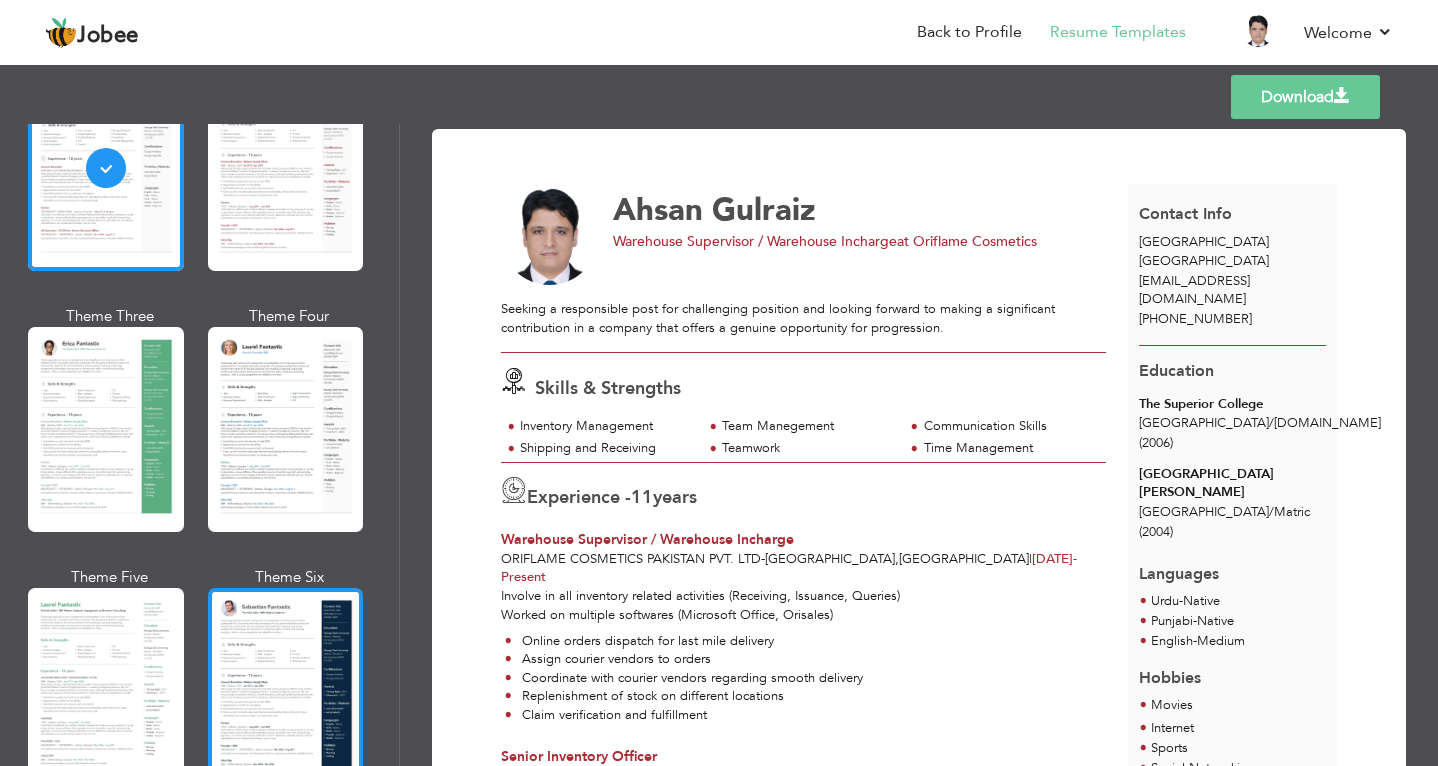 click at bounding box center [286, 690] 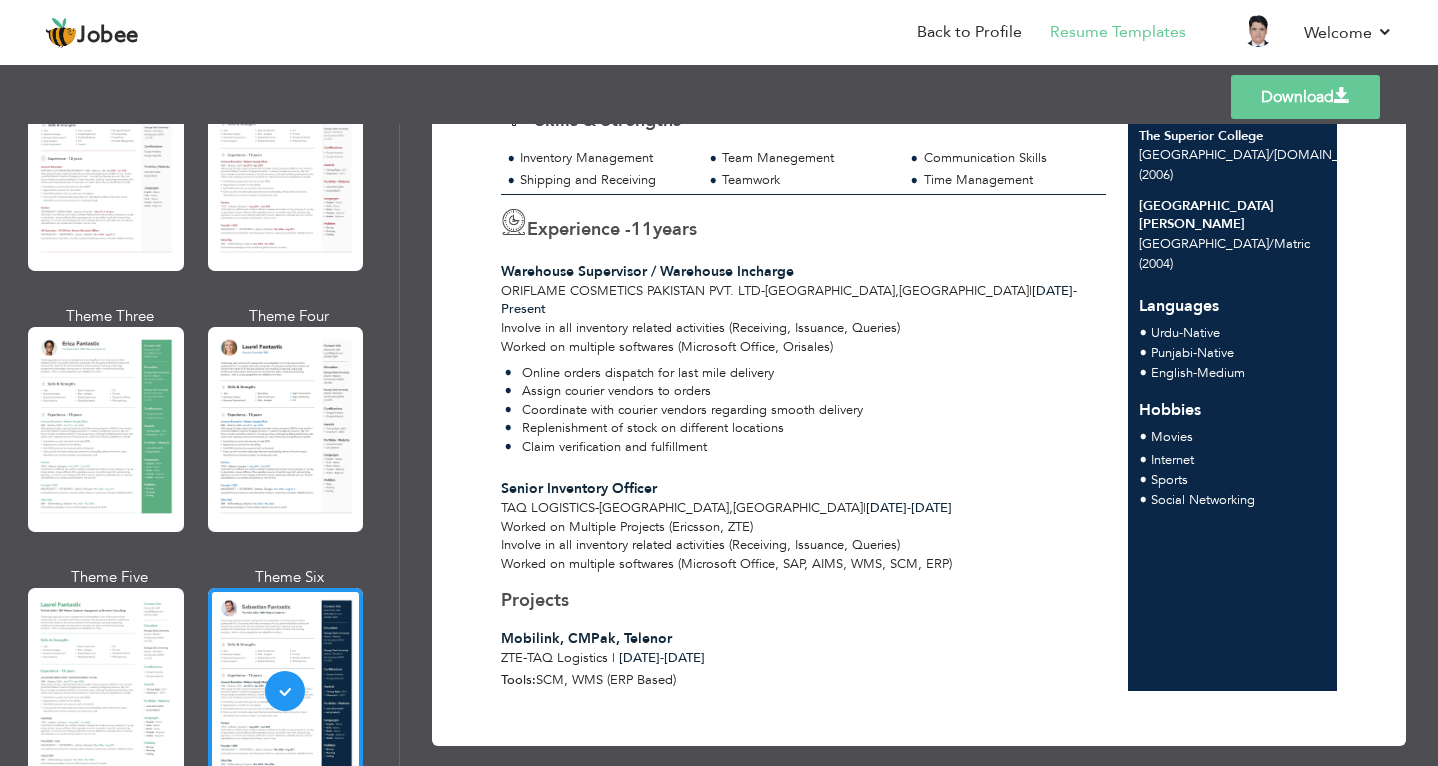 scroll, scrollTop: 271, scrollLeft: 0, axis: vertical 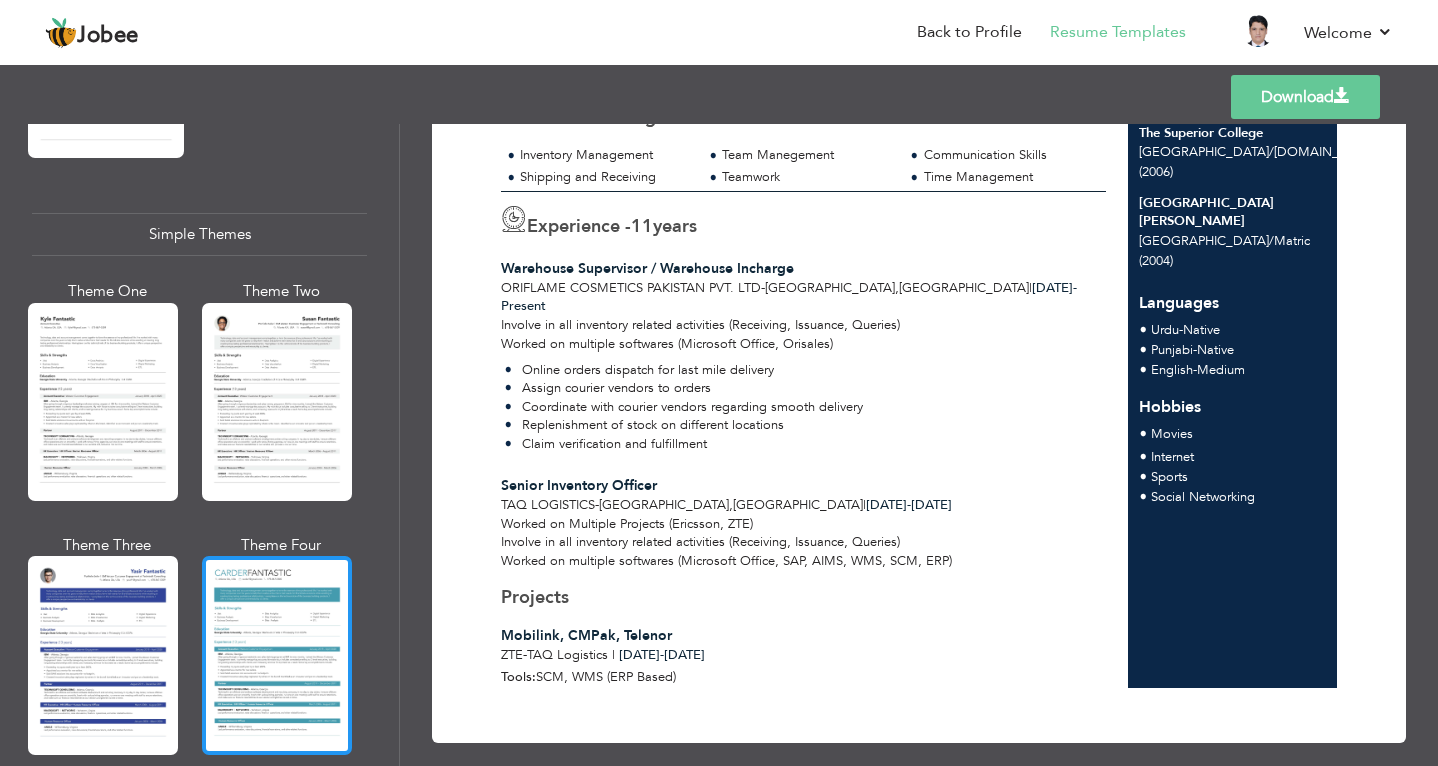 click at bounding box center [277, 655] 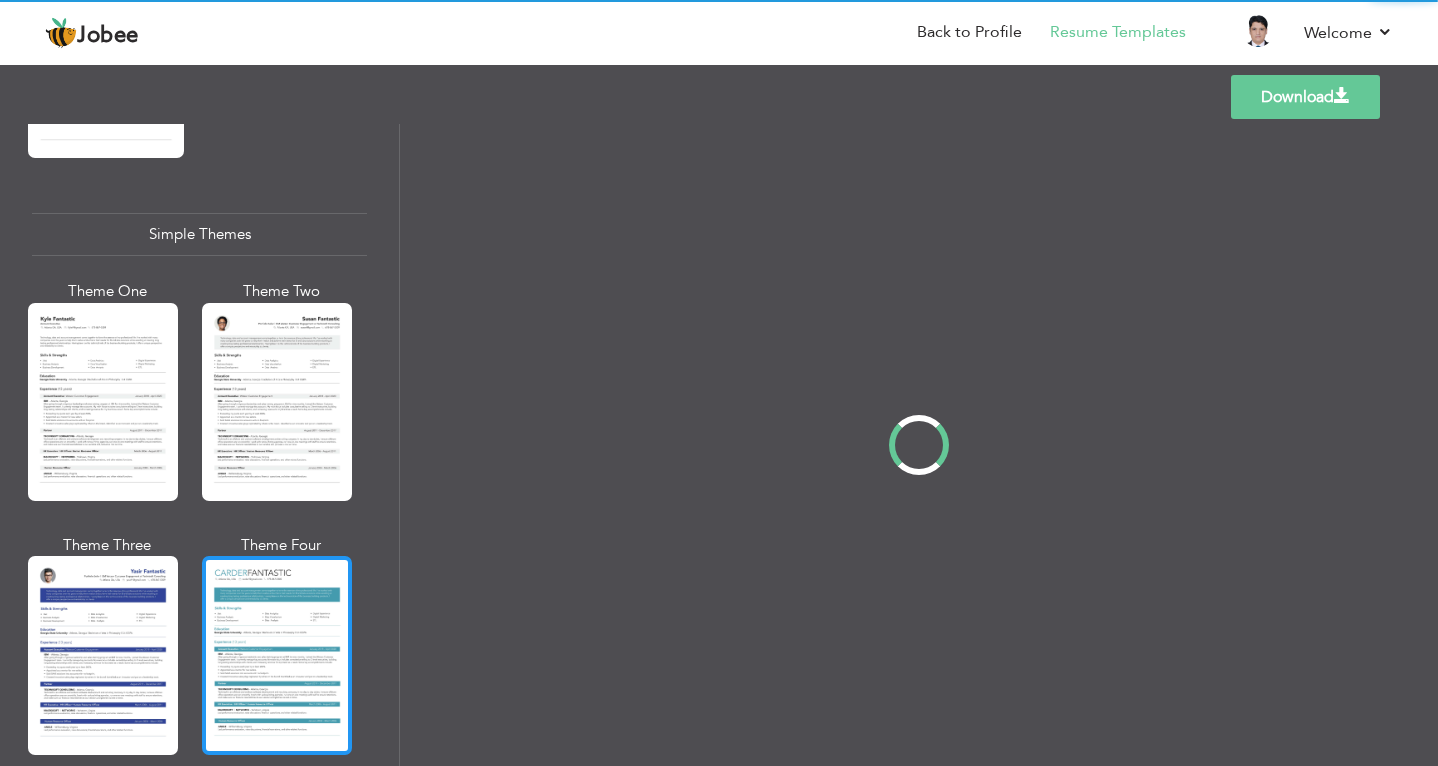 scroll, scrollTop: 0, scrollLeft: 0, axis: both 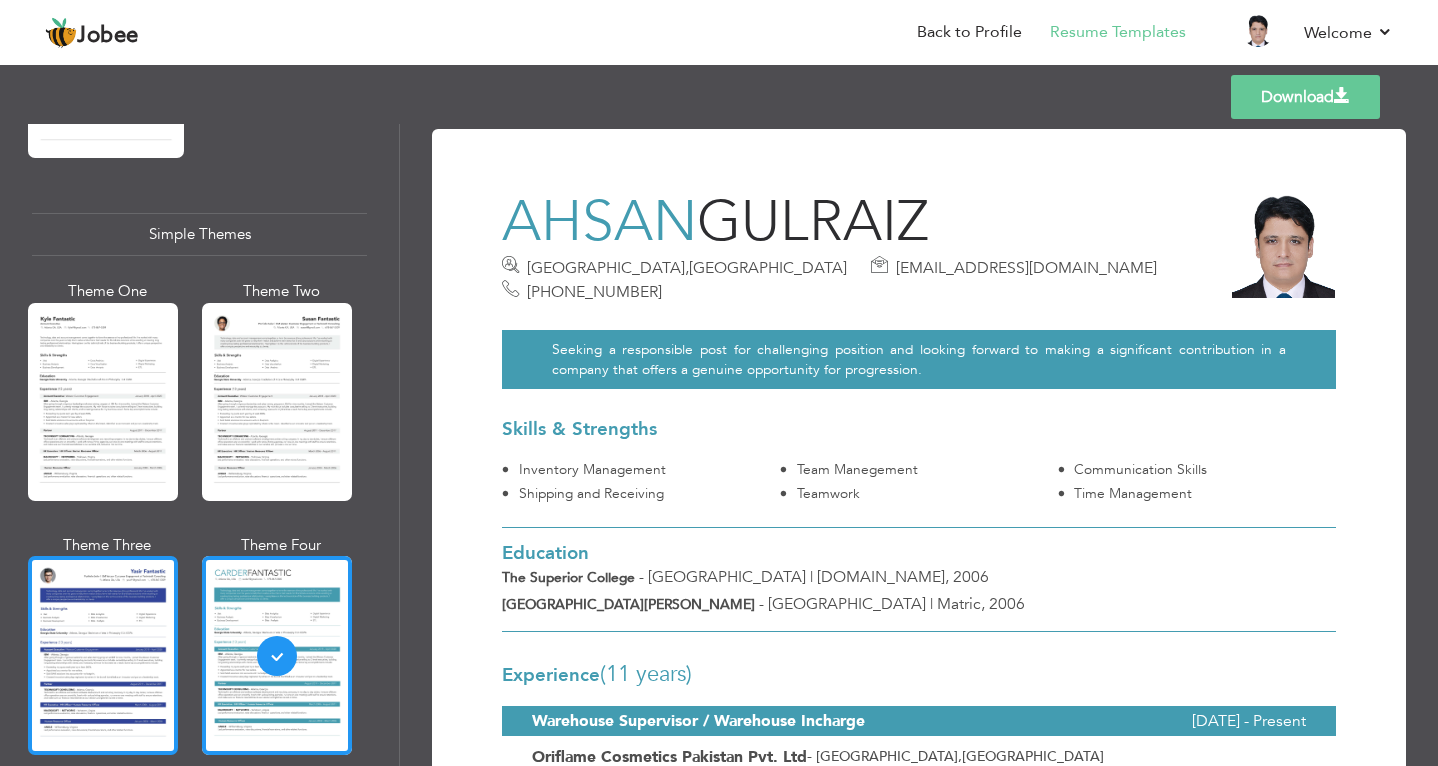 click at bounding box center [103, 655] 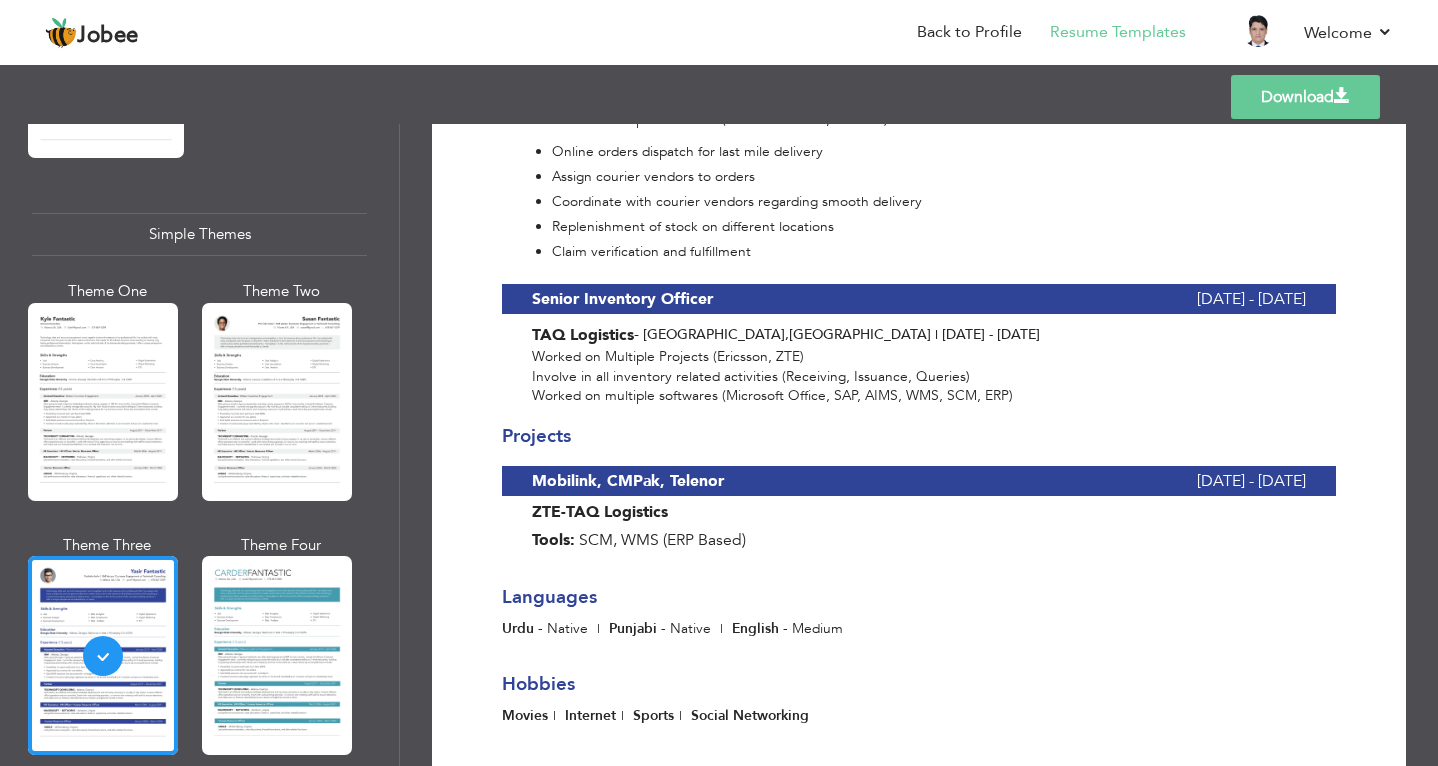 scroll, scrollTop: 761, scrollLeft: 0, axis: vertical 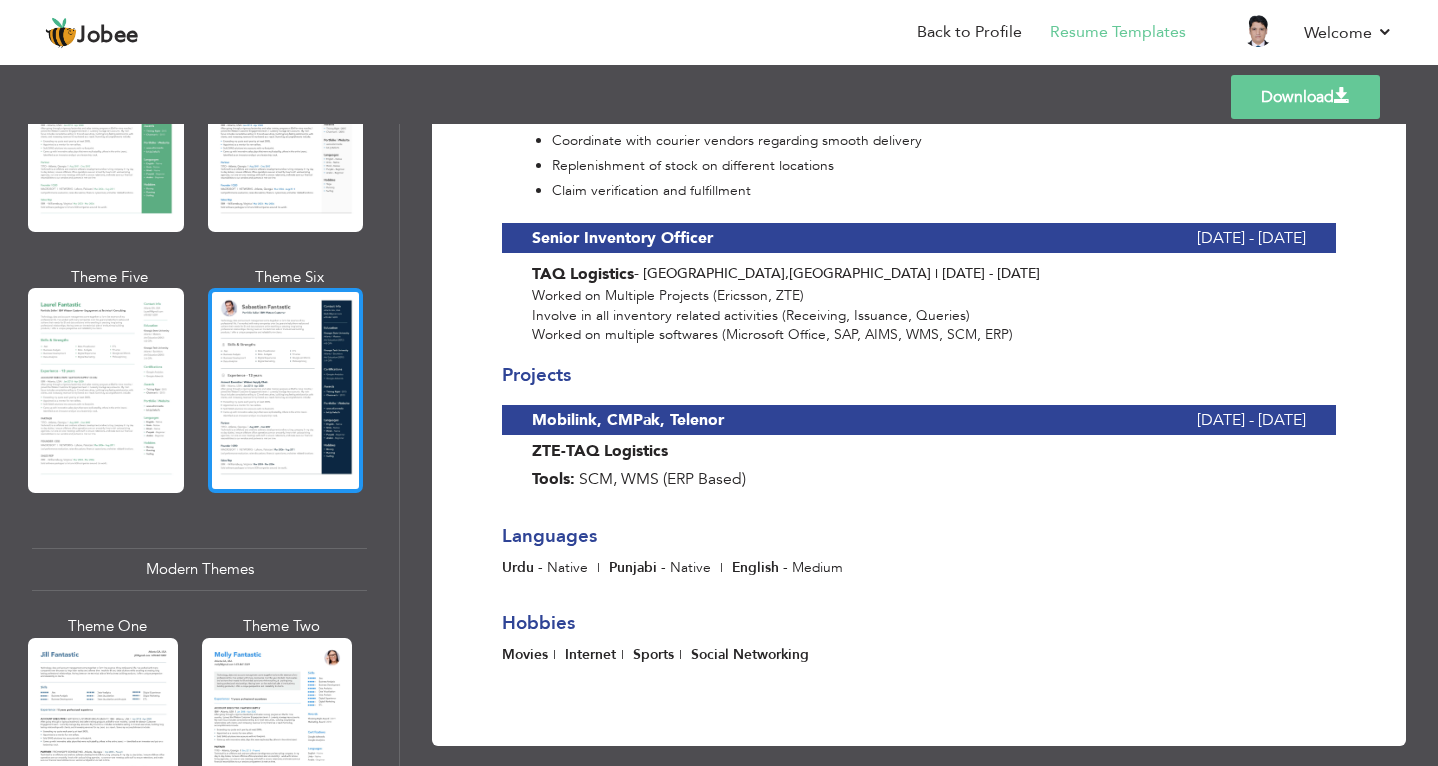 click at bounding box center [286, 390] 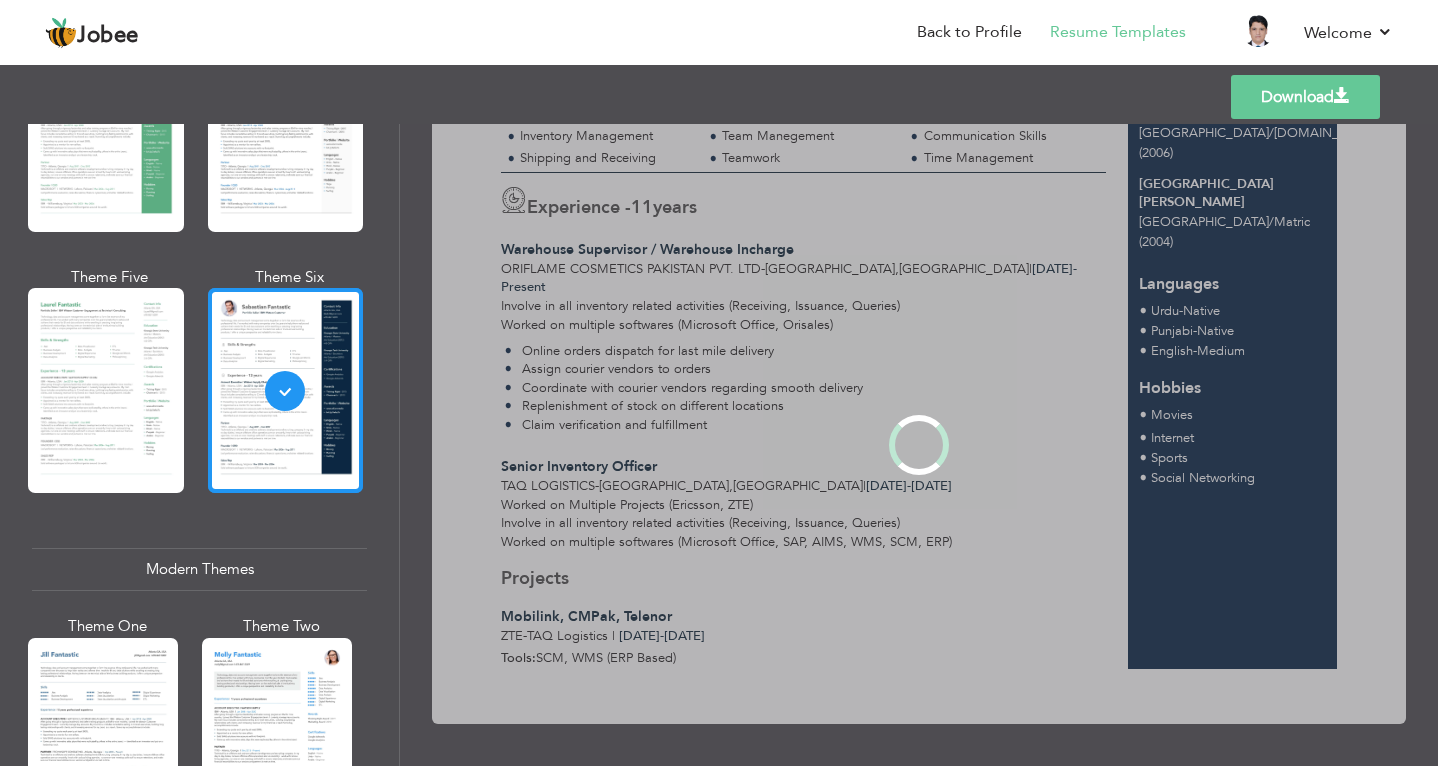 scroll, scrollTop: 0, scrollLeft: 0, axis: both 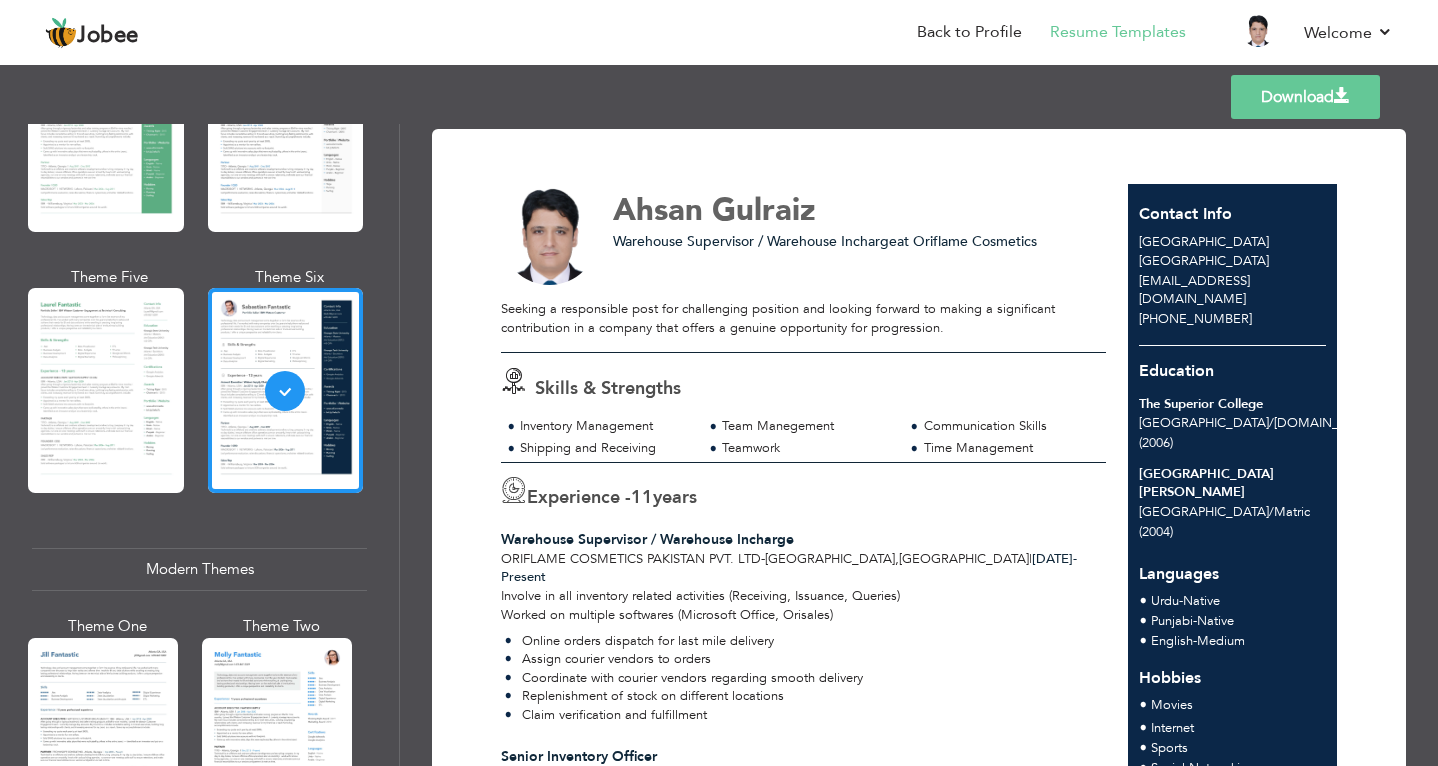 click on "Download" at bounding box center (1305, 97) 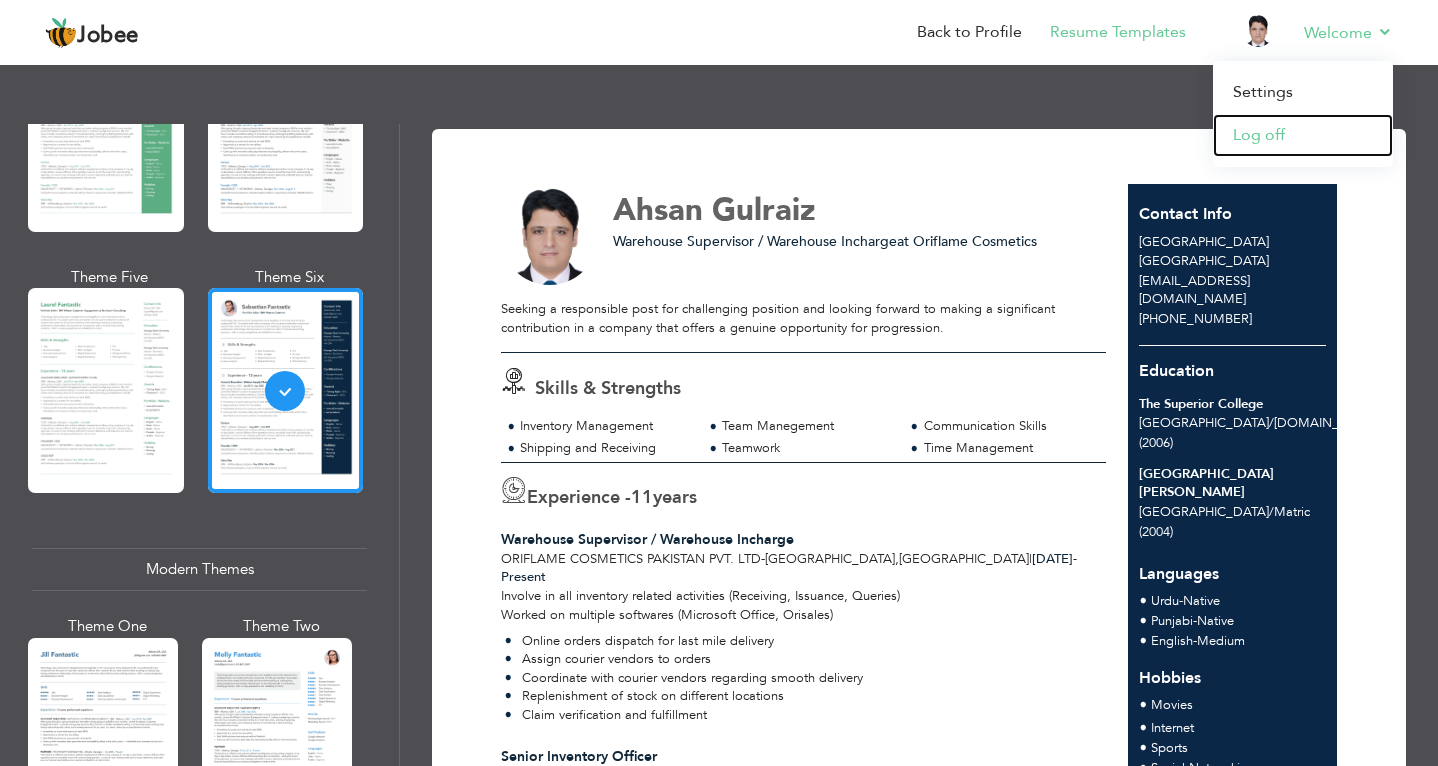 click on "Log off" at bounding box center (1303, 135) 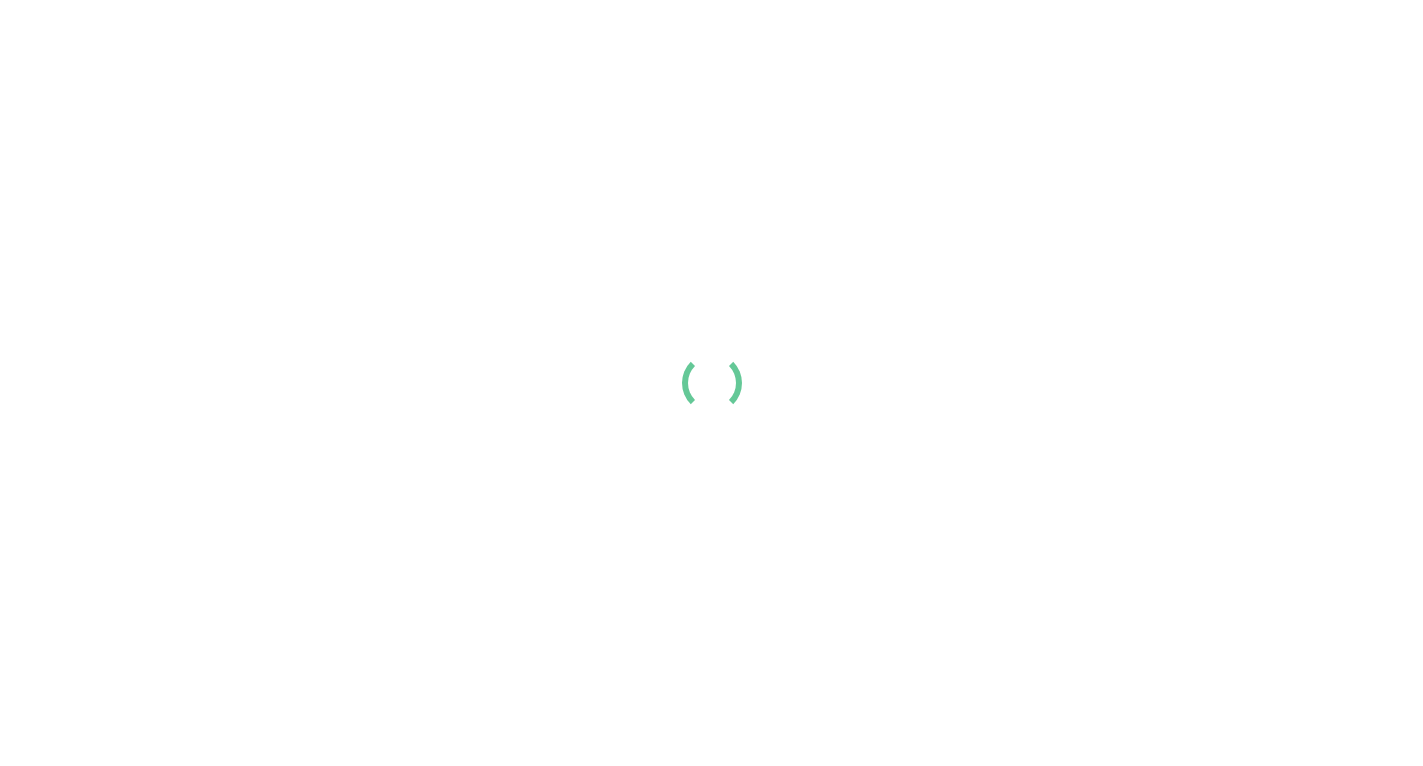scroll, scrollTop: 0, scrollLeft: 0, axis: both 